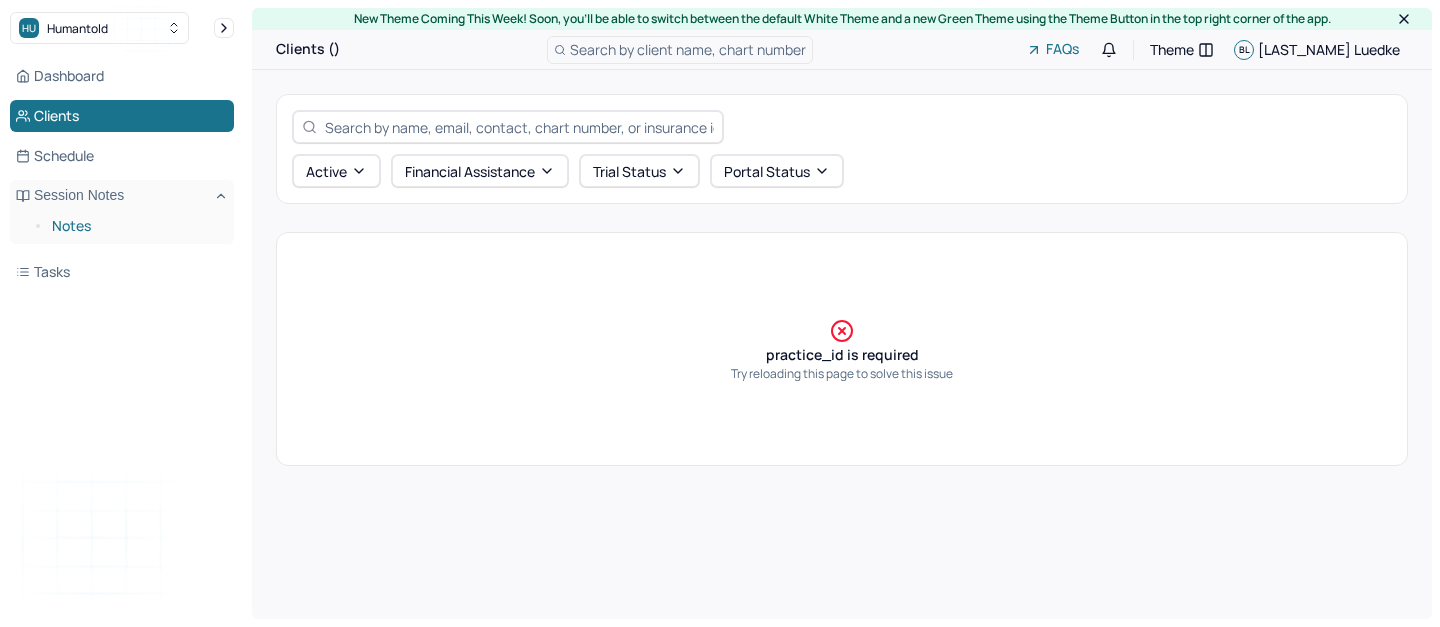 scroll, scrollTop: 0, scrollLeft: 0, axis: both 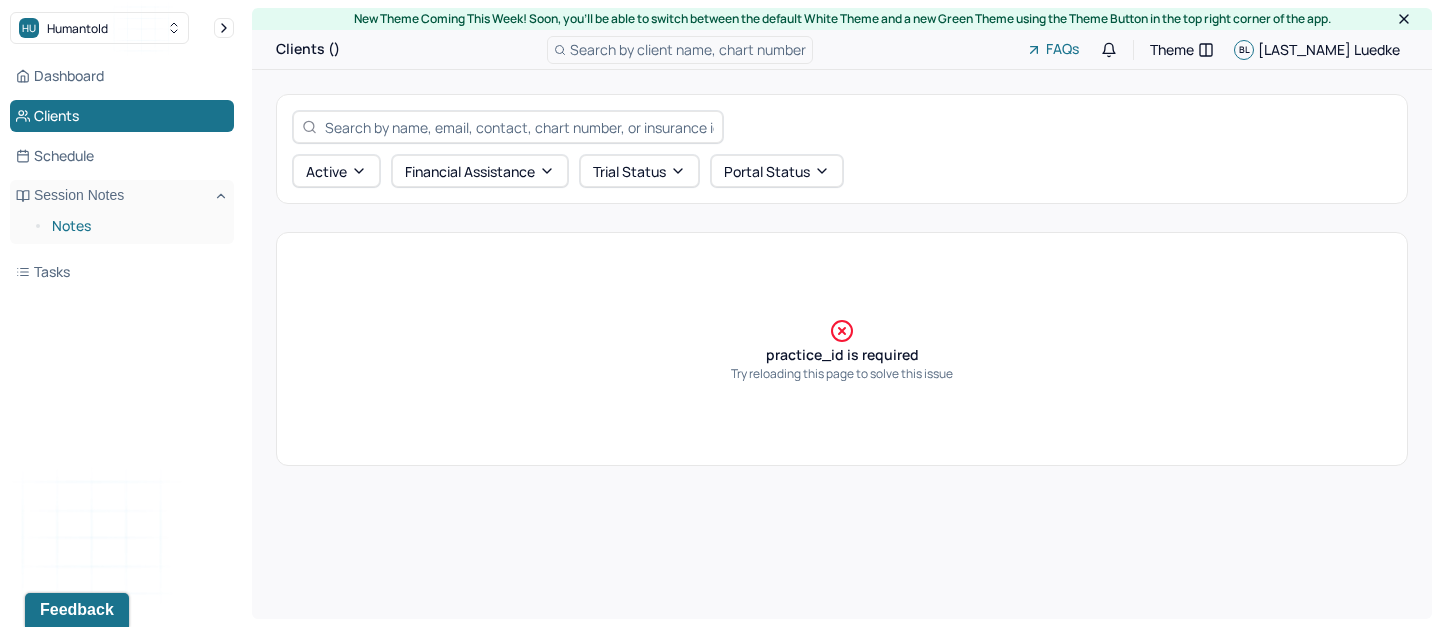 click on "Notes" at bounding box center [135, 226] 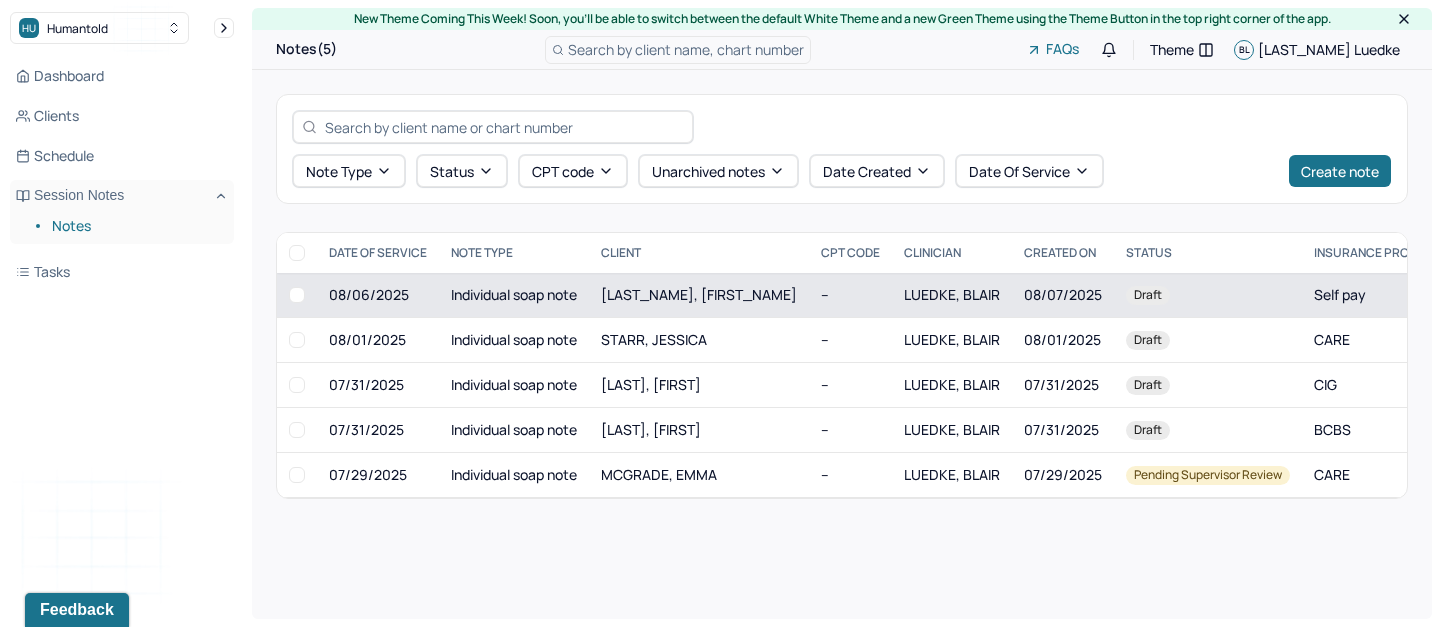 click on "Individual soap note" at bounding box center [514, 295] 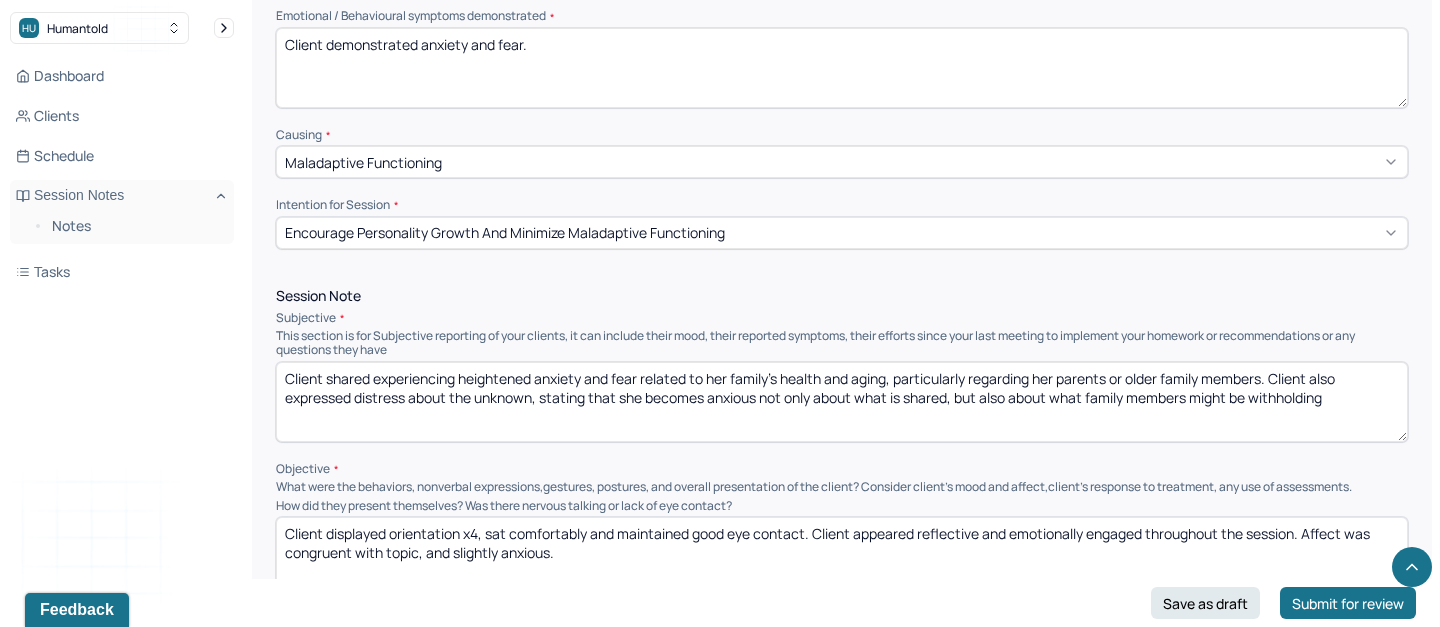 scroll, scrollTop: 962, scrollLeft: 0, axis: vertical 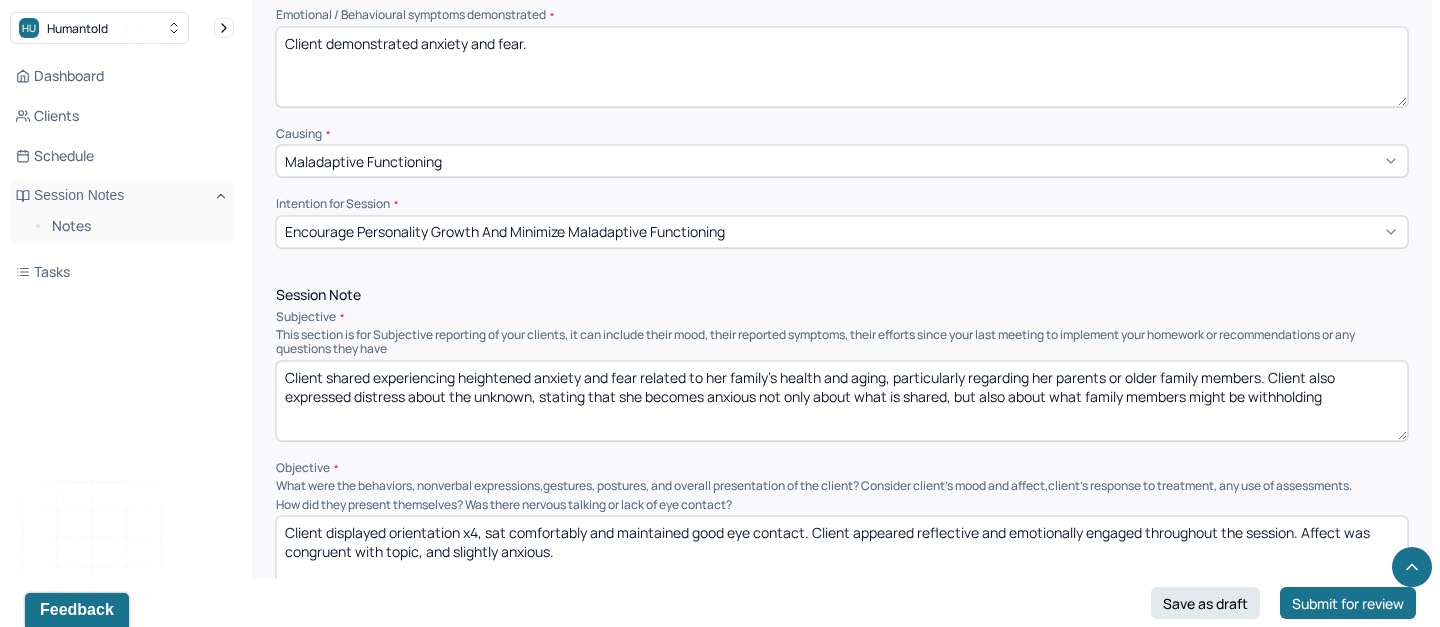 click on "Client shared experiencing heightened anxiety and fear related to her family’s health and aging, particularly regarding her parents or older family members. Client also expressed distress about the unknown, stating that she becomes anxious not only about what is shared, but also about what family members might be withholding" at bounding box center [842, 401] 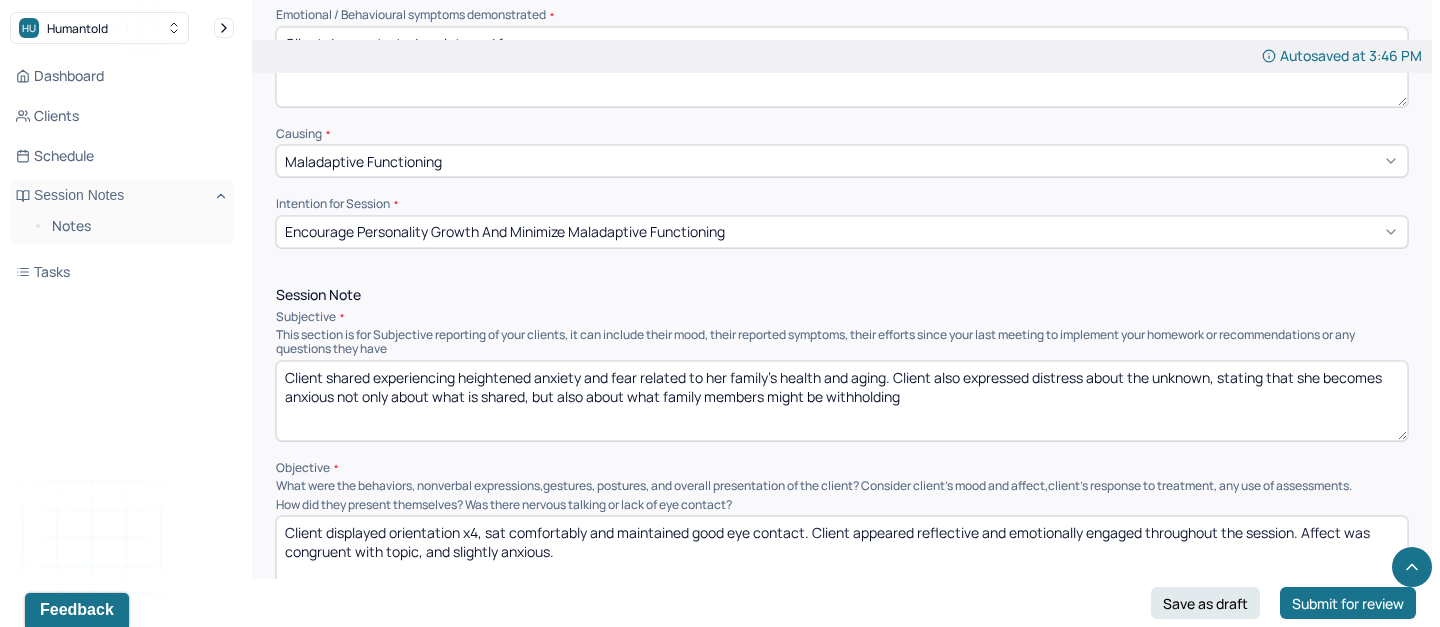drag, startPoint x: 965, startPoint y: 376, endPoint x: 942, endPoint y: 376, distance: 23 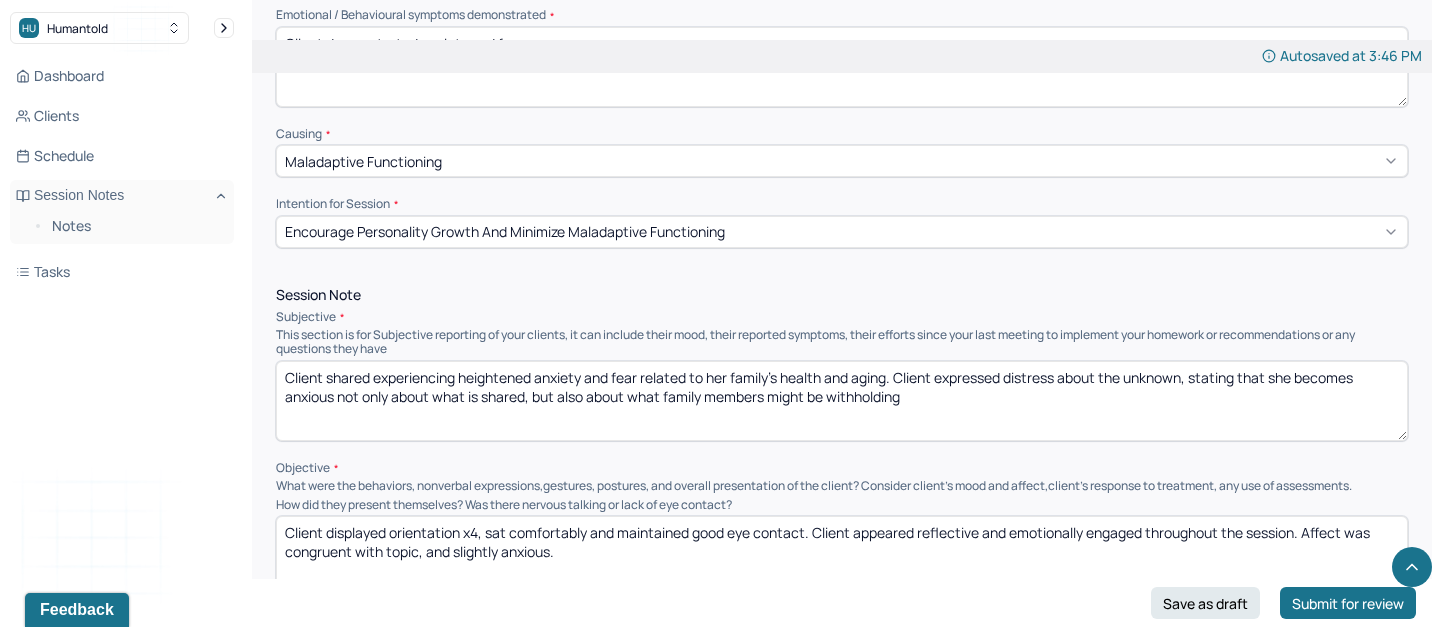 click on "Client shared experiencing heightened anxiety and fear related to her family’s health and aging. Client expressed distress about the unknown, stating that she becomes anxious not only about what is shared, but also about what family members might be withholding" at bounding box center [842, 401] 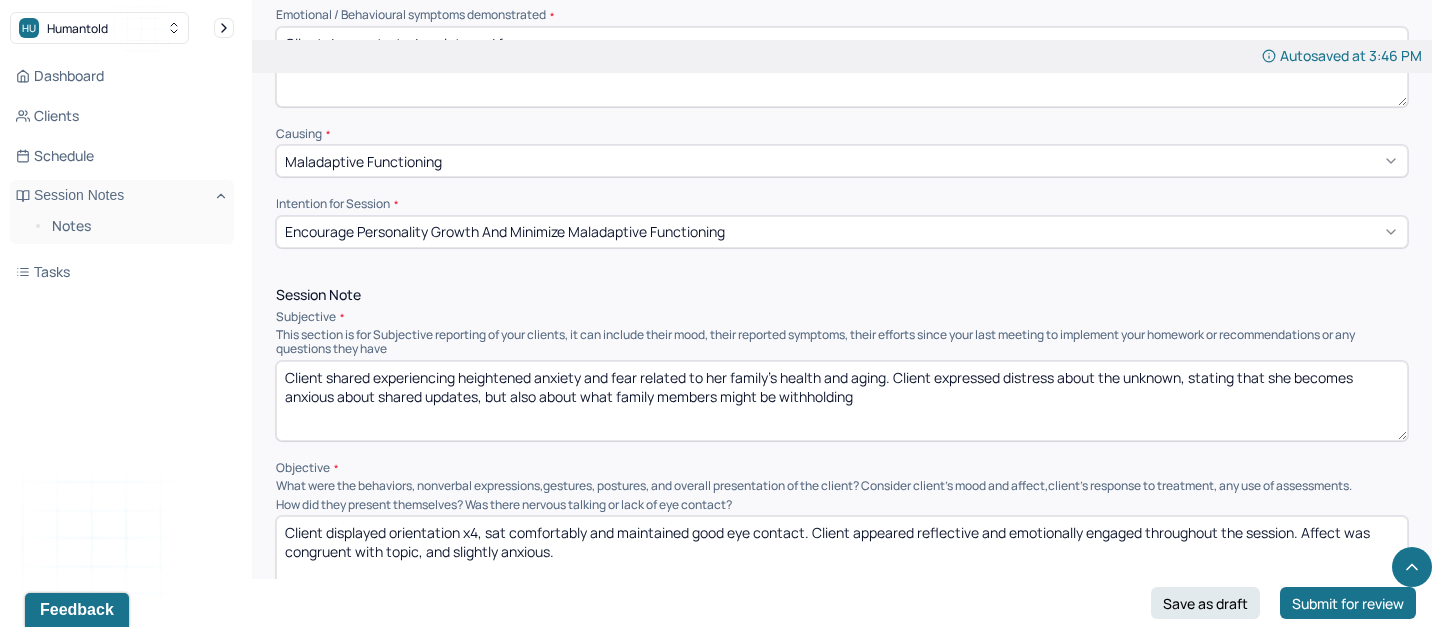 click on "Client shared experiencing heightened anxiety and fear related to her family’s health and aging. Client expressed distress about the unknown, stating that she becomes anxious about shared updates, but also about what family members might be withholding" at bounding box center (842, 401) 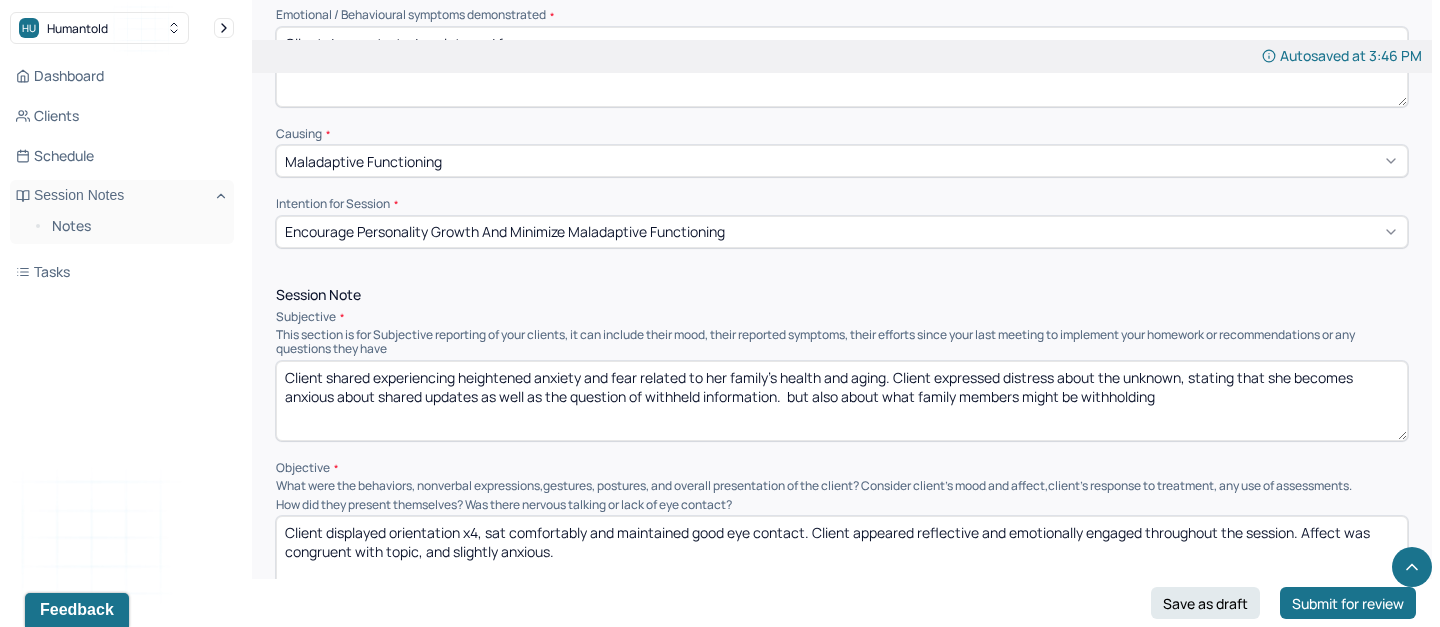 drag, startPoint x: 792, startPoint y: 388, endPoint x: 1191, endPoint y: 402, distance: 399.24554 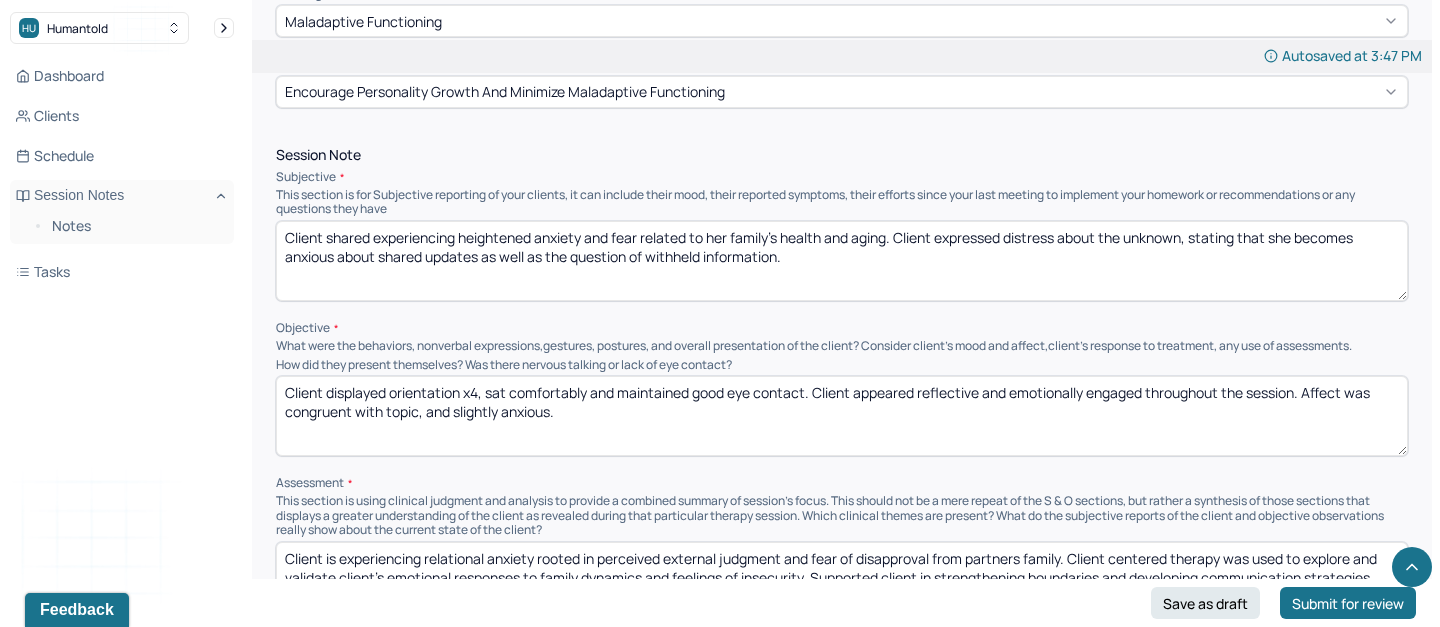 scroll, scrollTop: 1120, scrollLeft: 0, axis: vertical 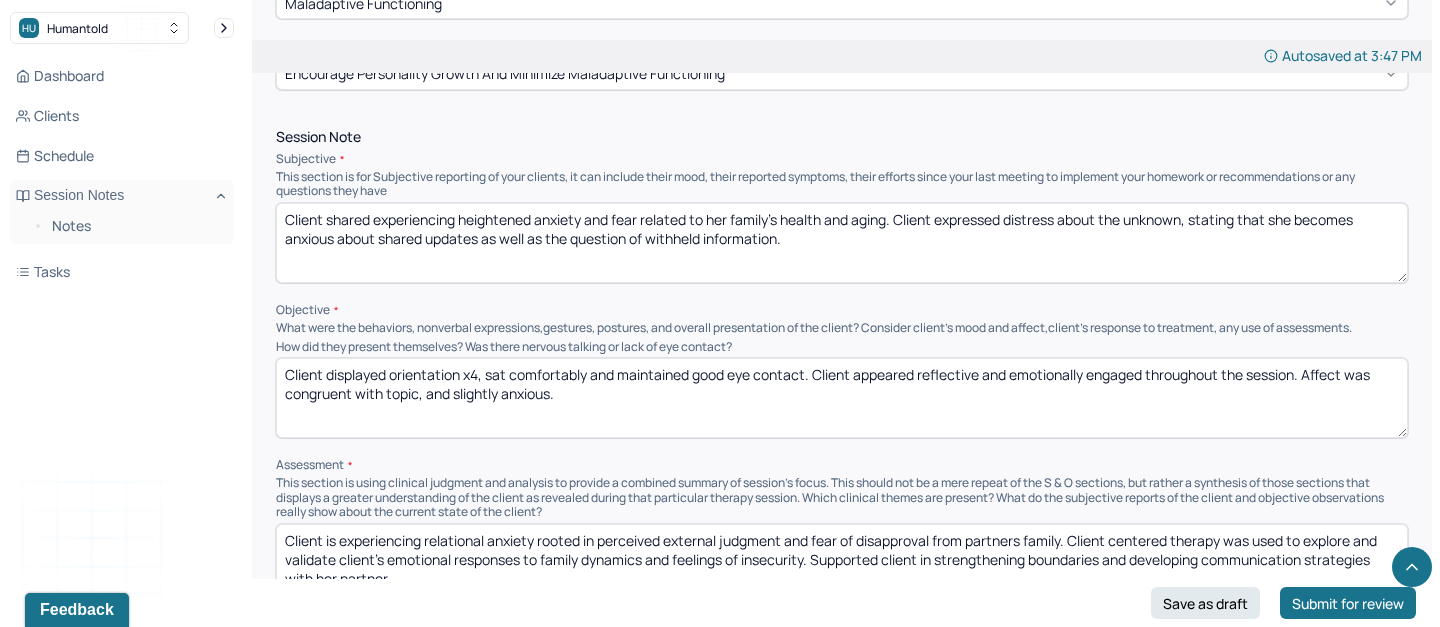type on "Client shared experiencing heightened anxiety and fear related to her family’s health and aging. Client expressed distress about the unknown, stating that she becomes anxious about shared updates as well as the question of withheld information." 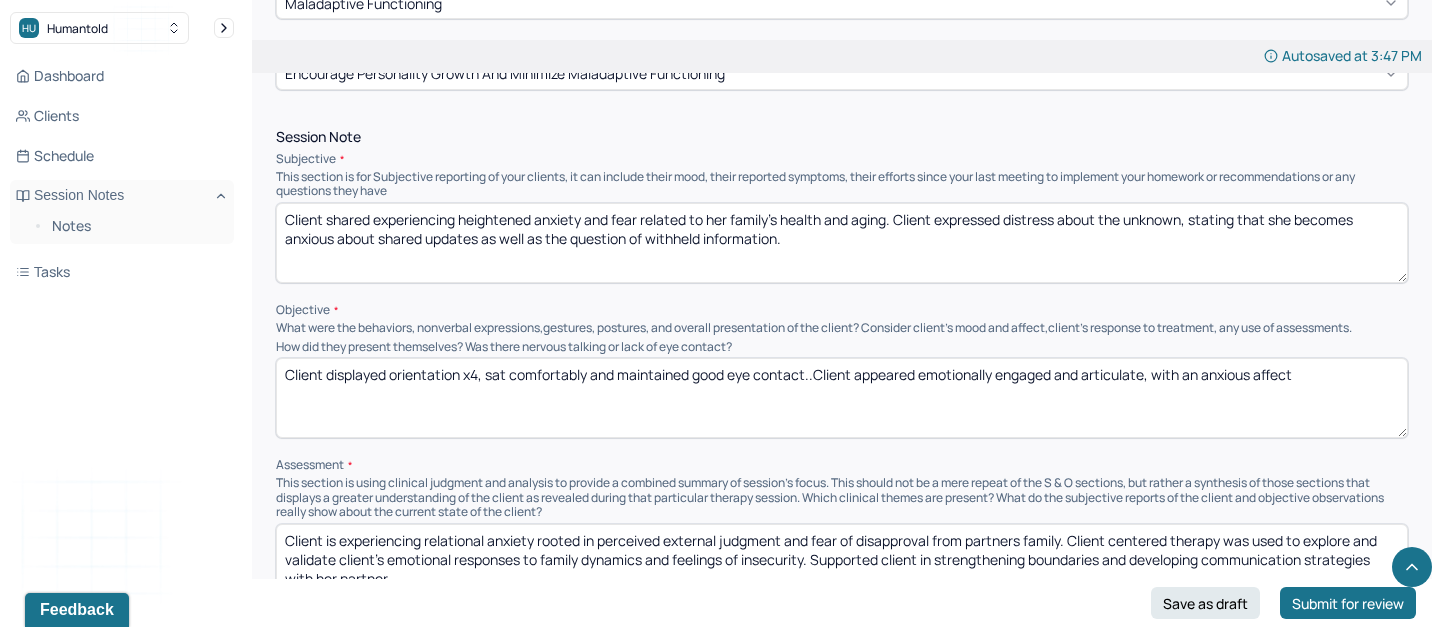 click on "Client displayed orientation x4, sat comfortably and maintained good eye contact. Client appeared reflective and emotionally engaged throughout the session. Affect was congruent with topic, and slightly anxious." at bounding box center [842, 398] 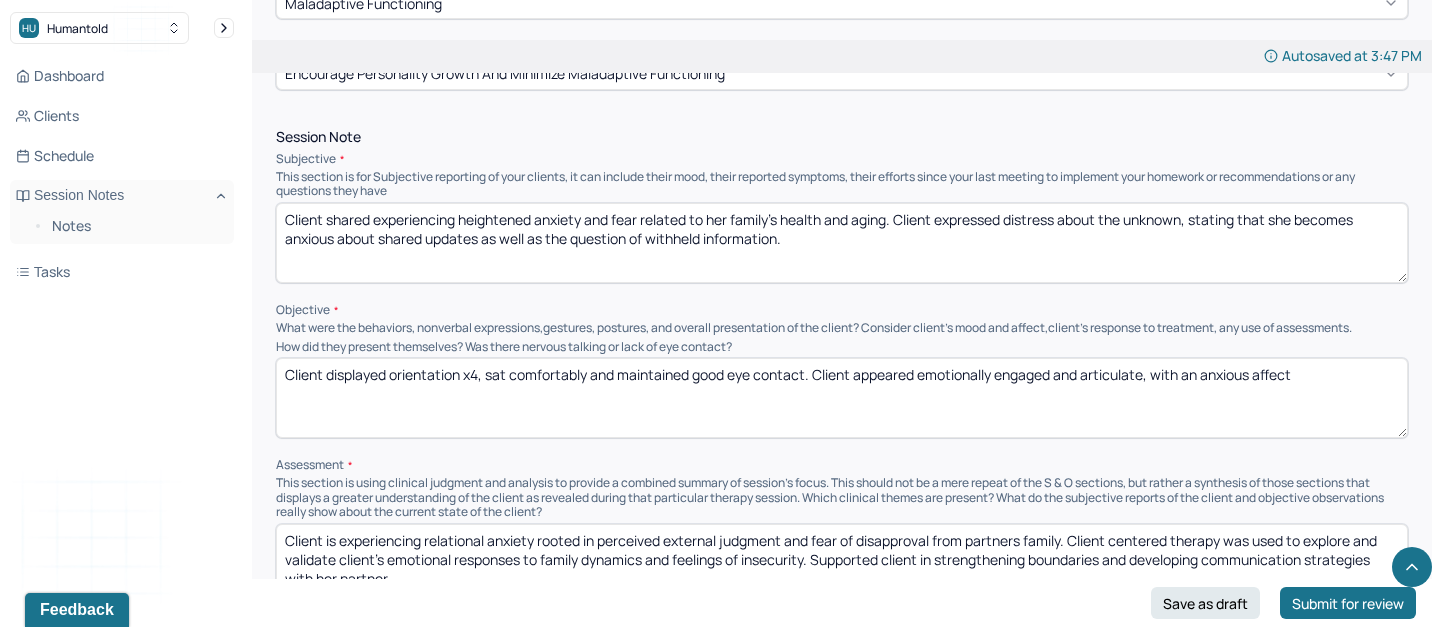 drag, startPoint x: 510, startPoint y: 369, endPoint x: 803, endPoint y: 360, distance: 293.13818 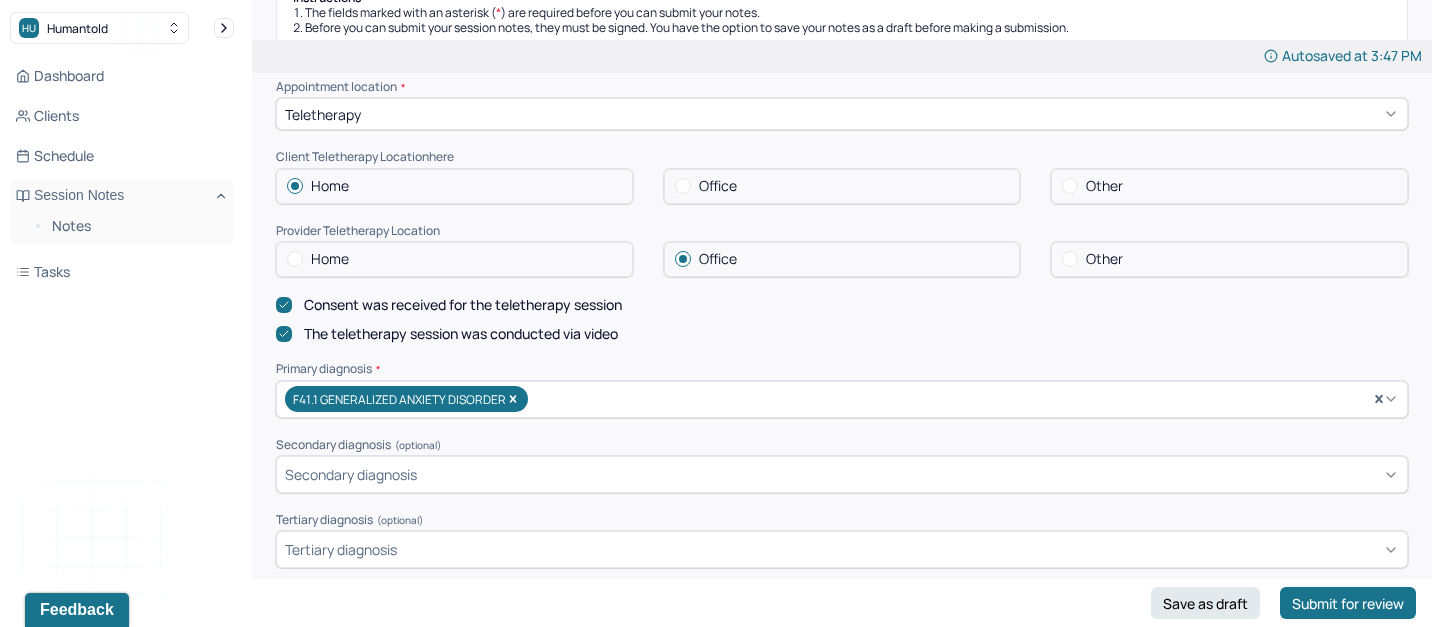 scroll, scrollTop: 380, scrollLeft: 0, axis: vertical 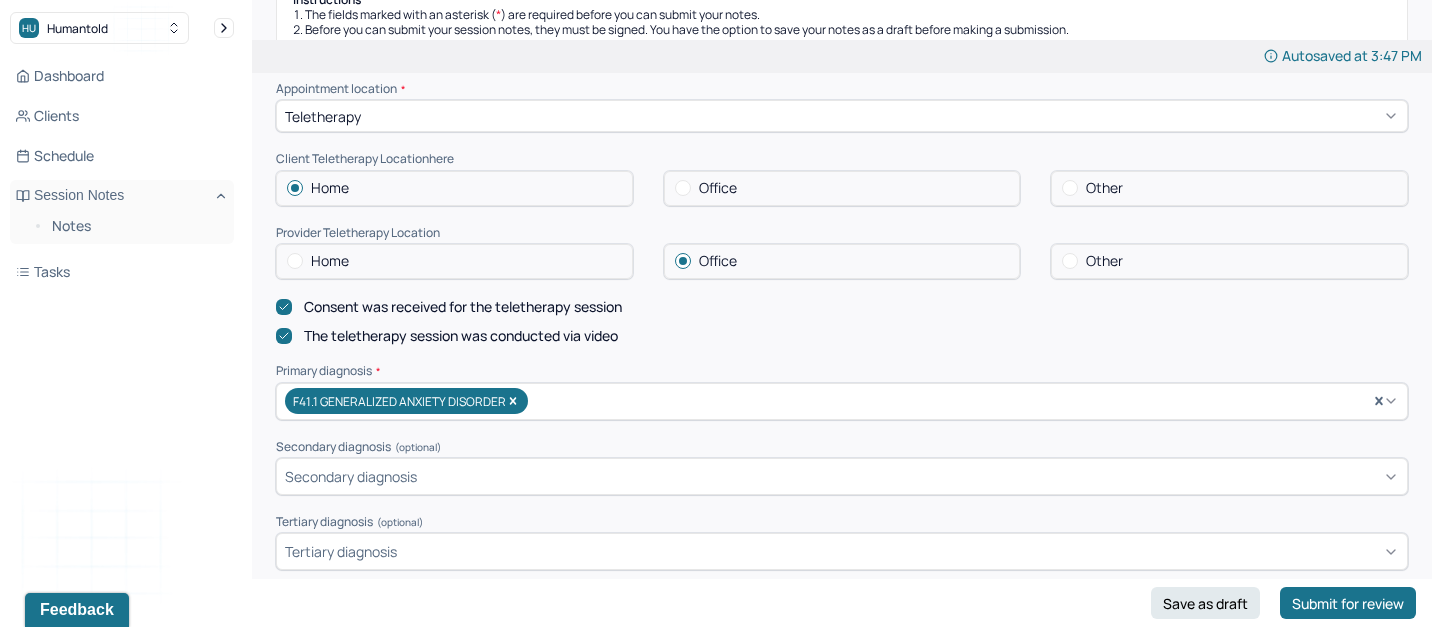 type on "Client displayed orientation x4, sat in comfortable position and maintained eye contact. Client appeared emotionally engaged and articulate, with an anxious affect" 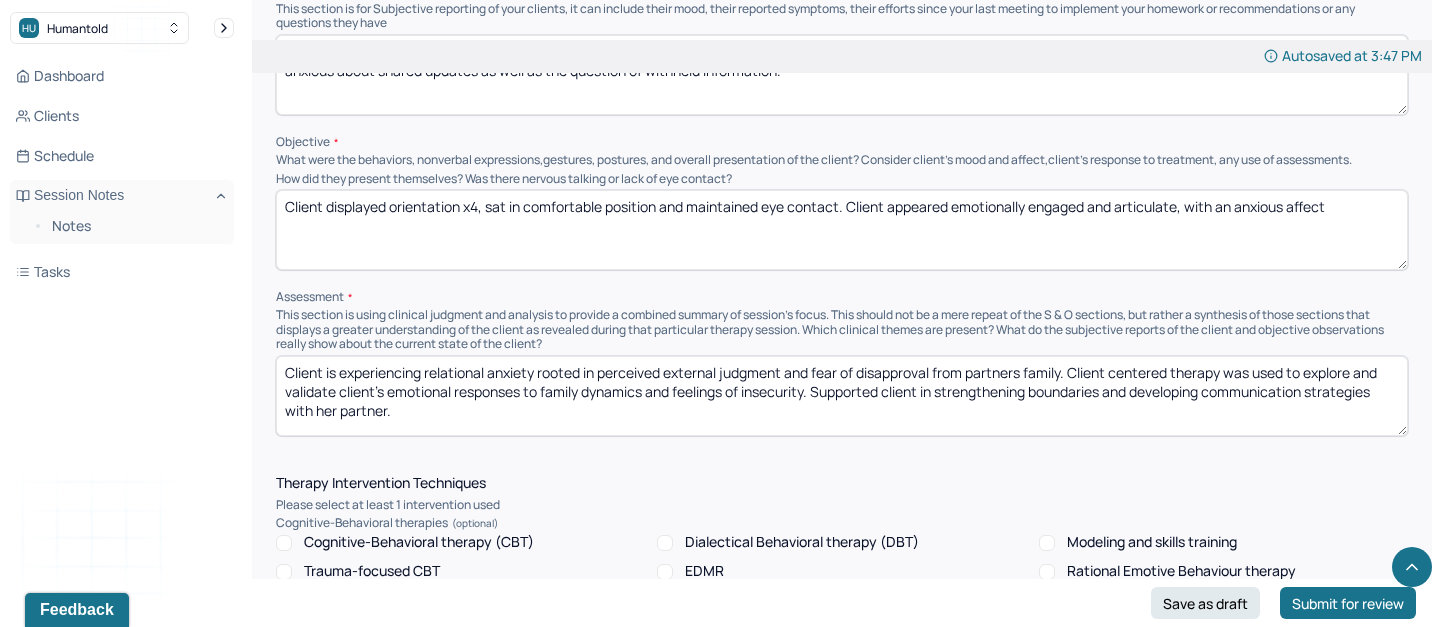 scroll, scrollTop: 1291, scrollLeft: 0, axis: vertical 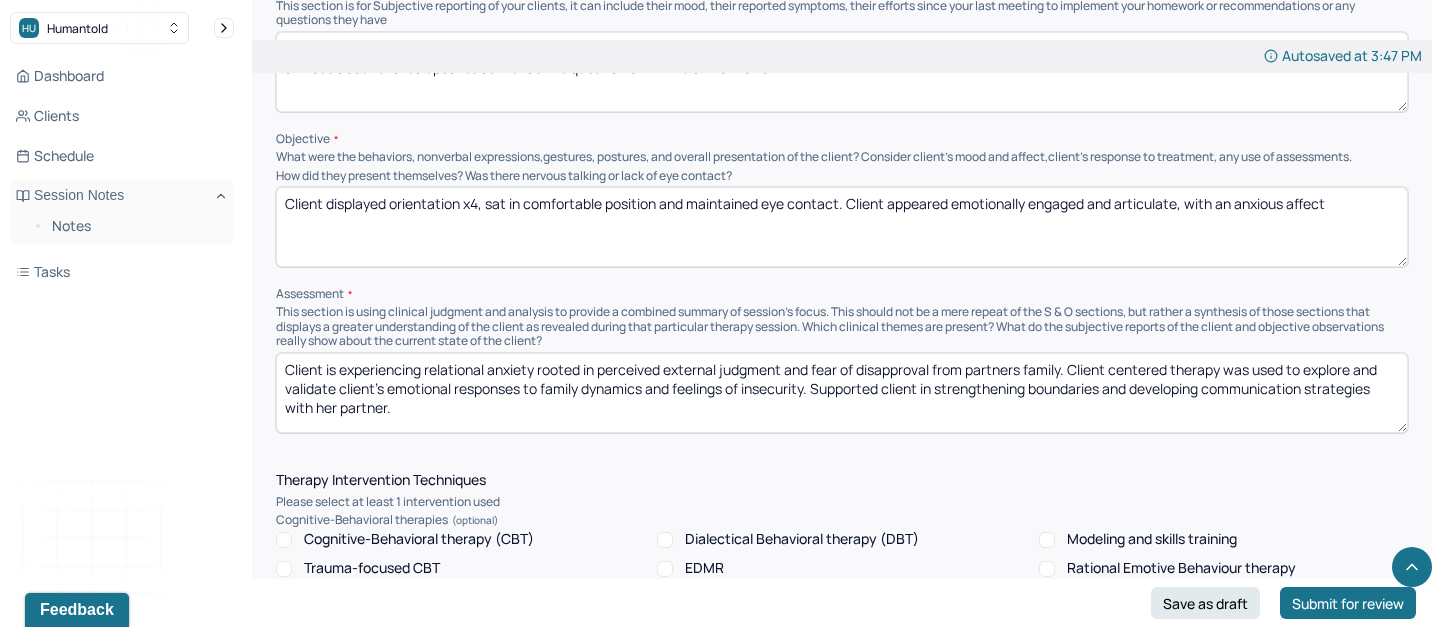 drag, startPoint x: 442, startPoint y: 398, endPoint x: 221, endPoint y: 332, distance: 230.64474 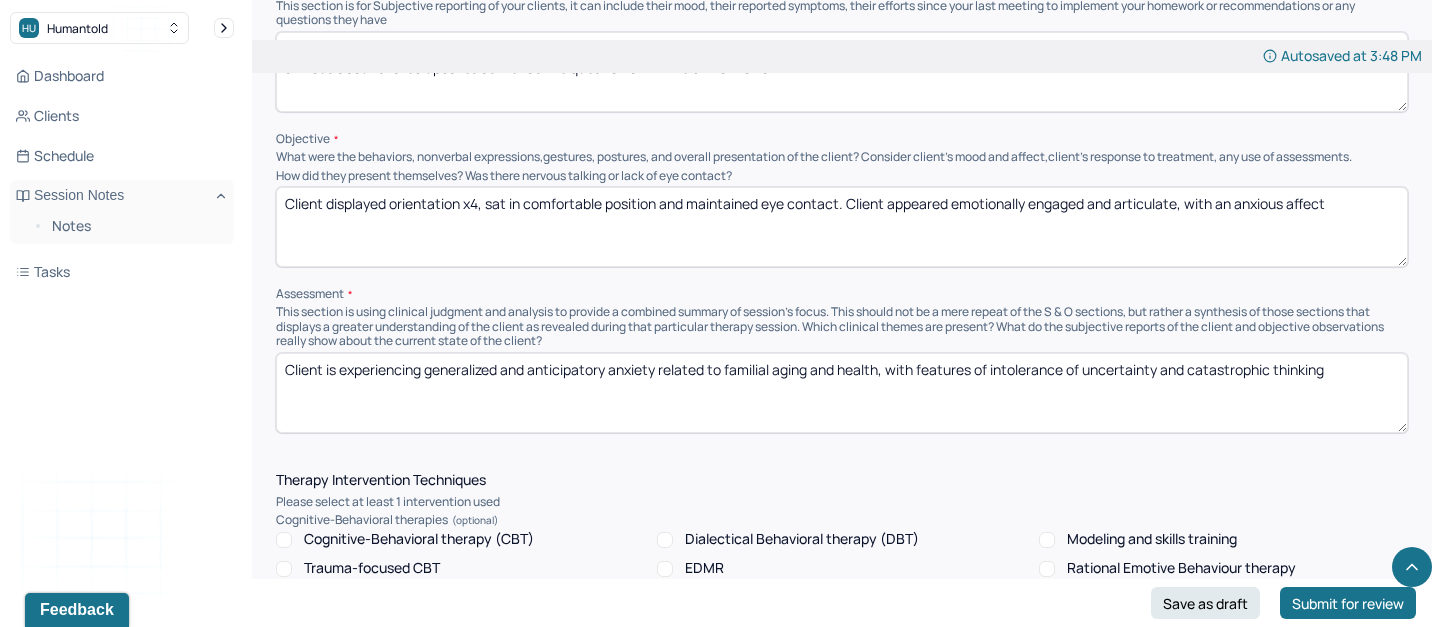 drag, startPoint x: 424, startPoint y: 364, endPoint x: 528, endPoint y: 363, distance: 104.00481 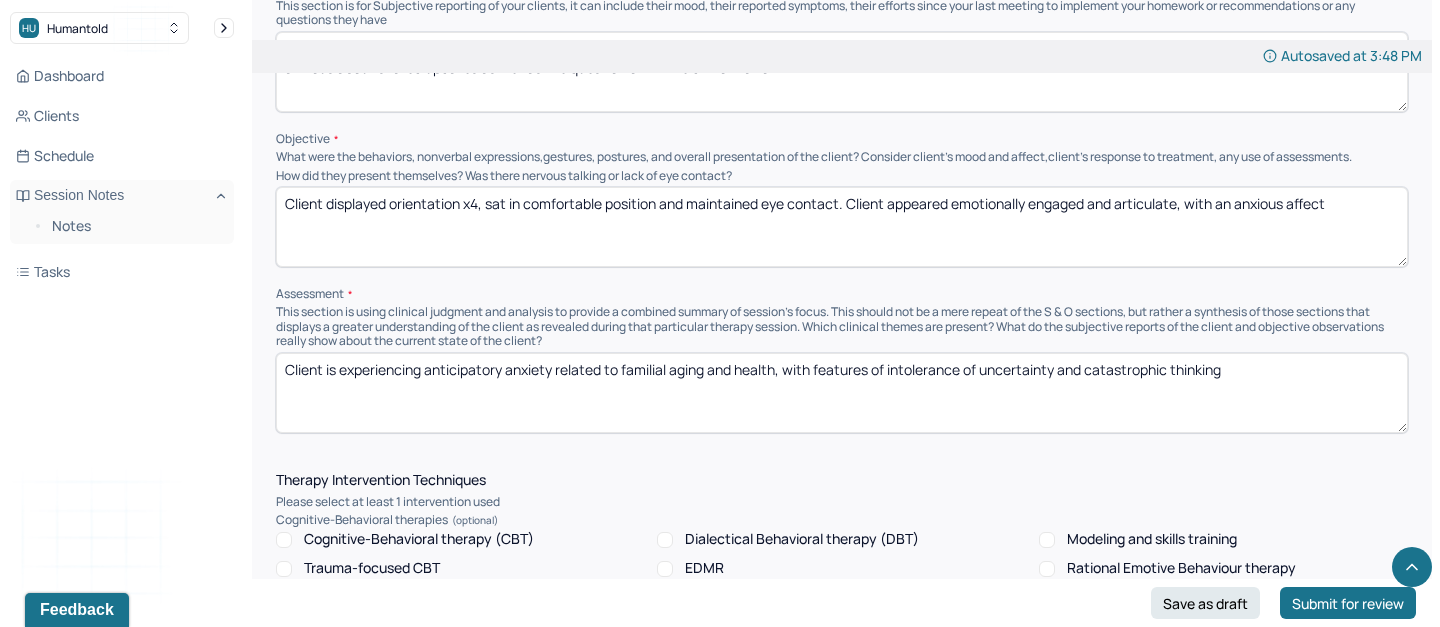 click on "Client is experiencing anticipatory anxiety related to familial aging and health, with features of intolerance of uncertainty and catastrophic thinking" at bounding box center (842, 393) 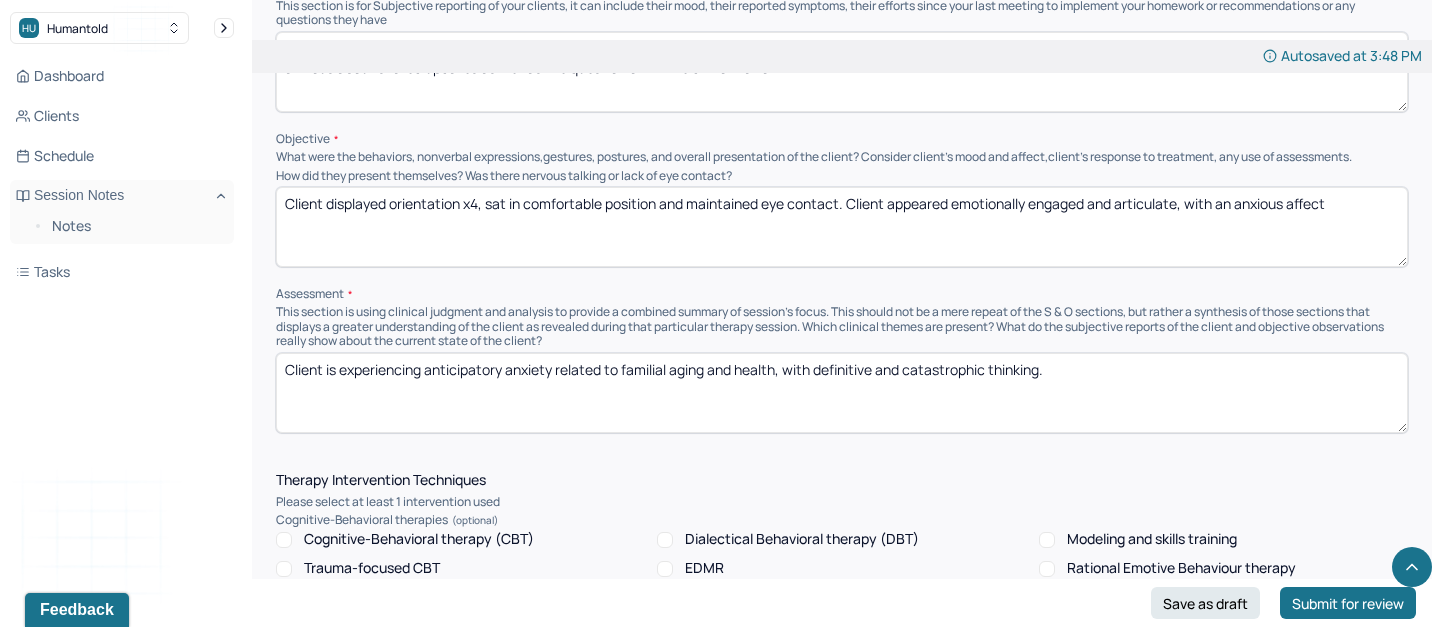 paste on "Use CBT interventions to challenge catastrophic thoughts and build tolerance for uncertainty." 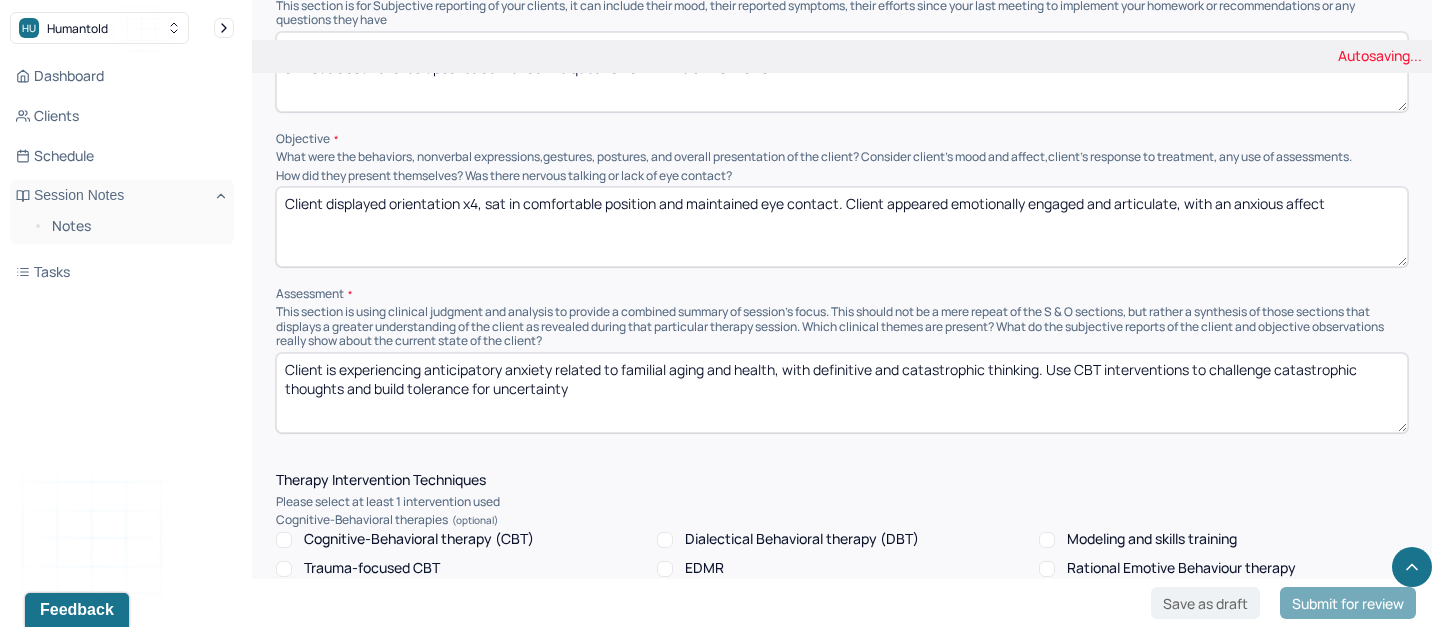 drag, startPoint x: 1078, startPoint y: 364, endPoint x: 1061, endPoint y: 364, distance: 17 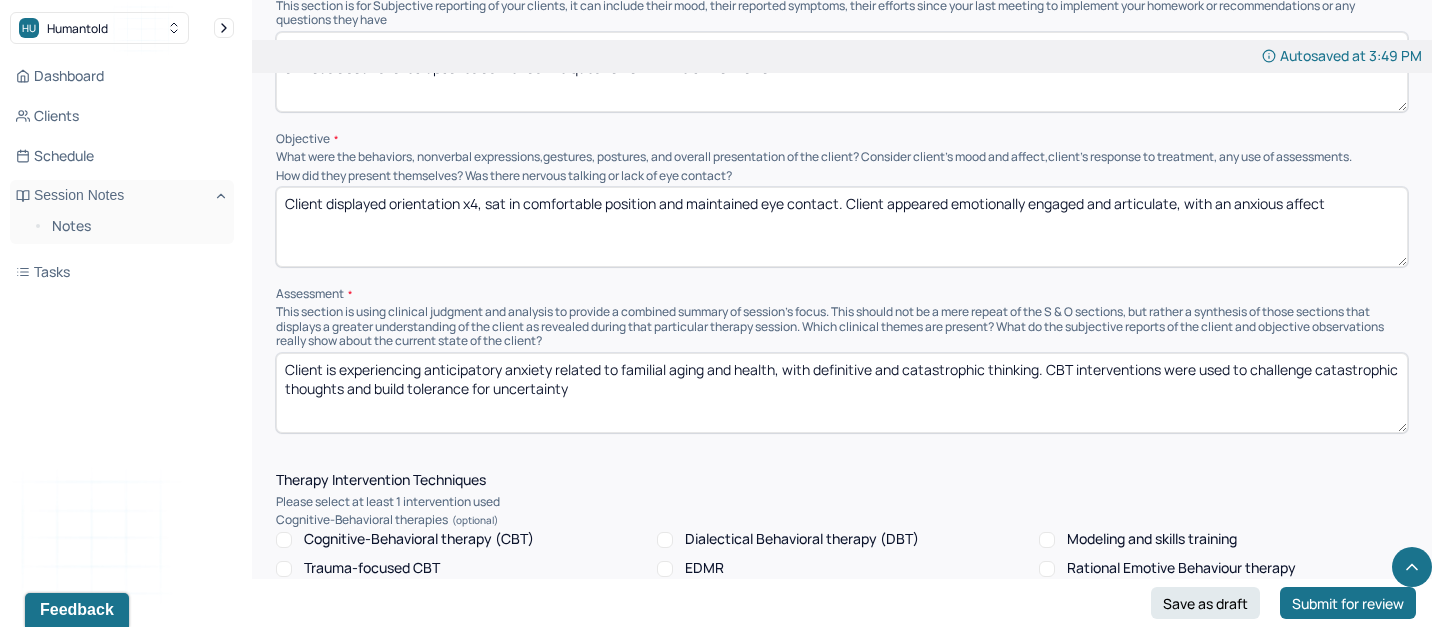click on "Client is experiencing anticipatory anxiety related to familial aging and health, with definitive and catastrophic thinking. CBT interventions to challenge catastrophic thoughts and build tolerance for uncertainty" at bounding box center (842, 393) 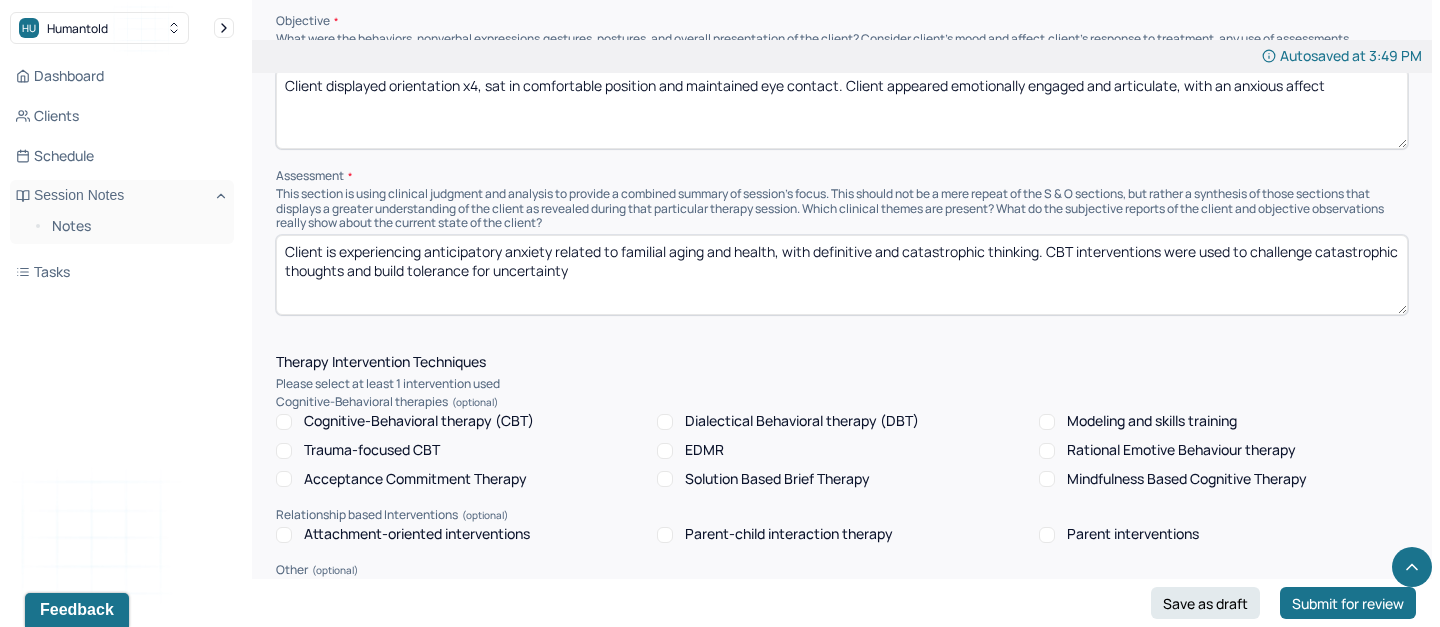 scroll, scrollTop: 1411, scrollLeft: 0, axis: vertical 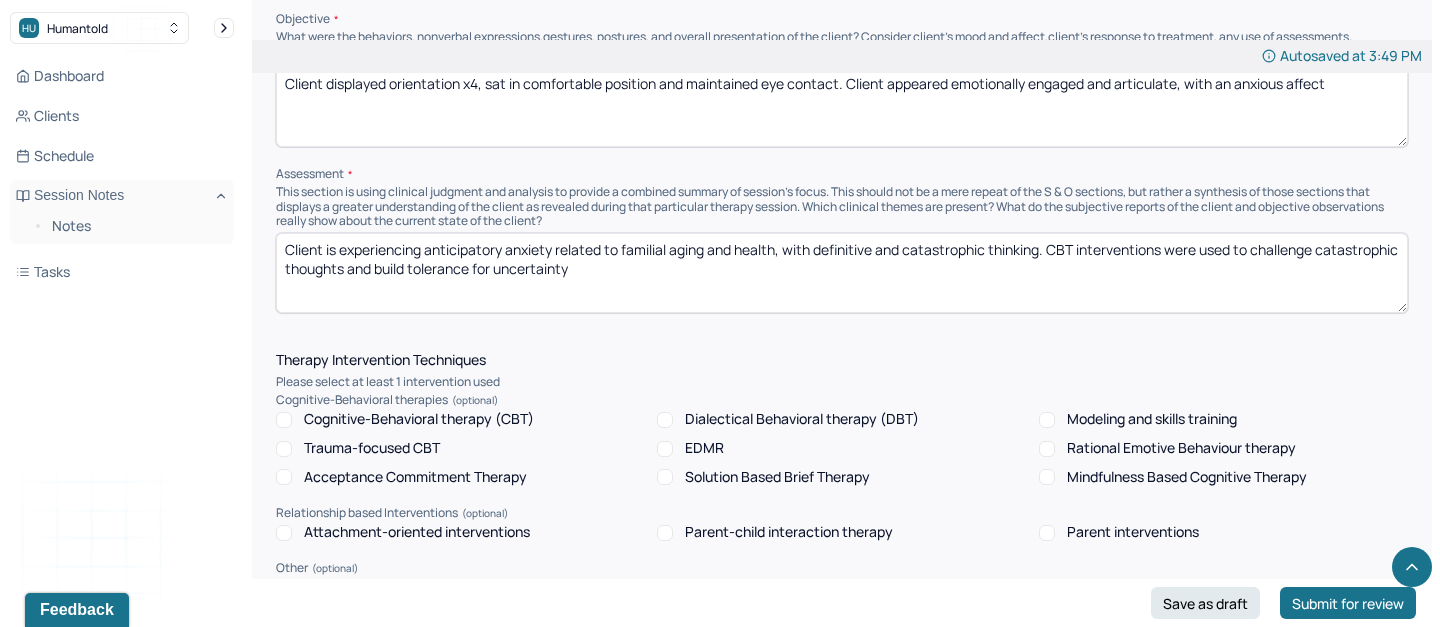 click on "Client is experiencing anticipatory anxiety related to familial aging and health, with definitive and catastrophic thinking. CBT interventions were used to challenge catastrophic thoughts and build tolerance for uncertainty" at bounding box center [842, 273] 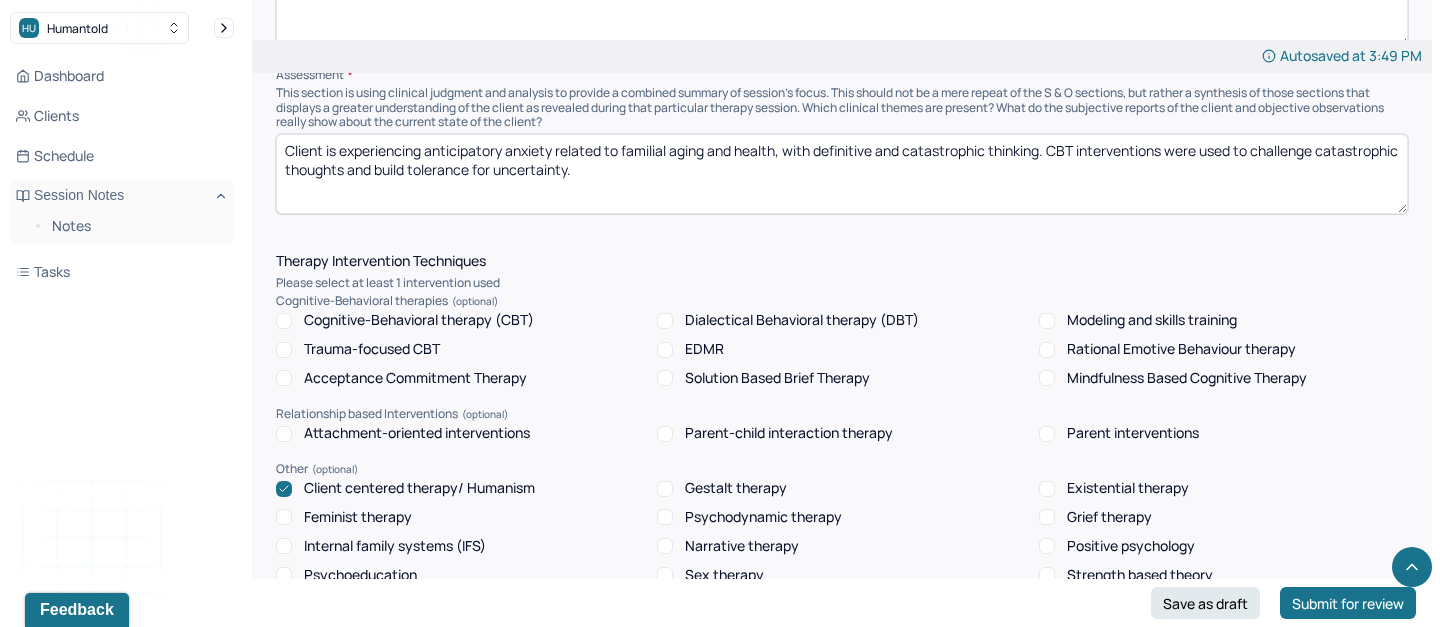scroll, scrollTop: 1520, scrollLeft: 0, axis: vertical 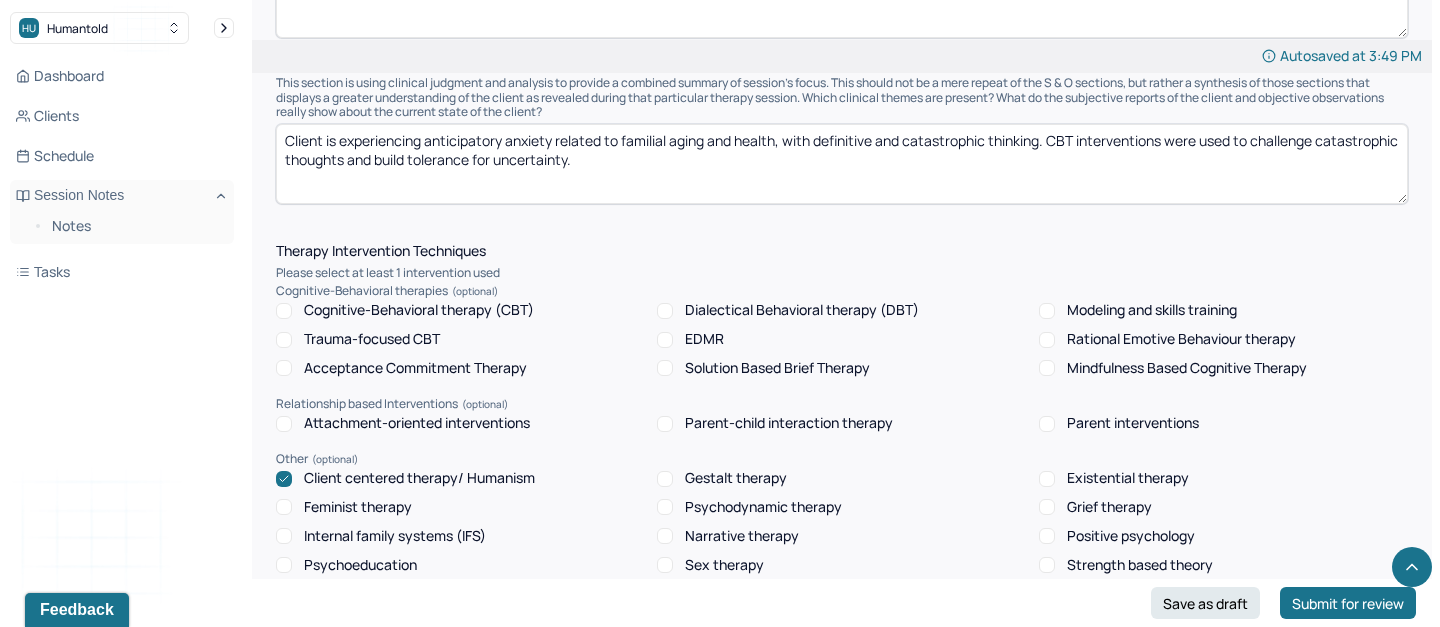 type on "Client is experiencing anticipatory anxiety related to familial aging and health, with definitive and catastrophic thinking. CBT interventions were used to challenge catastrophic thoughts and build tolerance for uncertainty." 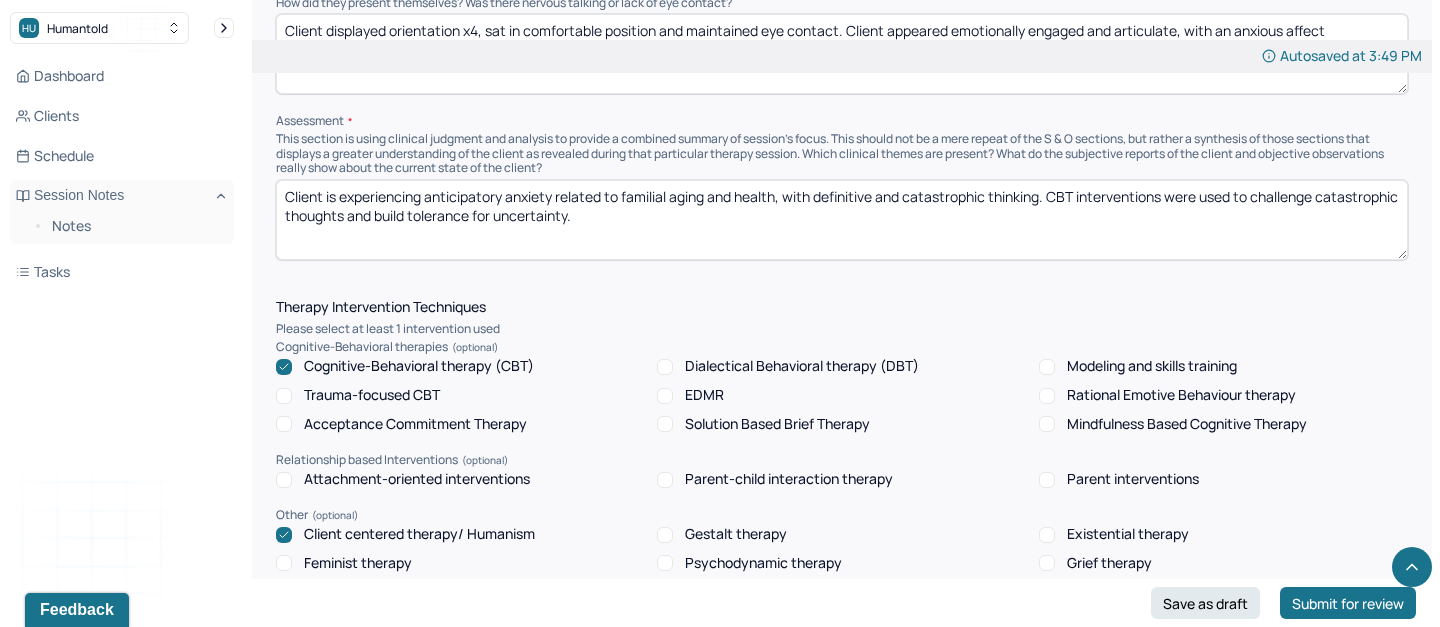 scroll, scrollTop: 1483, scrollLeft: 0, axis: vertical 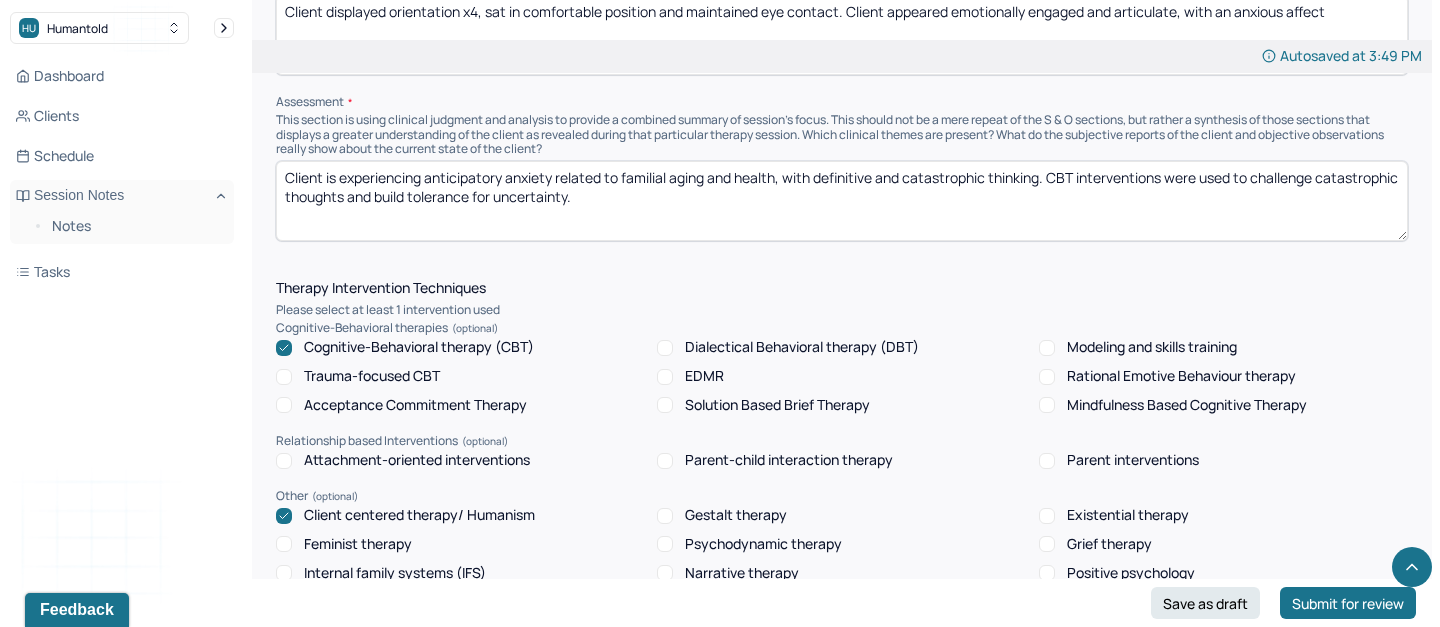 click 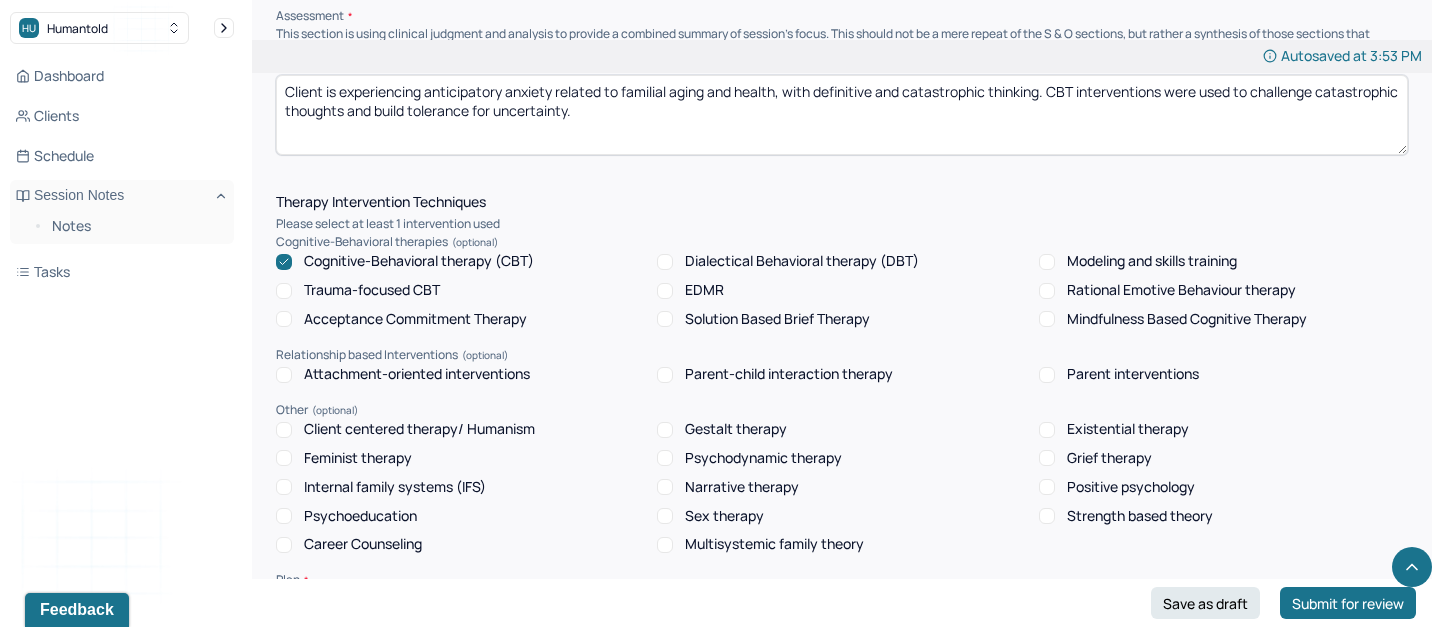 scroll, scrollTop: 1571, scrollLeft: 0, axis: vertical 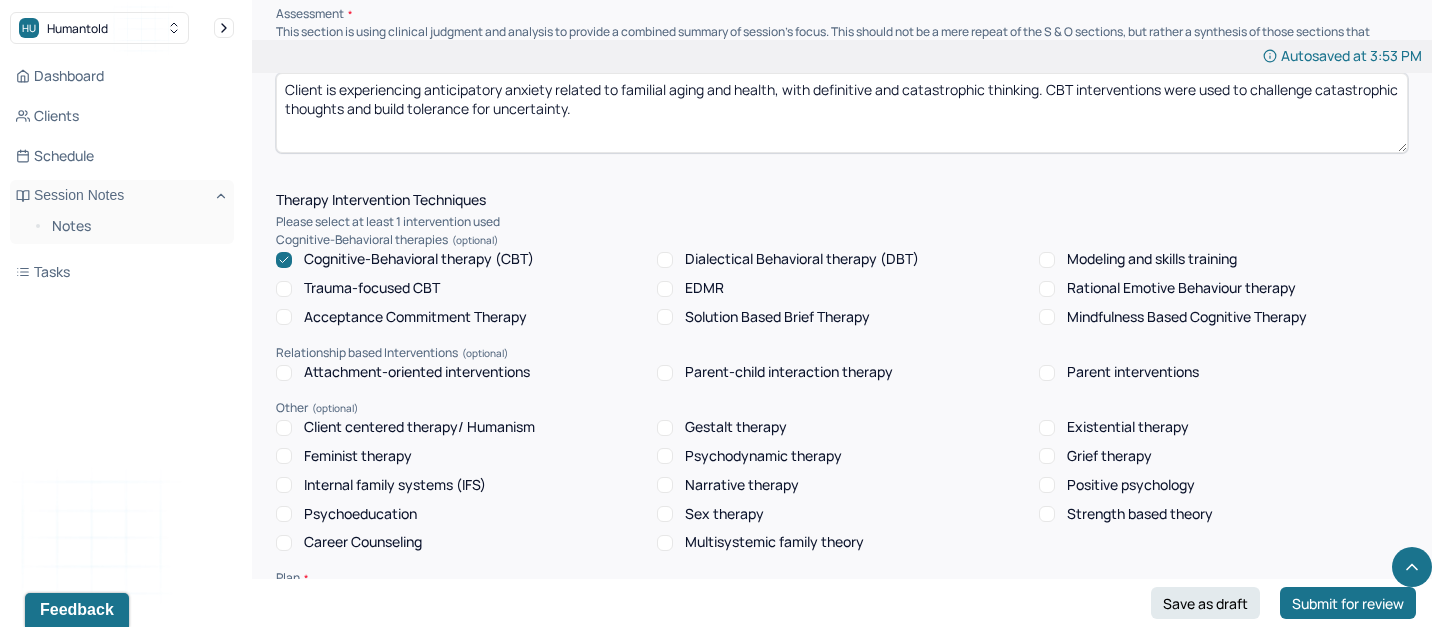 click on "Psychoeducation" at bounding box center (346, 514) 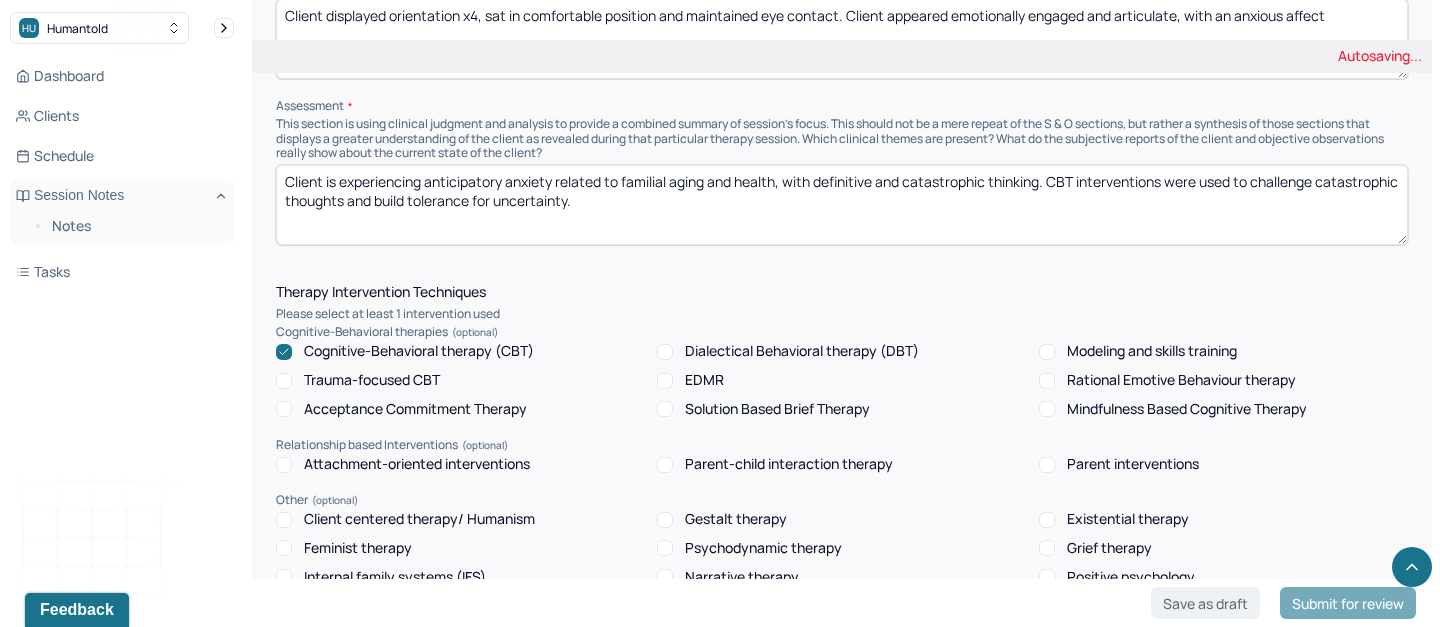 scroll, scrollTop: 1474, scrollLeft: 0, axis: vertical 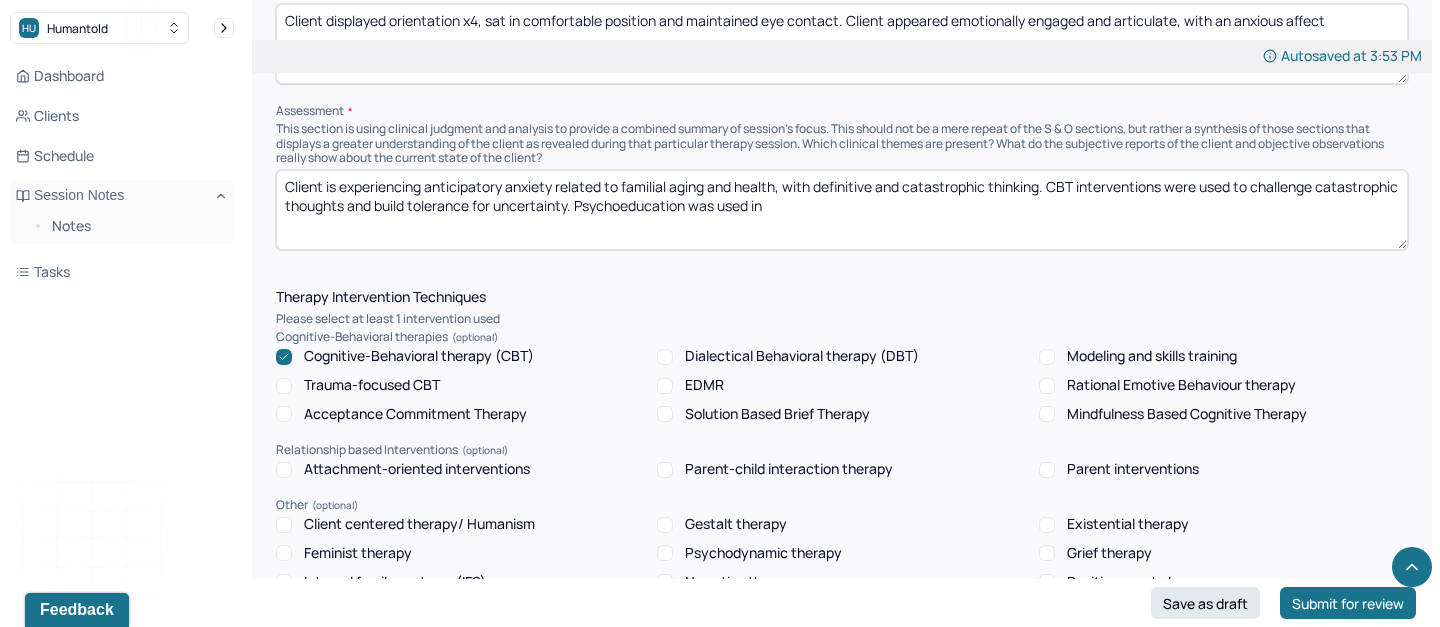 paste on "Normalize grief-related anticipatory emotions around aging and mortality." 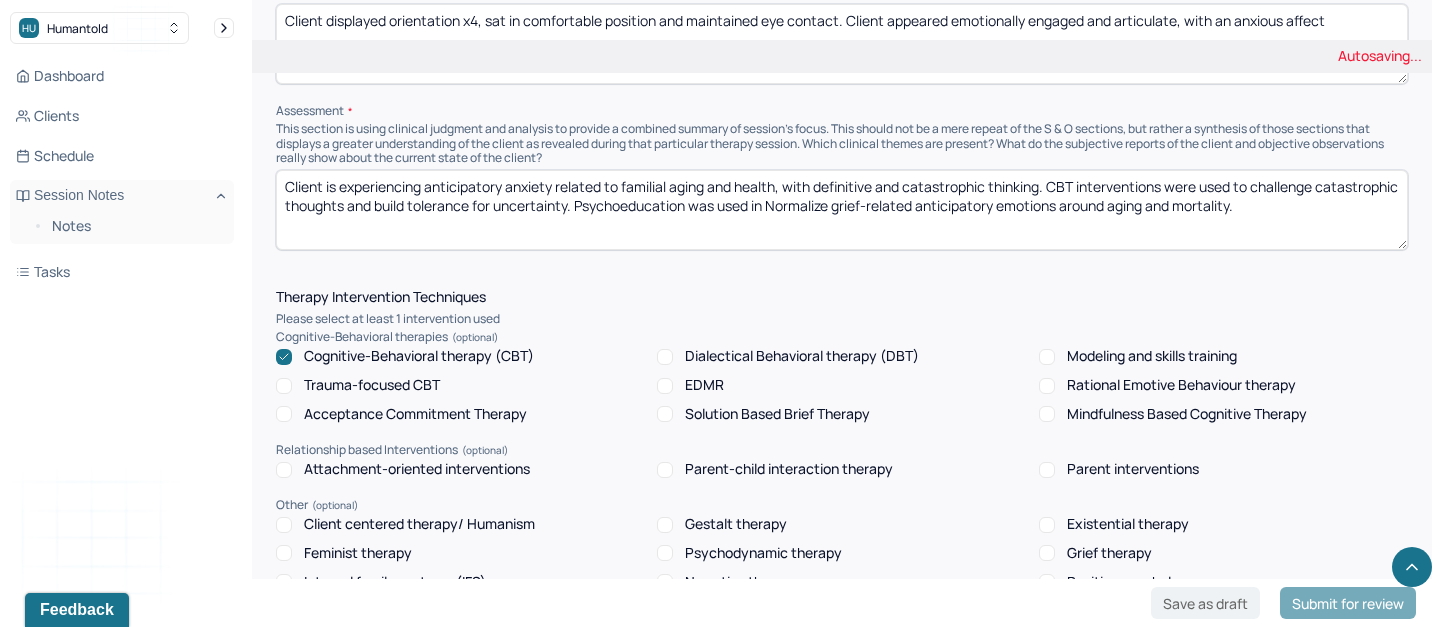 click on "Client is experiencing anticipatory anxiety related to familial aging and health, with definitive and catastrophic thinking. CBT interventions were used to challenge catastrophic thoughts and build tolerance for uncertainty." at bounding box center [842, 210] 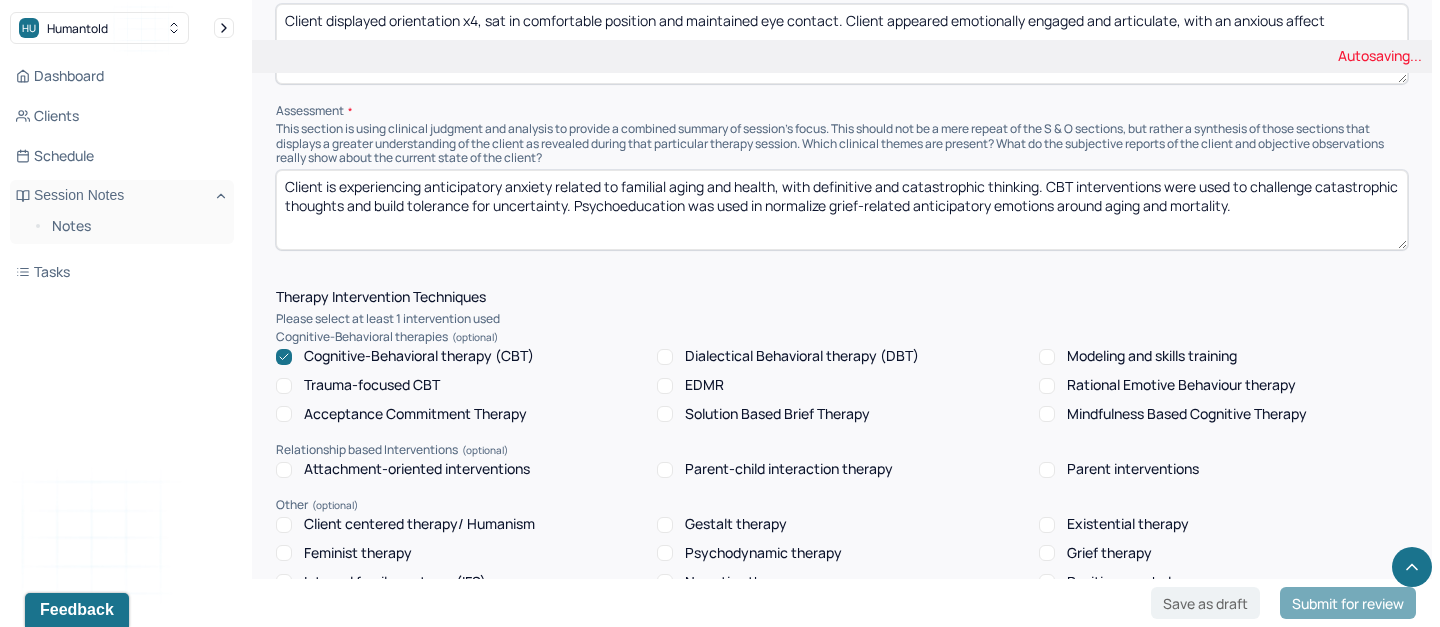 click on "Client is experiencing anticipatory anxiety related to familial aging and health, with definitive and catastrophic thinking. CBT interventions were used to challenge catastrophic thoughts and build tolerance for uncertainty. Psychoeducation was used in Normalize grief-related anticipatory emotions around aging and mortality." at bounding box center [842, 210] 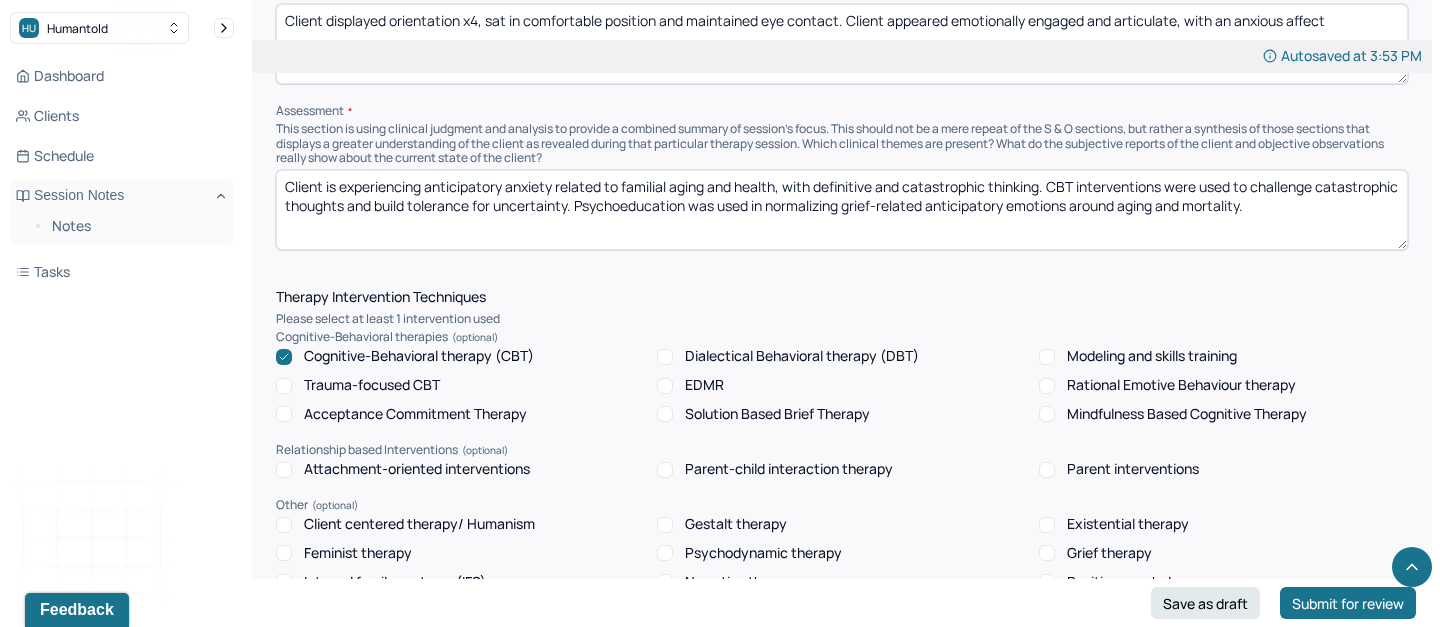 drag, startPoint x: 1250, startPoint y: 201, endPoint x: 1381, endPoint y: 201, distance: 131 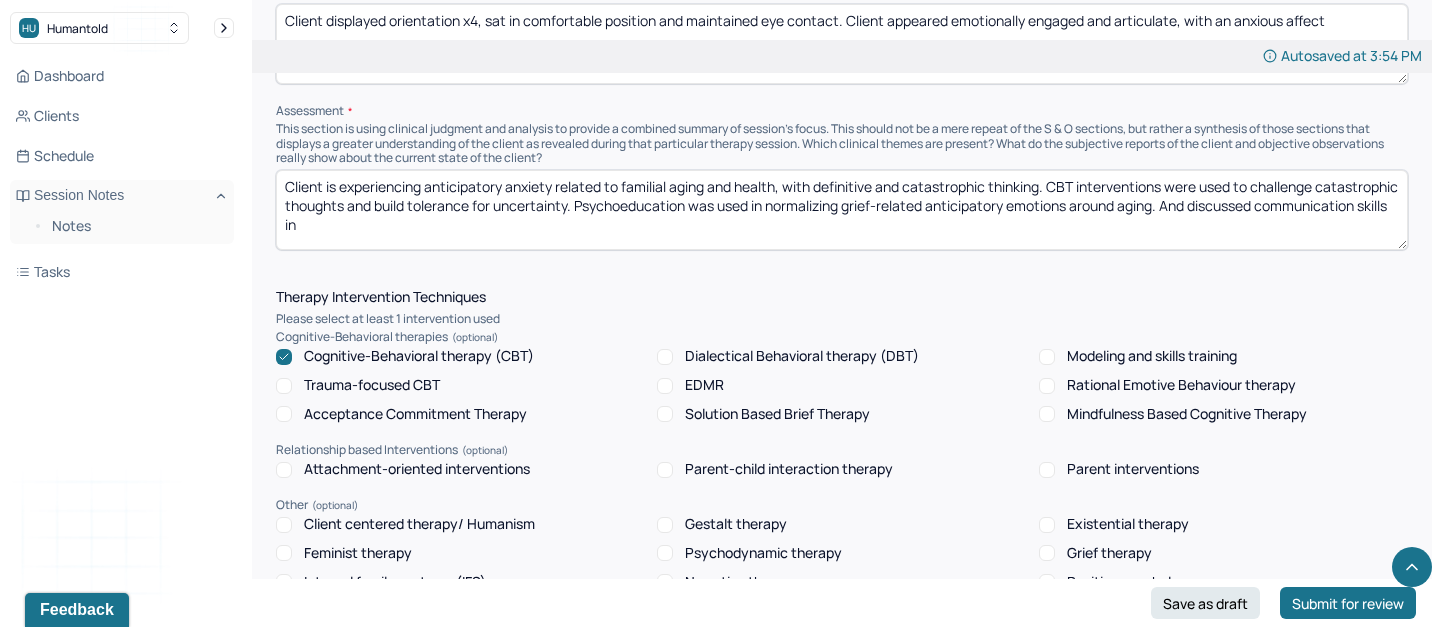 click on "Client is experiencing anticipatory anxiety related to familial aging and health, with definitive and catastrophic thinking. CBT interventions were used to challenge catastrophic thoughts and build tolerance for uncertainty. Psychoeducation was used in normalizing grief-related anticipatory emotions around aging. And discussed communication skills in" at bounding box center (842, 210) 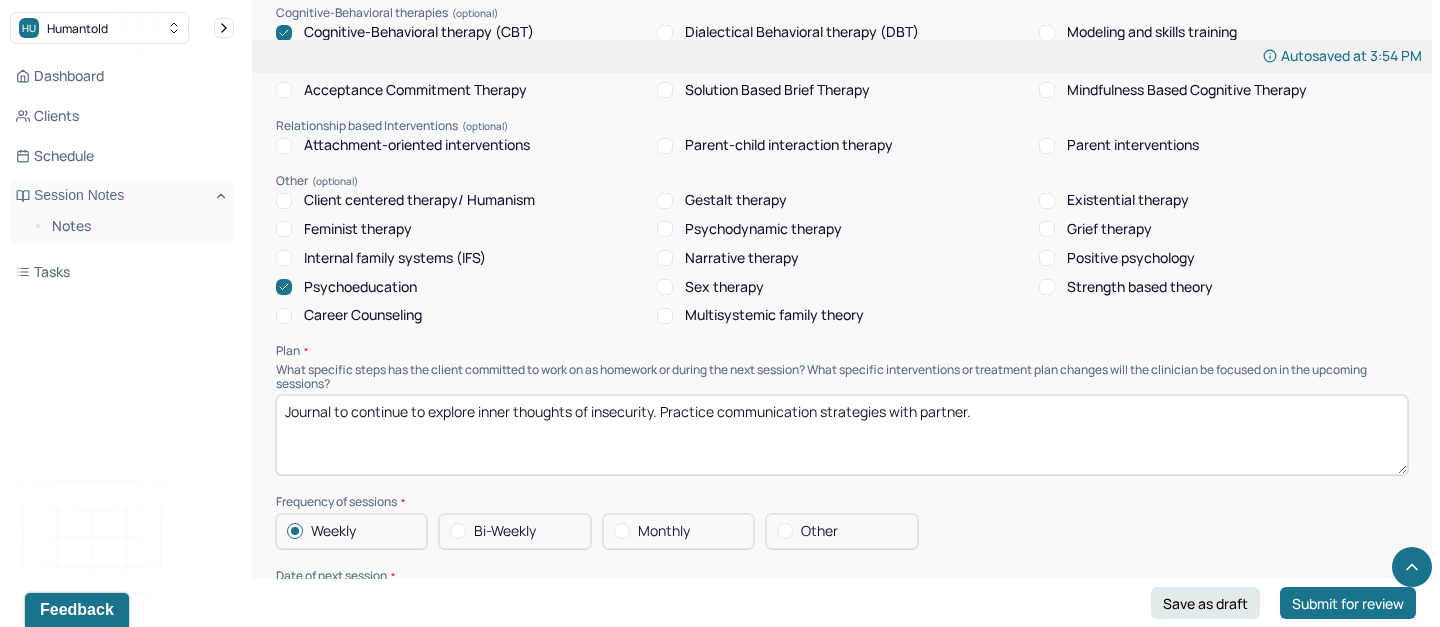 scroll, scrollTop: 1799, scrollLeft: 0, axis: vertical 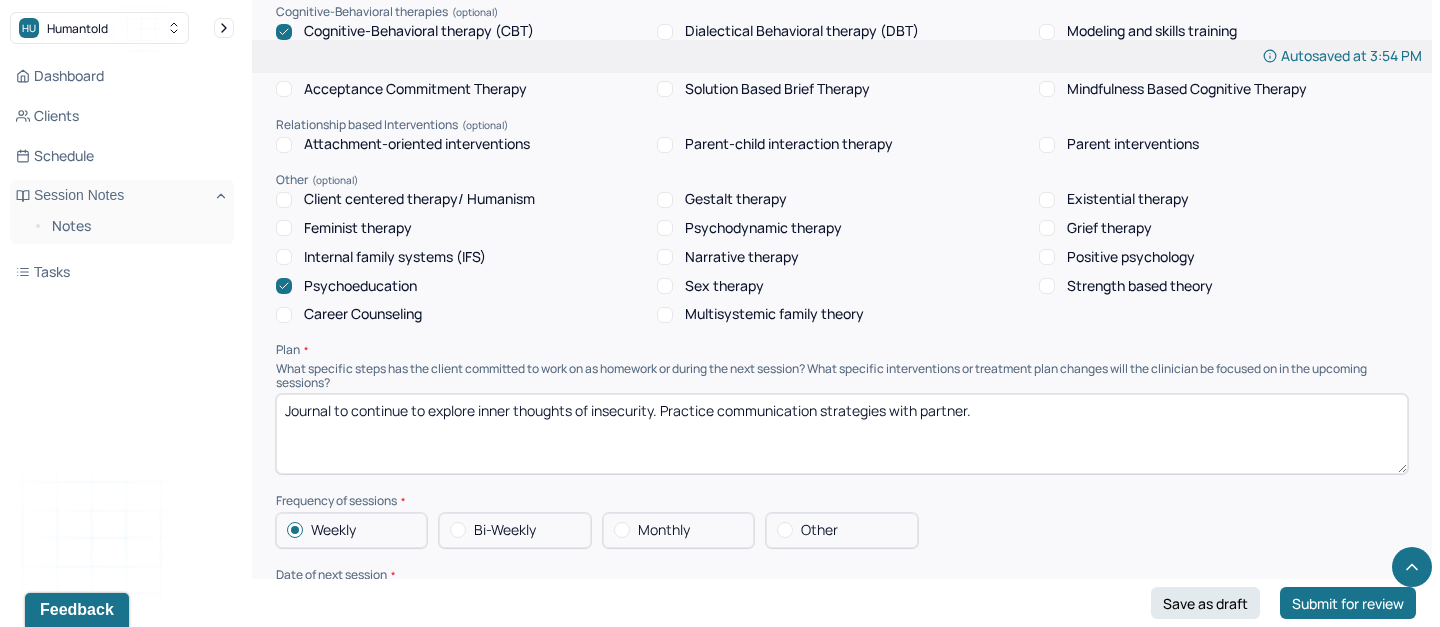 type on "Client is experiencing anticipatory anxiety related to familial aging and health, with definitive and catastrophic thinking. CBT interventions were used to challenge catastrophic thoughts and build tolerance for uncertainty. Psychoeducation was used in normalizing grief-related anticipatory emotions around aging. And discussed communication skills in expressing worry and creating boundaries." 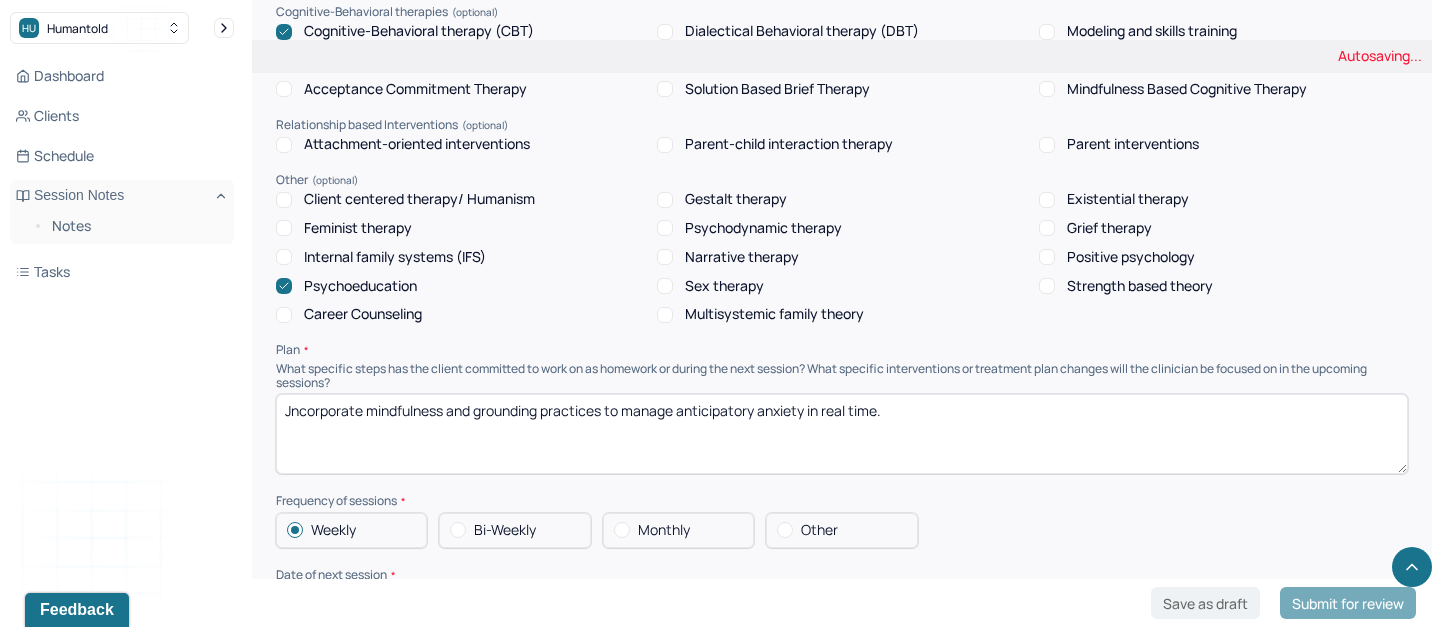 click on "Journal to continue to explore inner thoughts of insecurity. Practice communication strategies with partner." at bounding box center [842, 434] 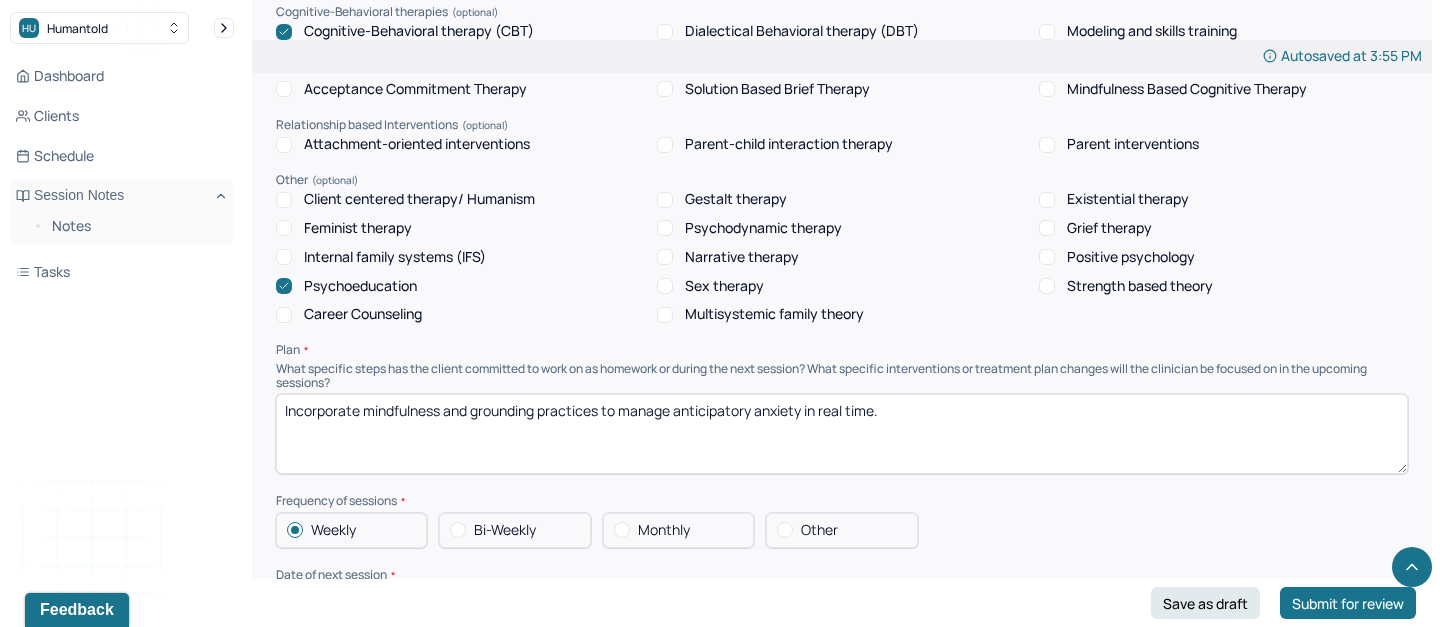 click on "Jncorporate mindfulness and grounding practices to manage anticipatory anxiety in real time." at bounding box center (842, 434) 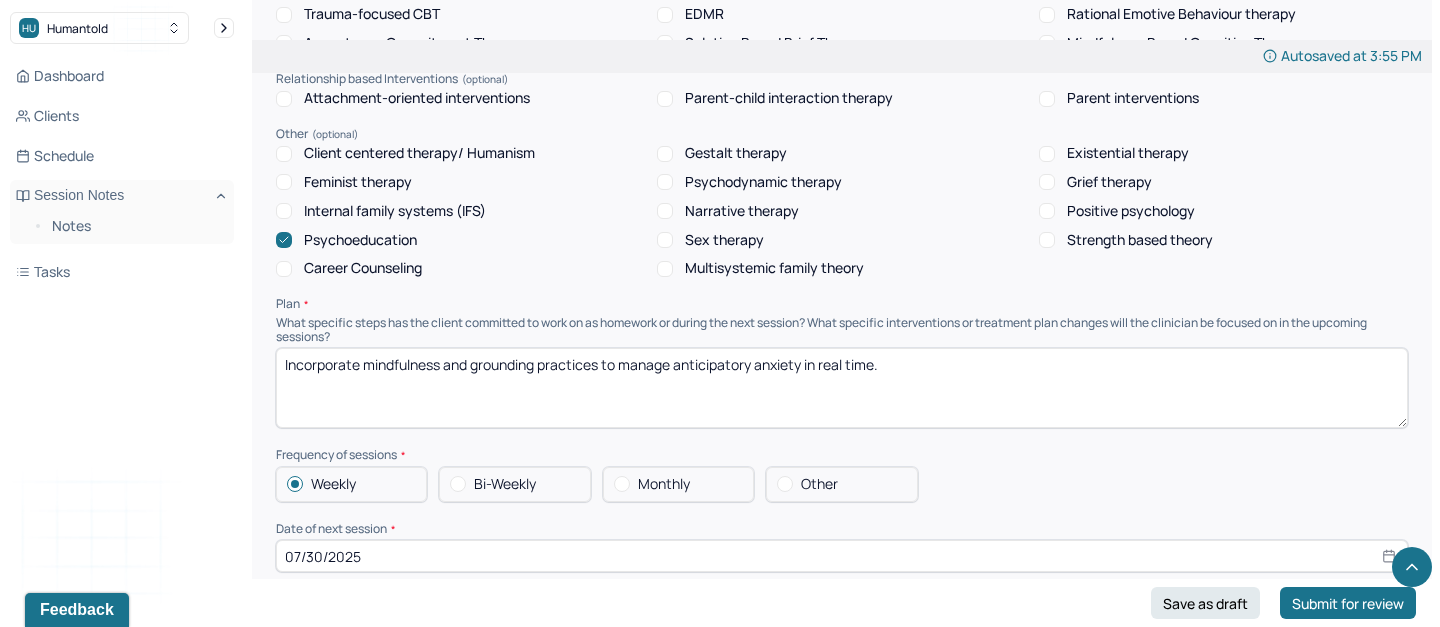 scroll, scrollTop: 2040, scrollLeft: 0, axis: vertical 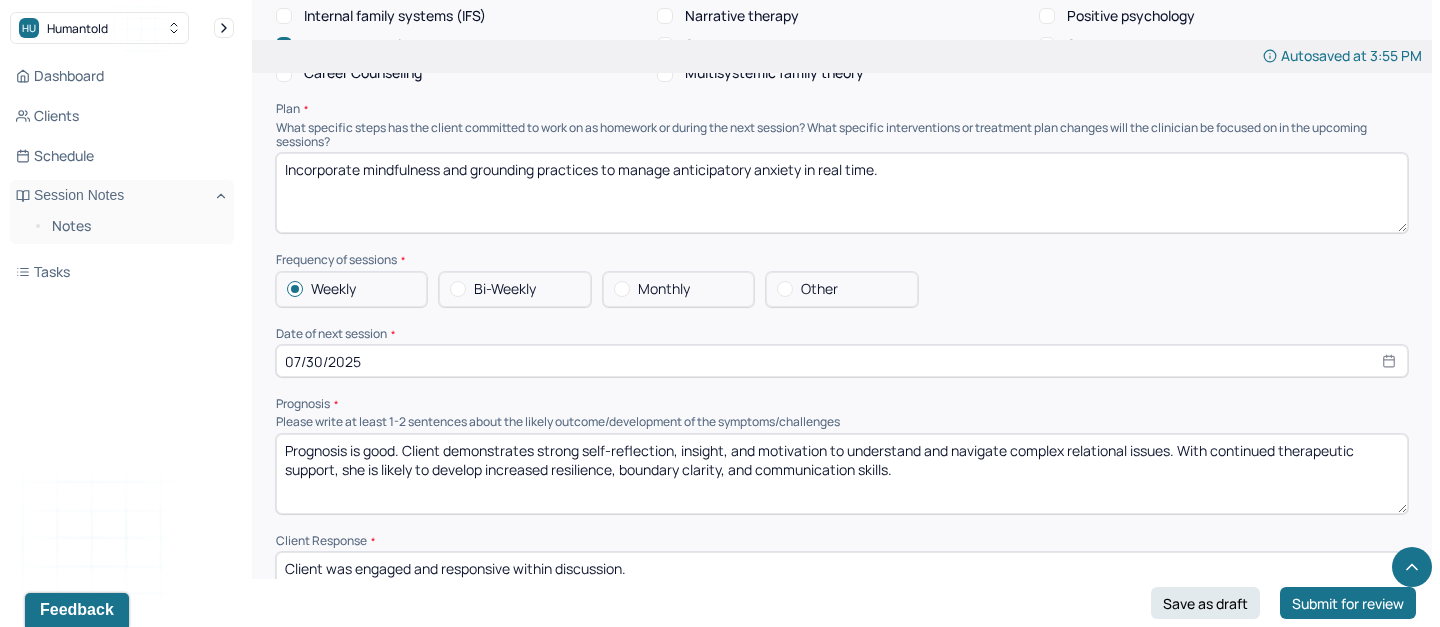 type on "Incorporate mindfulness and grounding practices to manage anticipatory anxiety in real time." 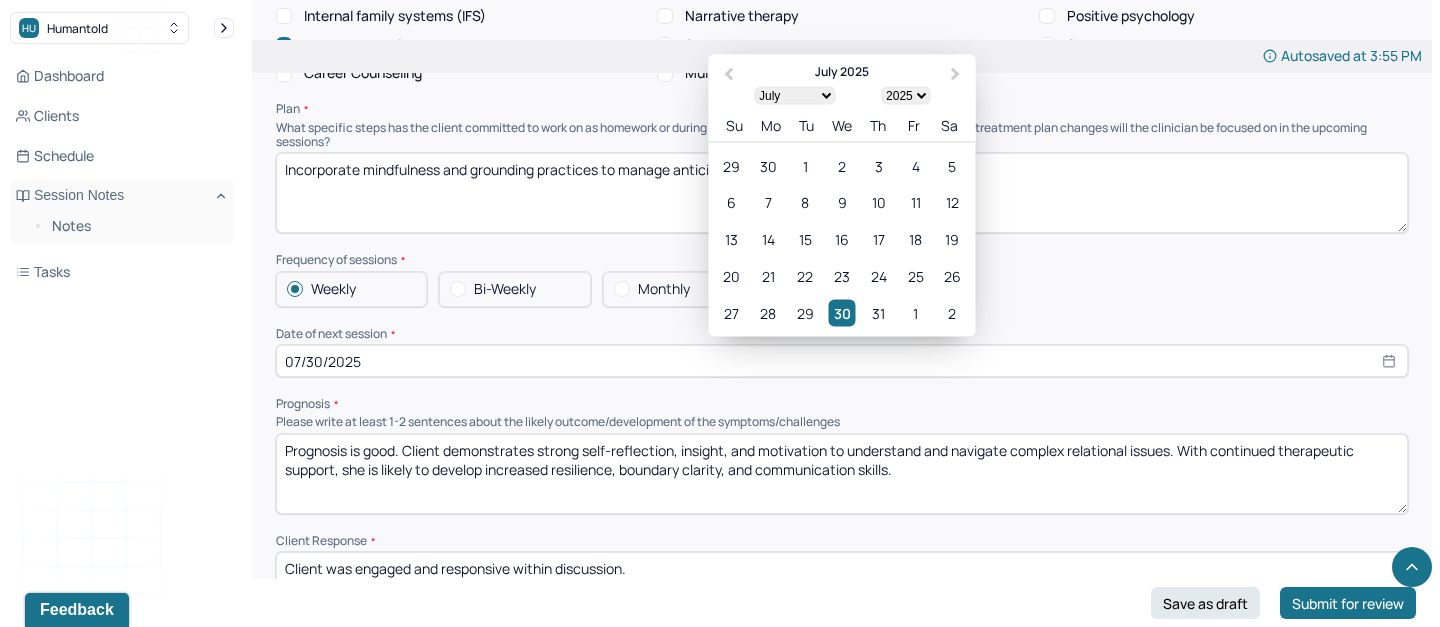 click on "07/30/2025" at bounding box center [842, 361] 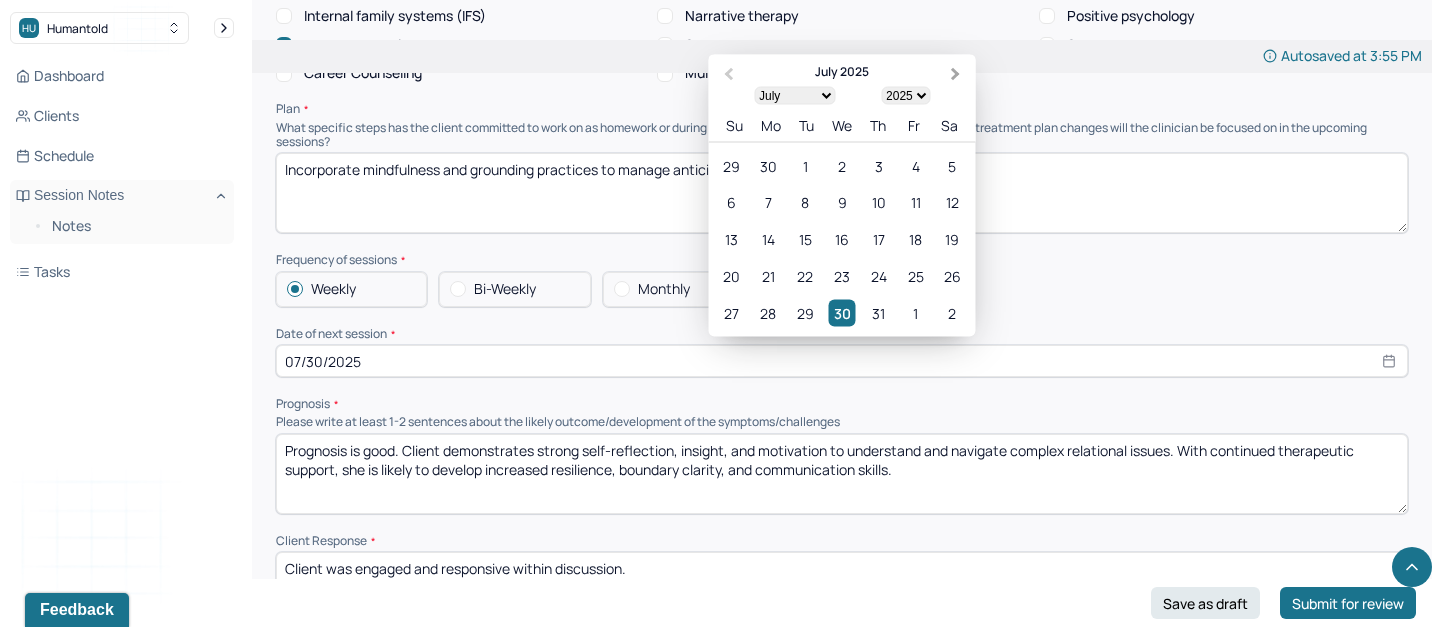 click on "Next Month" at bounding box center [956, 74] 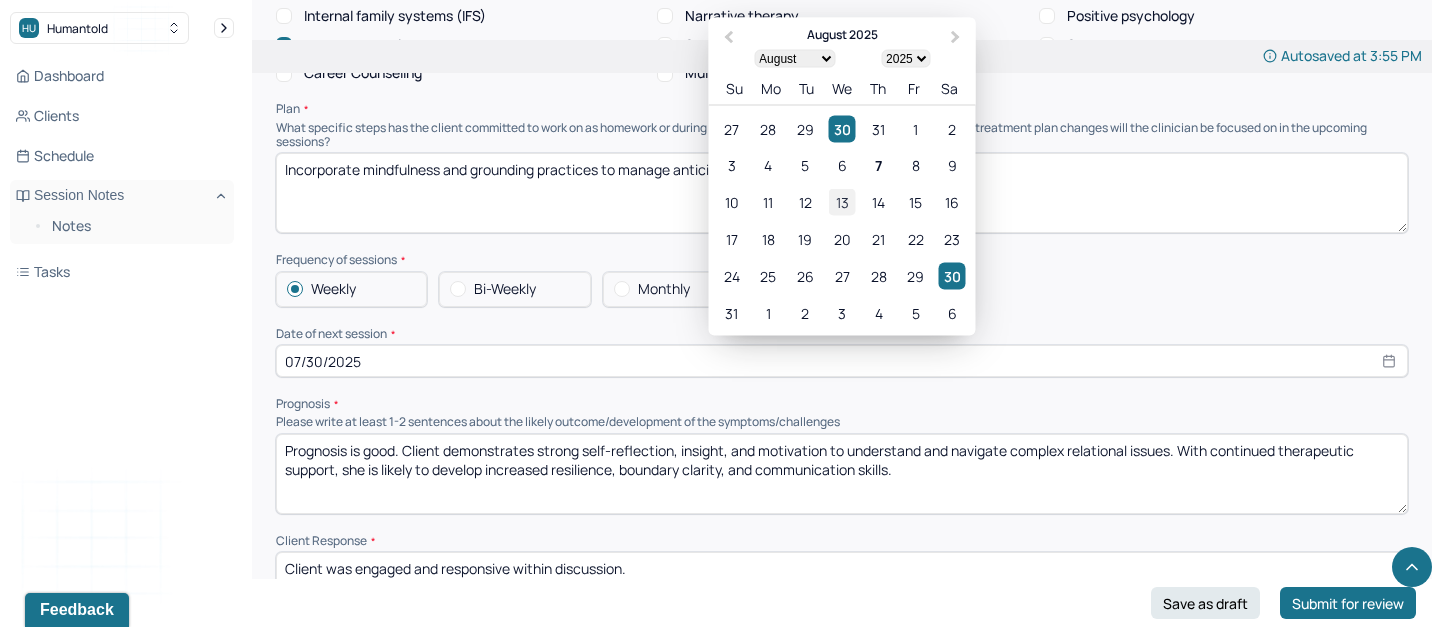 click on "13" at bounding box center (841, 202) 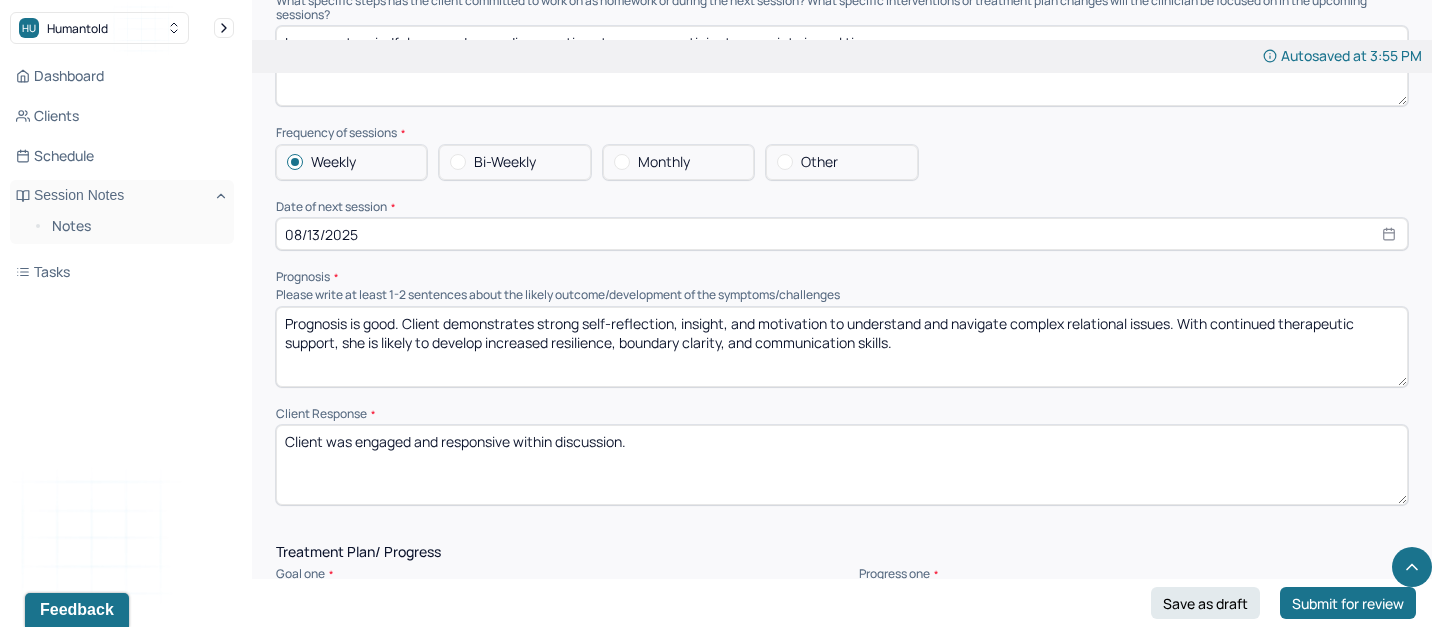 scroll, scrollTop: 2171, scrollLeft: 0, axis: vertical 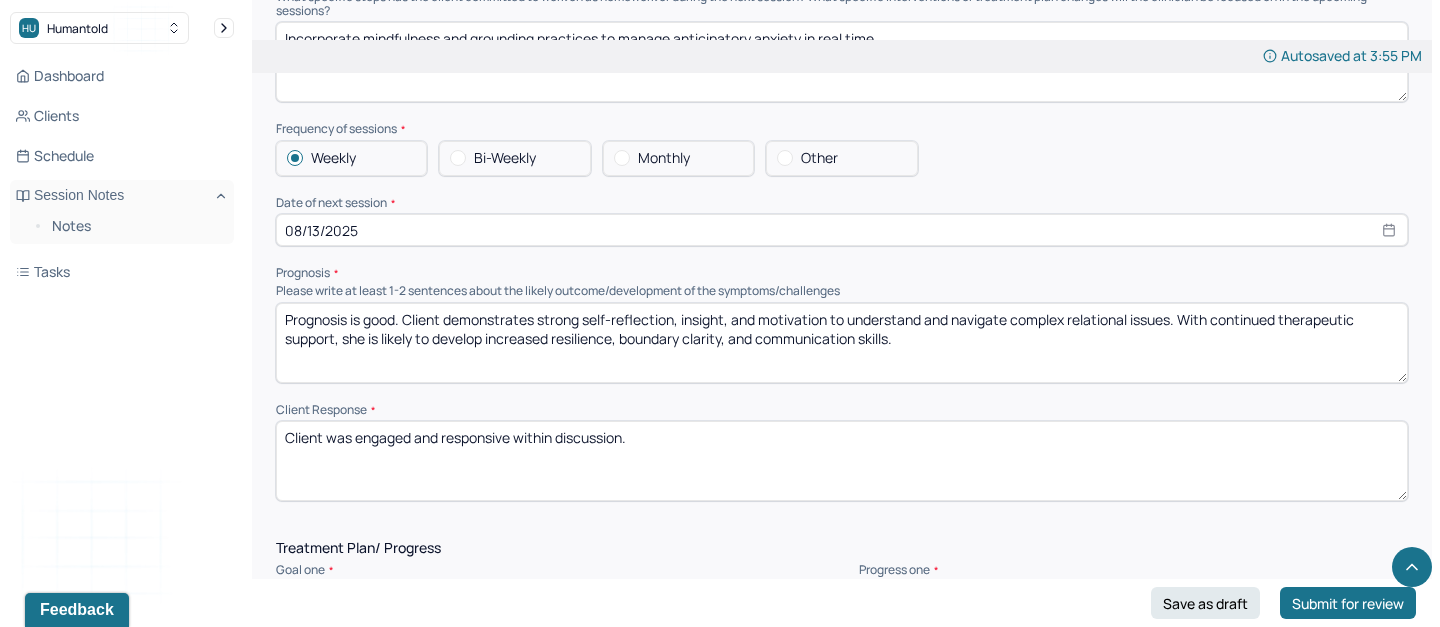 select on "7" 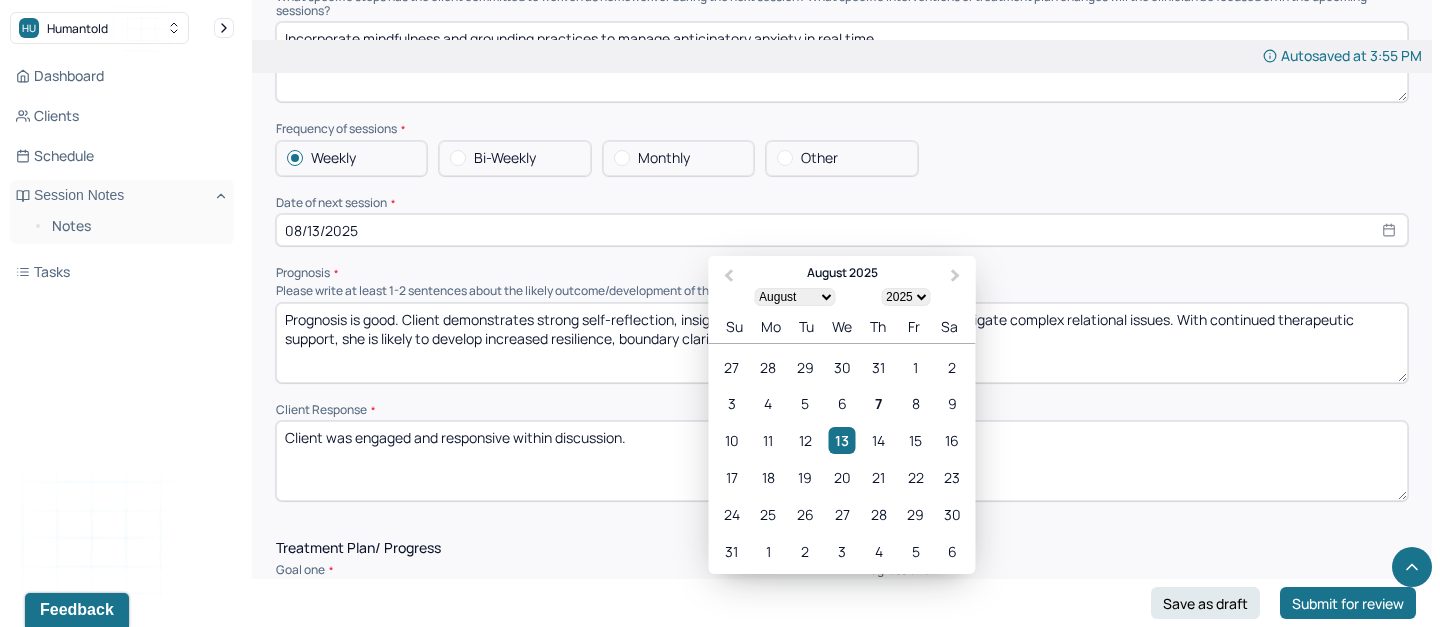 click on "Prognosis is good. Client demonstrates strong self-reflection, insight, and motivation to understand and navigate complex relational issues. With continued therapeutic support, she is likely to develop increased resilience, boundary clarity, and communication skills." at bounding box center [842, 343] 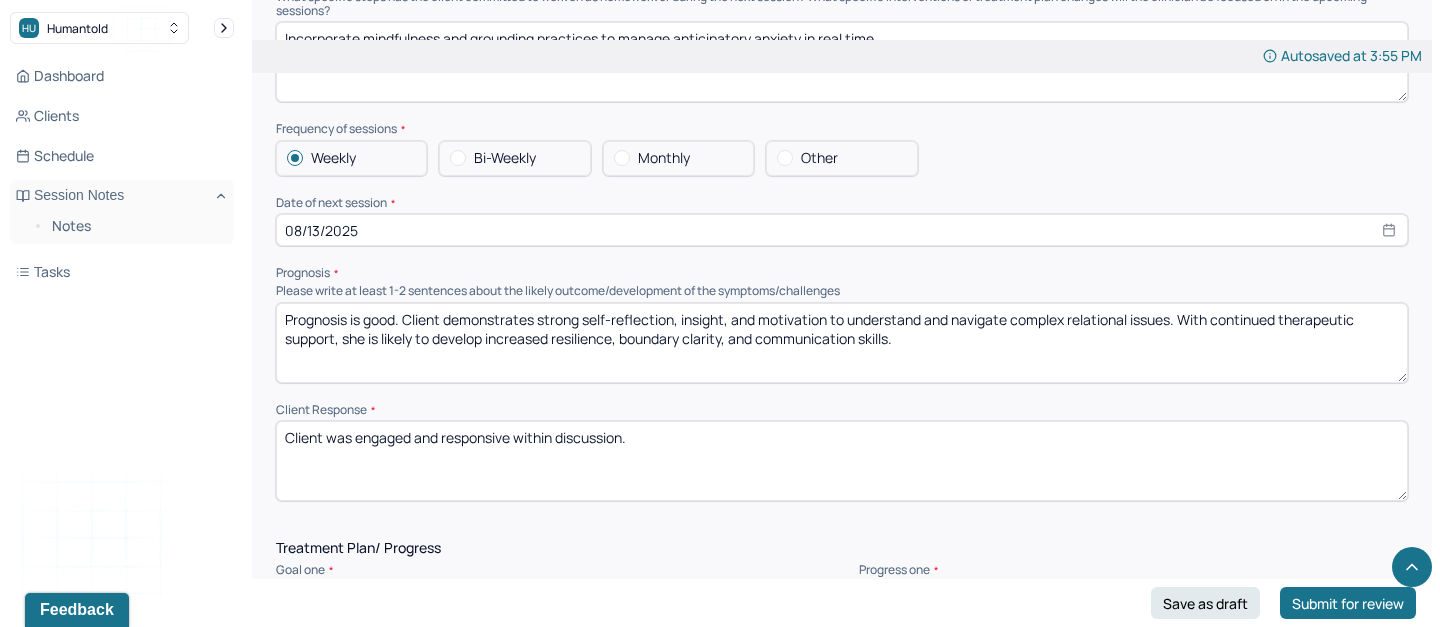drag, startPoint x: 402, startPoint y: 311, endPoint x: 902, endPoint y: 389, distance: 506.04742 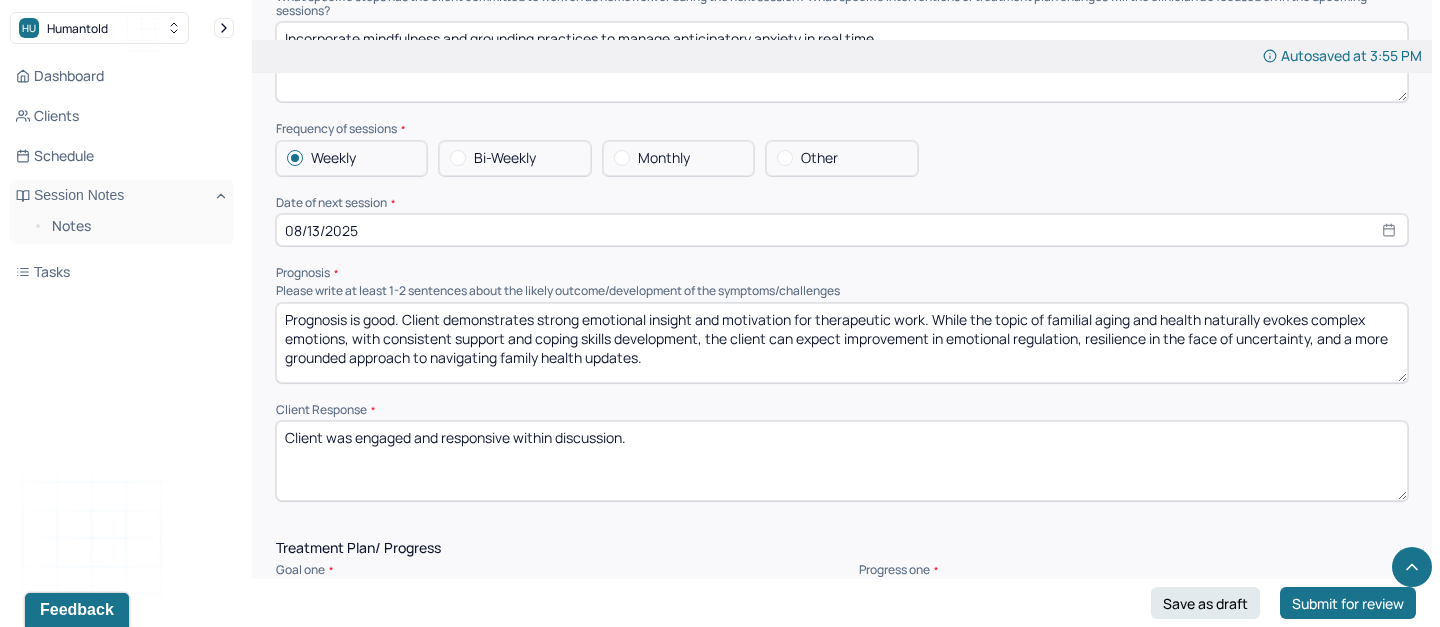 click on "Prognosis is good. Client demonstrates strong emotional insight and motivation for therapeutic work. While the topic of familial aging and health naturally evokes complex emotions, with consistent support and coping skills development, the client can expect improvement in emotional regulation, resilience in the face of uncertainty, and a more grounded approach to navigating family health updates." at bounding box center [842, 343] 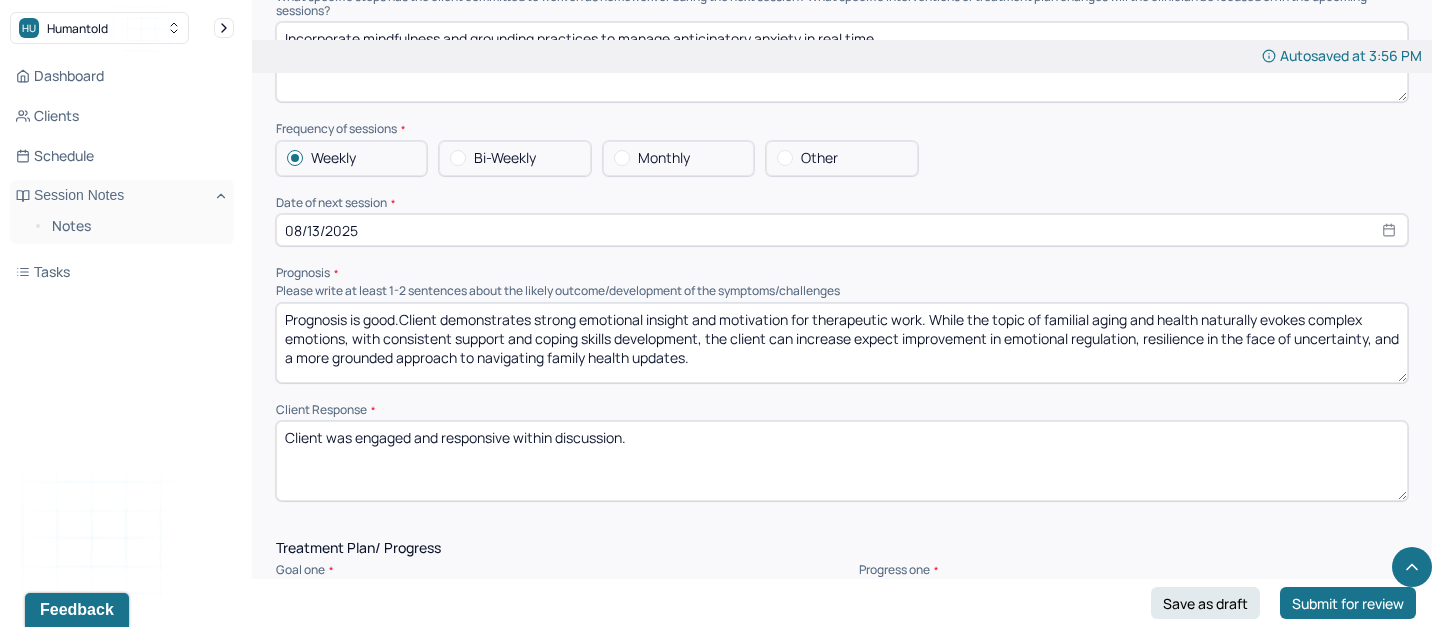 drag, startPoint x: 852, startPoint y: 329, endPoint x: 999, endPoint y: 325, distance: 147.05441 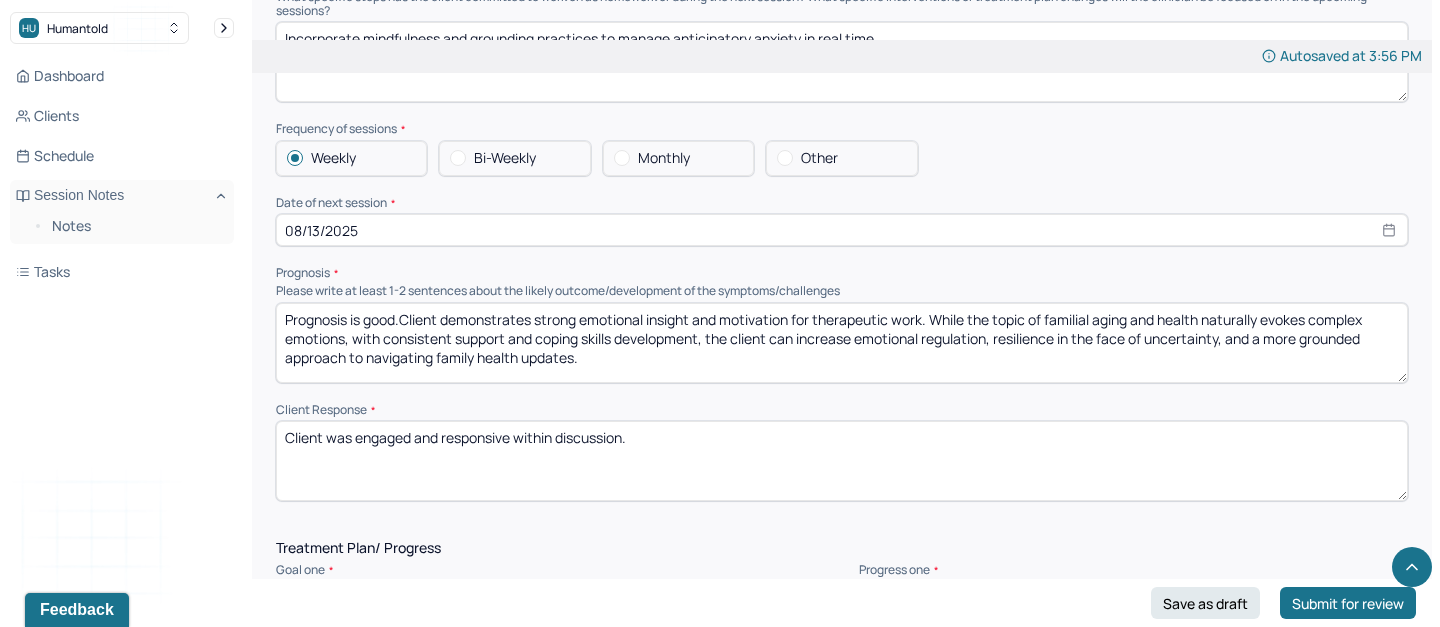 click on "Prognosis is good.Client demonstrates strong emotional insight and motivation for therapeutic work. While the topic of familial aging and health naturally evokes complex emotions, with consistent support and coping skills development, the client can increasen emotional regulation, resilience in the face of uncertainty, and a more grounded approach to navigating family health updates." at bounding box center (842, 343) 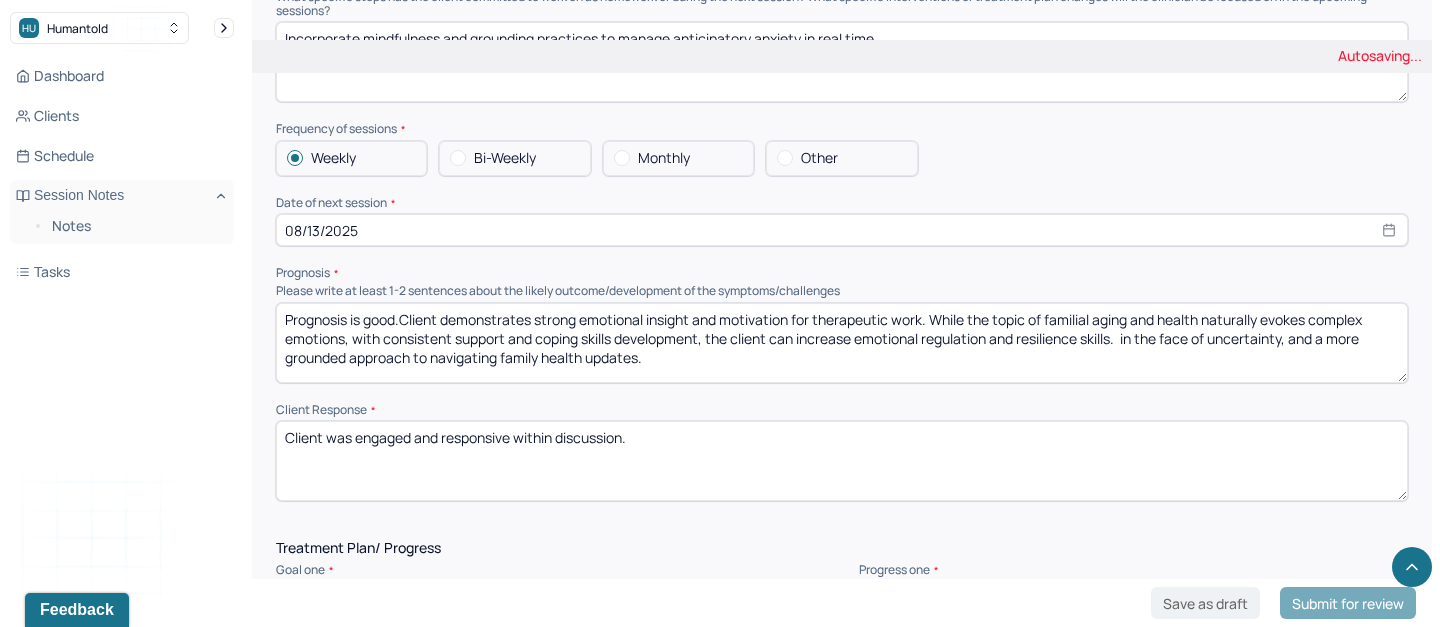 drag, startPoint x: 1129, startPoint y: 333, endPoint x: 1180, endPoint y: 393, distance: 78.74643 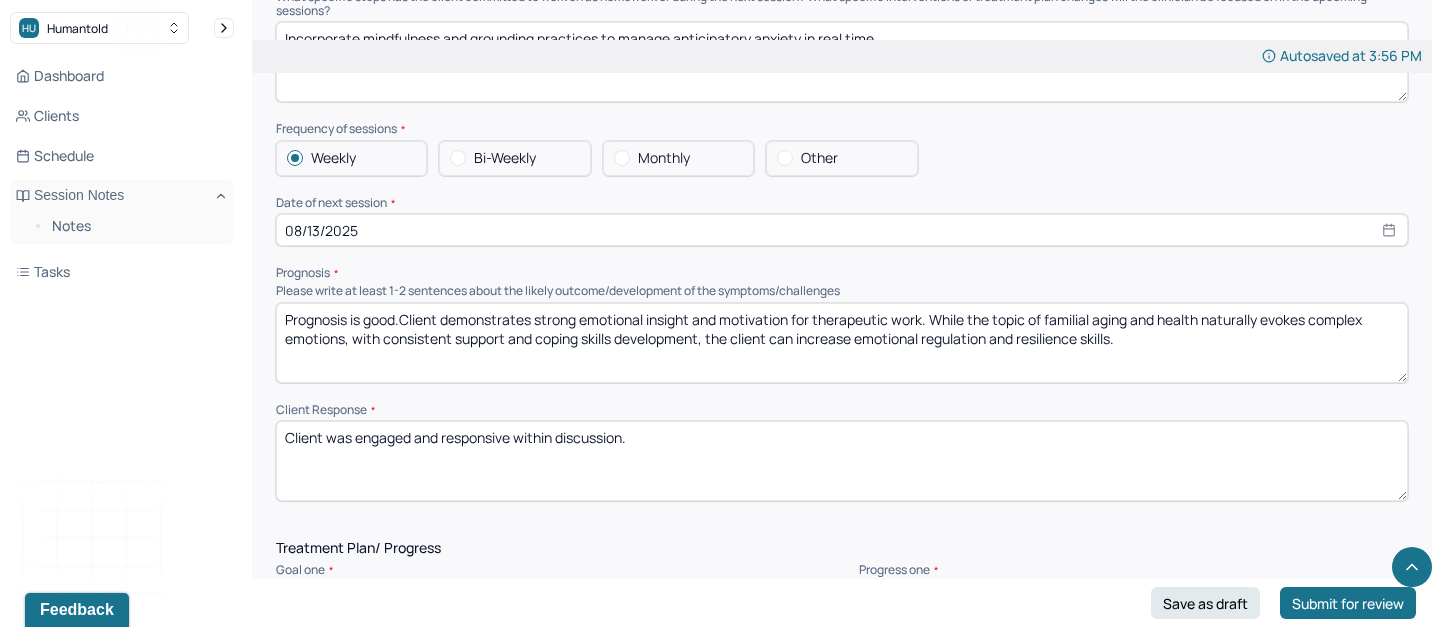 type on "Prognosis is good.Client demonstrates strong emotional insight and motivation for therapeutic work. While the topic of familial aging and health naturally evokes complex emotions, with consistent support and coping skills development, the client can increase emotional regulation and resilience skills." 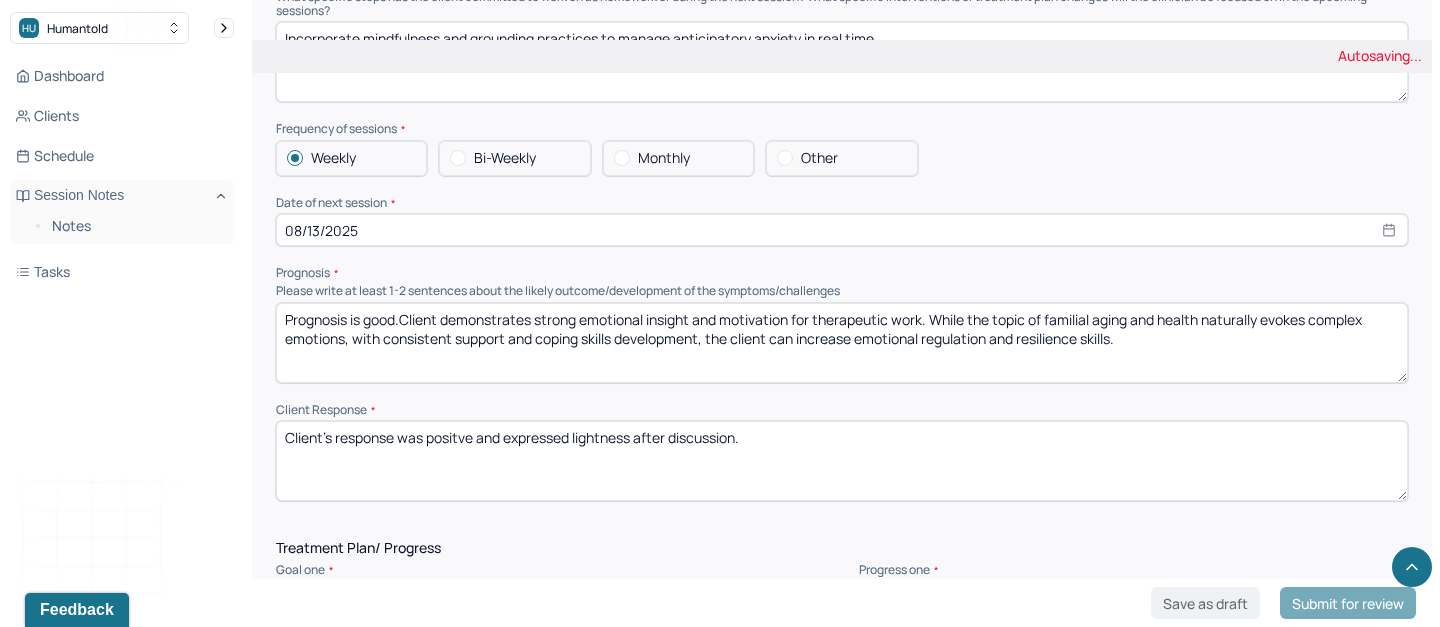 click on "Client's response was positve and" at bounding box center [842, 461] 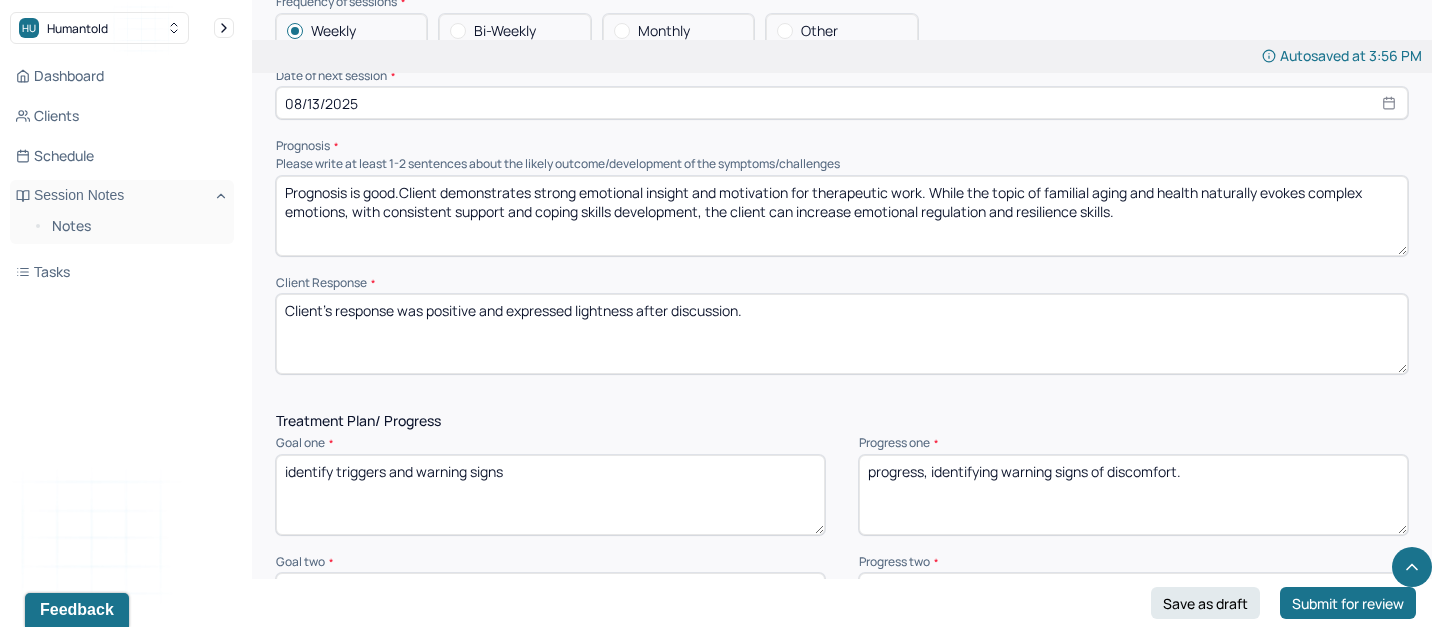scroll, scrollTop: 2349, scrollLeft: 0, axis: vertical 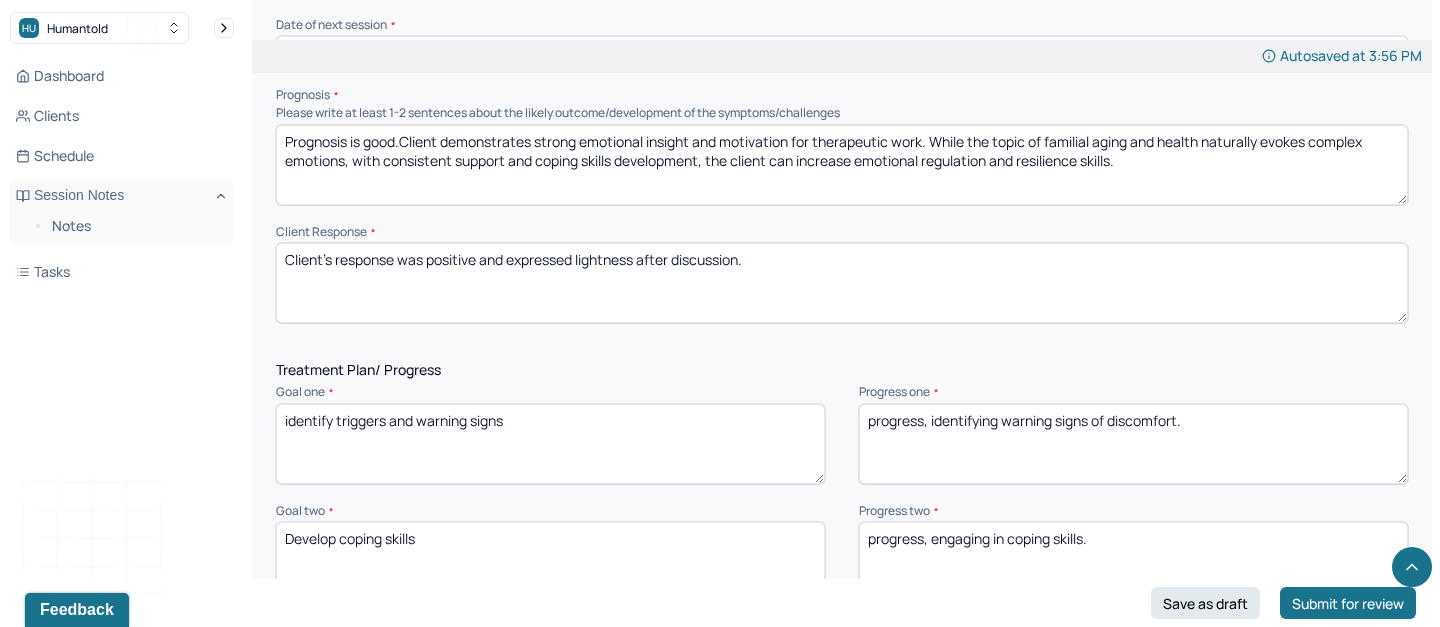 type on "Client's response was positive and expressed lightness after discussion." 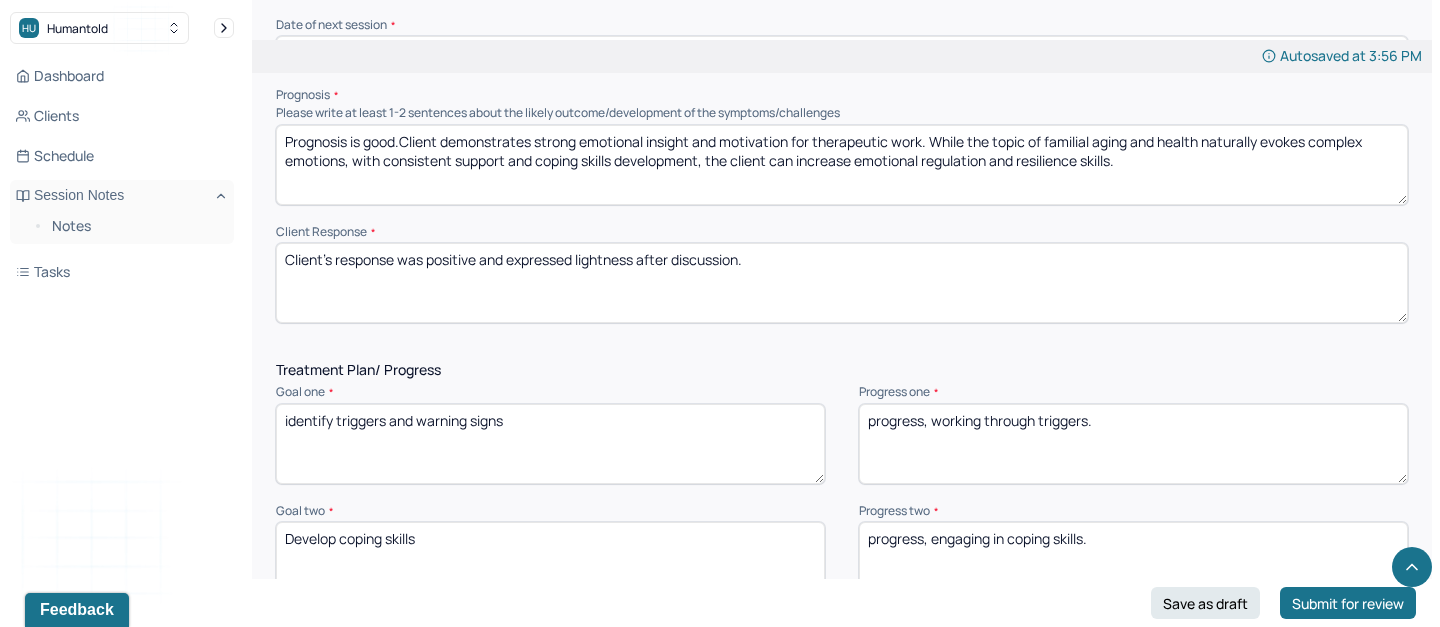 scroll, scrollTop: 2454, scrollLeft: 0, axis: vertical 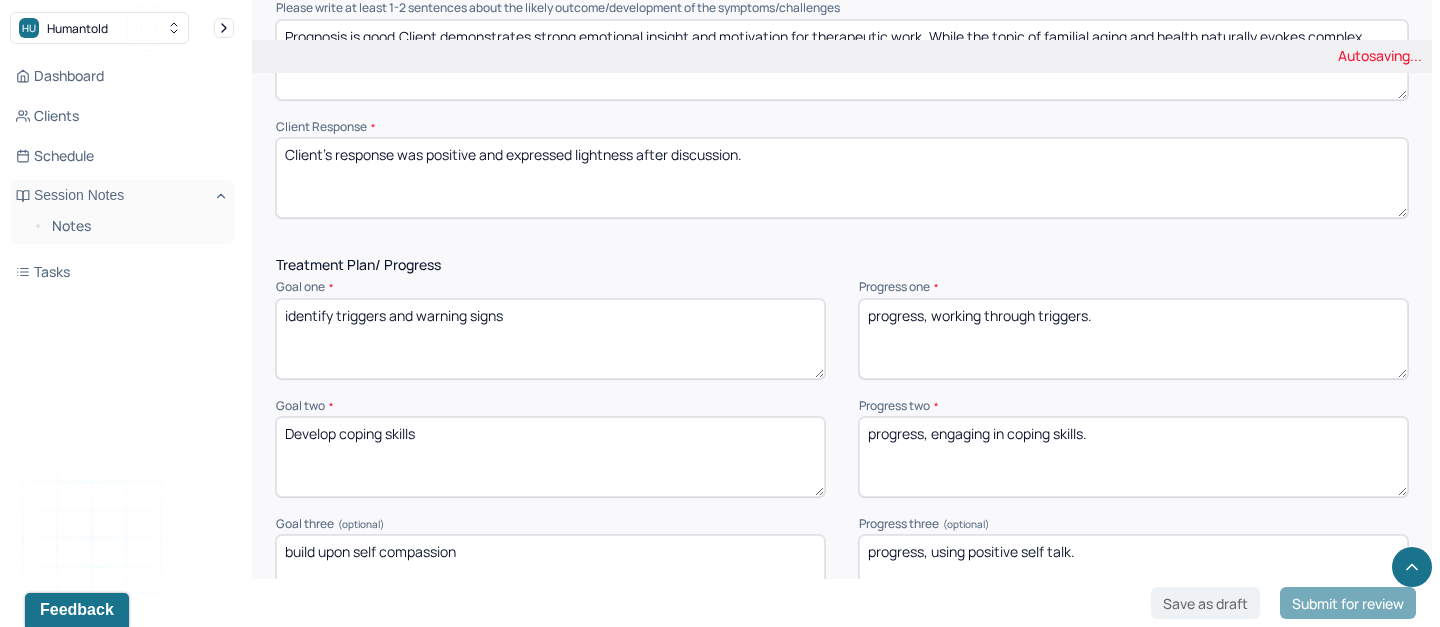 type on "progress, working through triggers." 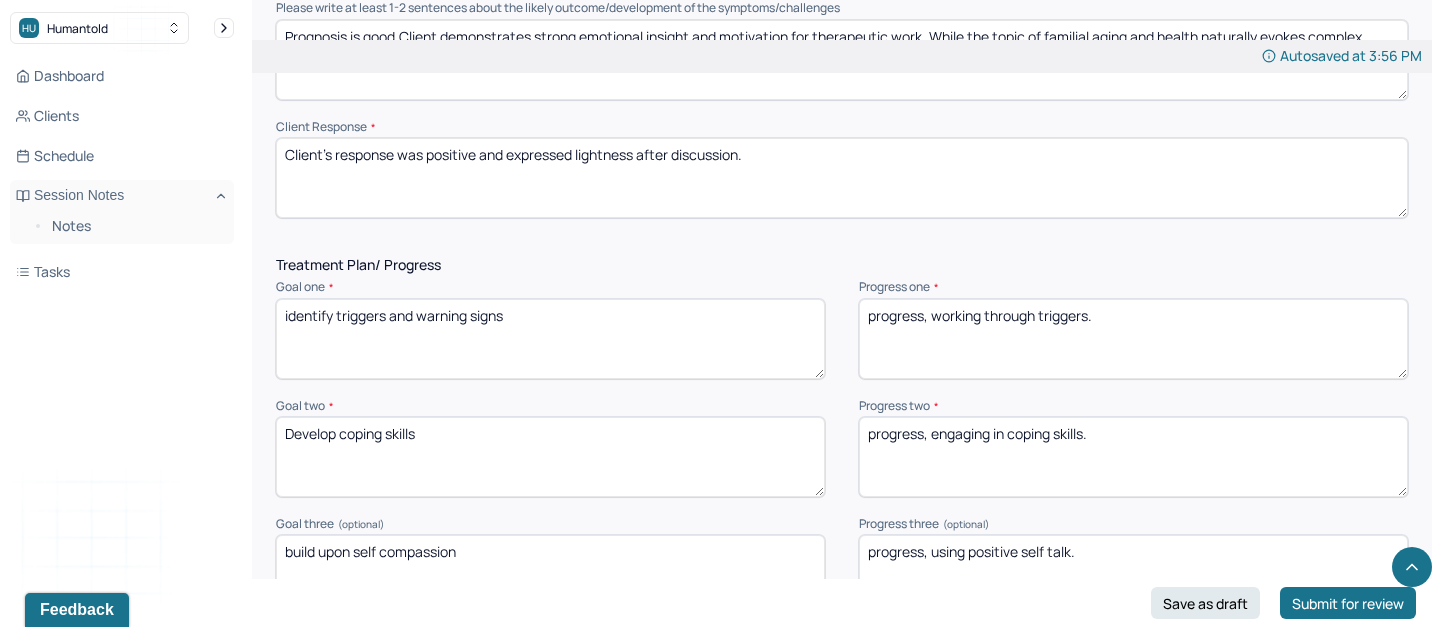 drag, startPoint x: 1148, startPoint y: 421, endPoint x: 936, endPoint y: 424, distance: 212.02122 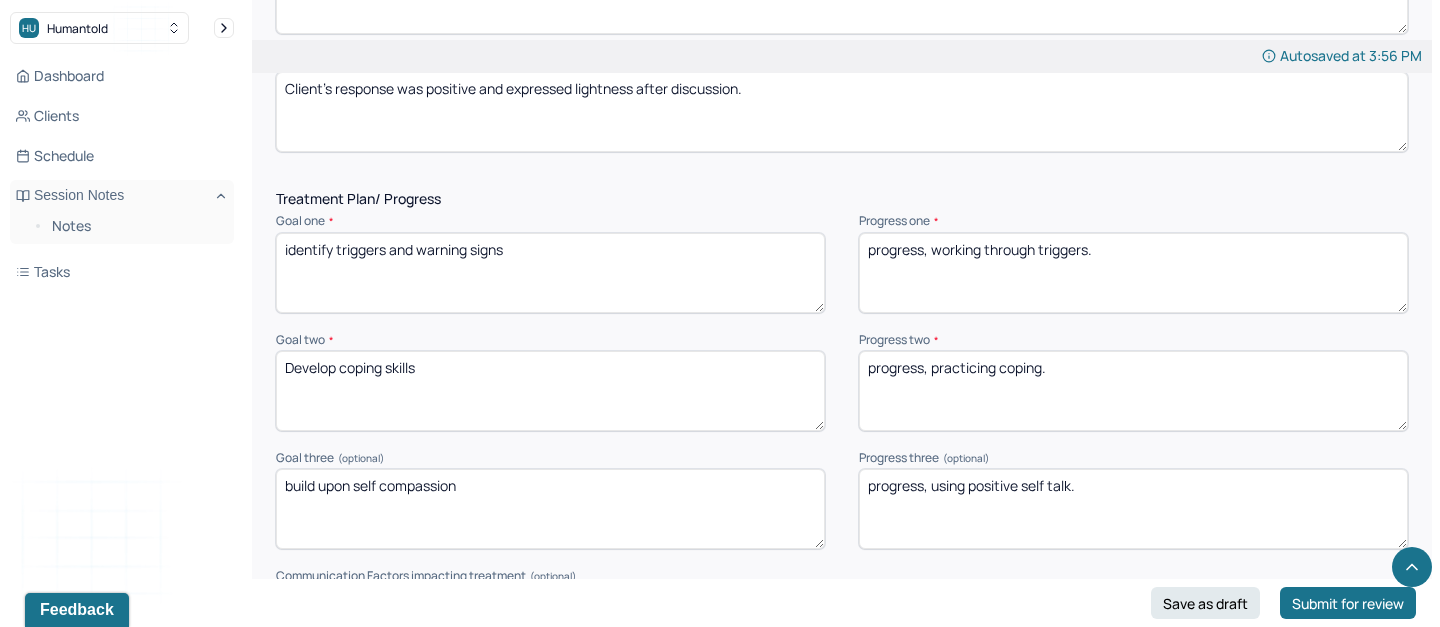 scroll, scrollTop: 2533, scrollLeft: 0, axis: vertical 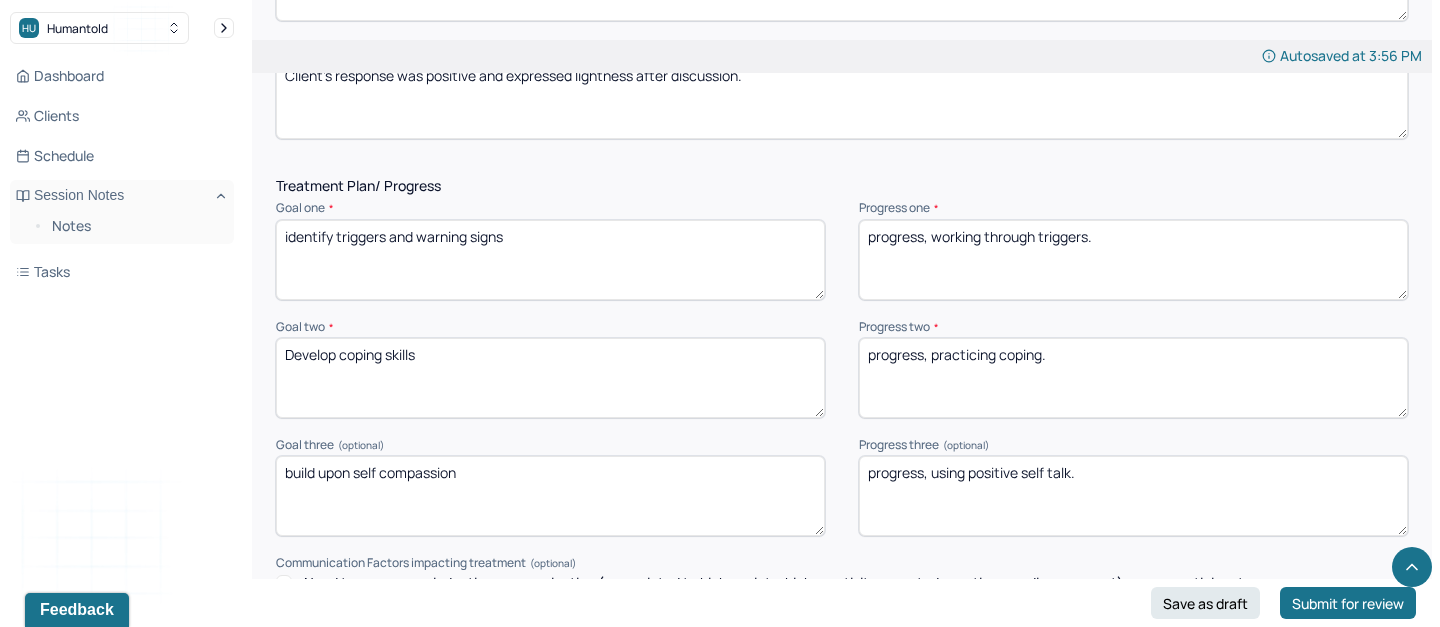 type on "progress, practicing coping." 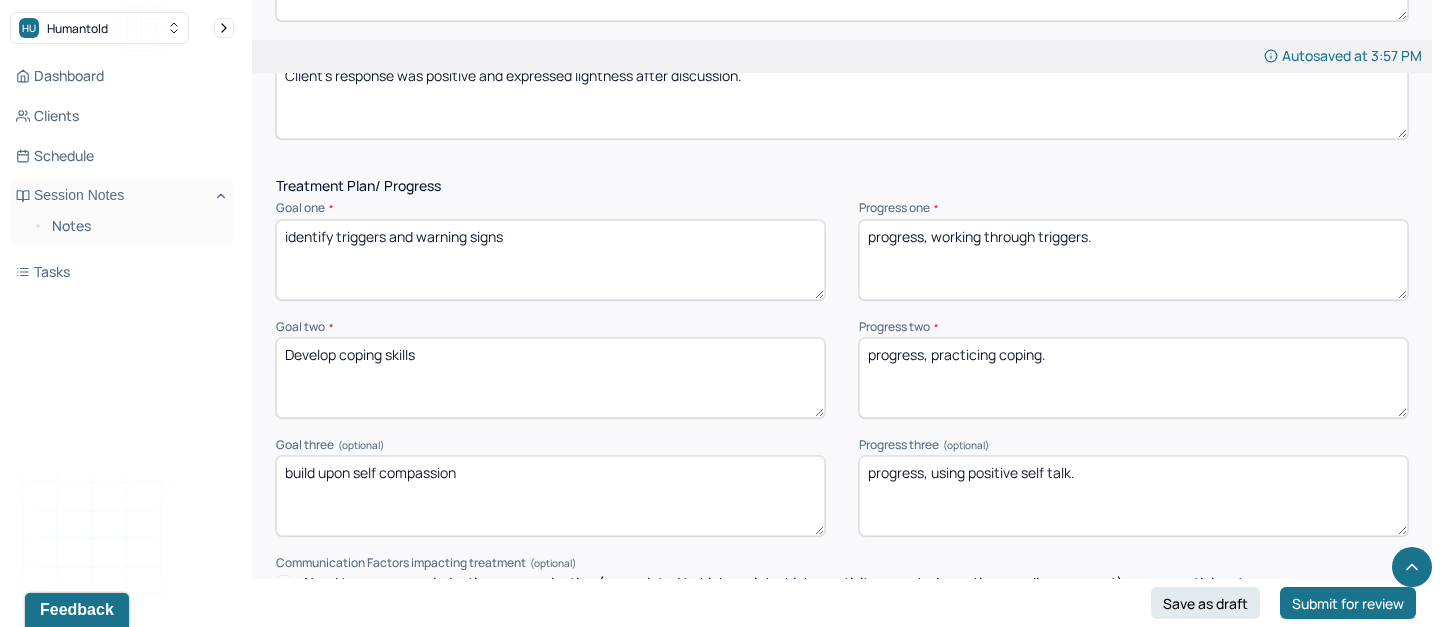 drag, startPoint x: 932, startPoint y: 469, endPoint x: 1081, endPoint y: 475, distance: 149.12076 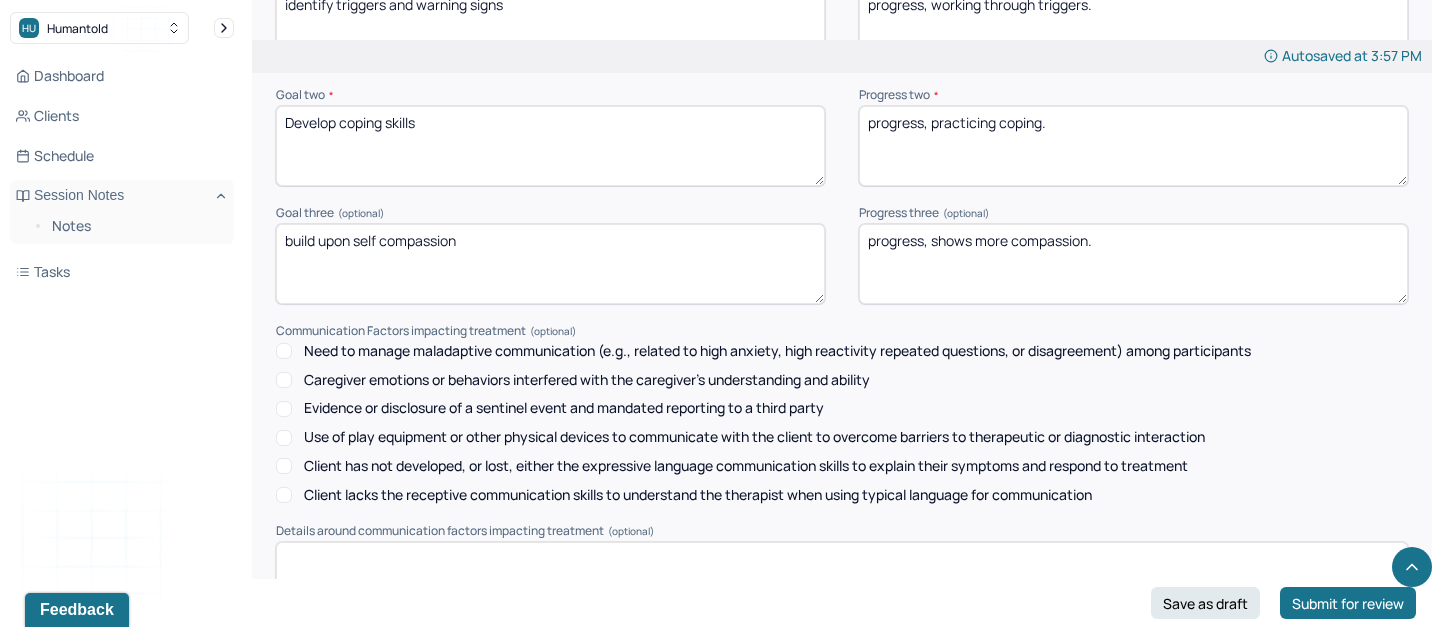 scroll, scrollTop: 2968, scrollLeft: 0, axis: vertical 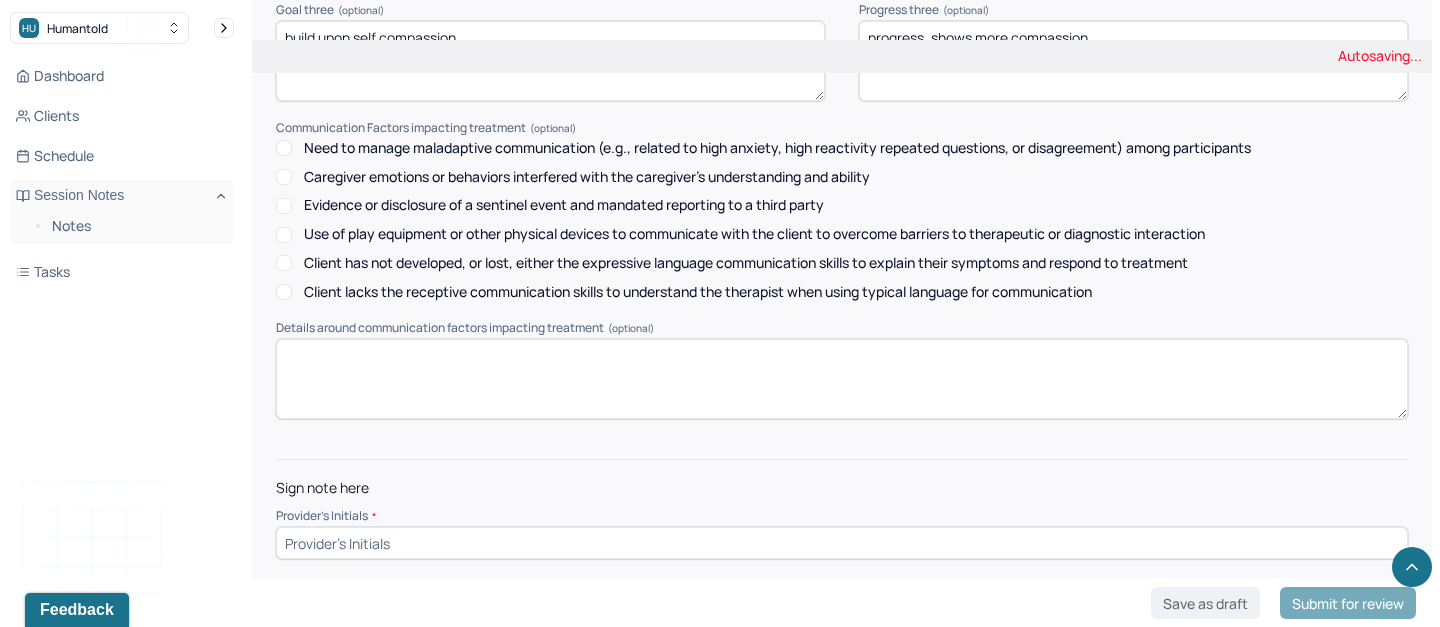 type on "progress, shows more compassion." 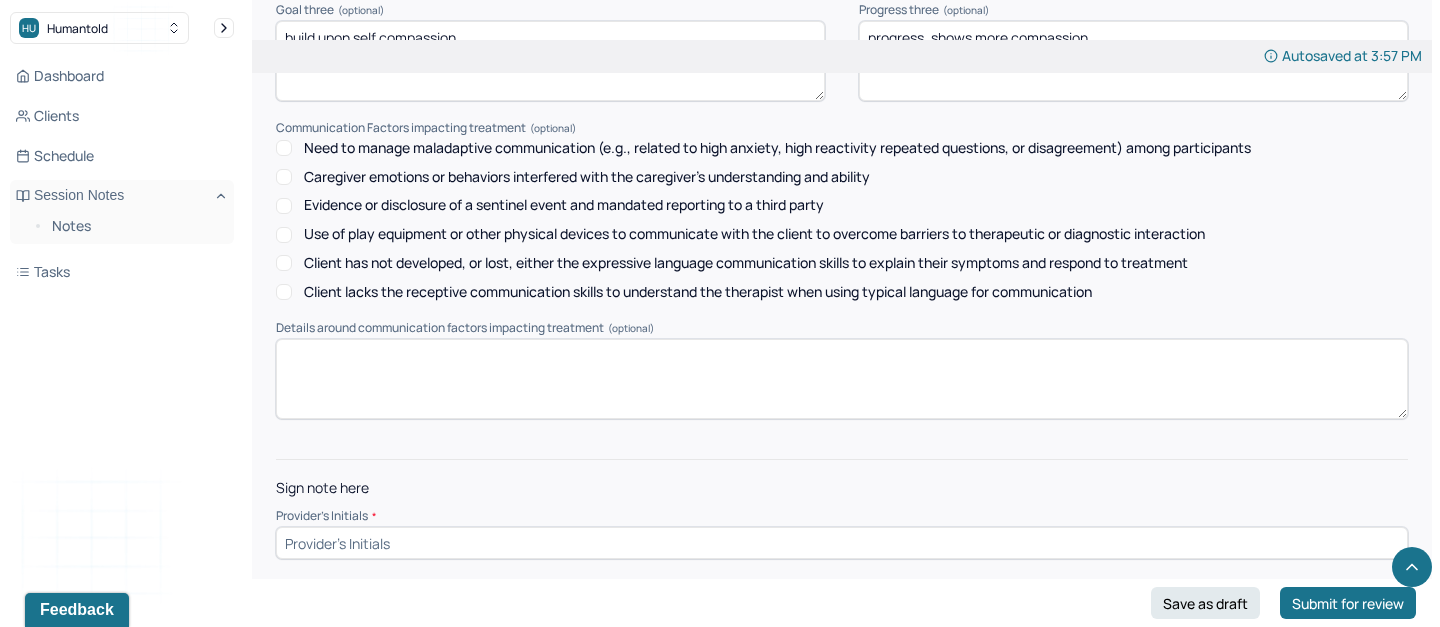 click at bounding box center (842, 543) 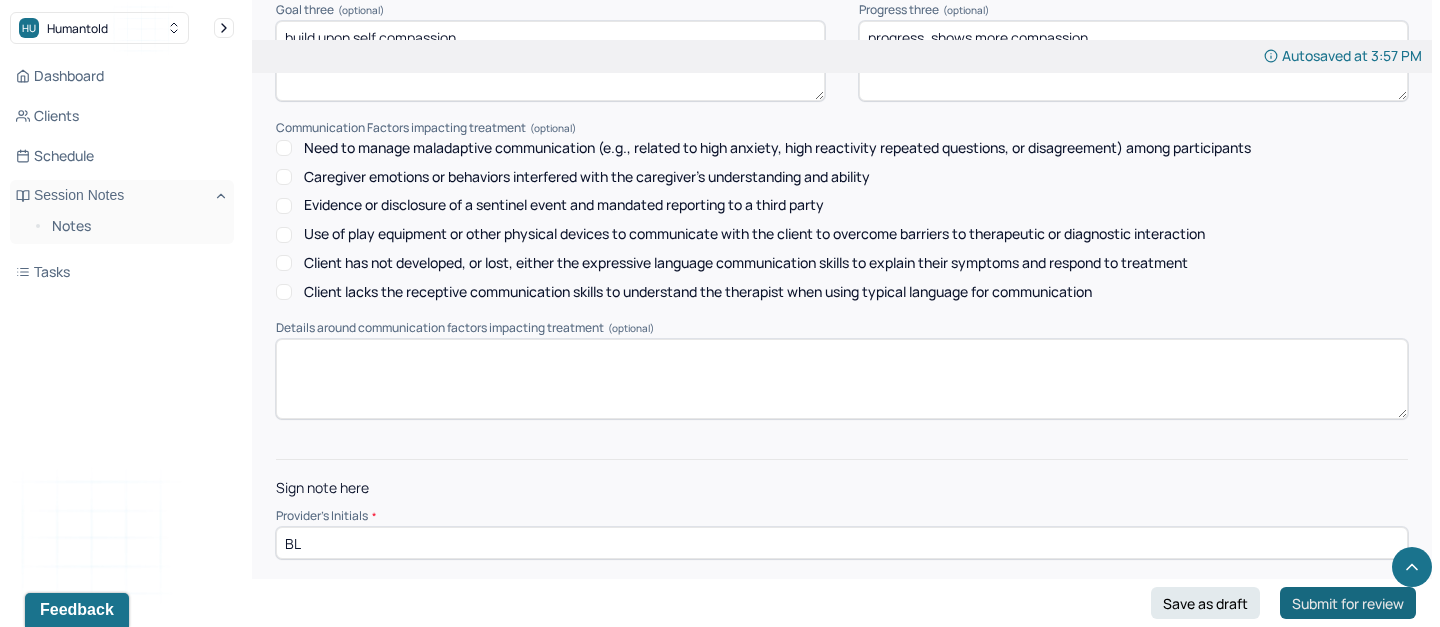 type on "BL" 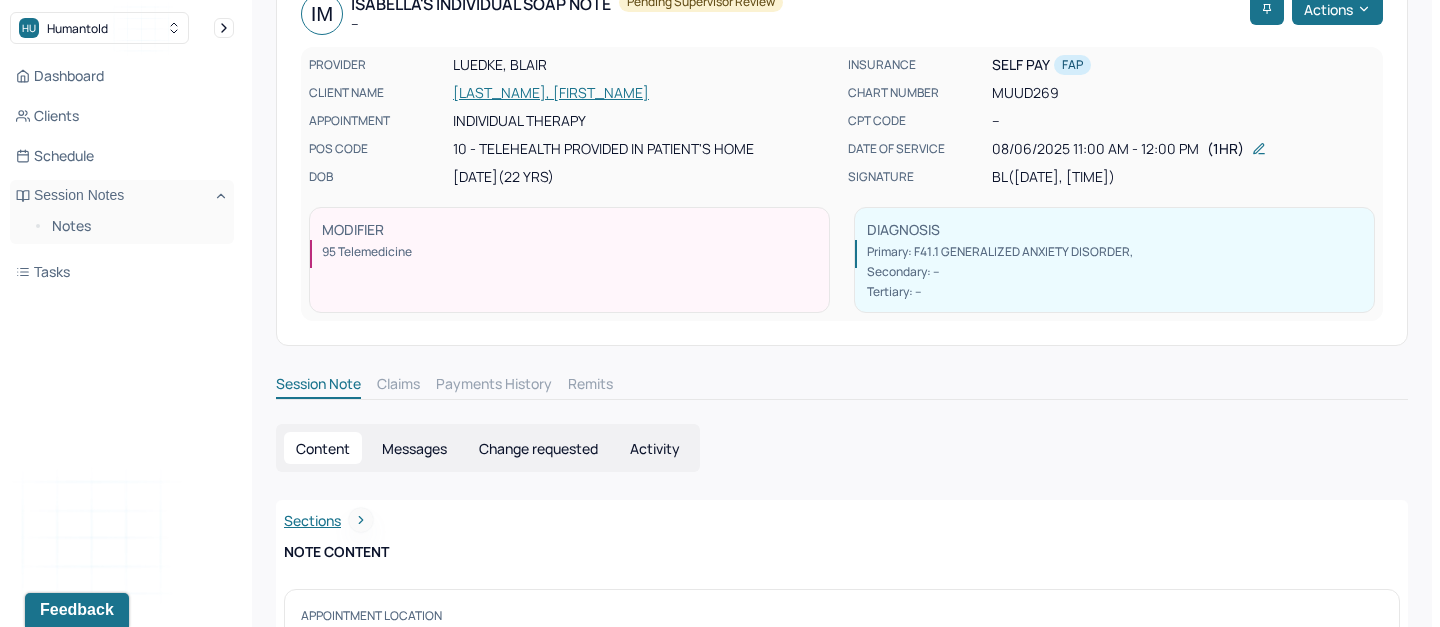 scroll, scrollTop: 0, scrollLeft: 0, axis: both 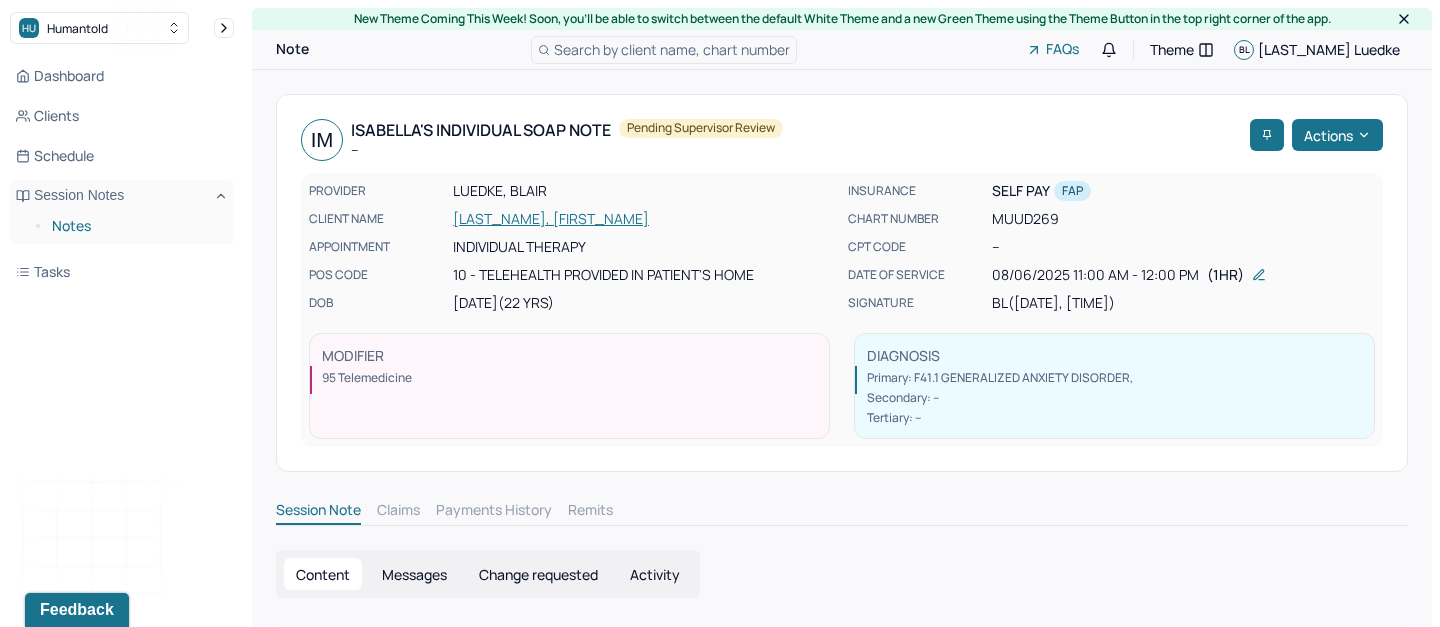 click on "Notes" at bounding box center [135, 226] 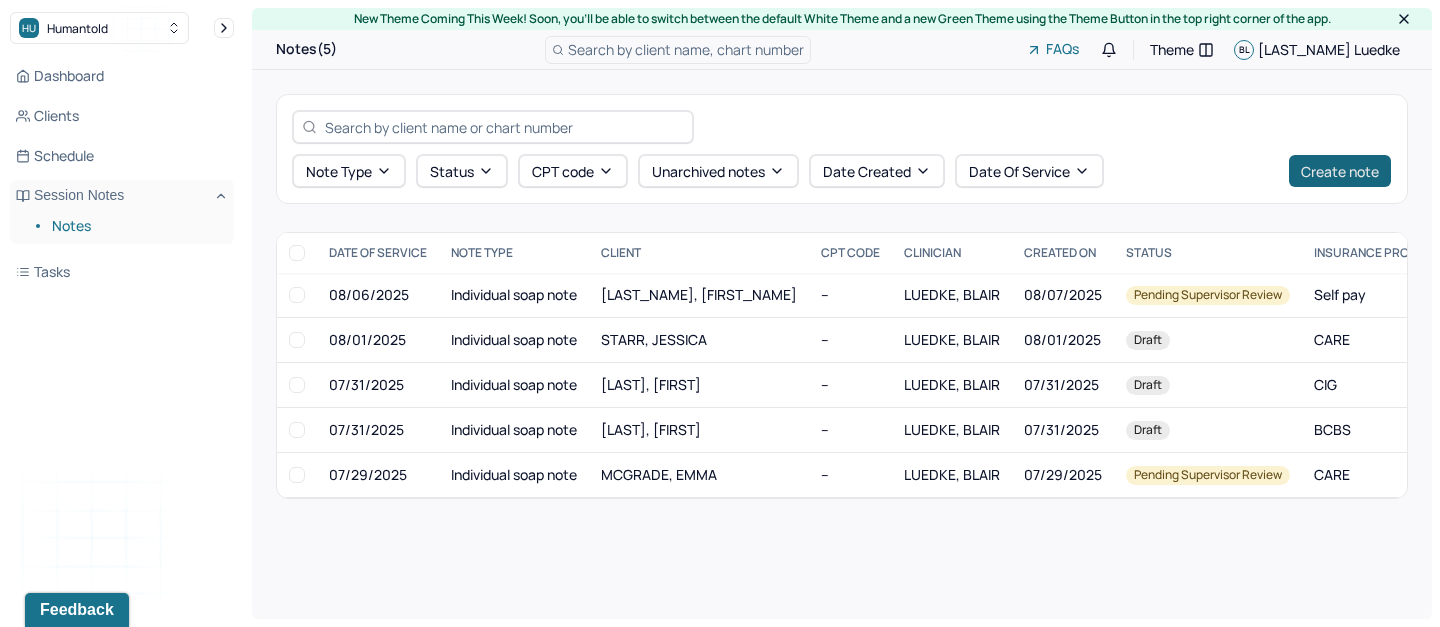 click on "Create note" at bounding box center (1340, 171) 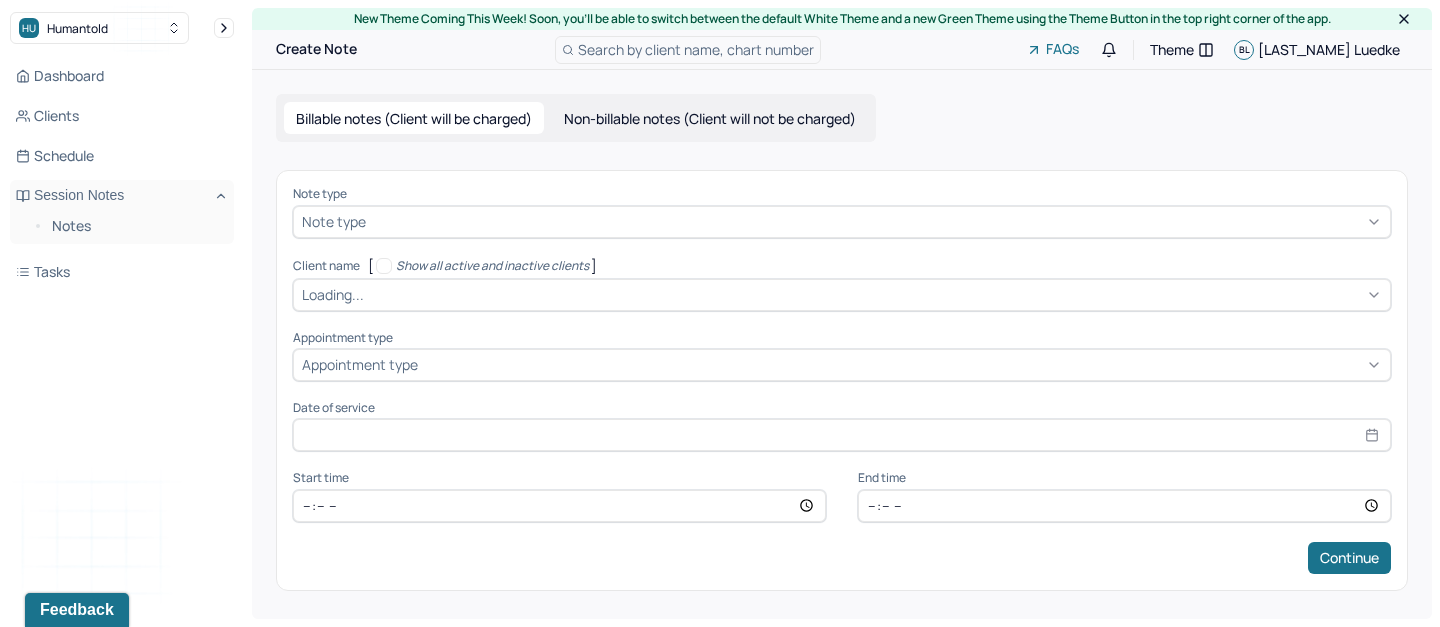 click at bounding box center (876, 221) 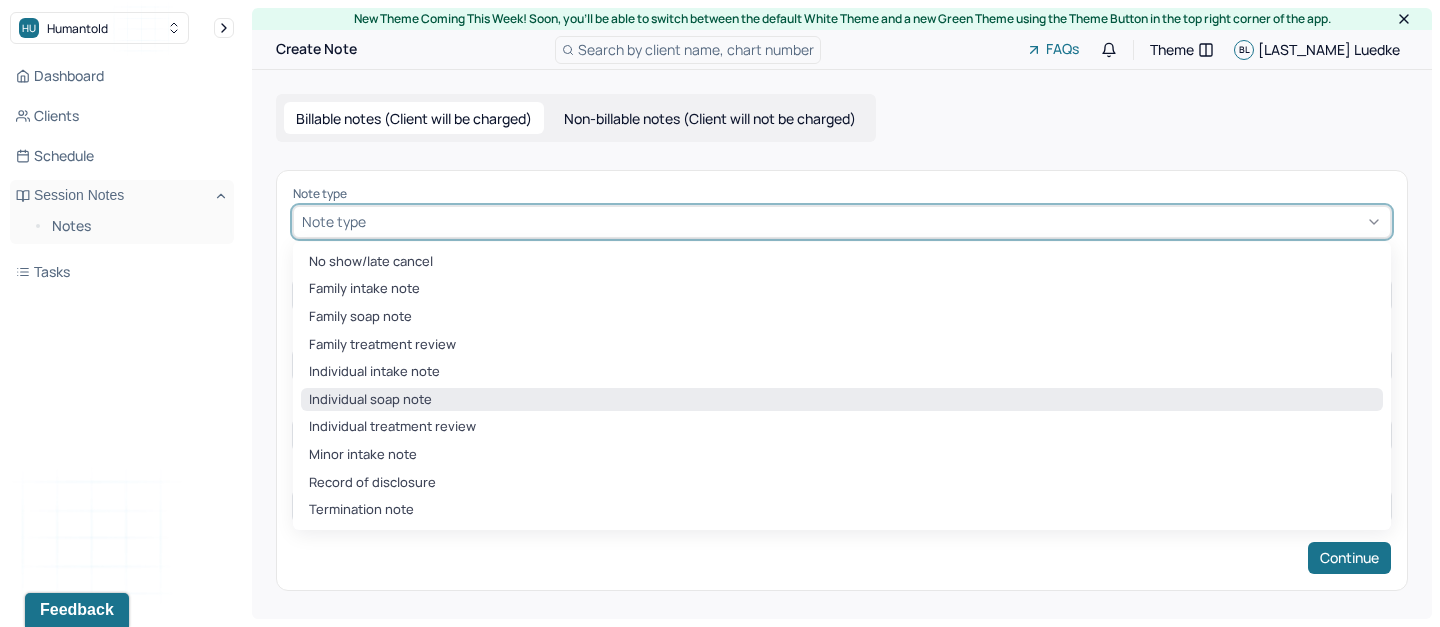 click on "Individual soap note" at bounding box center (842, 400) 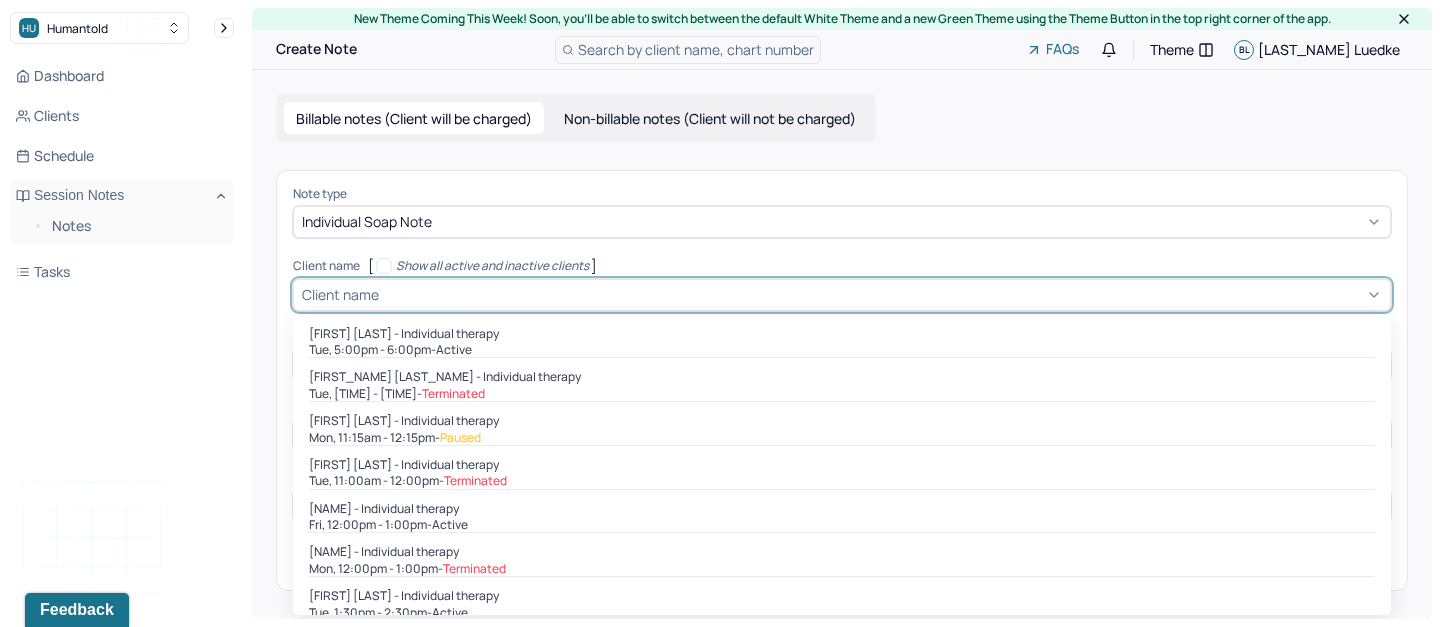 click on "Client name" at bounding box center (842, 295) 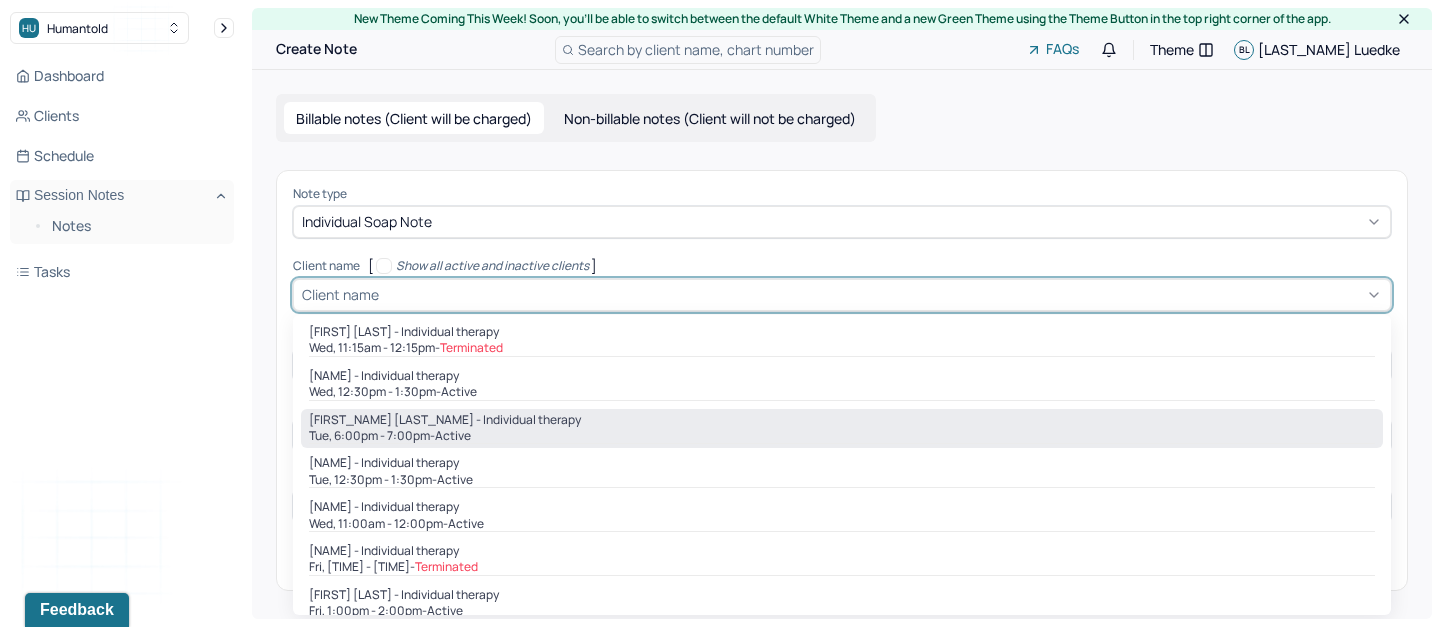scroll, scrollTop: 327, scrollLeft: 0, axis: vertical 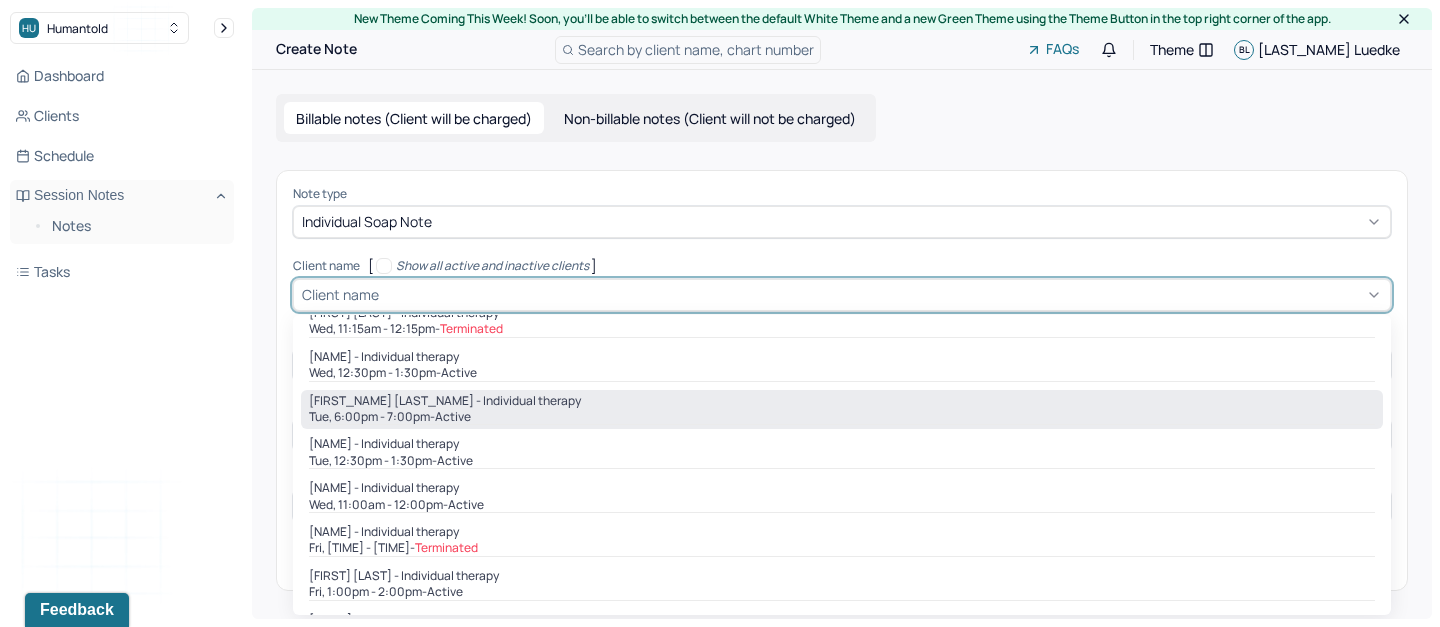 click on "active" at bounding box center [453, 417] 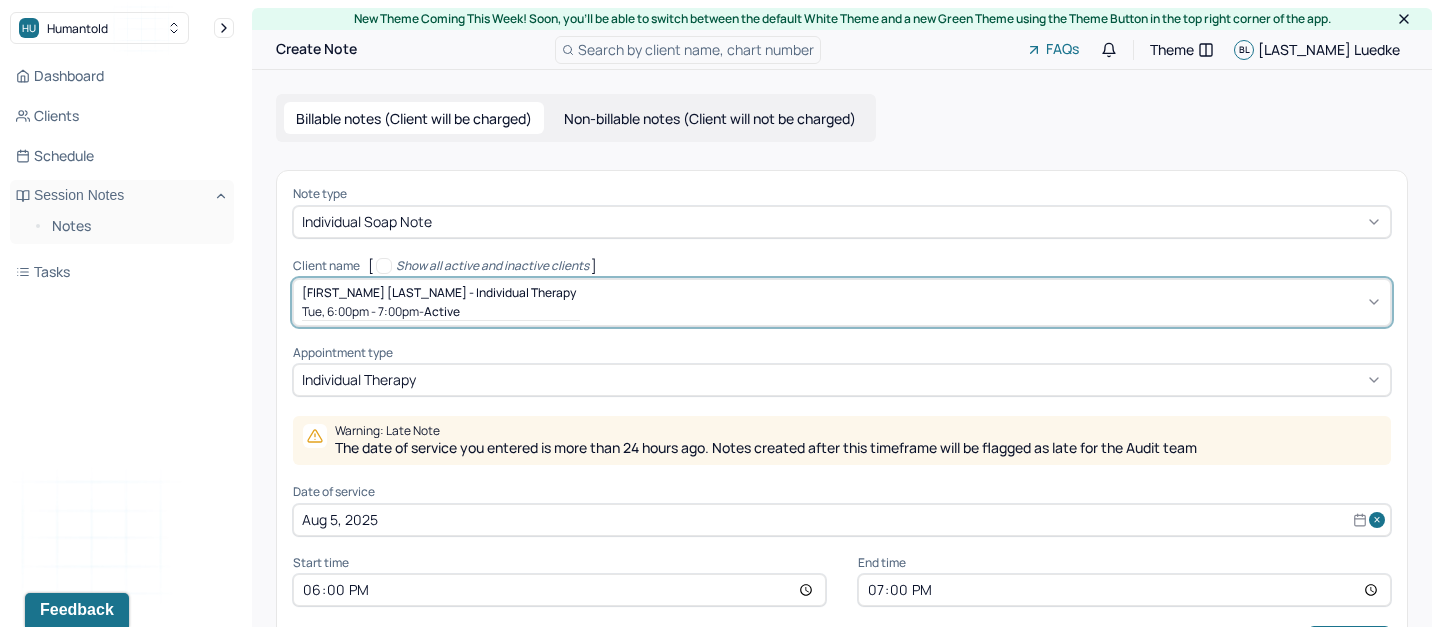 scroll, scrollTop: 77, scrollLeft: 0, axis: vertical 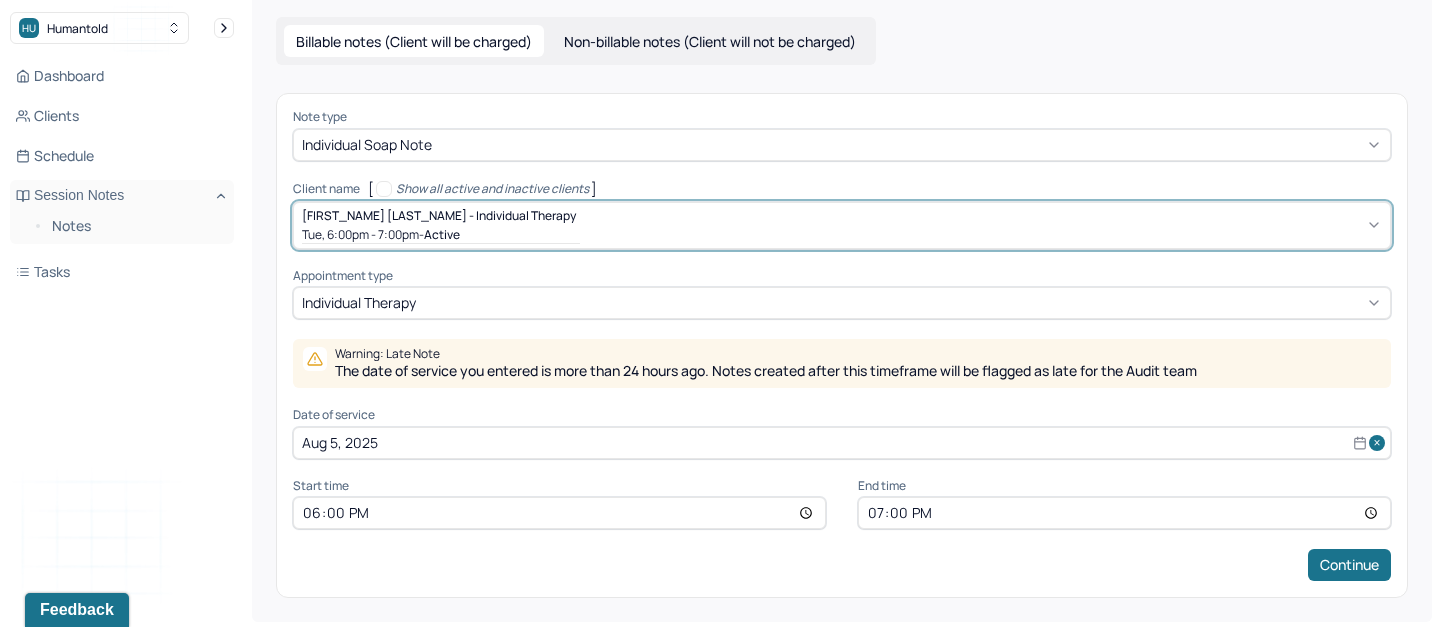 select on "7" 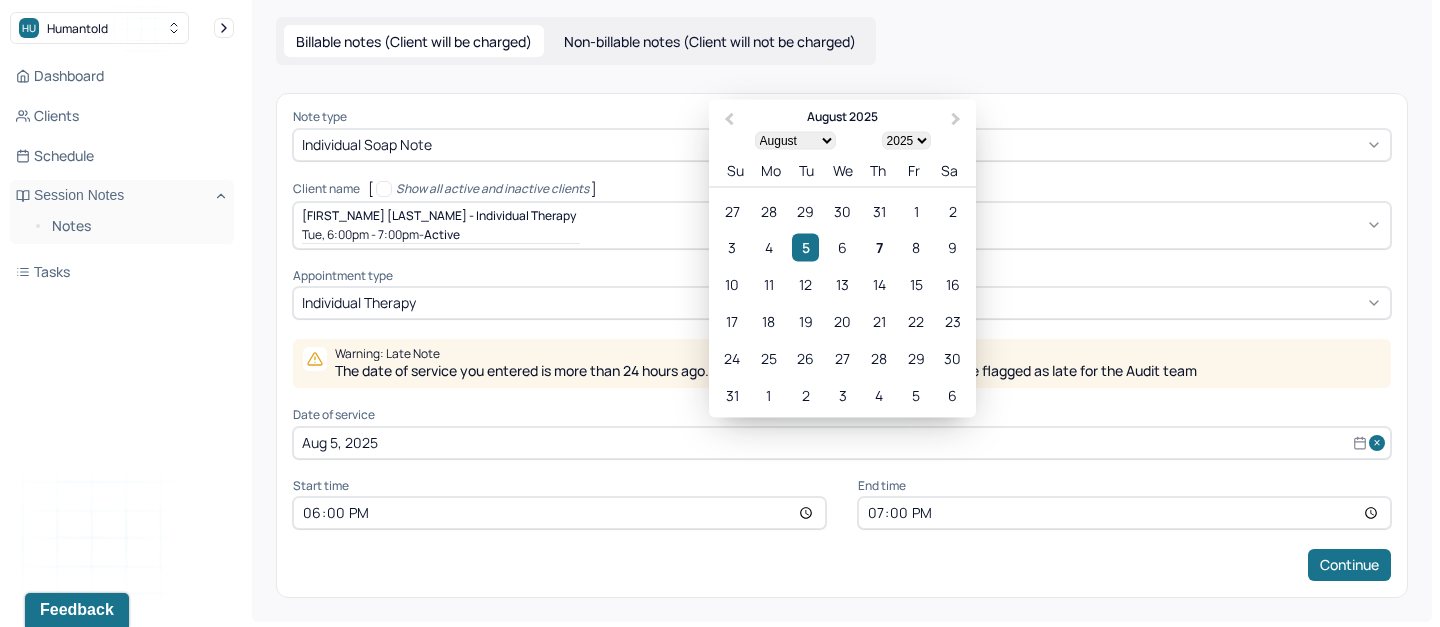 click on "Aug 5, 2025" at bounding box center (842, 443) 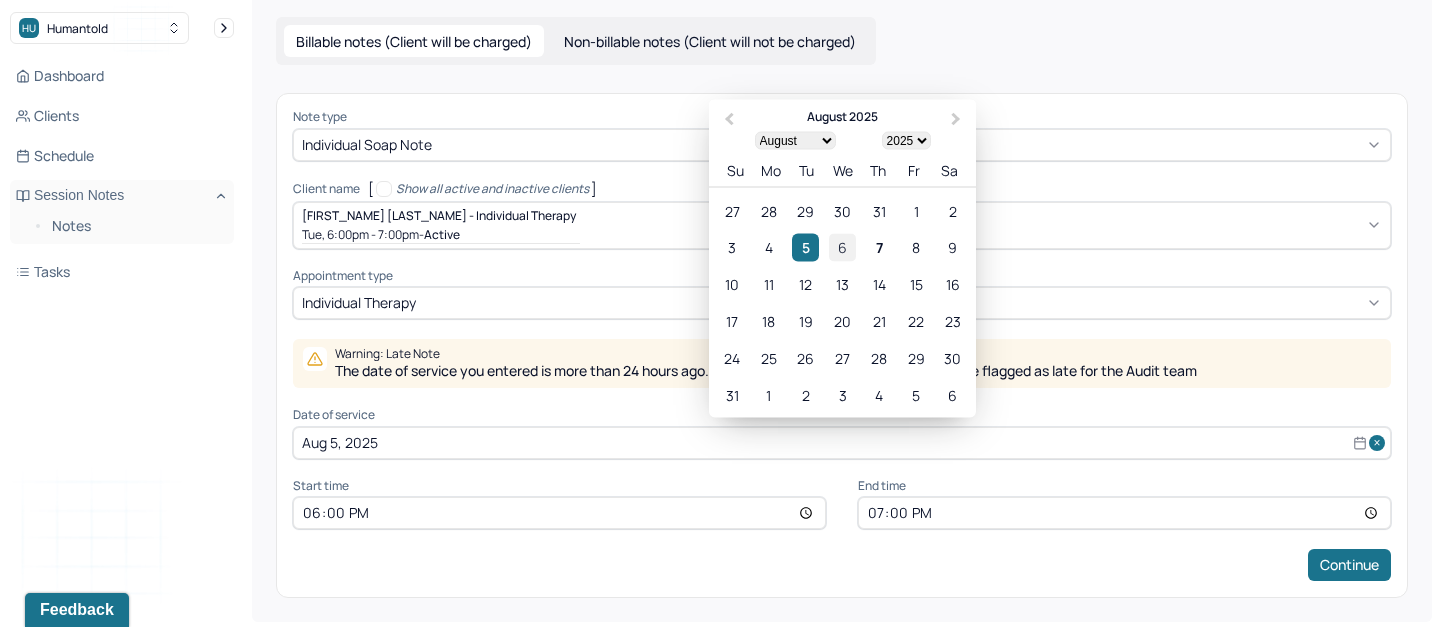 click on "6" at bounding box center [842, 247] 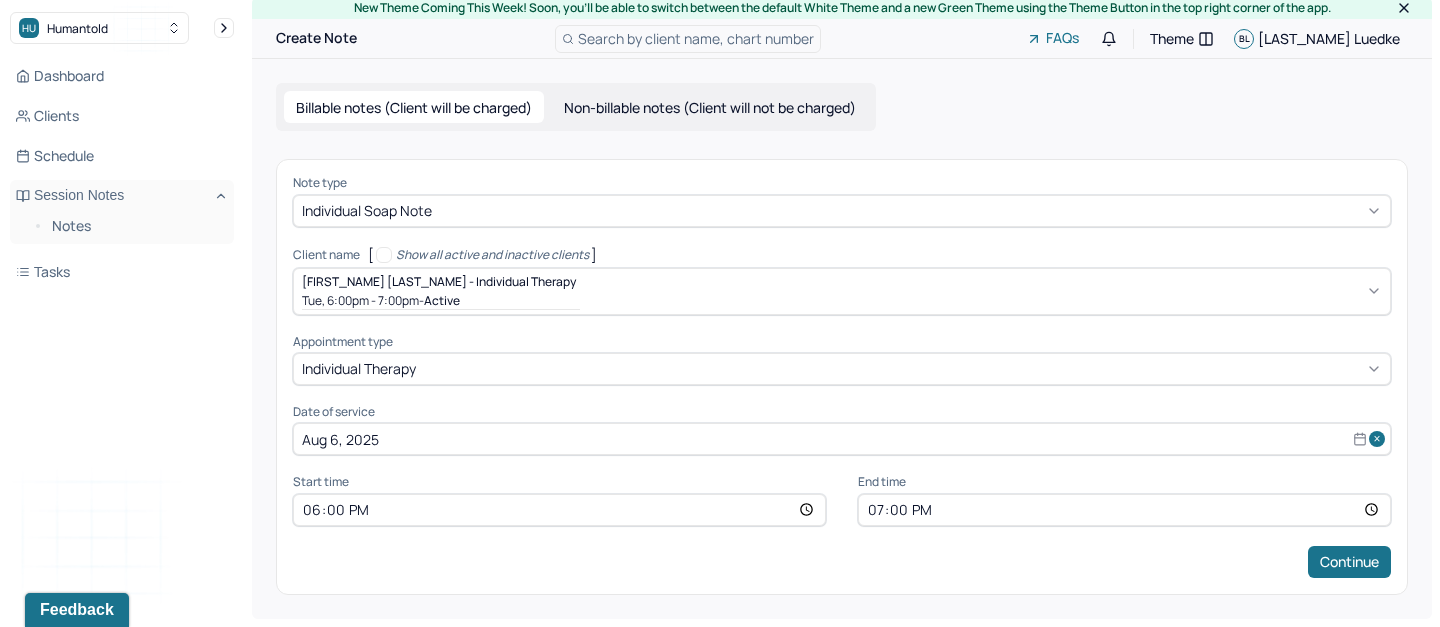 scroll, scrollTop: 8, scrollLeft: 0, axis: vertical 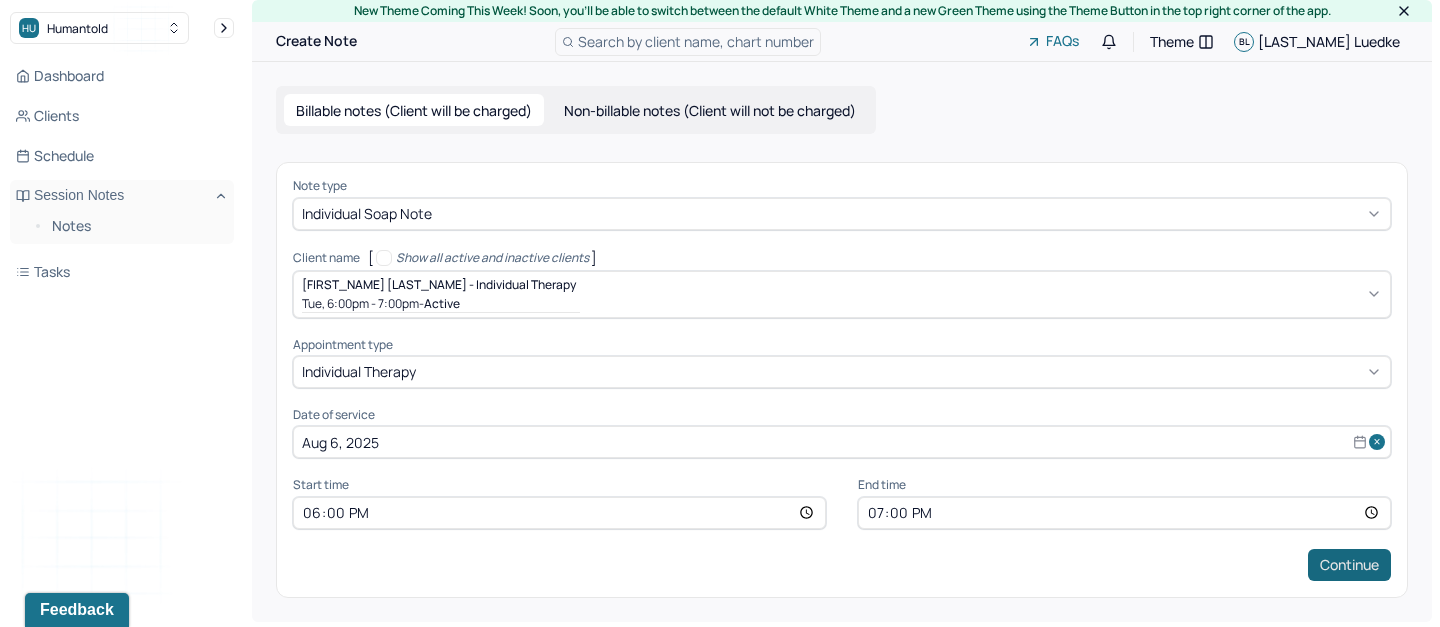 click on "Continue" at bounding box center [1349, 565] 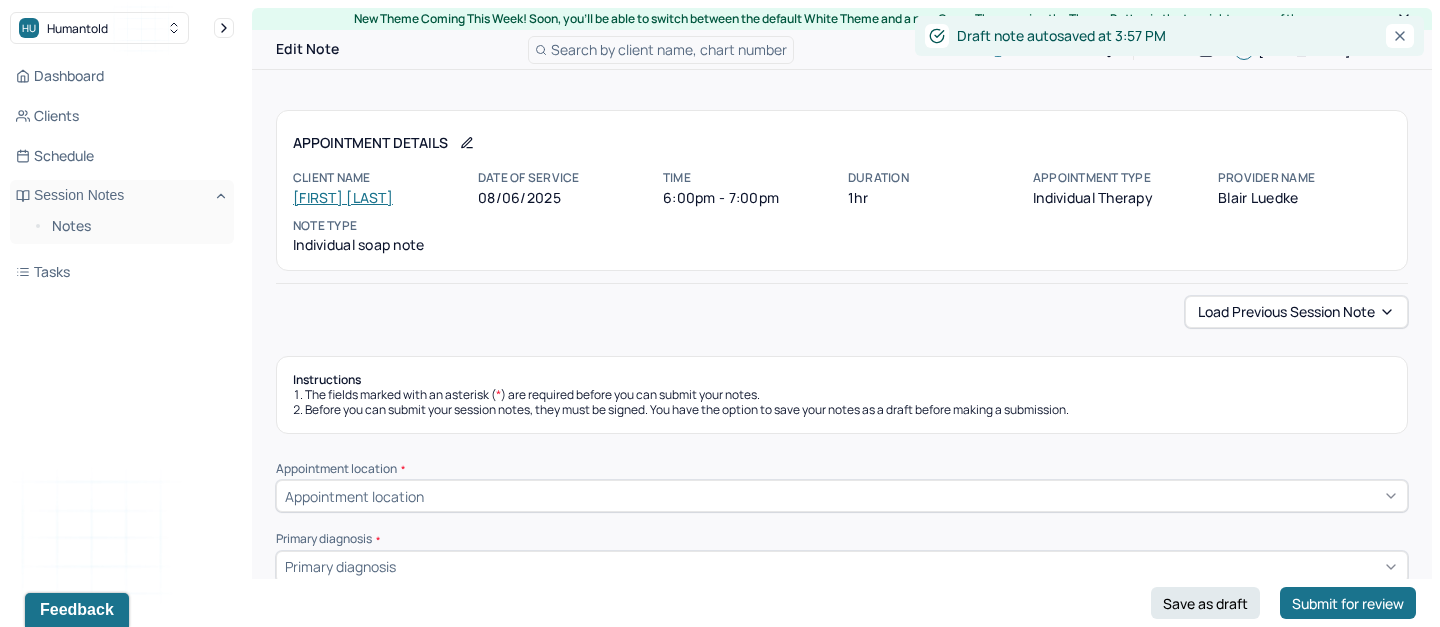 scroll, scrollTop: 20, scrollLeft: 0, axis: vertical 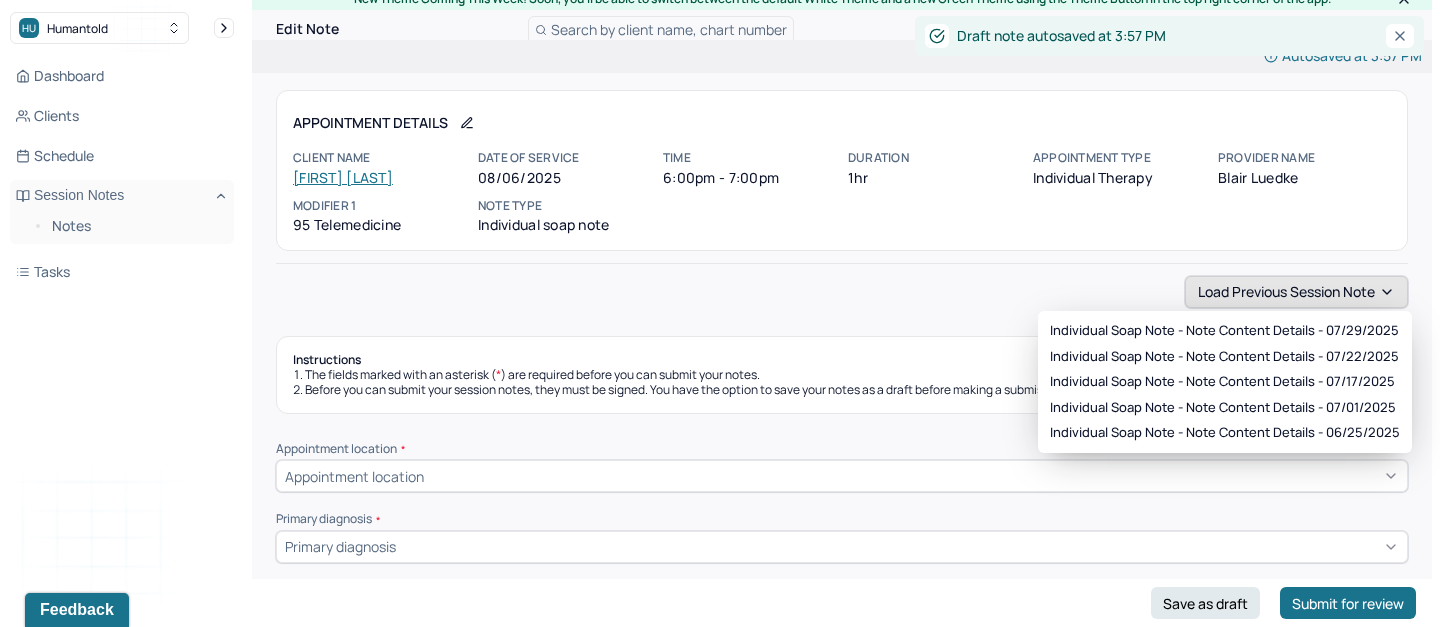 click on "Load previous session note" at bounding box center (1296, 292) 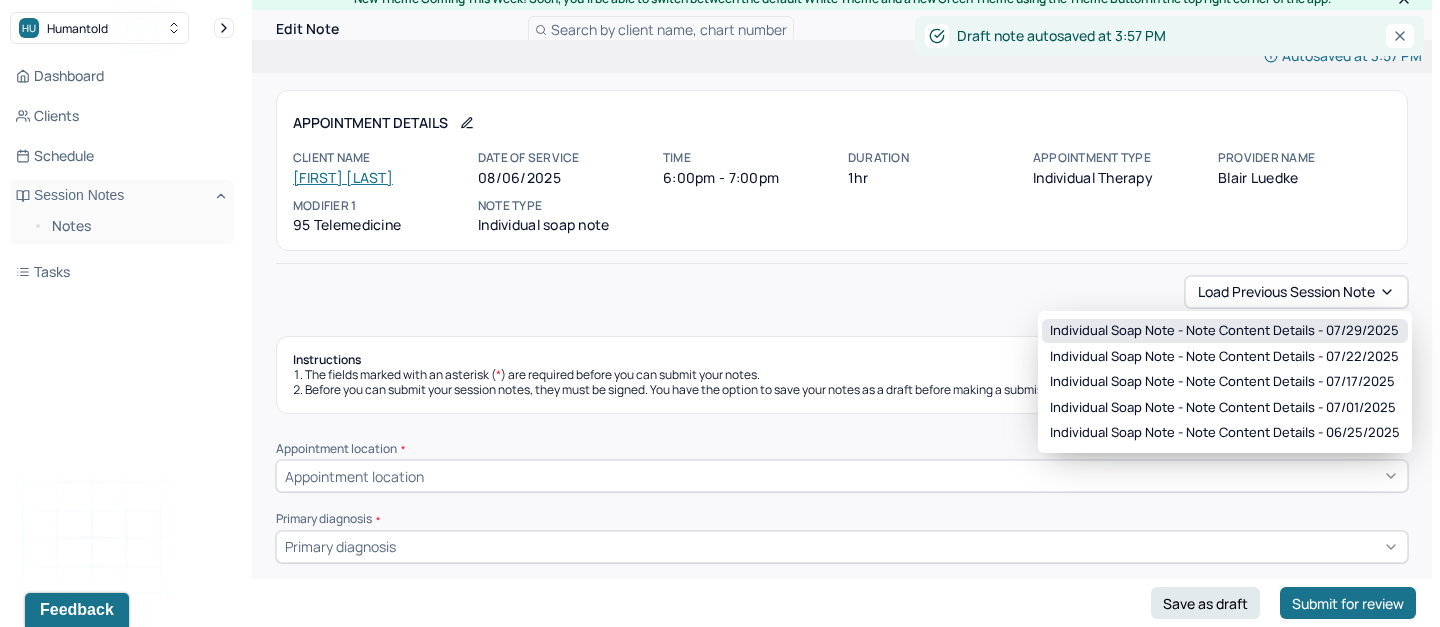 click on "Individual soap note   - Note content Details -   07/29/2025" at bounding box center [1224, 331] 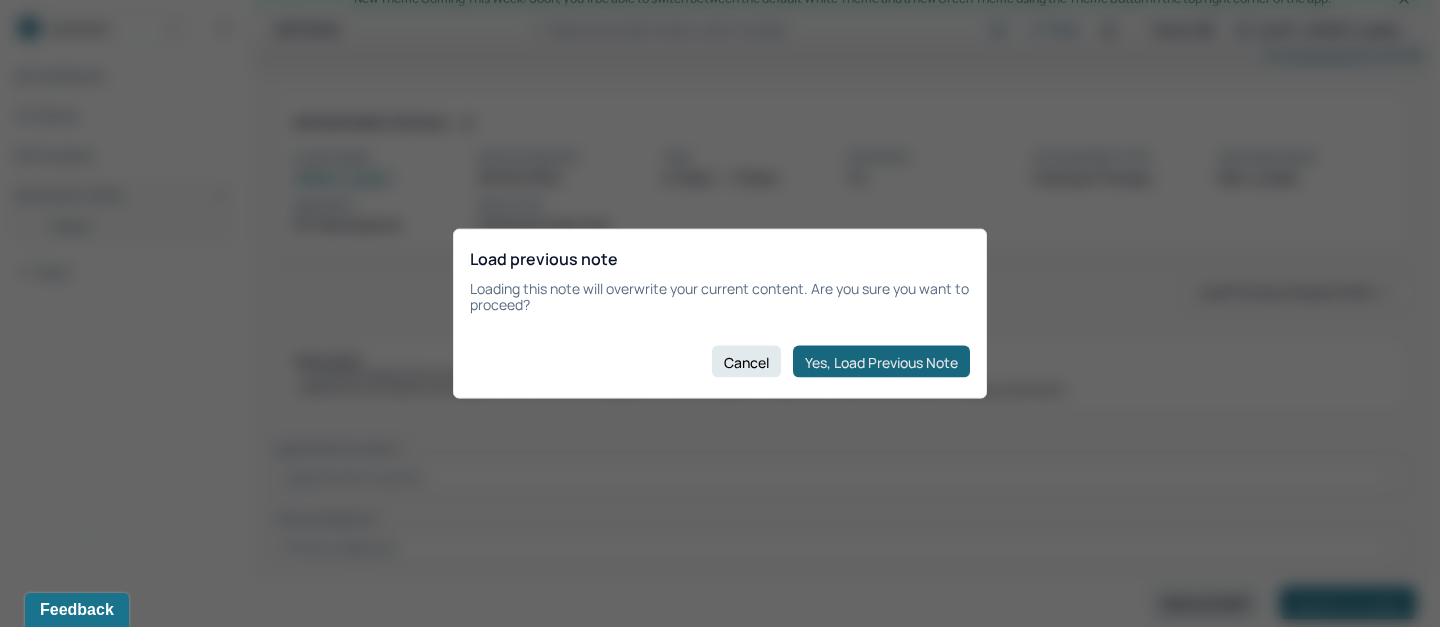 click on "Yes, Load Previous Note" at bounding box center (881, 362) 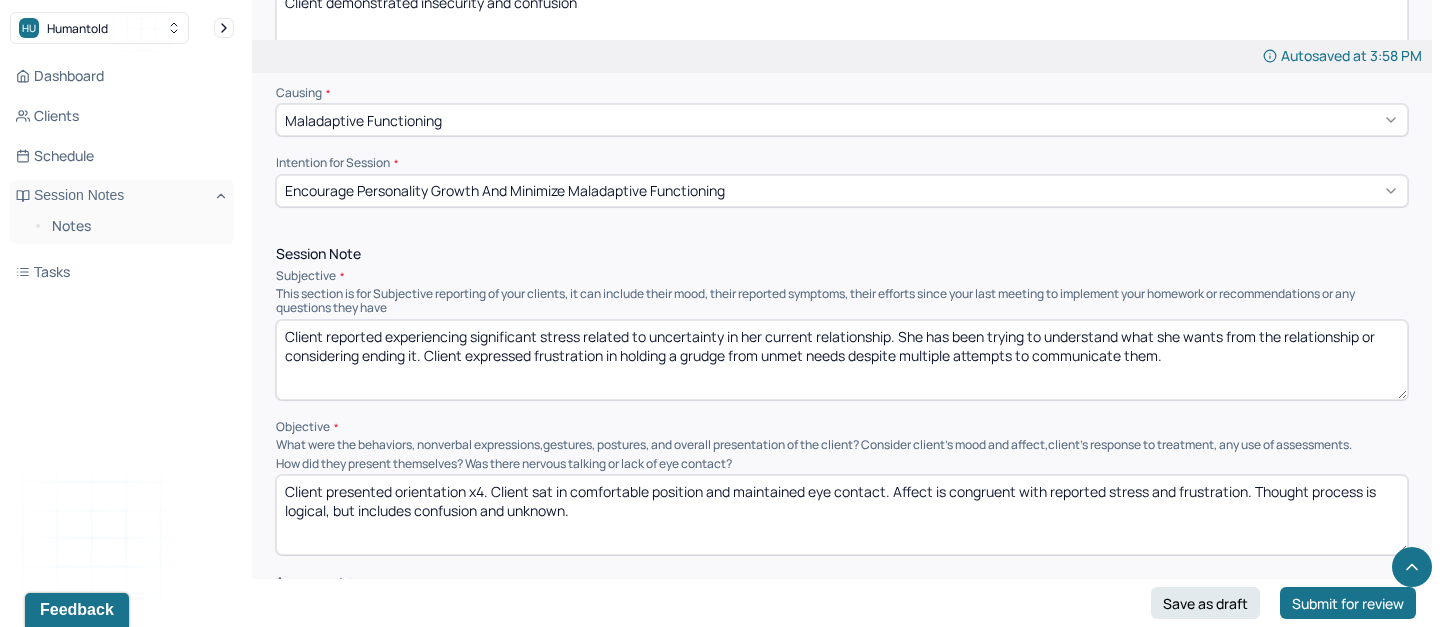 scroll, scrollTop: 1006, scrollLeft: 0, axis: vertical 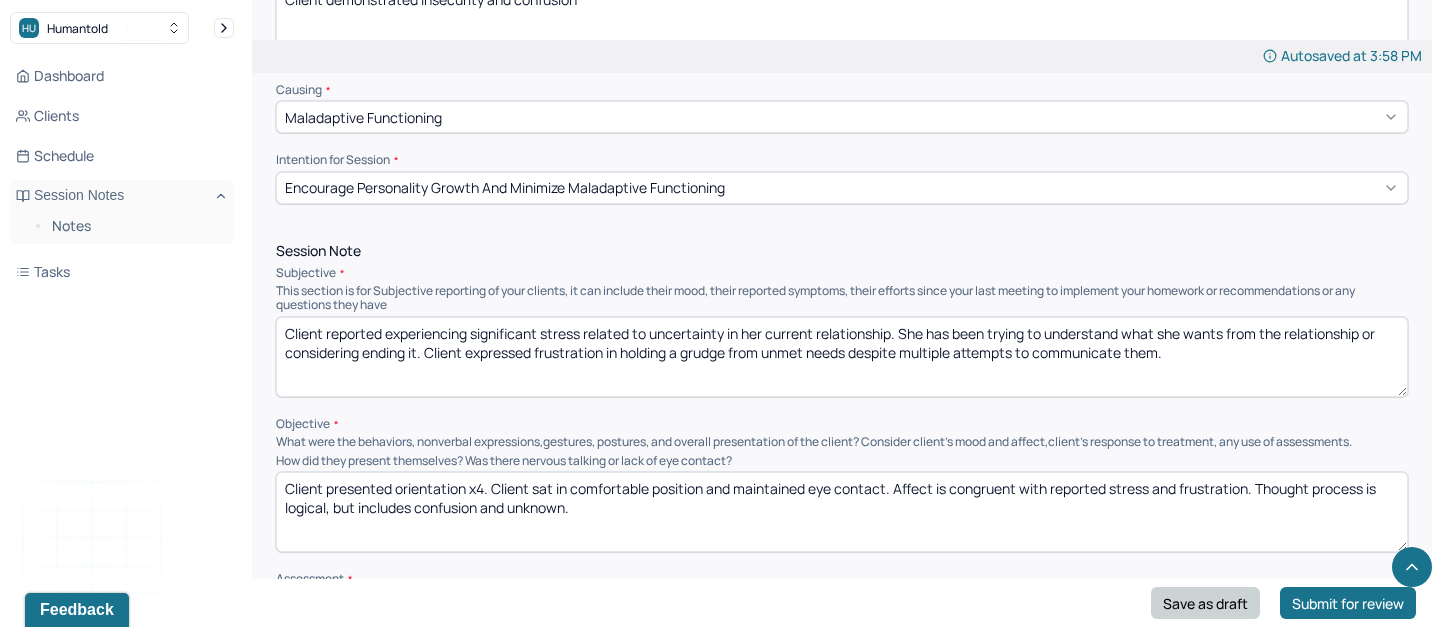 click on "Save as draft" at bounding box center [1205, 603] 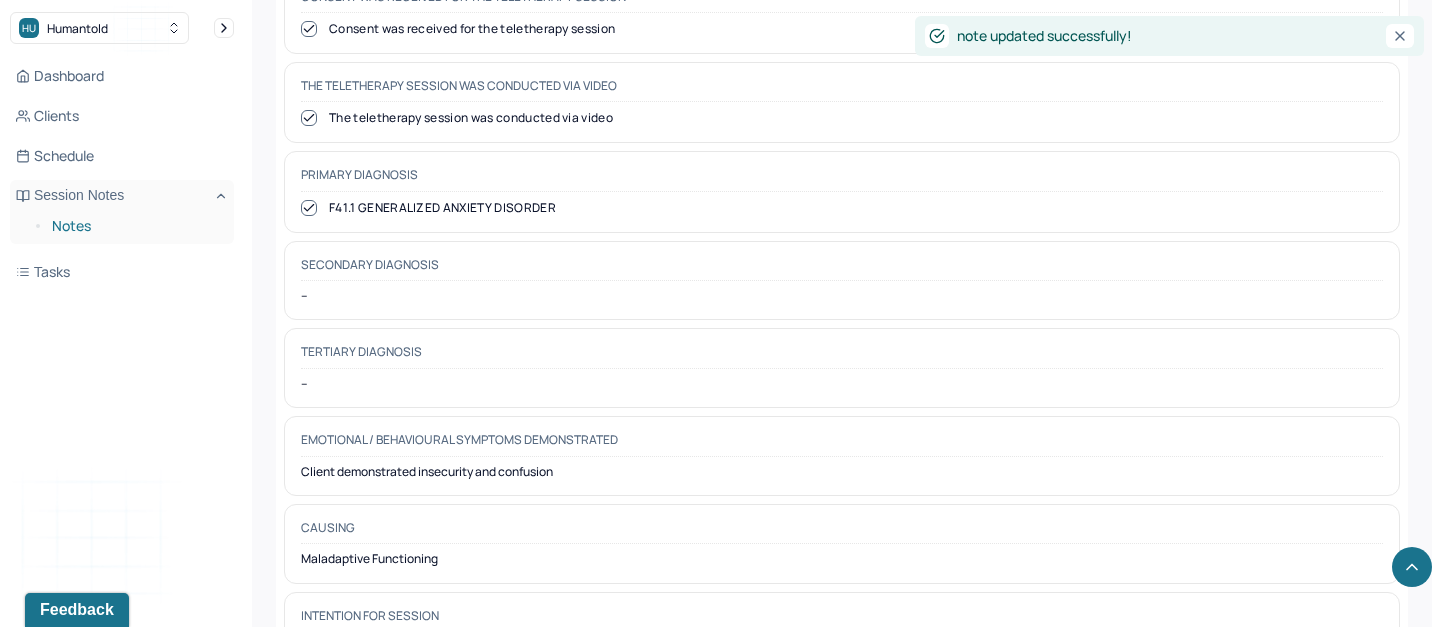 click on "Notes" at bounding box center (135, 226) 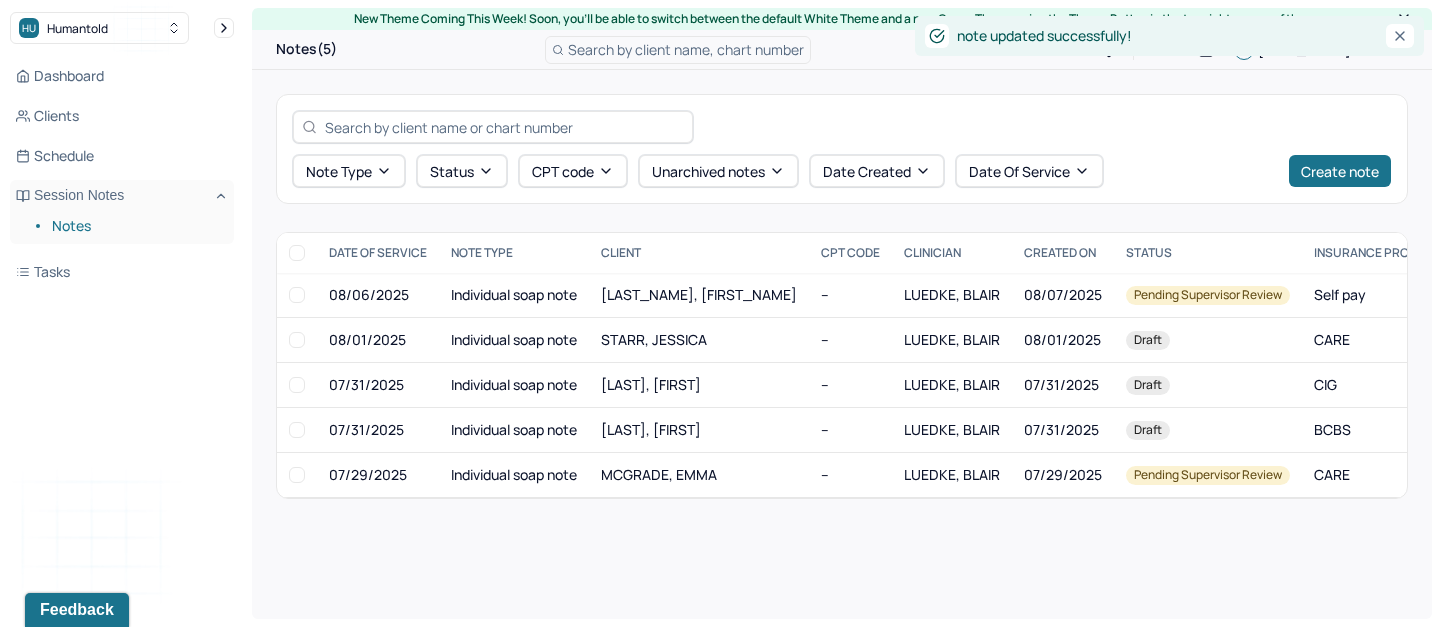scroll, scrollTop: 0, scrollLeft: 0, axis: both 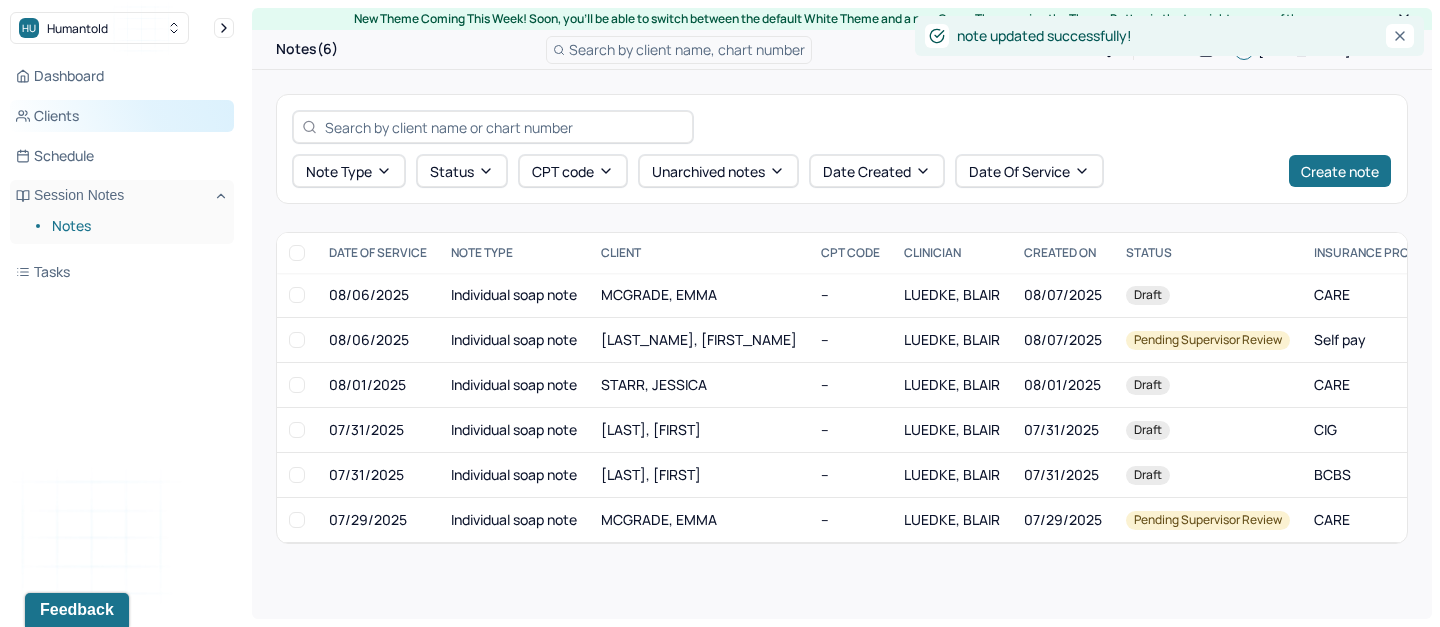click on "Clients" at bounding box center (122, 116) 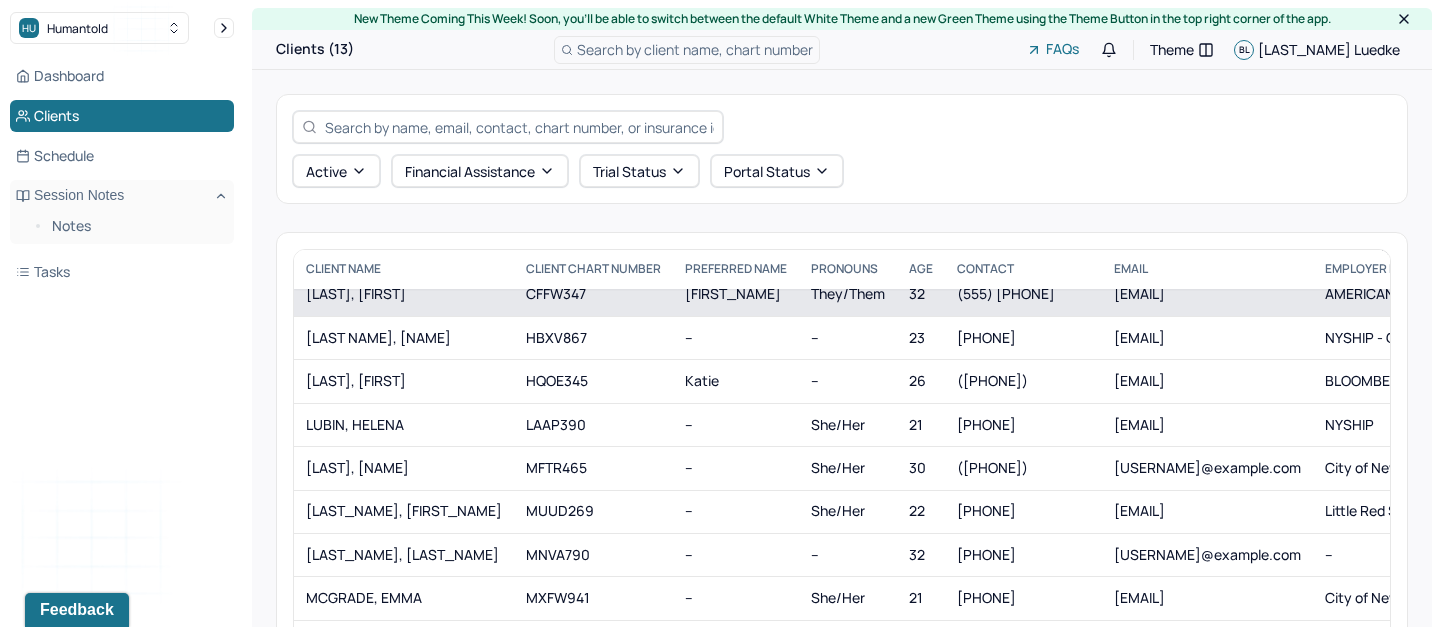 scroll, scrollTop: 101, scrollLeft: 0, axis: vertical 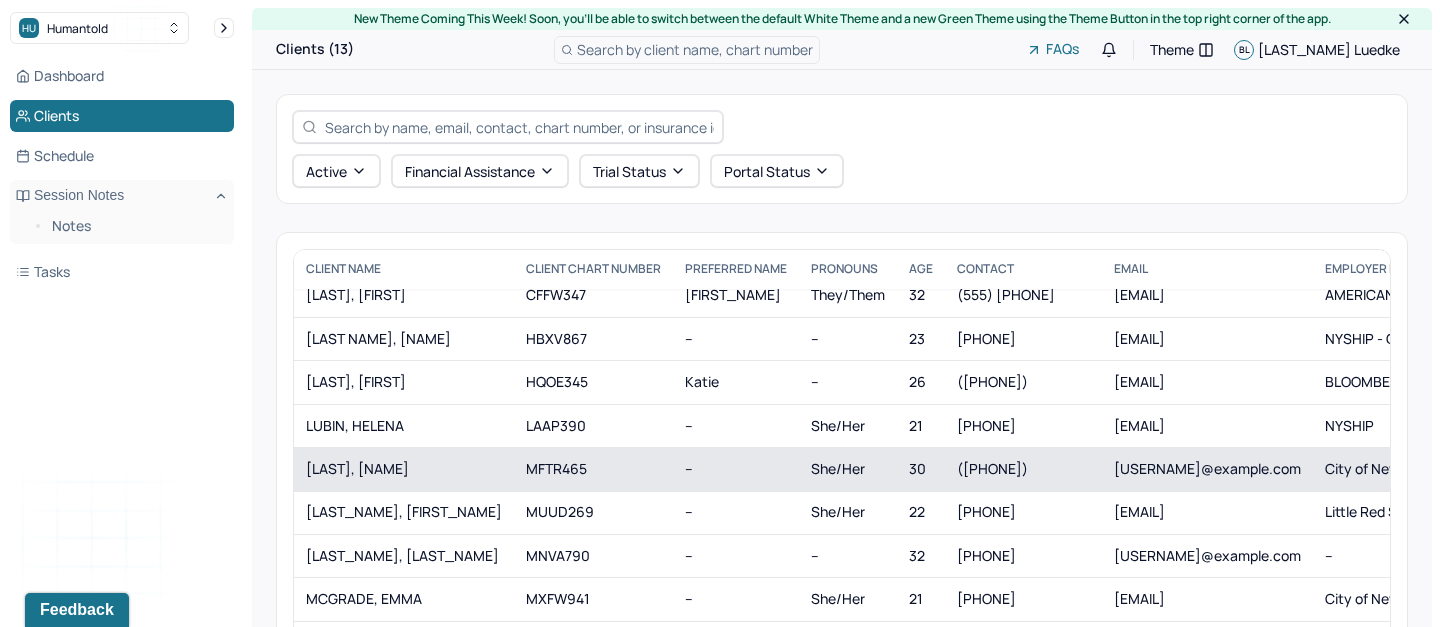 click on "[LAST], [NAME]" at bounding box center [404, 469] 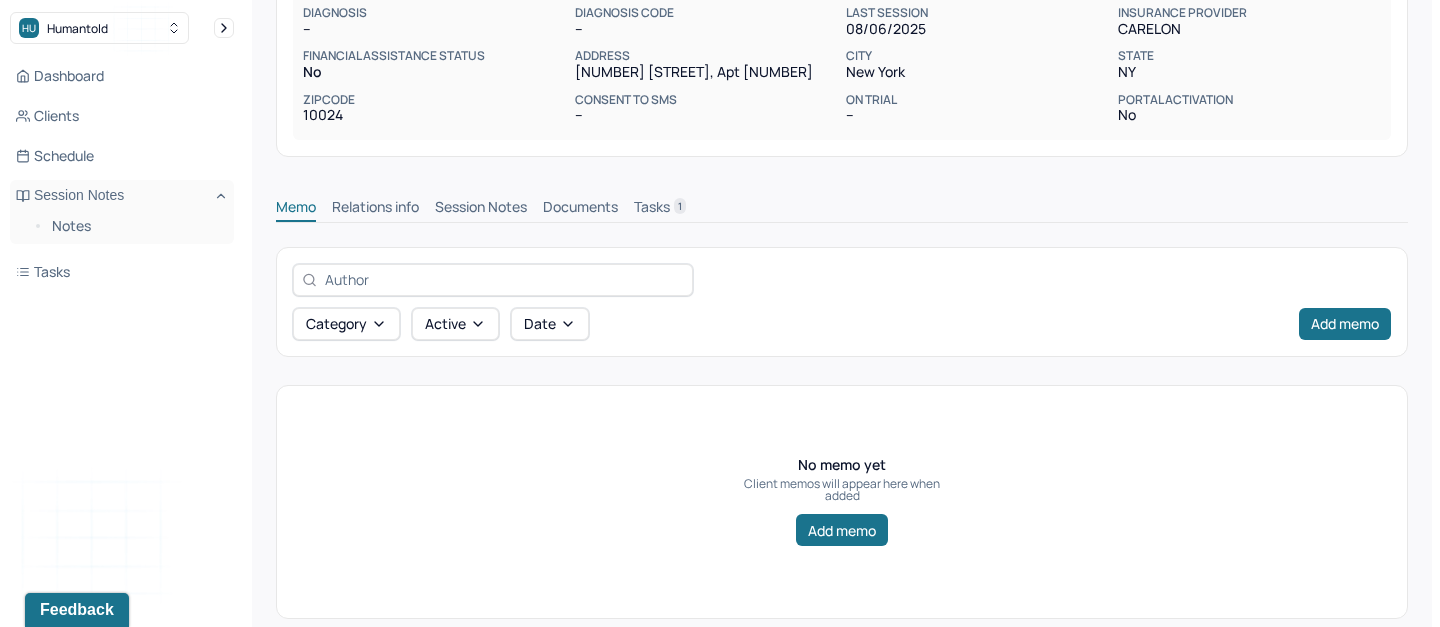scroll, scrollTop: 319, scrollLeft: 0, axis: vertical 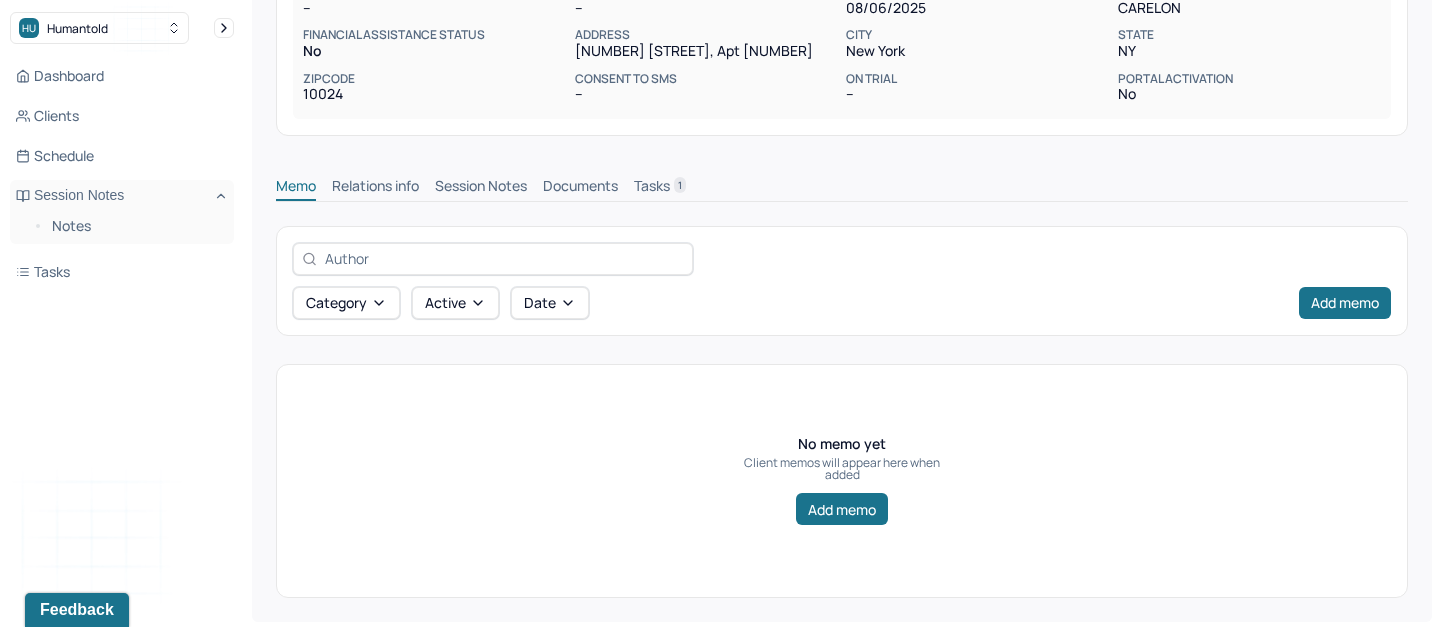 click on "Session Notes" at bounding box center [481, 188] 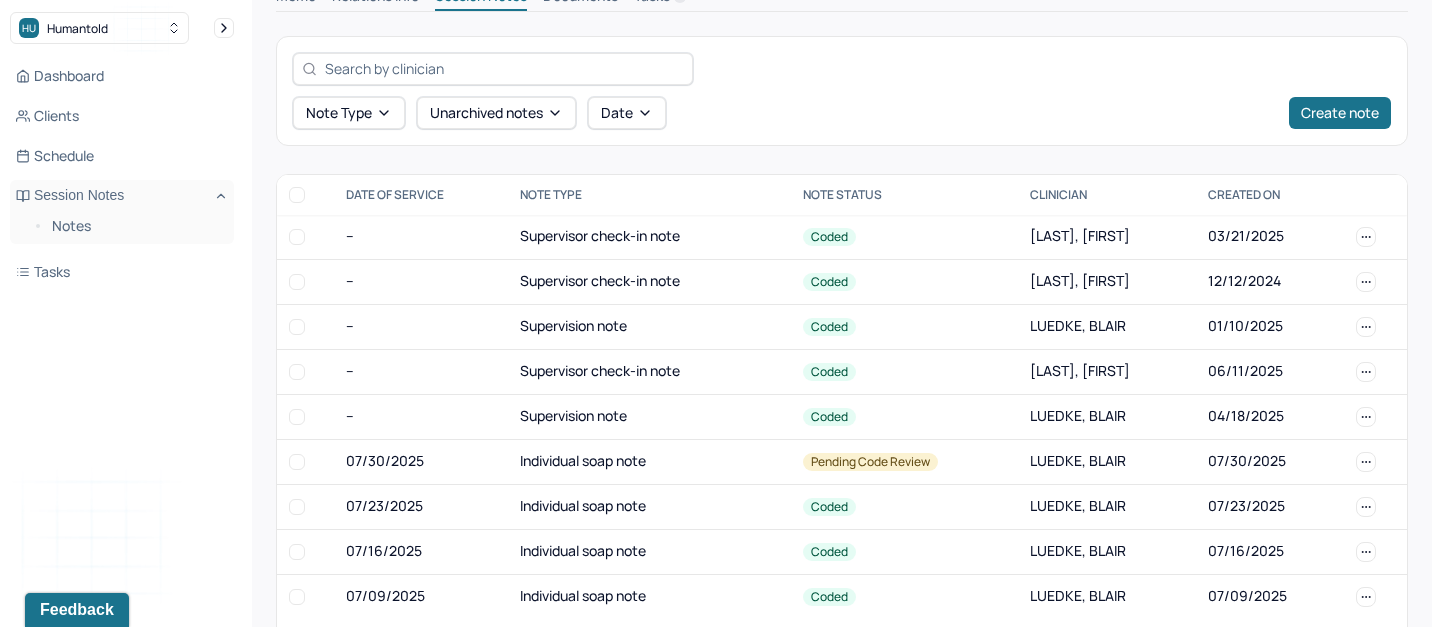 scroll, scrollTop: 521, scrollLeft: 0, axis: vertical 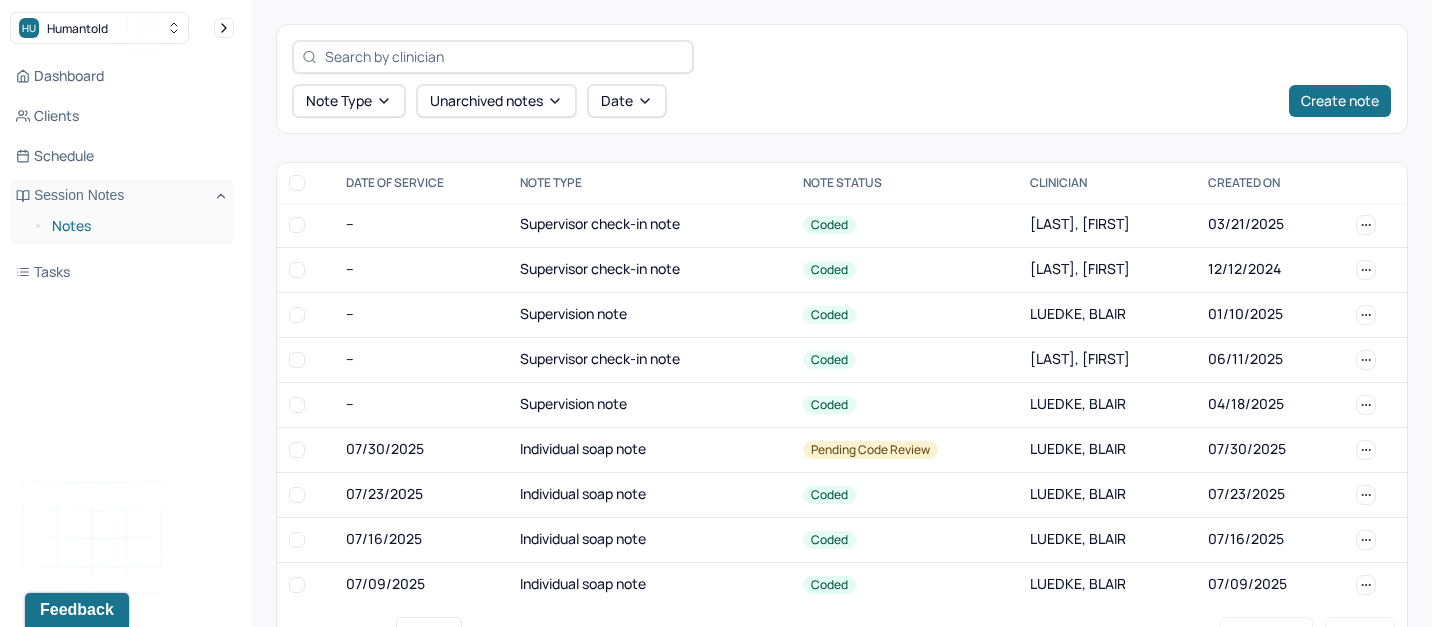 click on "Notes" at bounding box center [135, 226] 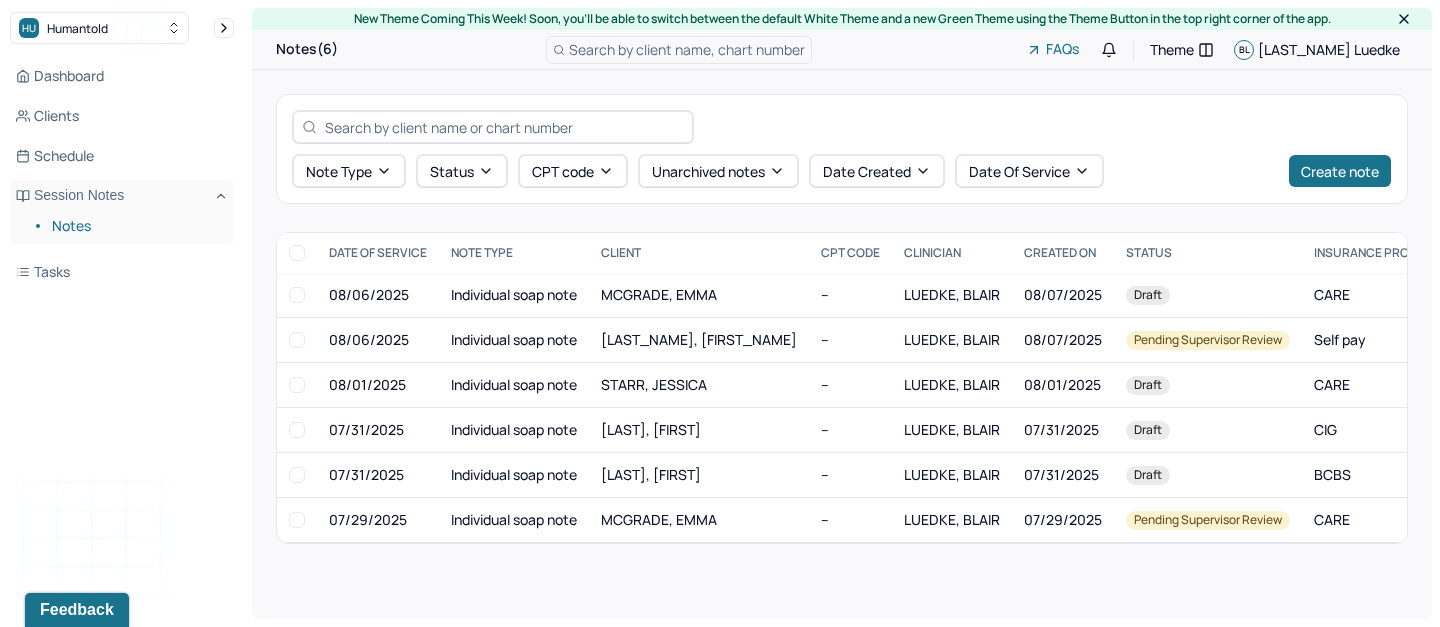scroll, scrollTop: 0, scrollLeft: 0, axis: both 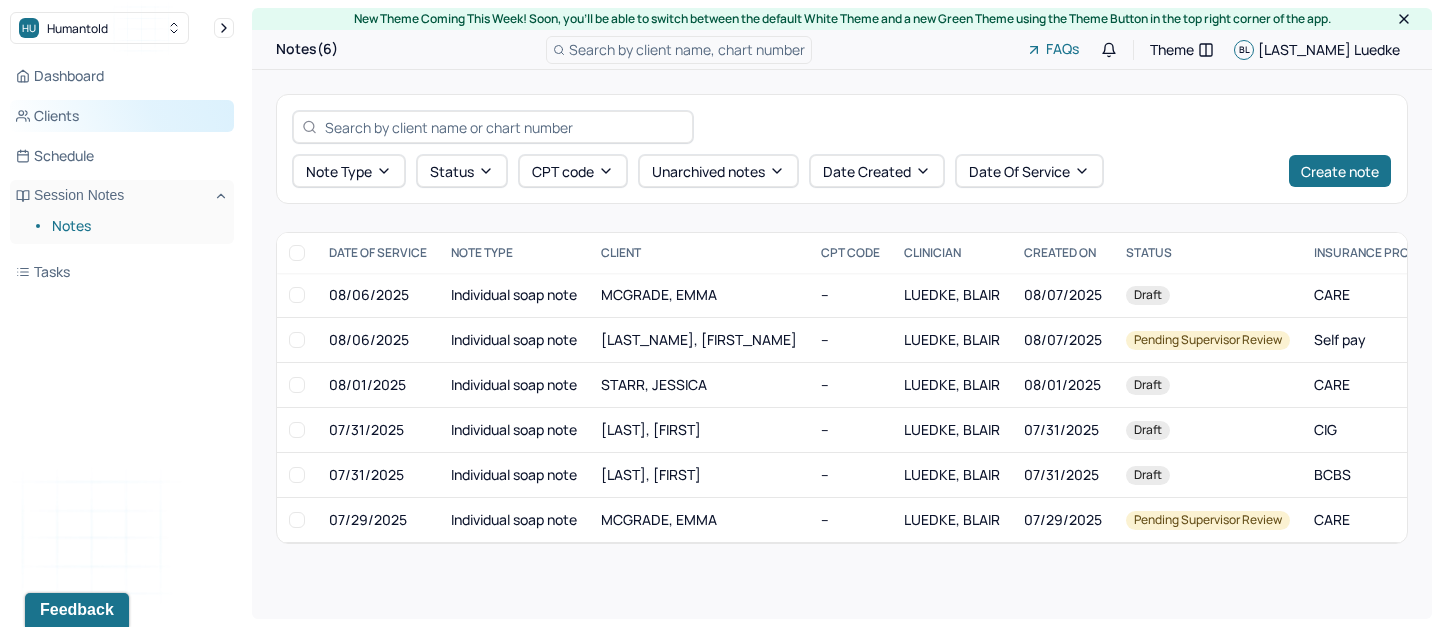 click on "Clients" at bounding box center [122, 116] 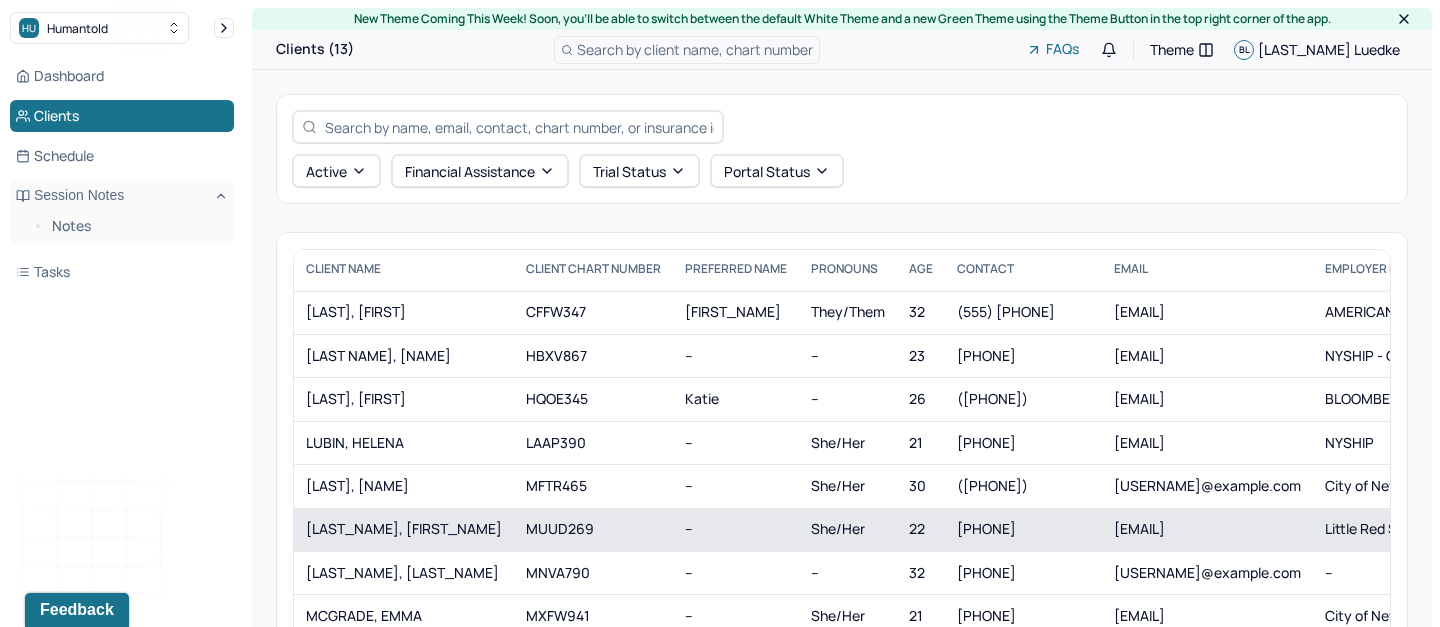scroll, scrollTop: 86, scrollLeft: 0, axis: vertical 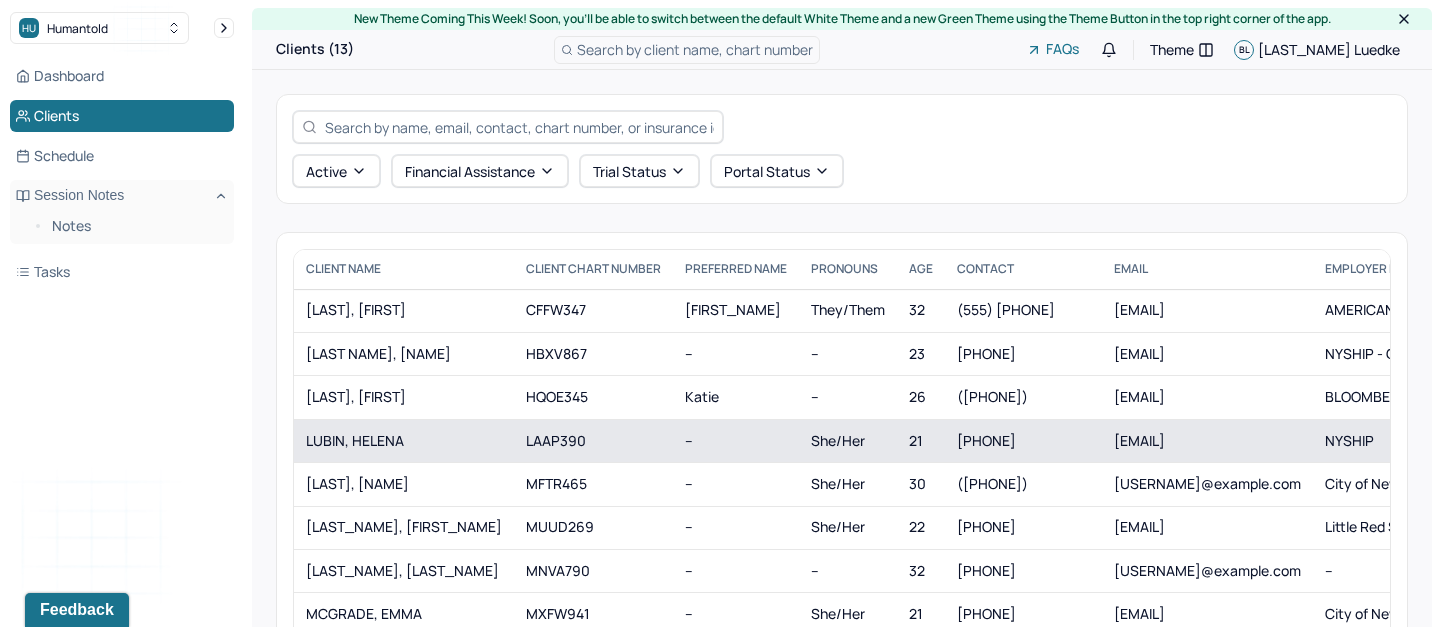 click on "LUBIN, HELENA" at bounding box center [404, 441] 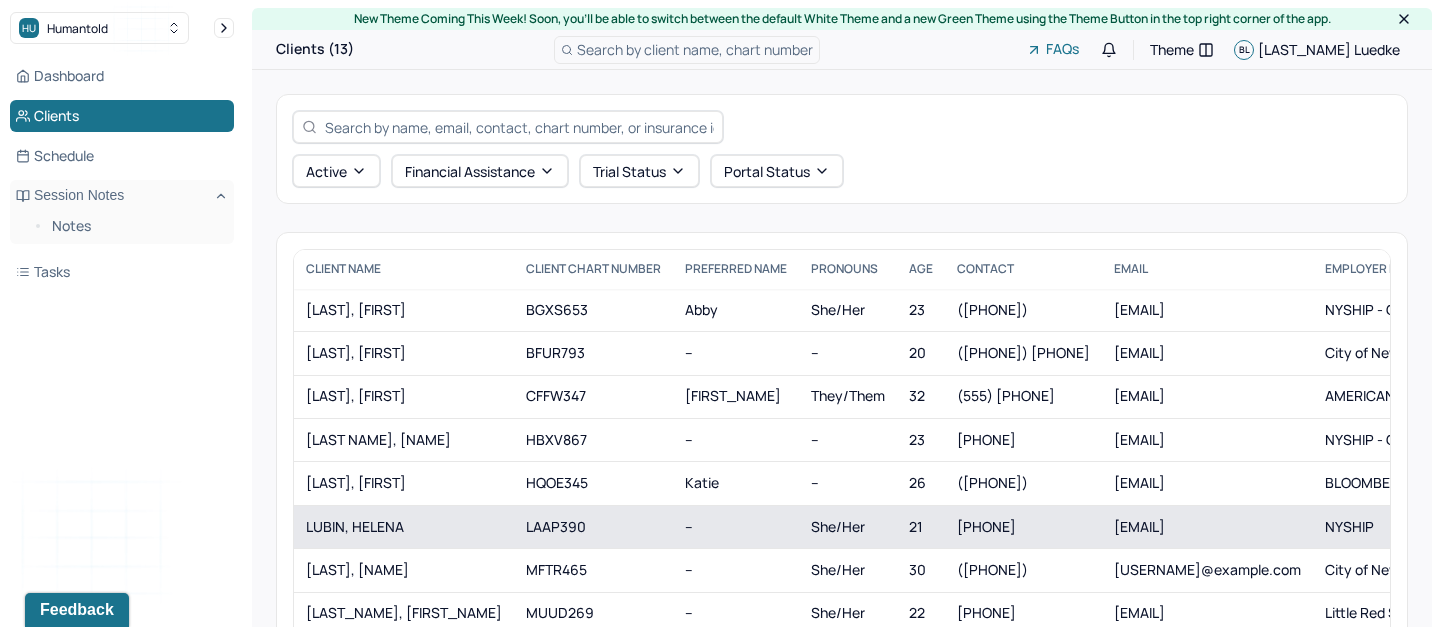 click on "LUBIN, HELENA" at bounding box center [404, 527] 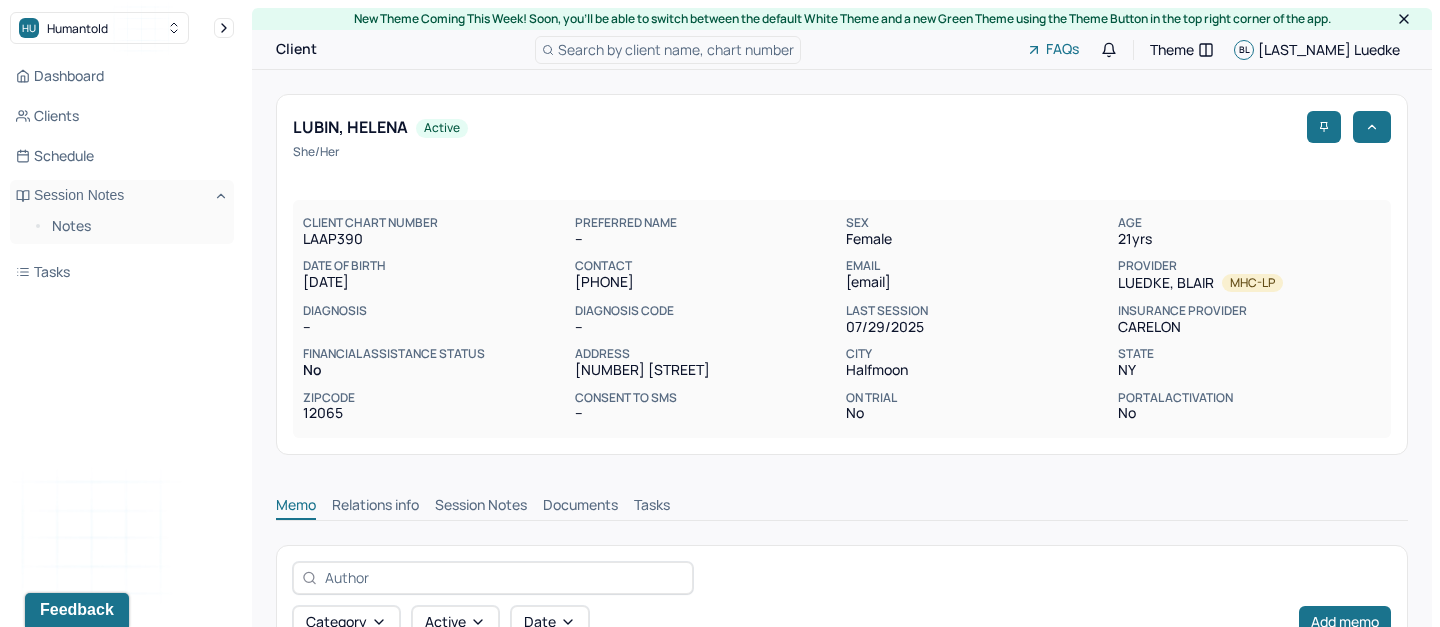 scroll, scrollTop: 0, scrollLeft: 0, axis: both 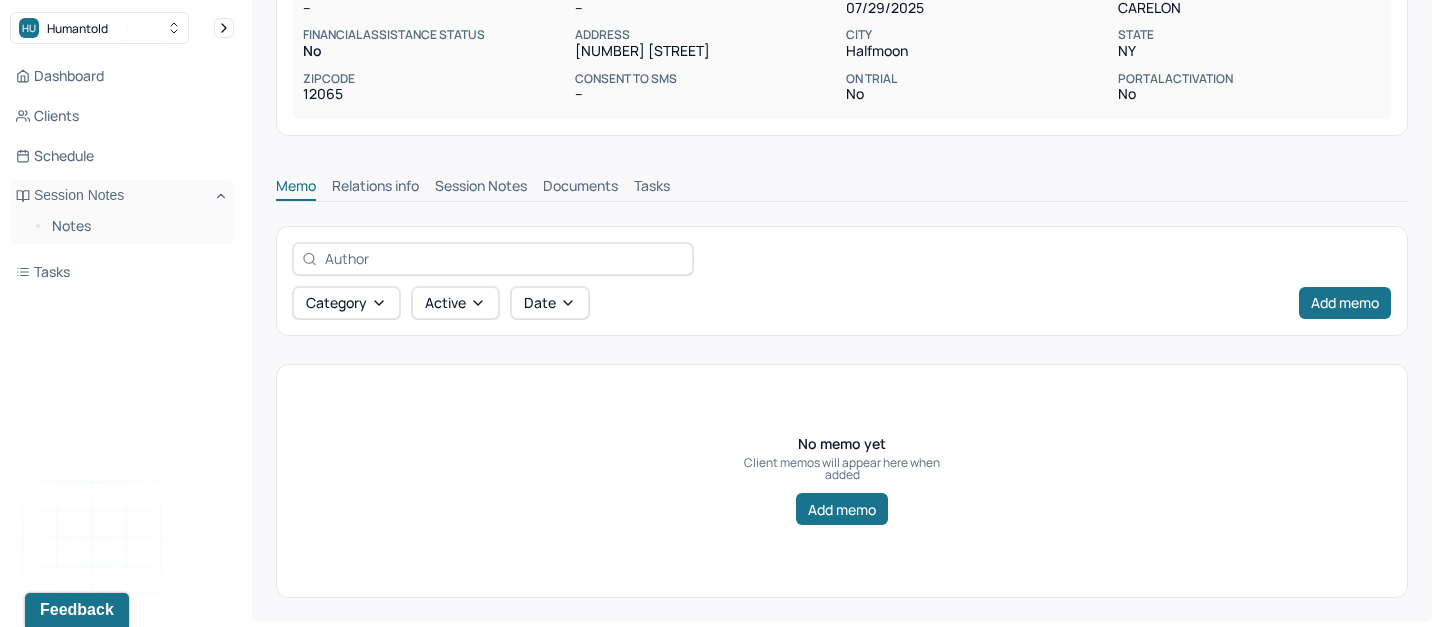 click on "Memo Relations info Session Notes Documents Tasks" at bounding box center (842, 189) 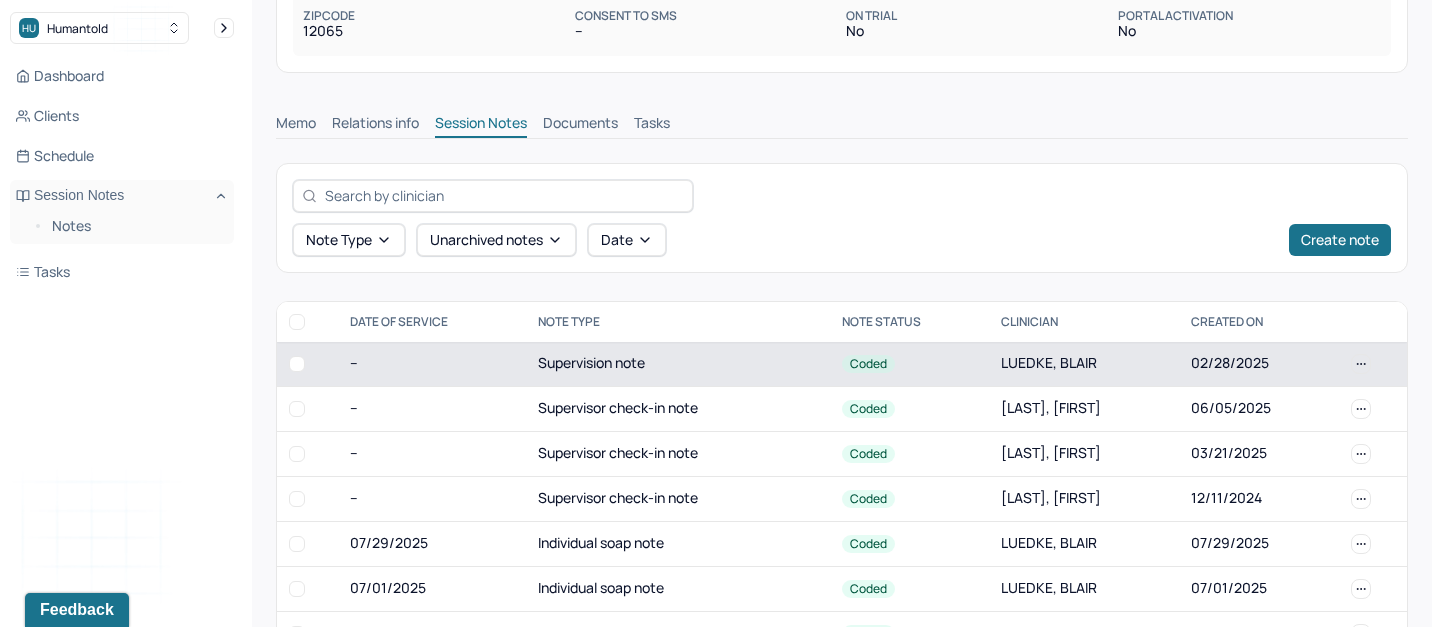 scroll, scrollTop: 384, scrollLeft: 0, axis: vertical 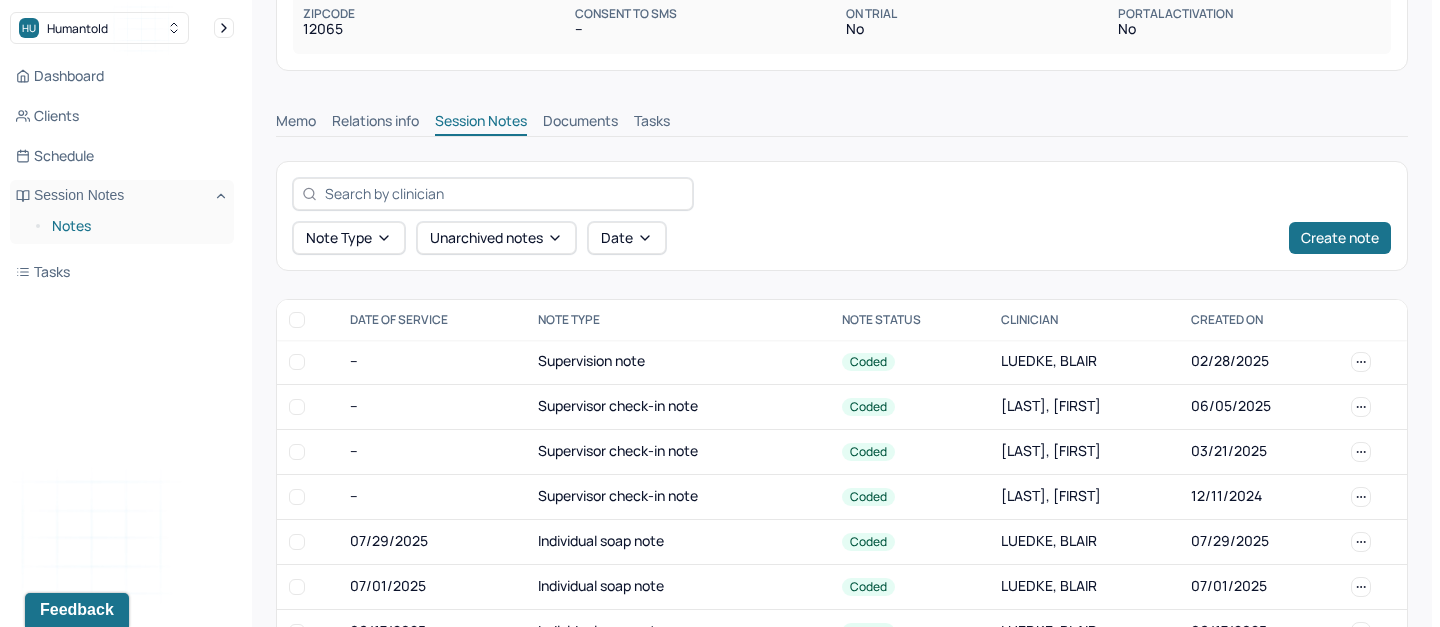 click on "Notes" at bounding box center [135, 226] 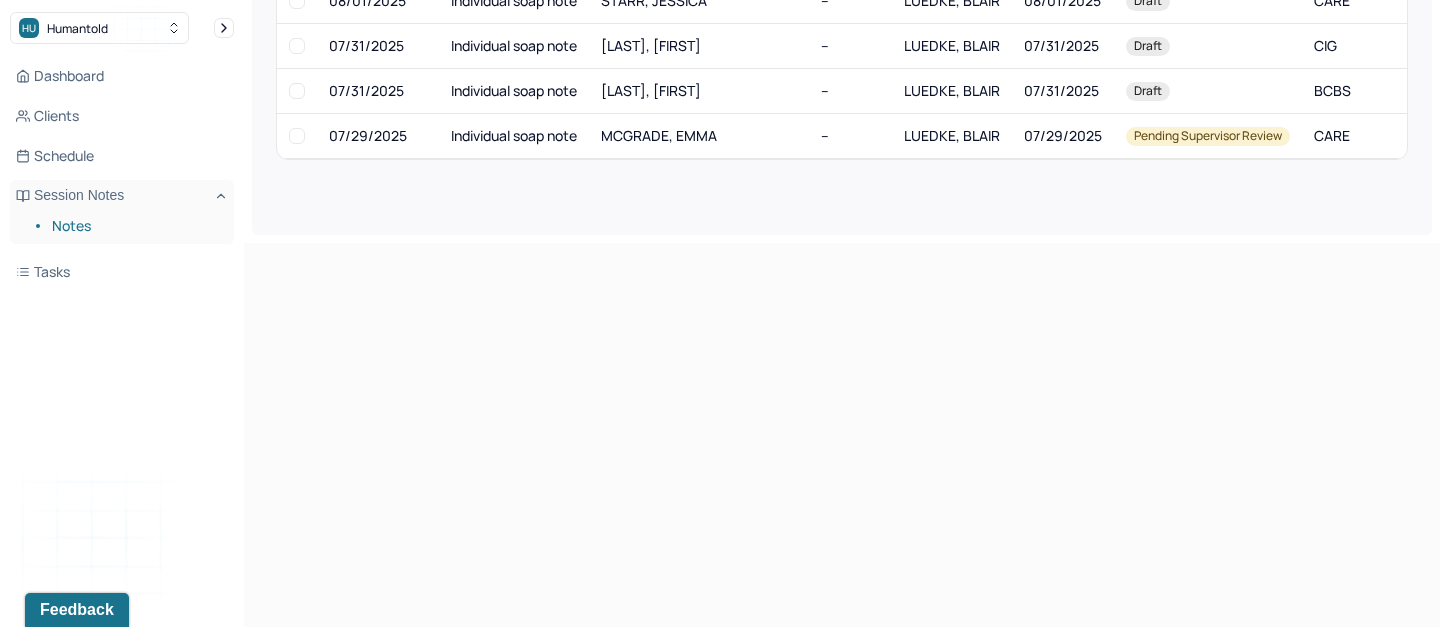 scroll, scrollTop: 0, scrollLeft: 0, axis: both 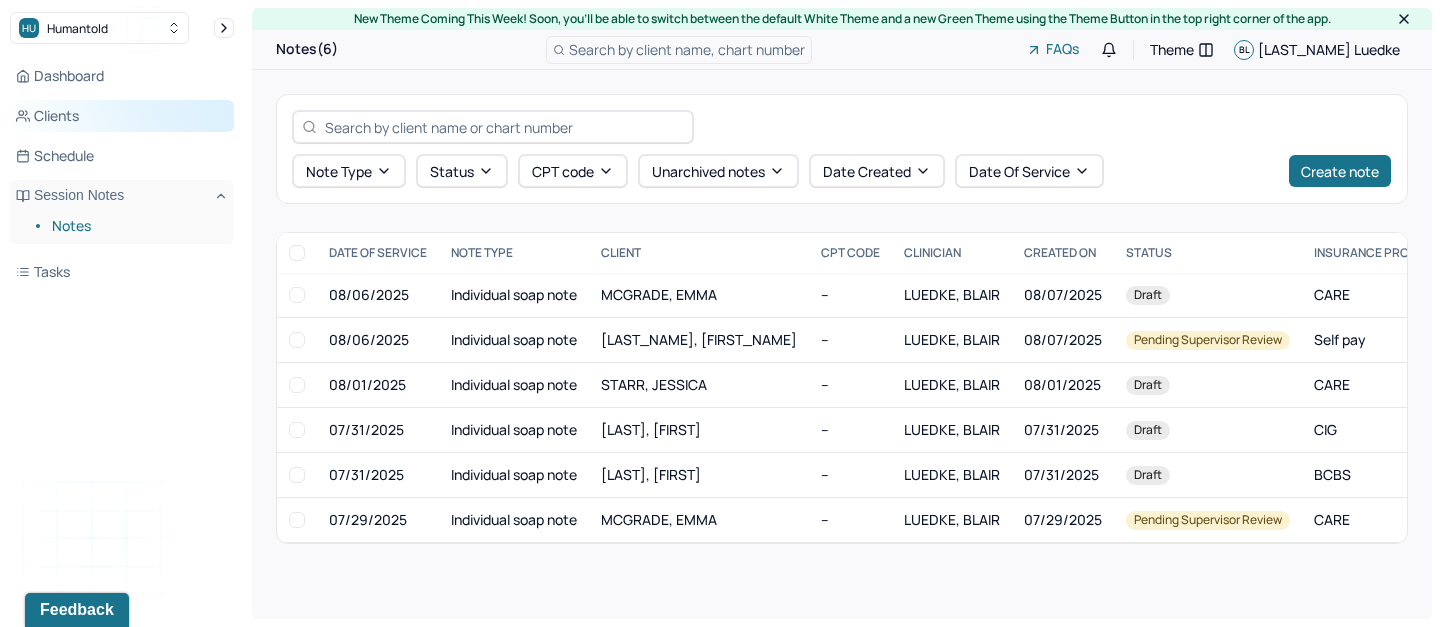 click on "Clients" at bounding box center (122, 116) 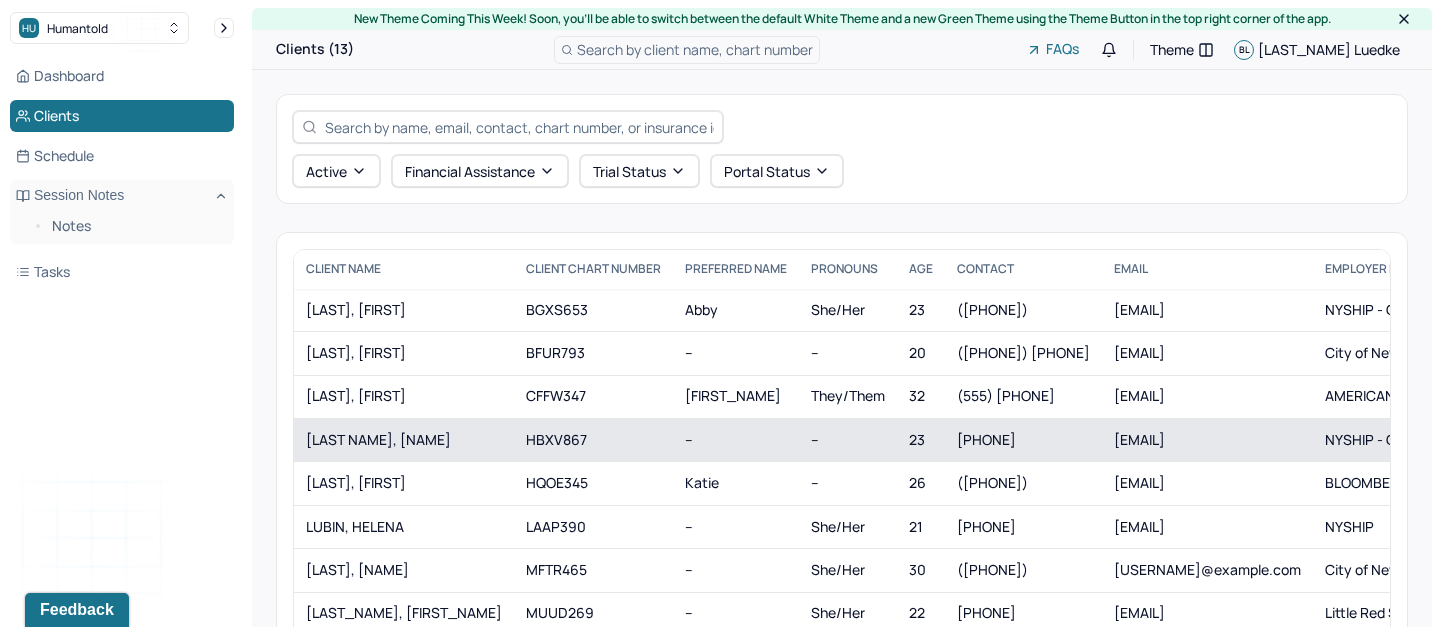 scroll, scrollTop: 44, scrollLeft: 0, axis: vertical 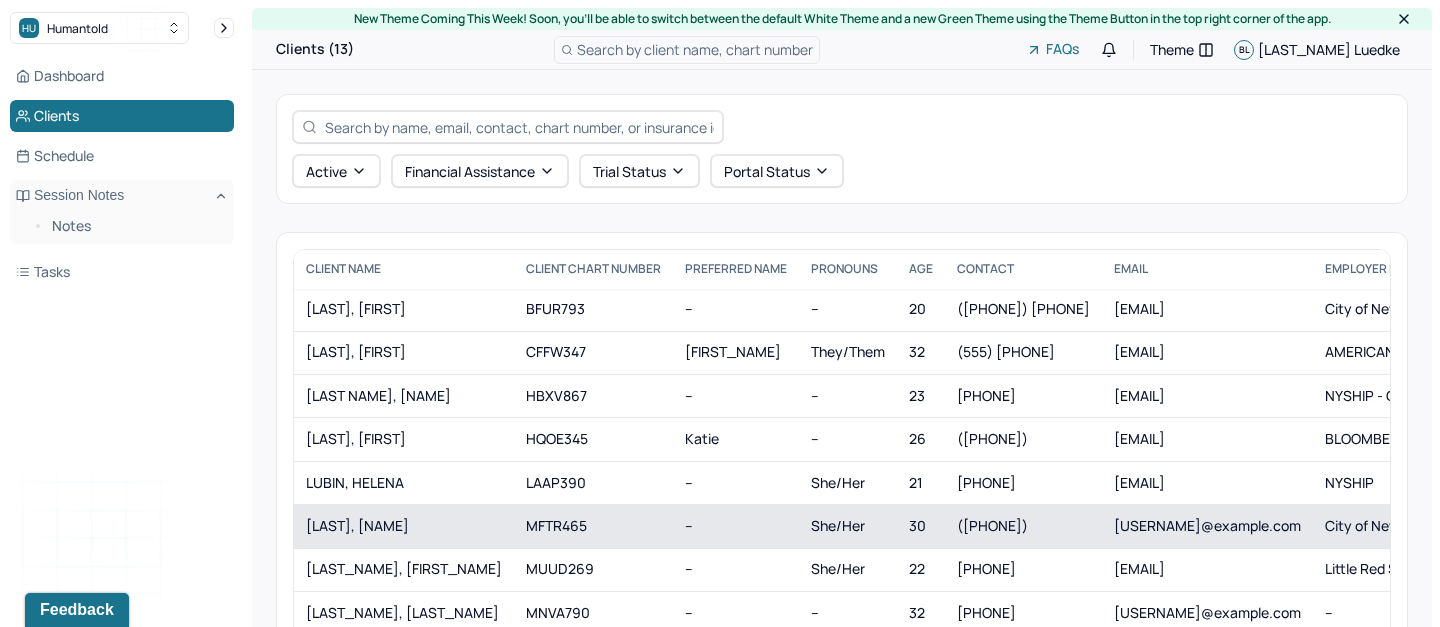 click on "[LAST], [NAME]" at bounding box center (404, 526) 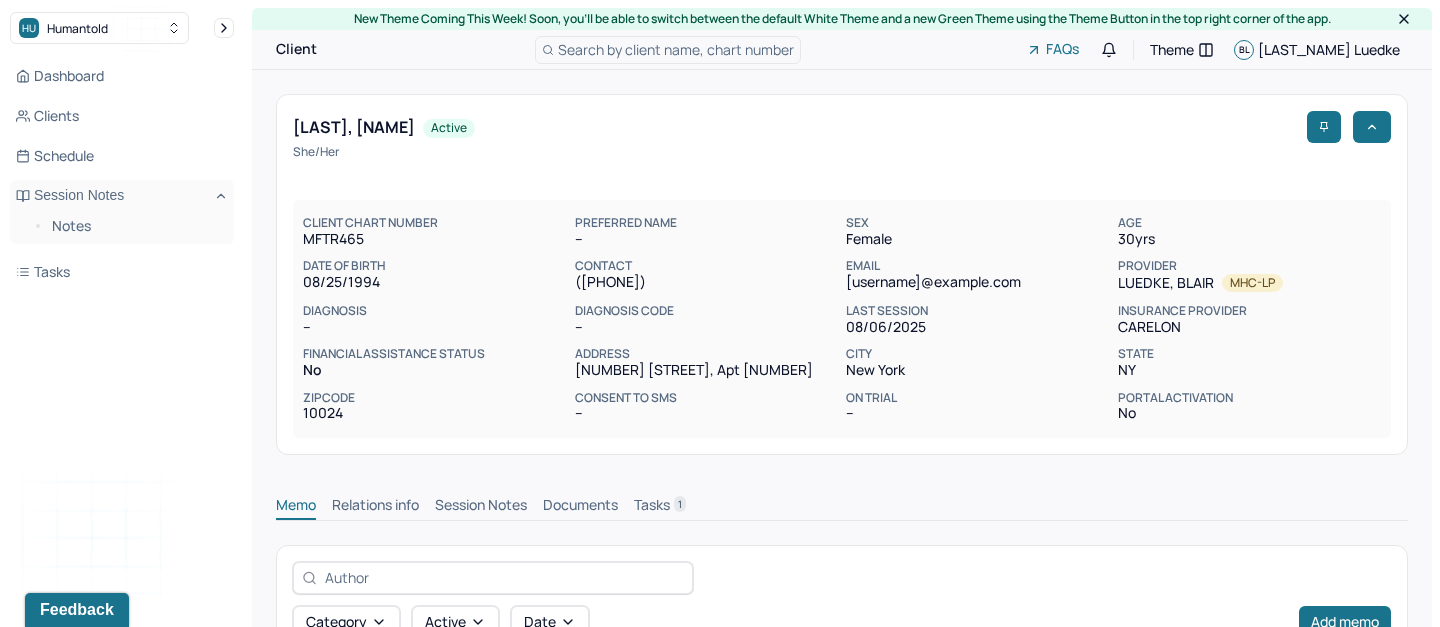 scroll, scrollTop: 0, scrollLeft: 0, axis: both 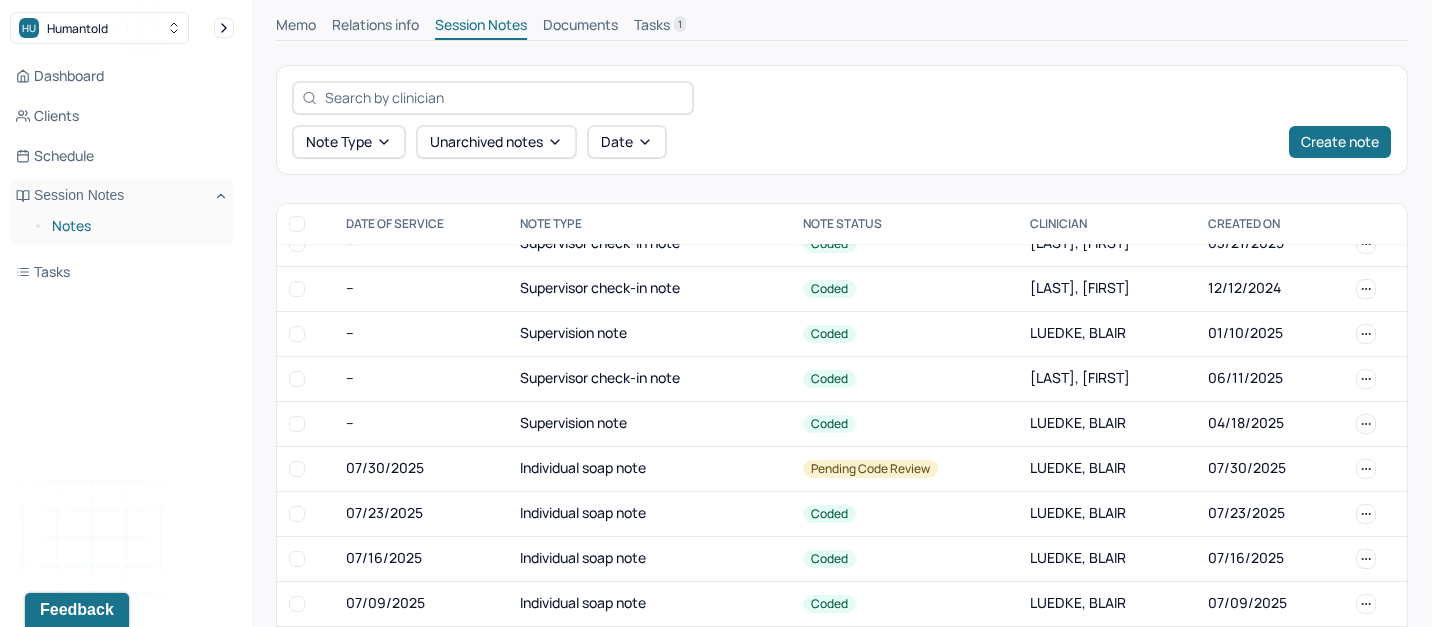 click on "Notes" at bounding box center (135, 226) 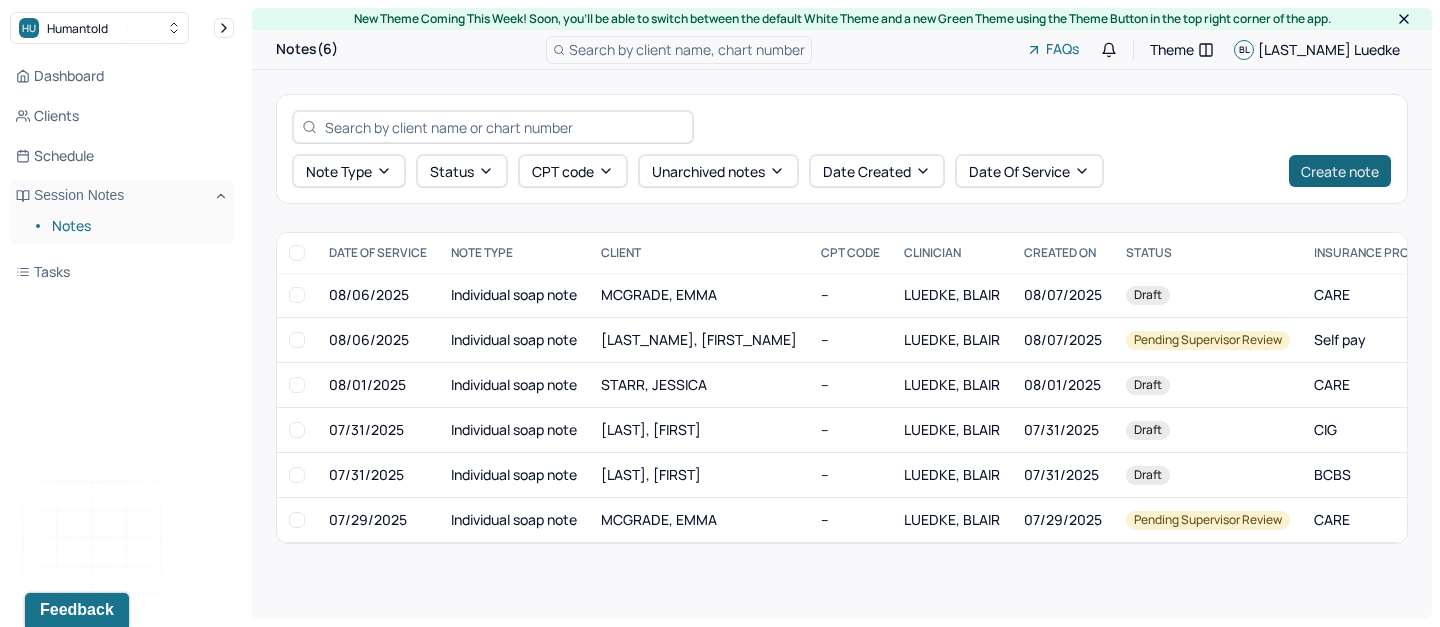 click on "Create note" at bounding box center [1340, 171] 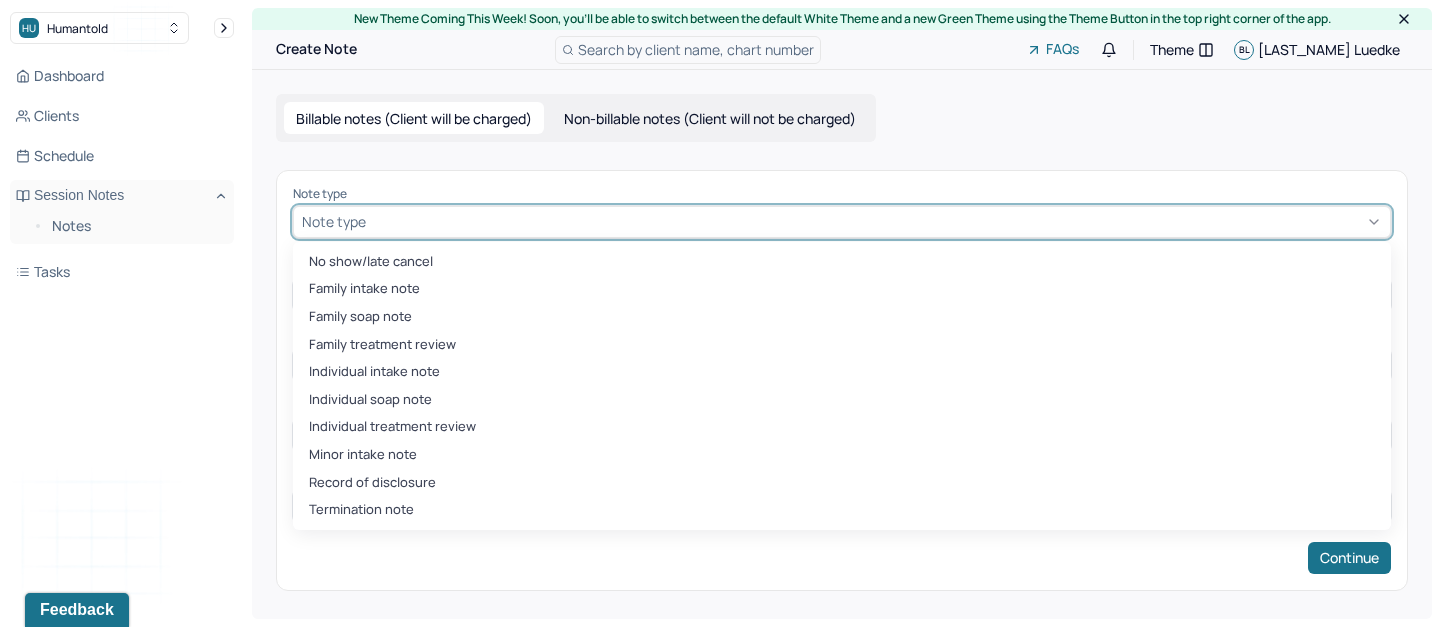 click at bounding box center [876, 221] 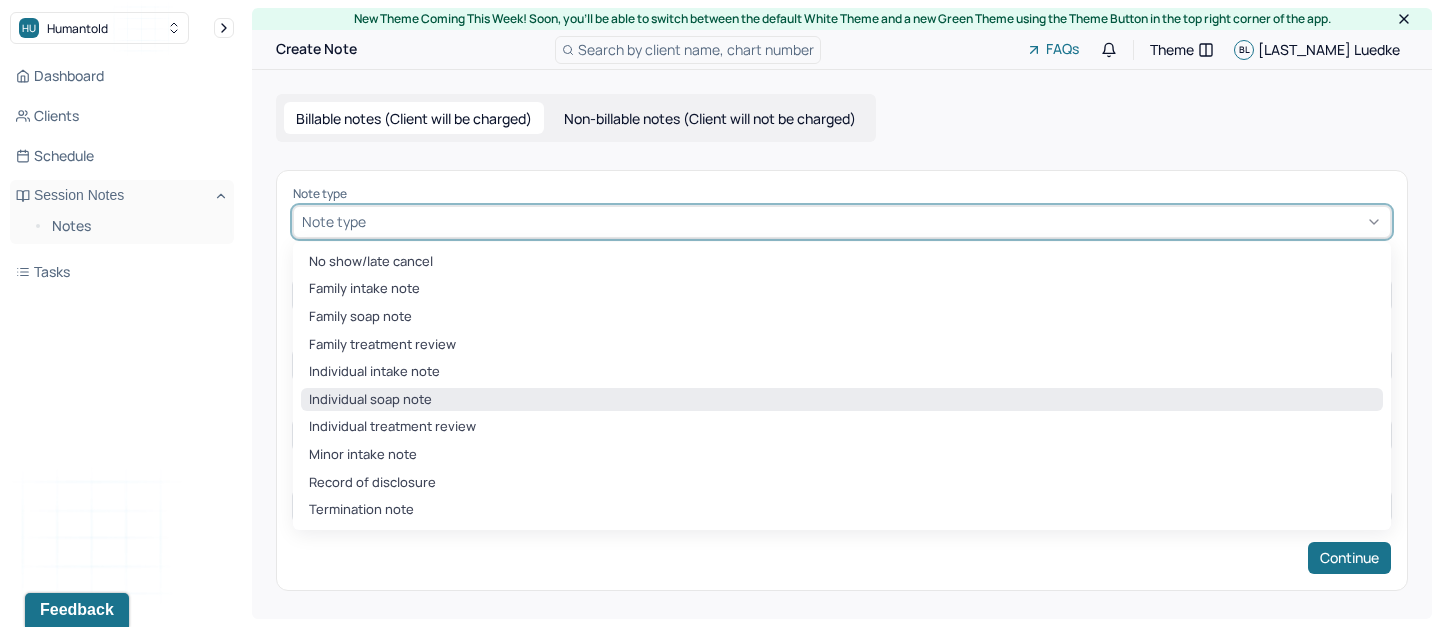 click on "Individual soap note" at bounding box center (842, 400) 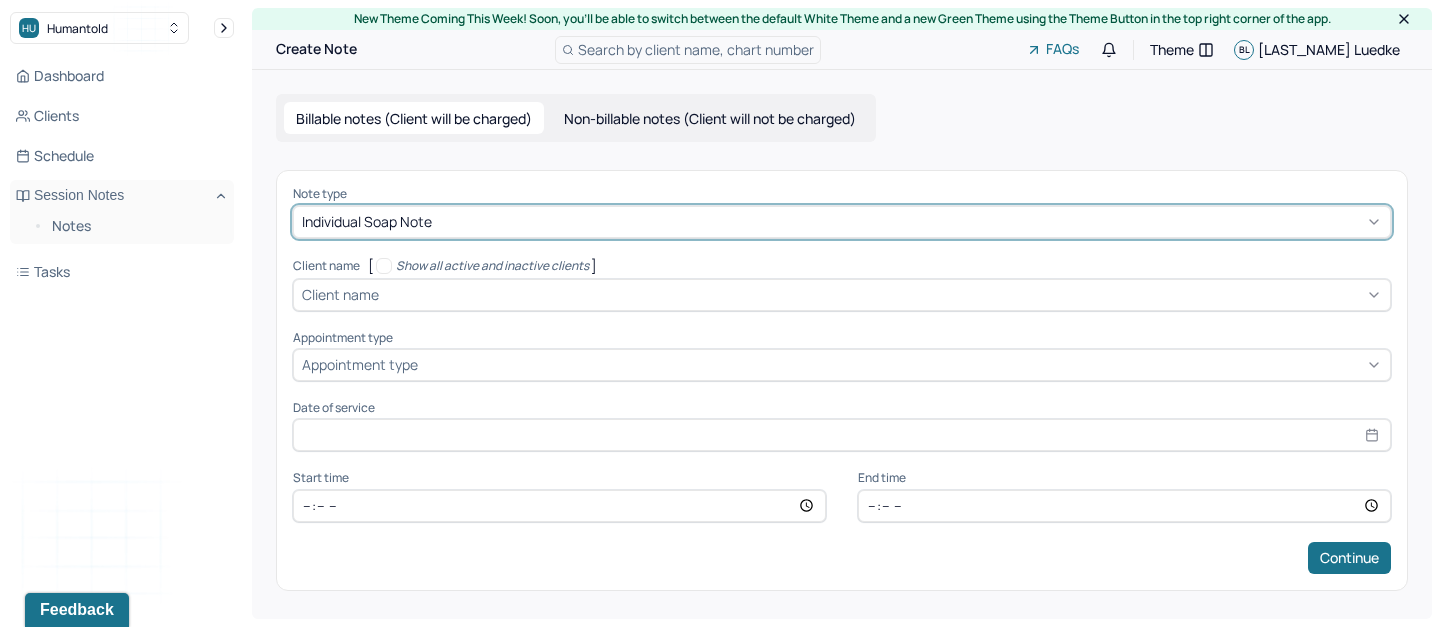 click at bounding box center (882, 294) 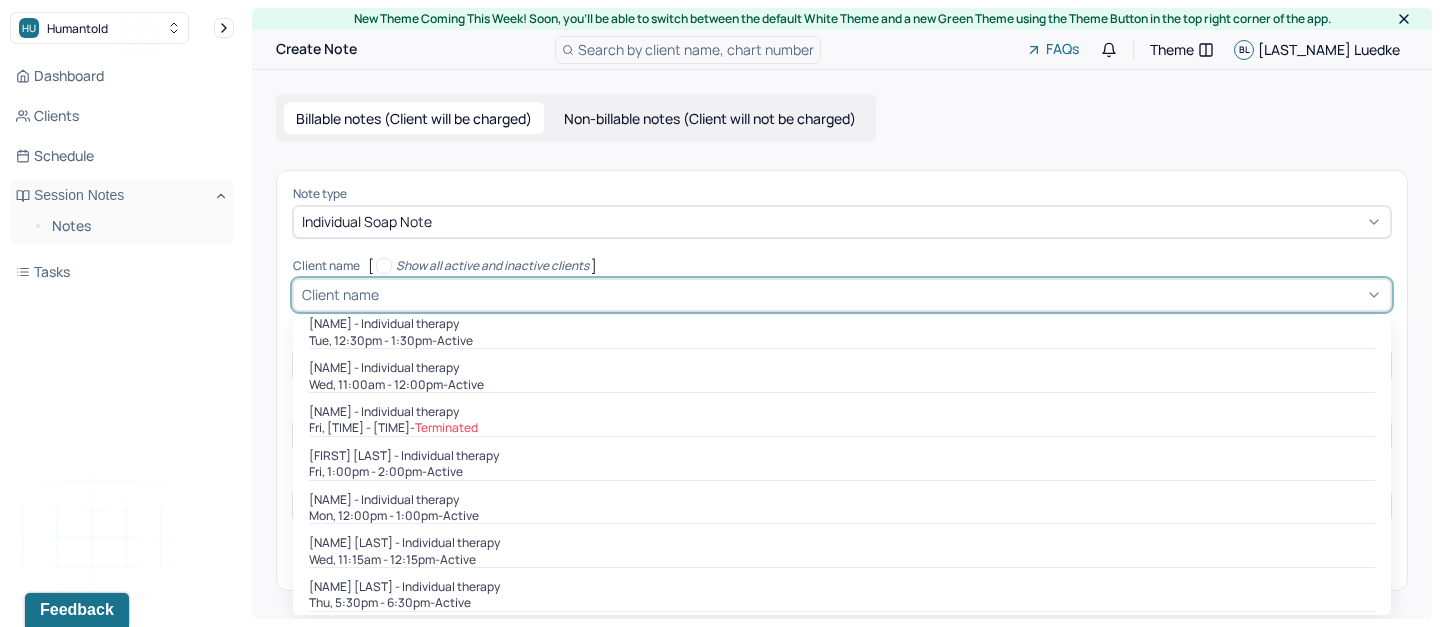 scroll, scrollTop: 470, scrollLeft: 0, axis: vertical 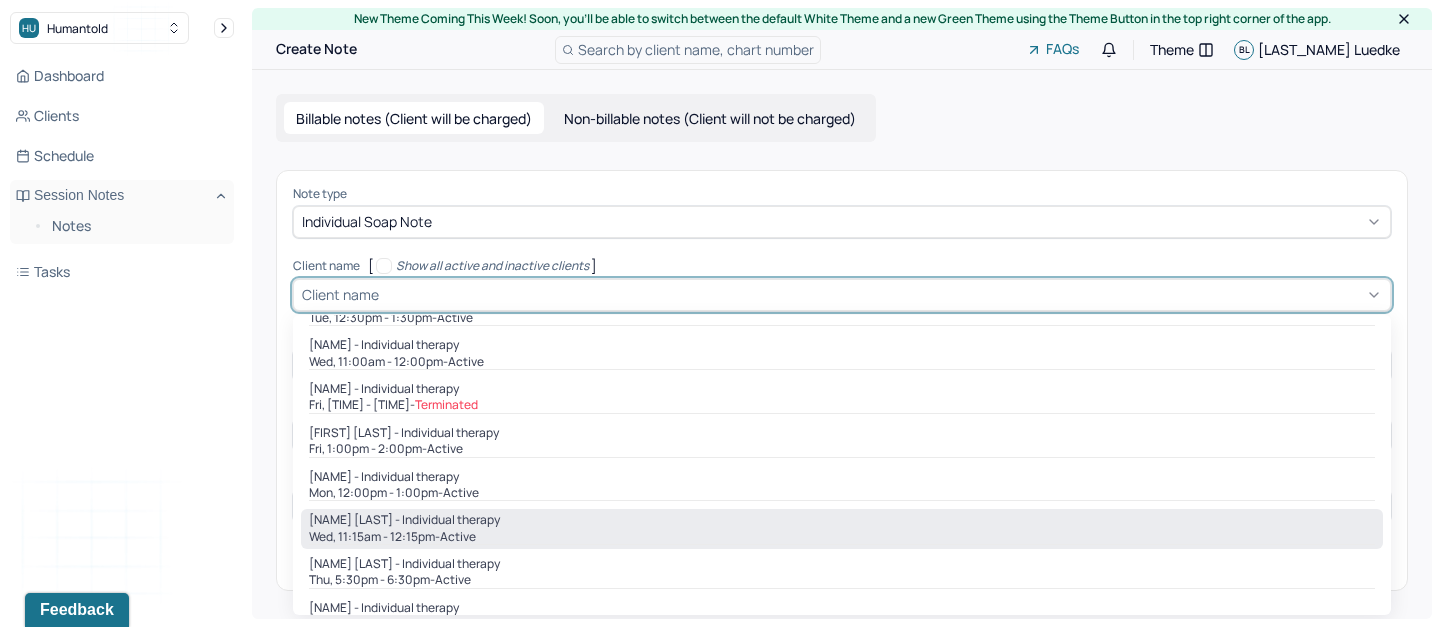 click on "[NAME] [LAST] - Individual therapy" at bounding box center (404, 520) 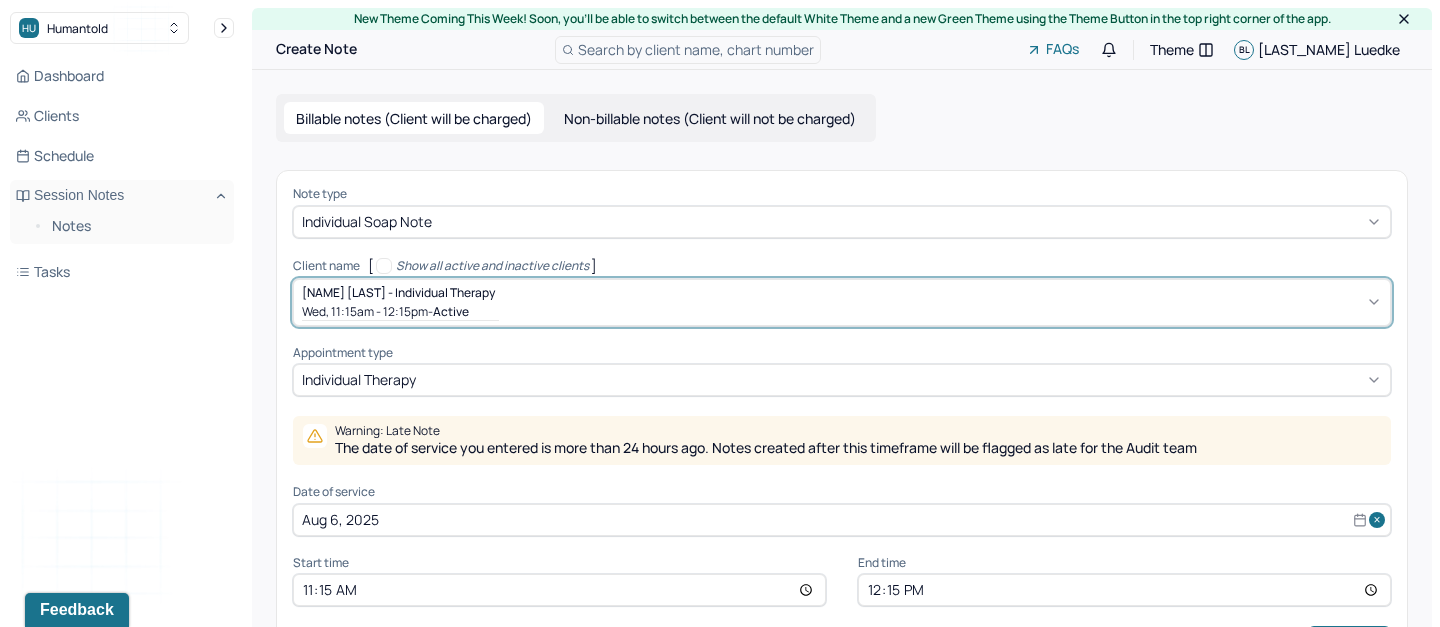 scroll, scrollTop: 77, scrollLeft: 0, axis: vertical 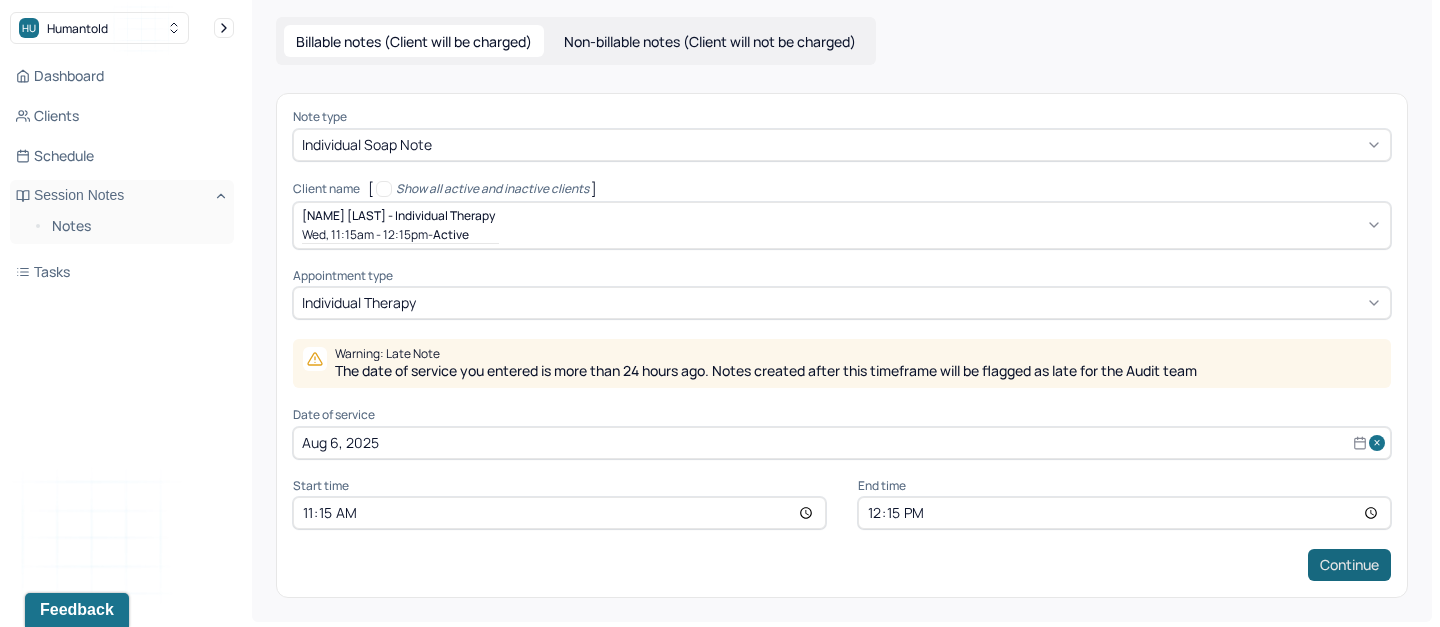 click on "Continue" at bounding box center (1349, 565) 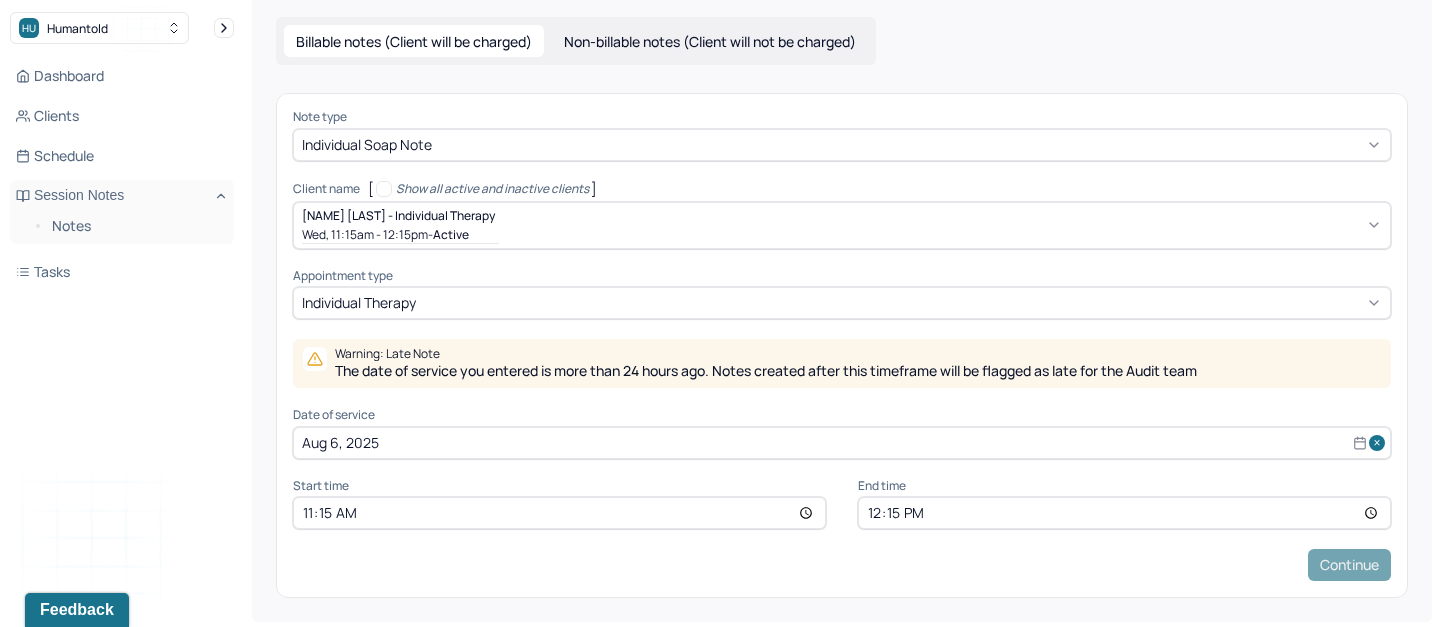 scroll, scrollTop: 0, scrollLeft: 0, axis: both 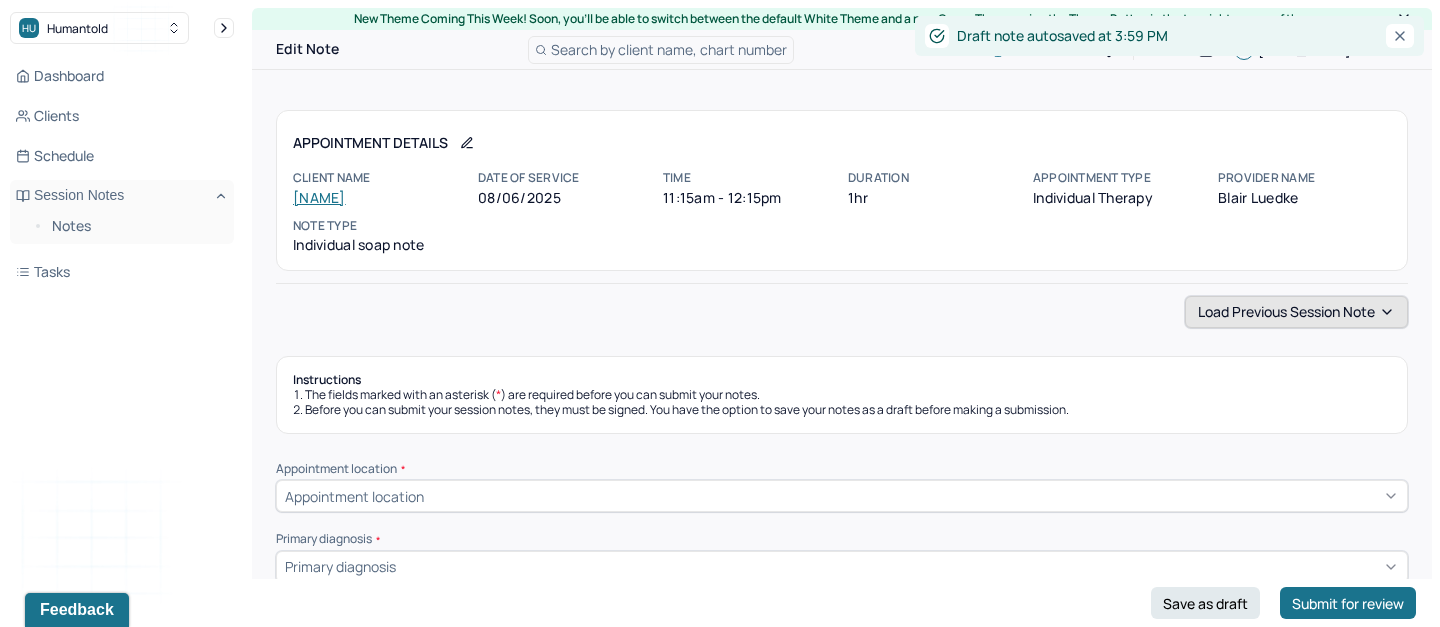 click on "Load previous session note" at bounding box center [1296, 312] 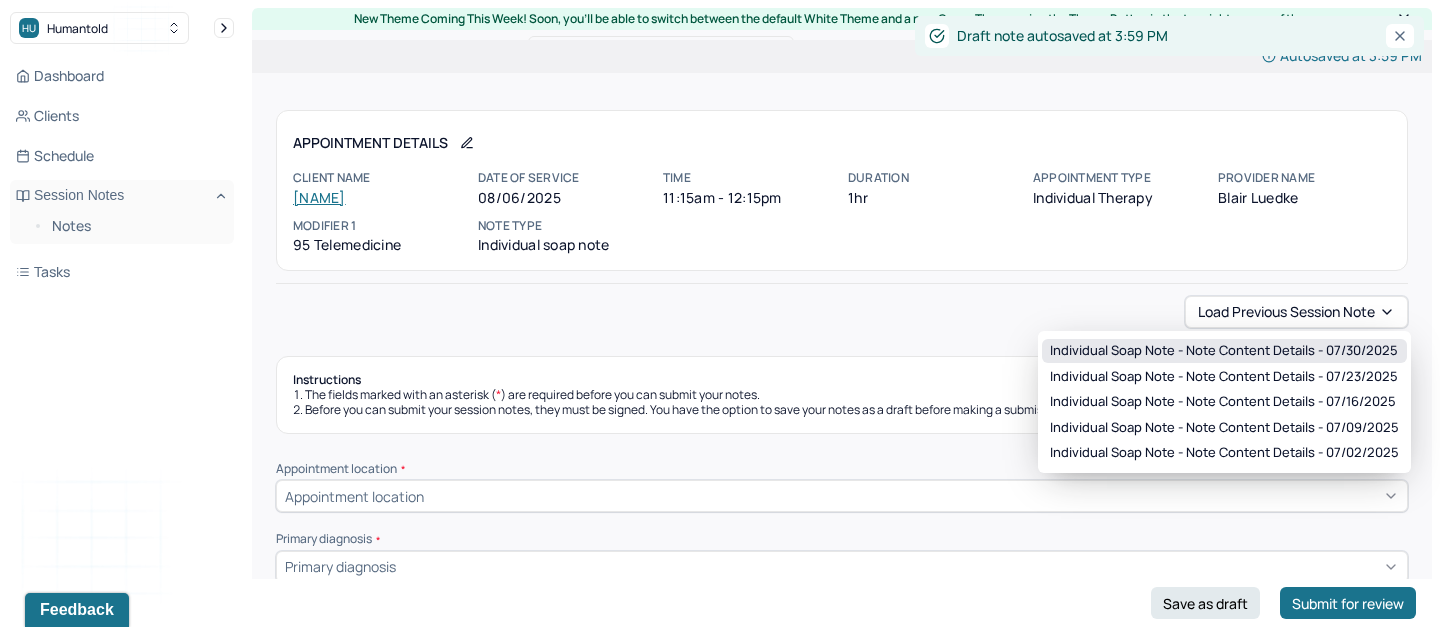 click on "Individual soap note   - Note content Details -   07/30/2025" at bounding box center (1224, 351) 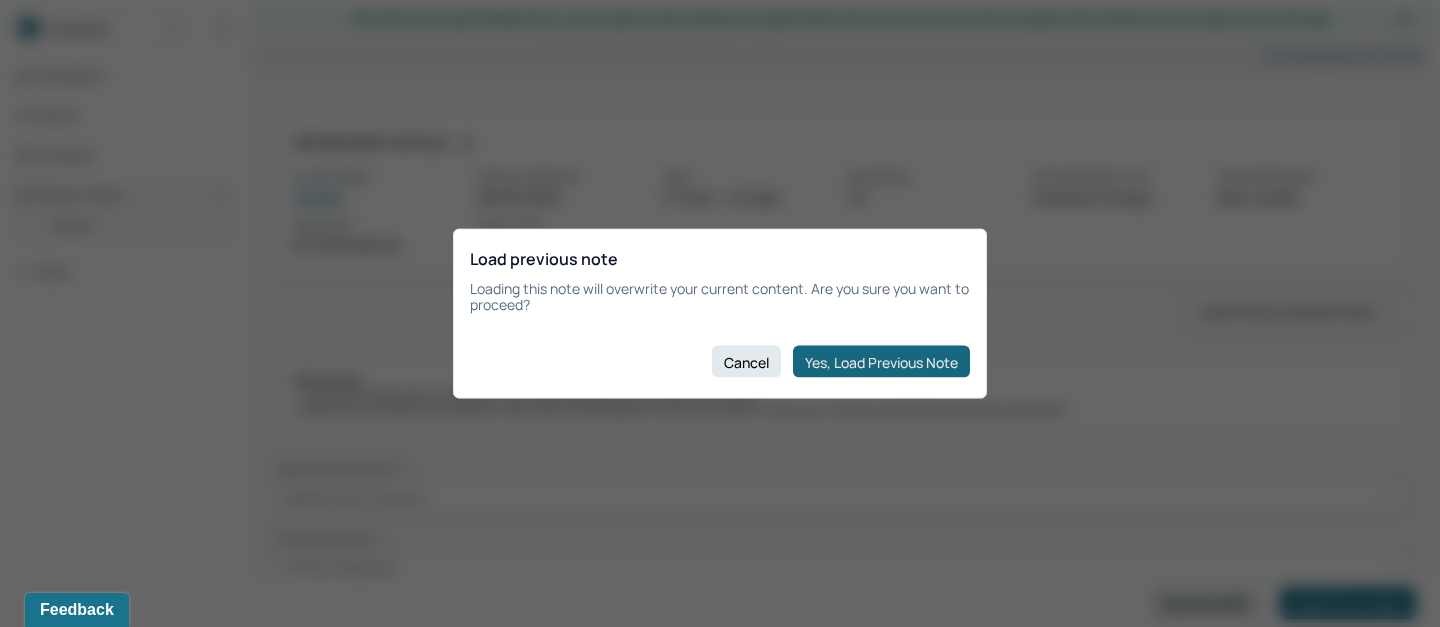 click on "Yes, Load Previous Note" at bounding box center [881, 362] 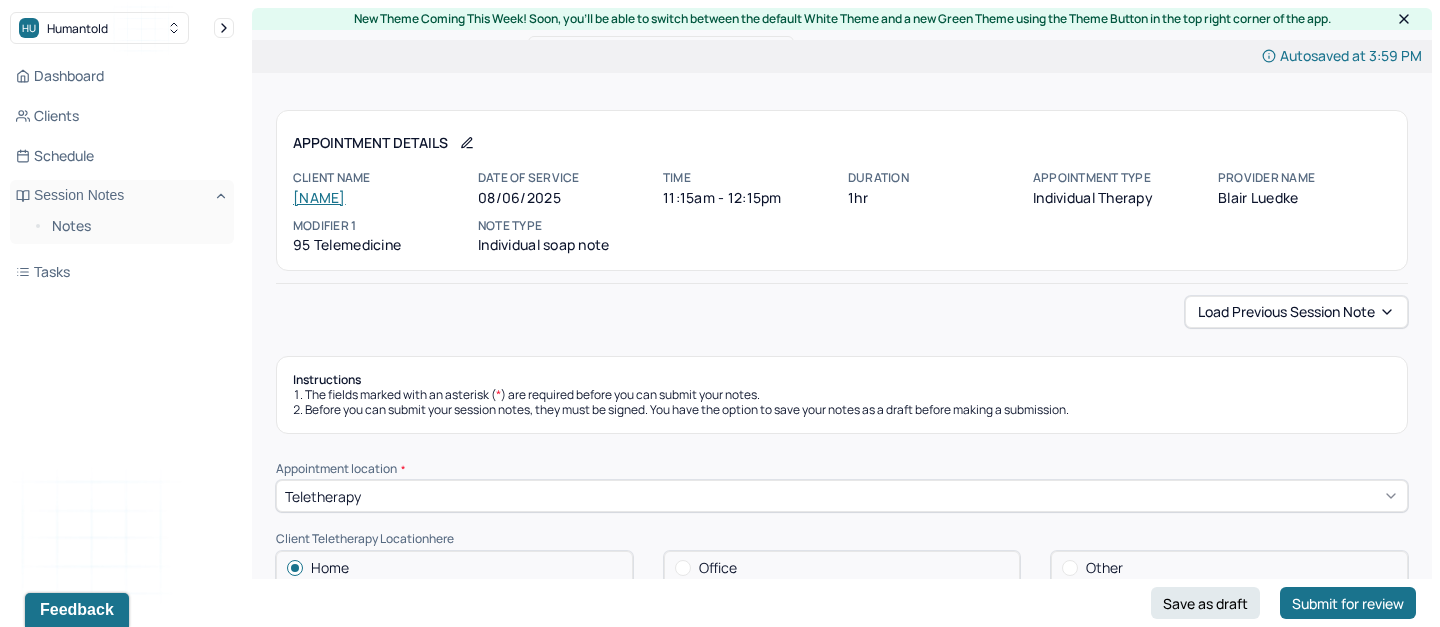click on "Before you can submit your session notes, they must be signed. You have the option to save your notes as a draft before making a submission." at bounding box center [842, 410] 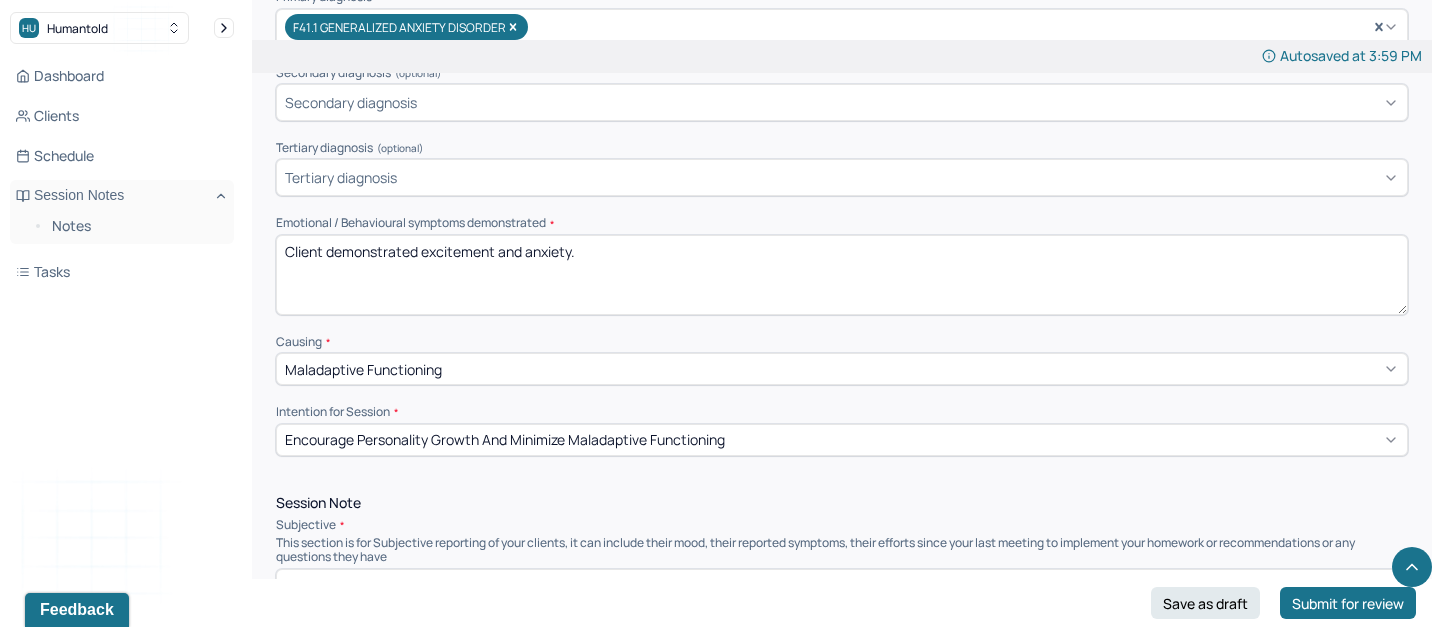 scroll, scrollTop: 753, scrollLeft: 0, axis: vertical 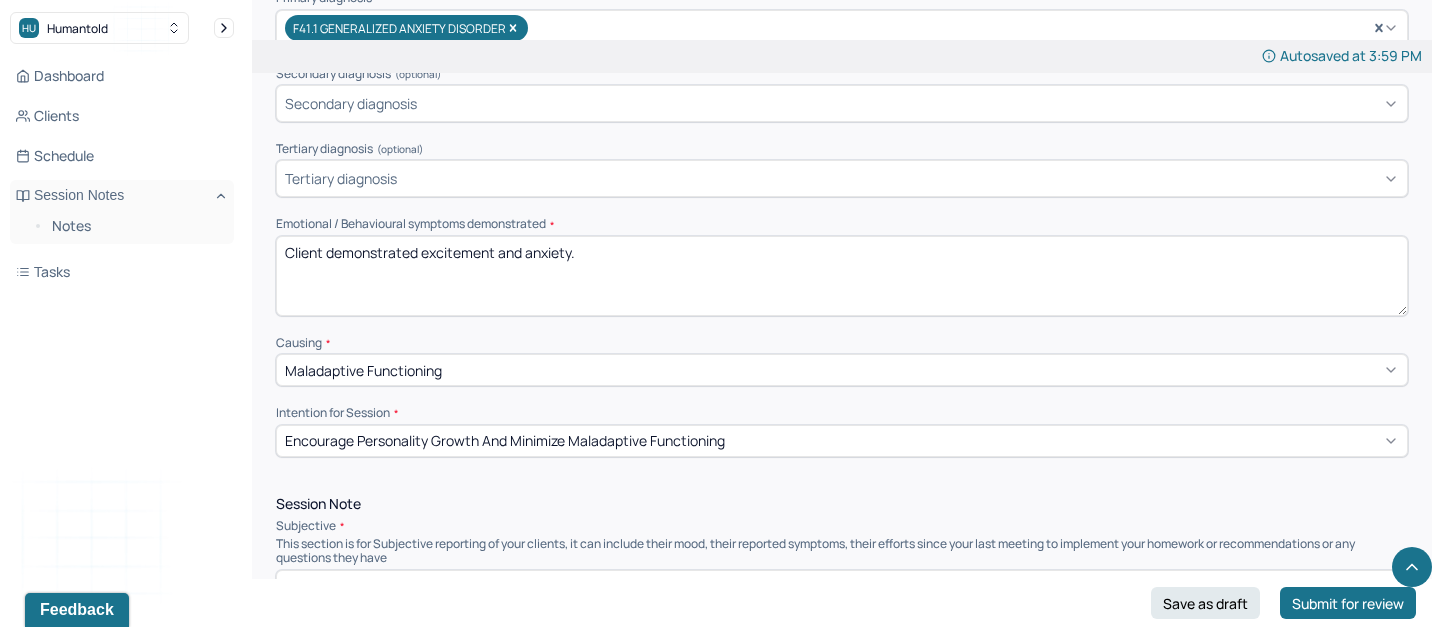 drag, startPoint x: 598, startPoint y: 244, endPoint x: 424, endPoint y: 240, distance: 174.04597 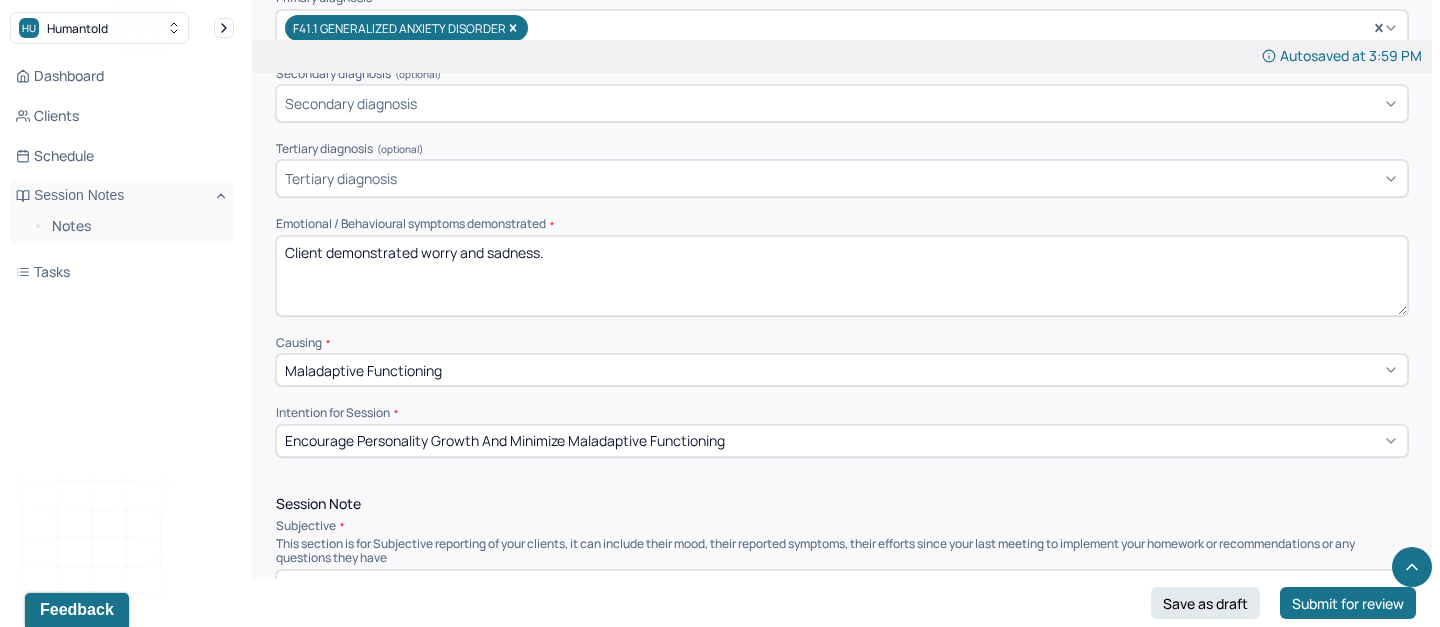 type on "Client demonstrated worry and sadness." 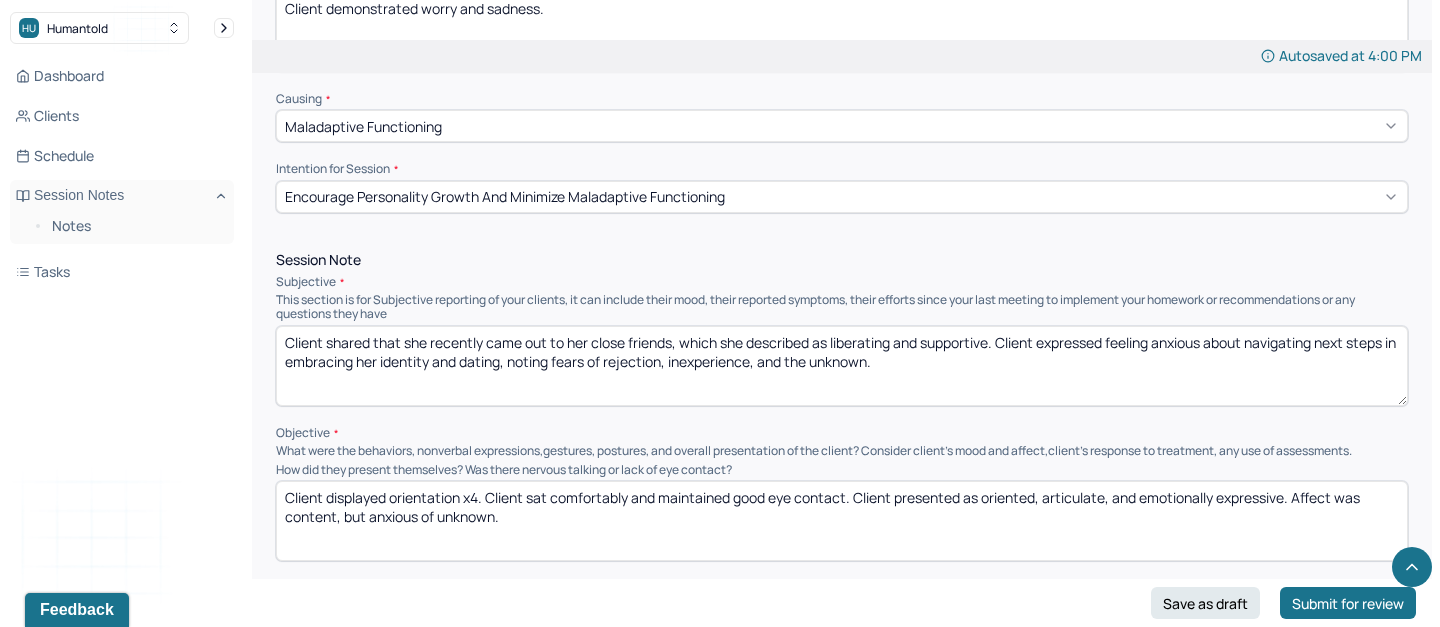 scroll, scrollTop: 1000, scrollLeft: 0, axis: vertical 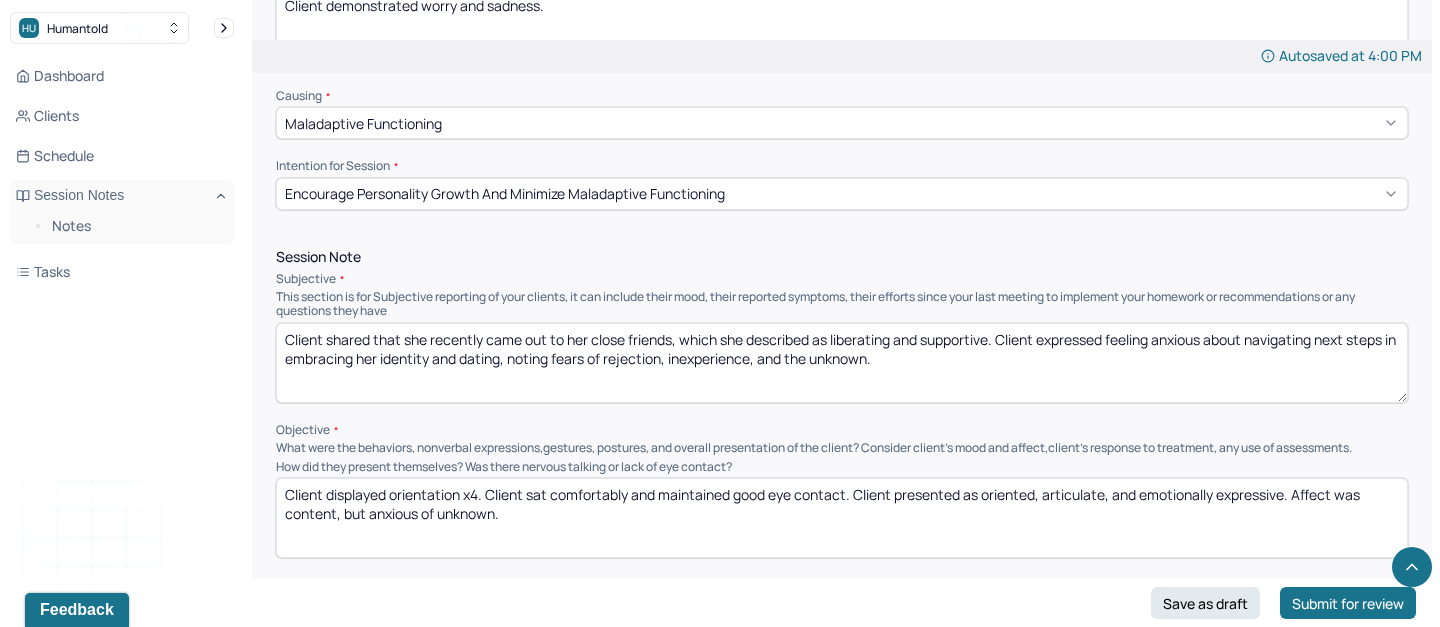 drag, startPoint x: 281, startPoint y: 328, endPoint x: 645, endPoint y: 428, distance: 377.48642 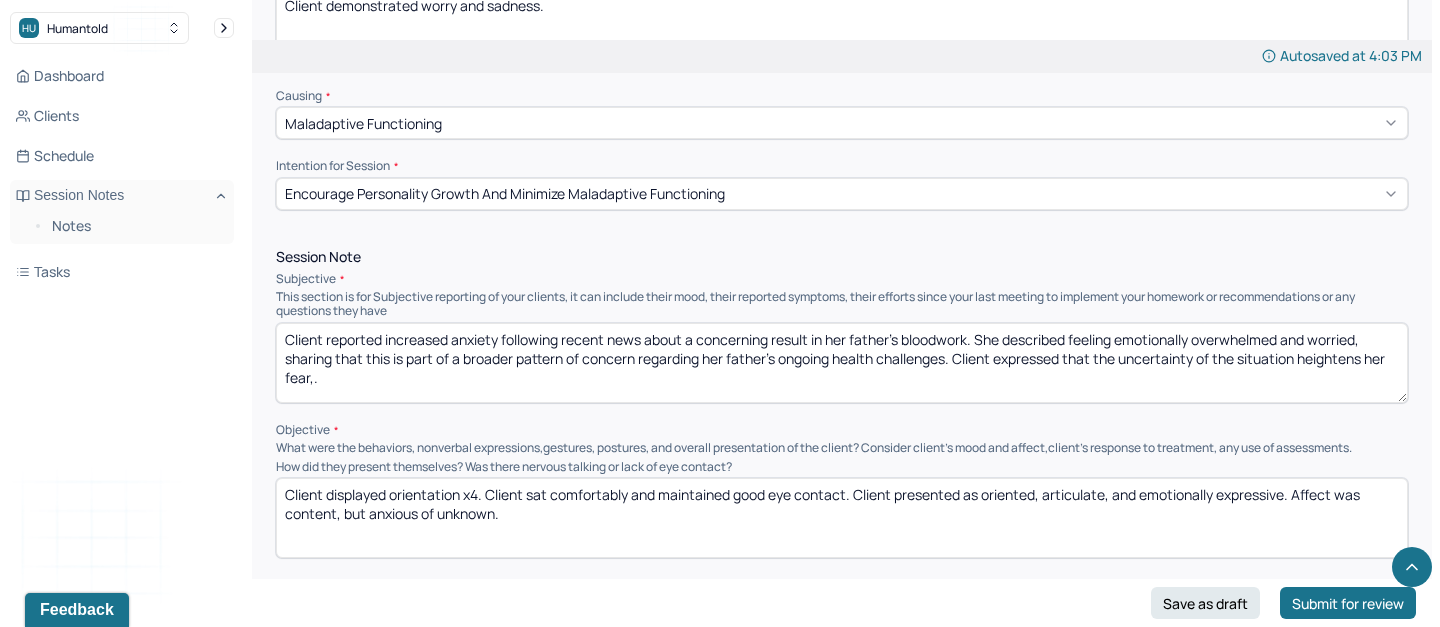 paste on "Additionally, she shared experiencing deep sadness in response to hearing how upset and frustrated her [RELATION] is about his own health issues." 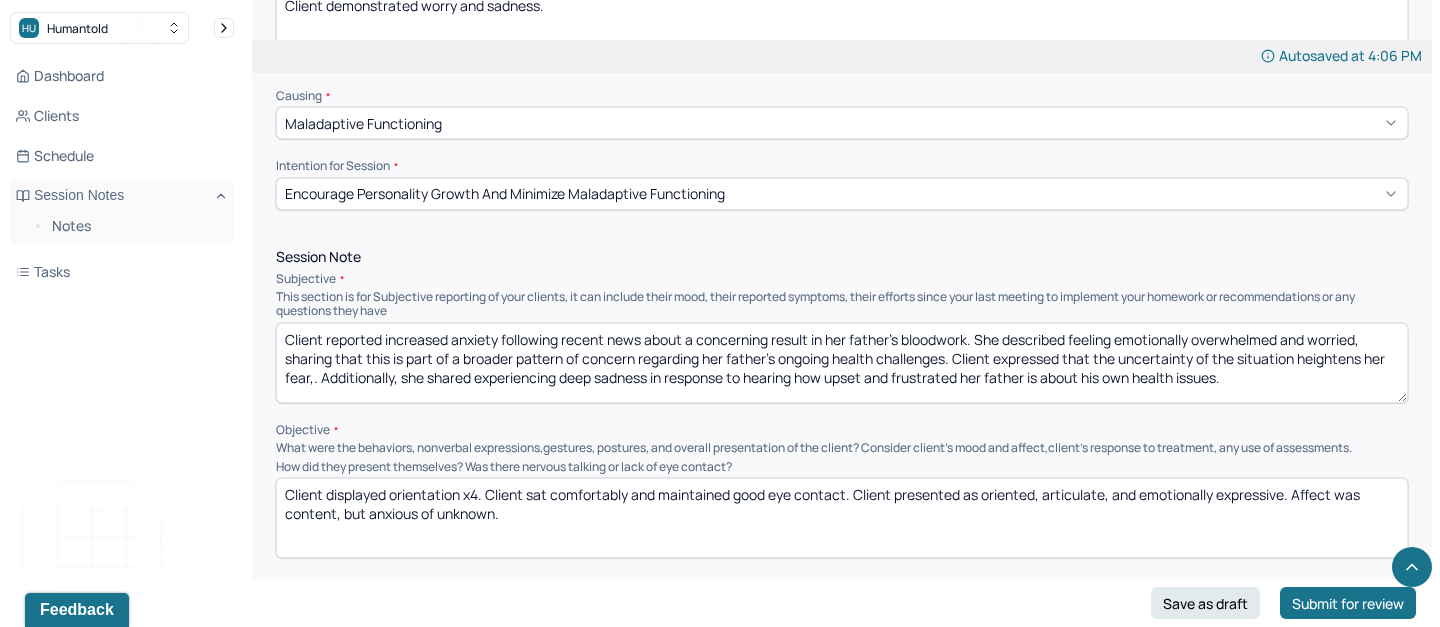 click on "Client reported increased anxiety following recent news about a concerning result in her father's bloodwork. She described feeling emotionally overwhelmed and worried, sharing that this is part of a broader pattern of concern regarding her father's ongoing health challenges. Client expressed that the uncertainty of the situation heightens her fear,. Additionally, she shared experiencing deep sadness in response to hearing how upset and frustrated her father is about his own health issues." at bounding box center (842, 363) 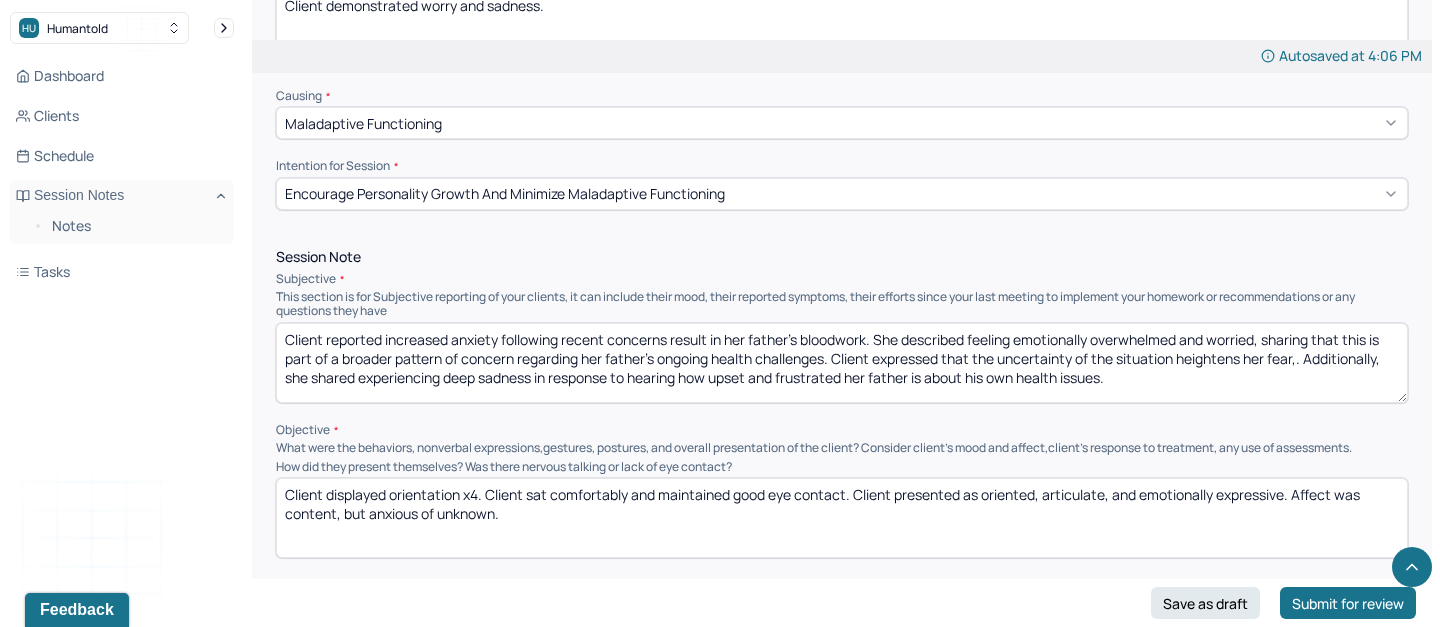 drag, startPoint x: 671, startPoint y: 329, endPoint x: 784, endPoint y: 337, distance: 113.28283 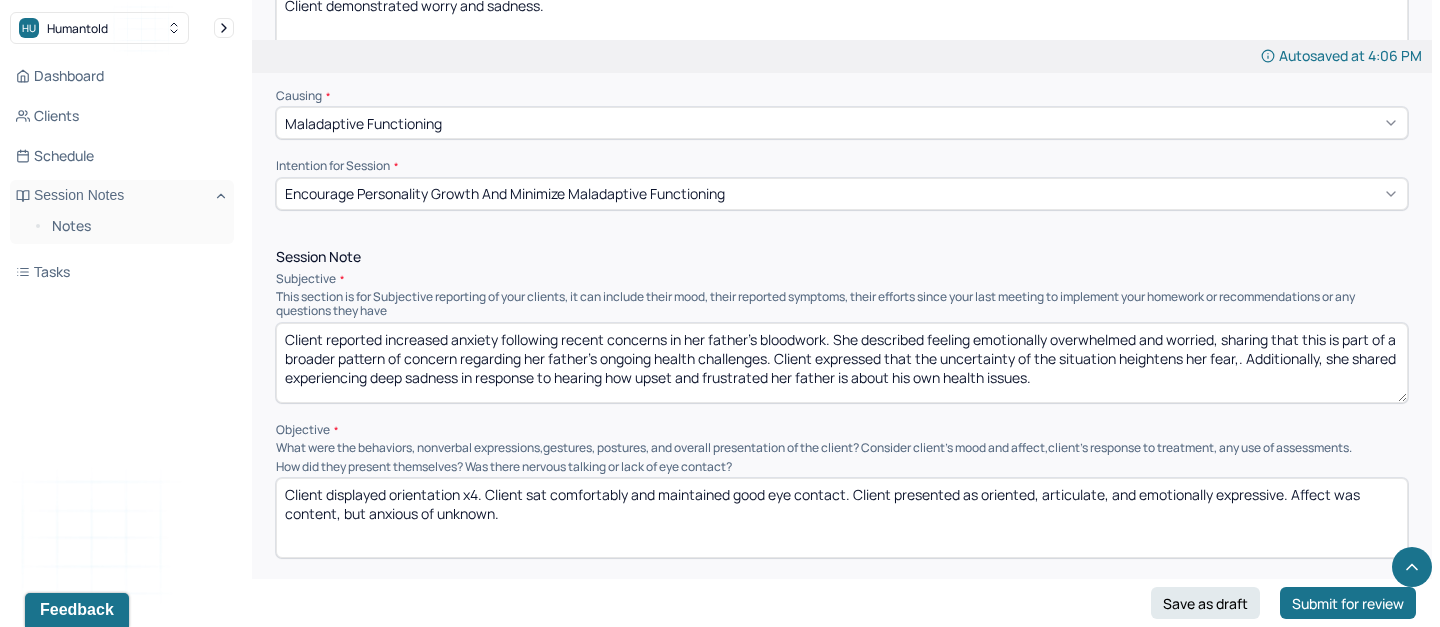 drag, startPoint x: 535, startPoint y: 351, endPoint x: 1048, endPoint y: 303, distance: 515.2407 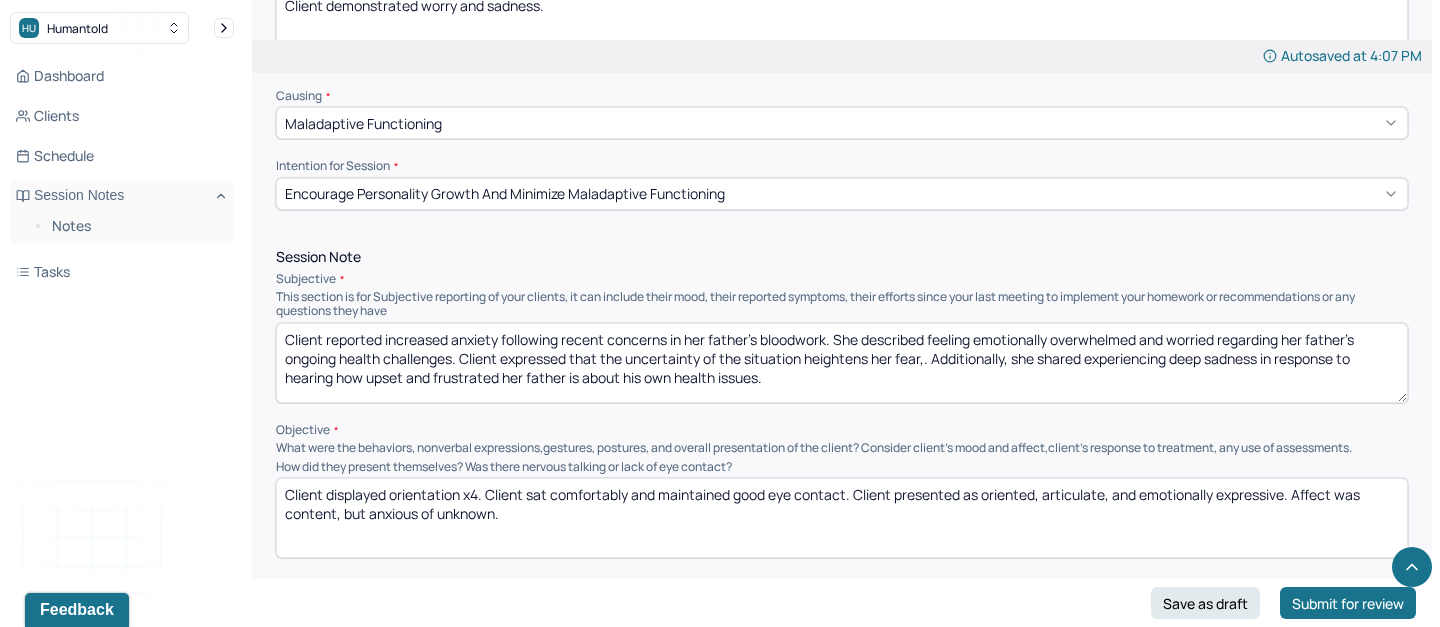 click on "Client reported increased anxiety following recent concerns in her father's bloodwork. She described feeling emotionally overwhelmed and worried regarding her father's ongoing health challenges. Client expressed that the uncertainty of the situation heightens her fear,. Additionally, she shared experiencing deep sadness in response to hearing how upset and frustrated her father is about his own health issues." at bounding box center [842, 363] 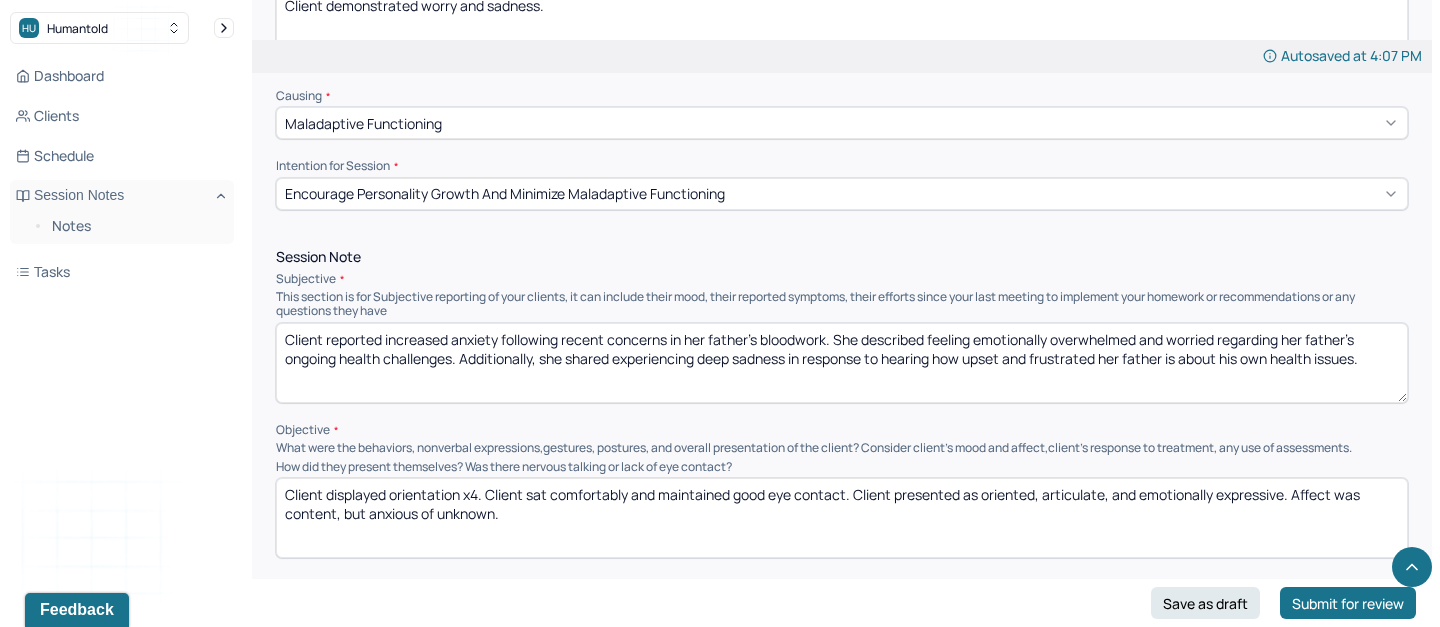 drag, startPoint x: 735, startPoint y: 354, endPoint x: 702, endPoint y: 353, distance: 33.01515 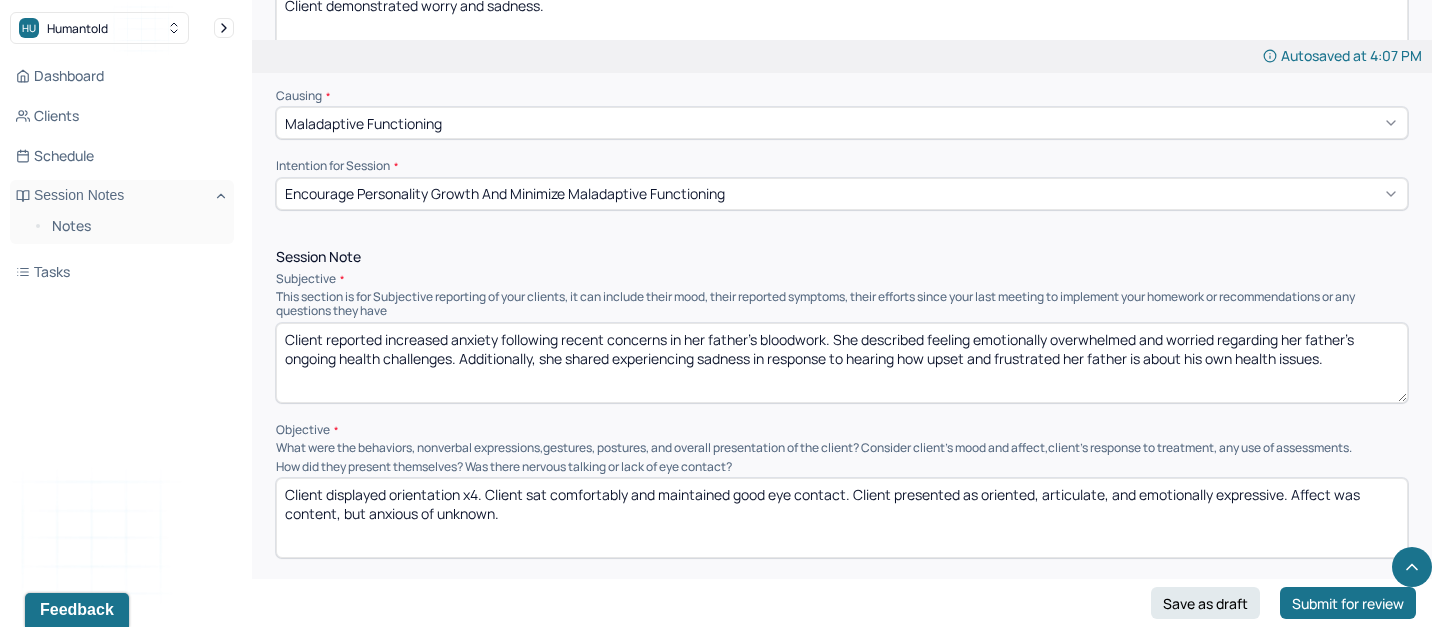 click on "Client reported increased anxiety following recent concerns in her father's bloodwork. She described feeling emotionally overwhelmed and worried regarding her father's ongoing health challenges. Additionally, she shared experiencing sadness in response to hearing how upset and frustrated her father is about his own health issues." at bounding box center [842, 363] 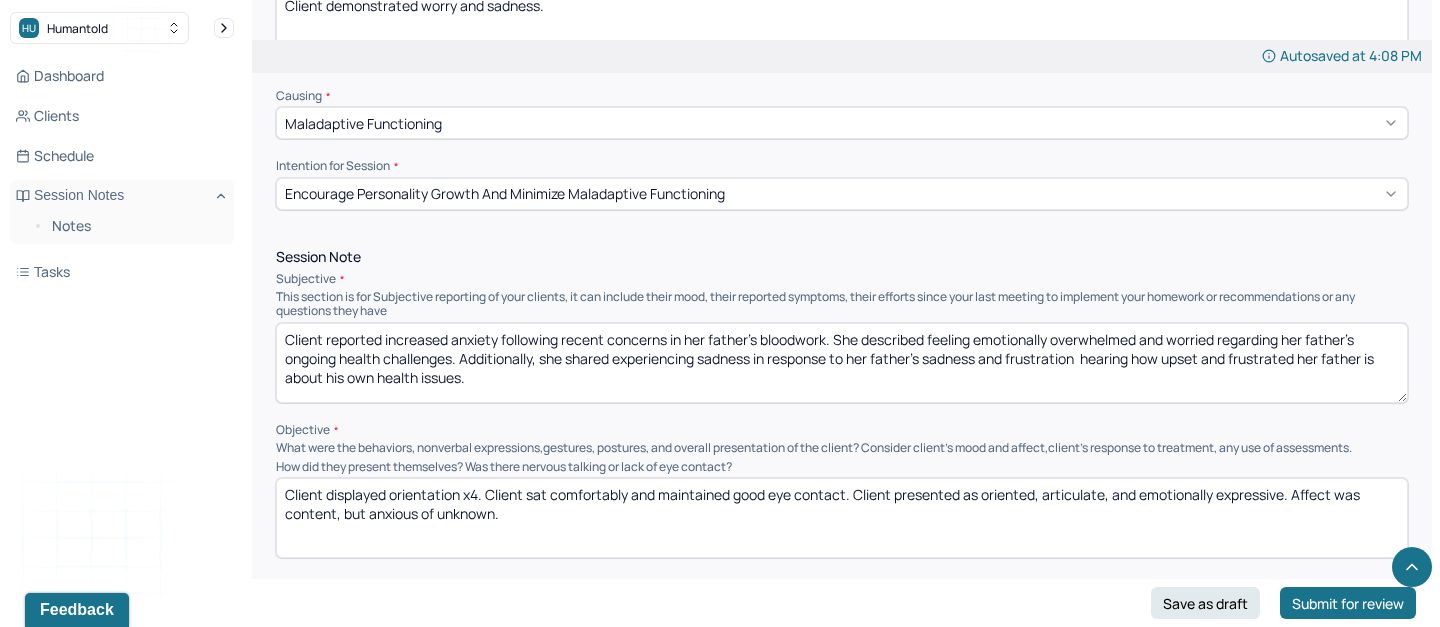 drag, startPoint x: 1088, startPoint y: 349, endPoint x: 344, endPoint y: 372, distance: 744.3554 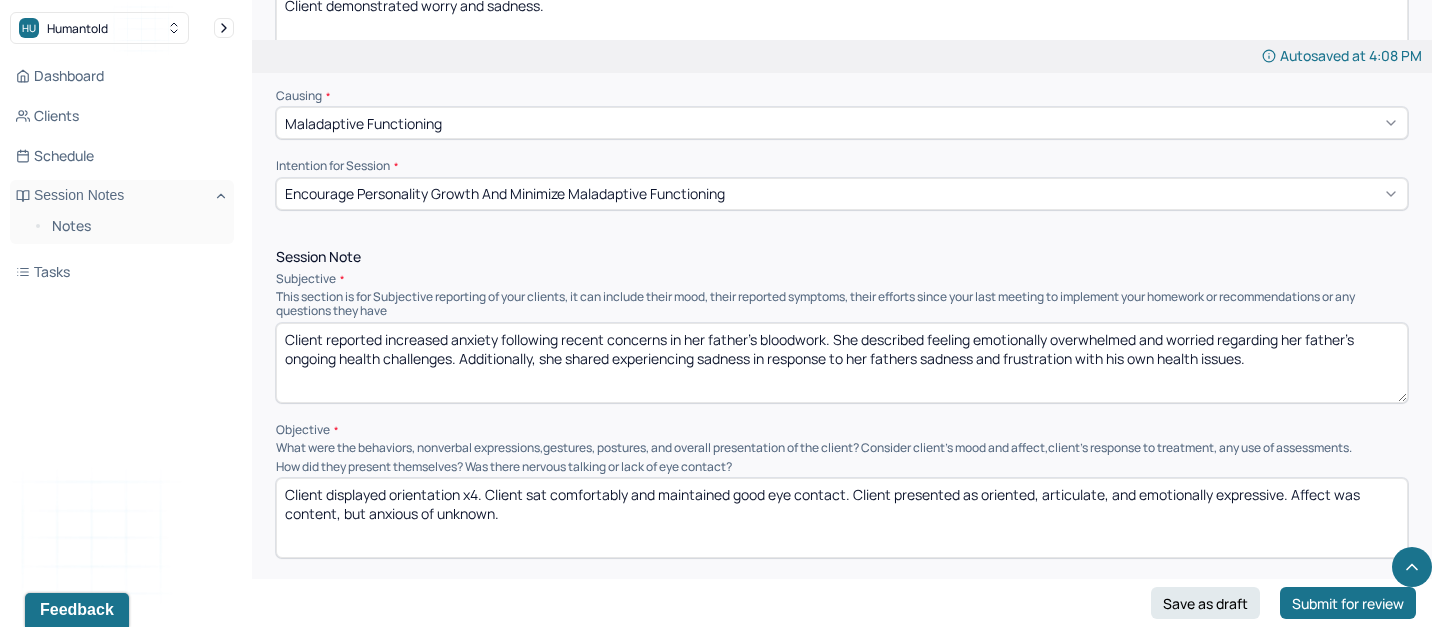 type on "Client reported increased anxiety following recent concerns in her father's bloodwork. She described feeling emotionally overwhelmed and worried regarding her father's ongoing health challenges. Additionally, she shared experiencing sadness in response to her fathers sadness and frustration with his own health issues." 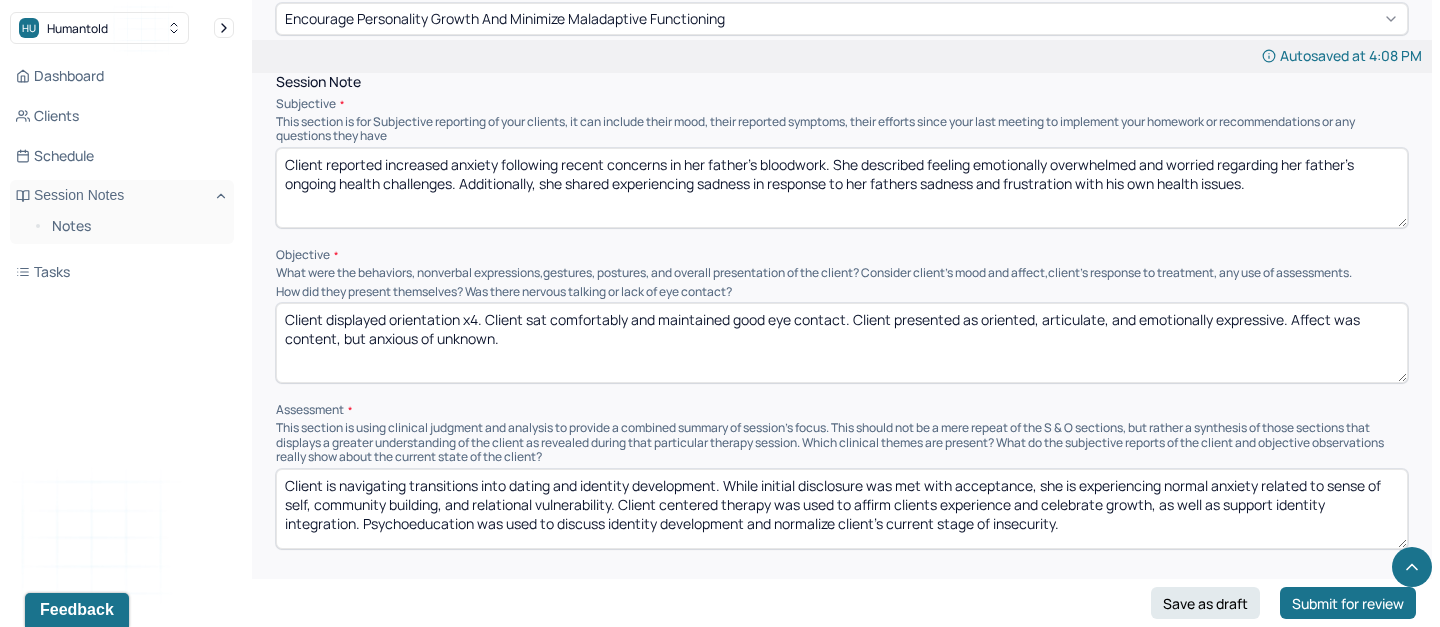 scroll, scrollTop: 1182, scrollLeft: 0, axis: vertical 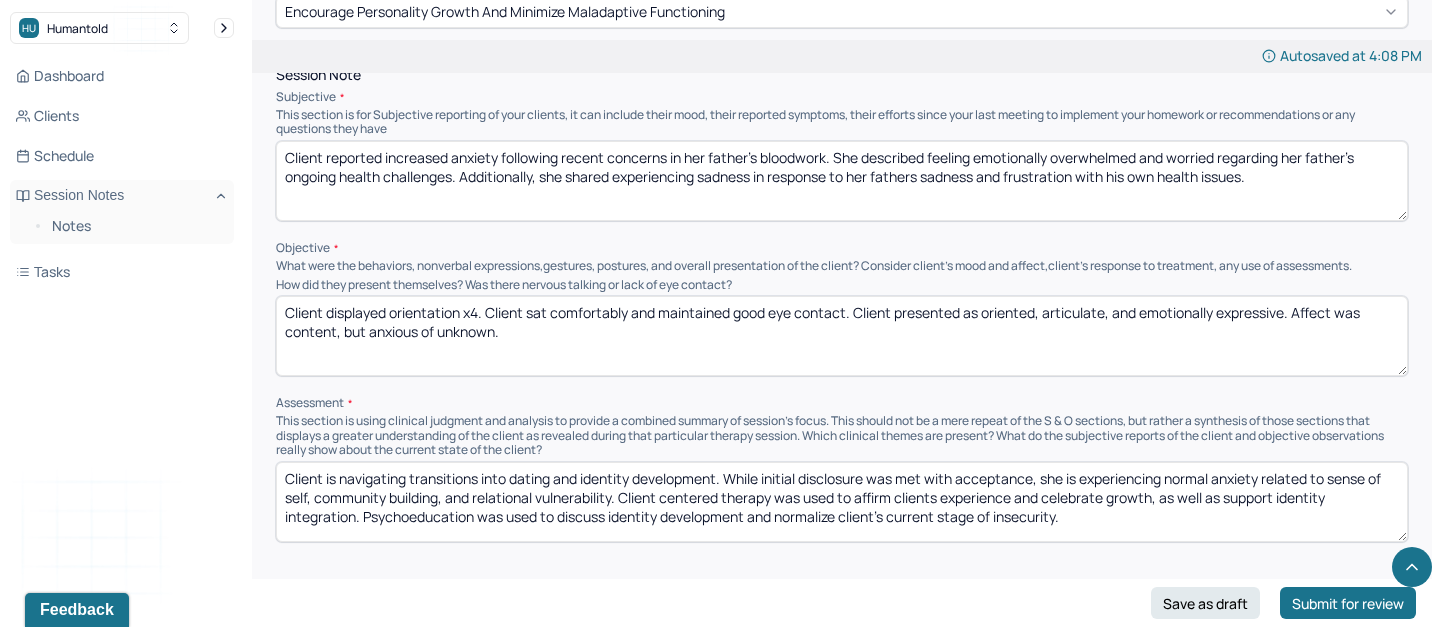 drag, startPoint x: 551, startPoint y: 305, endPoint x: 847, endPoint y: 302, distance: 296.0152 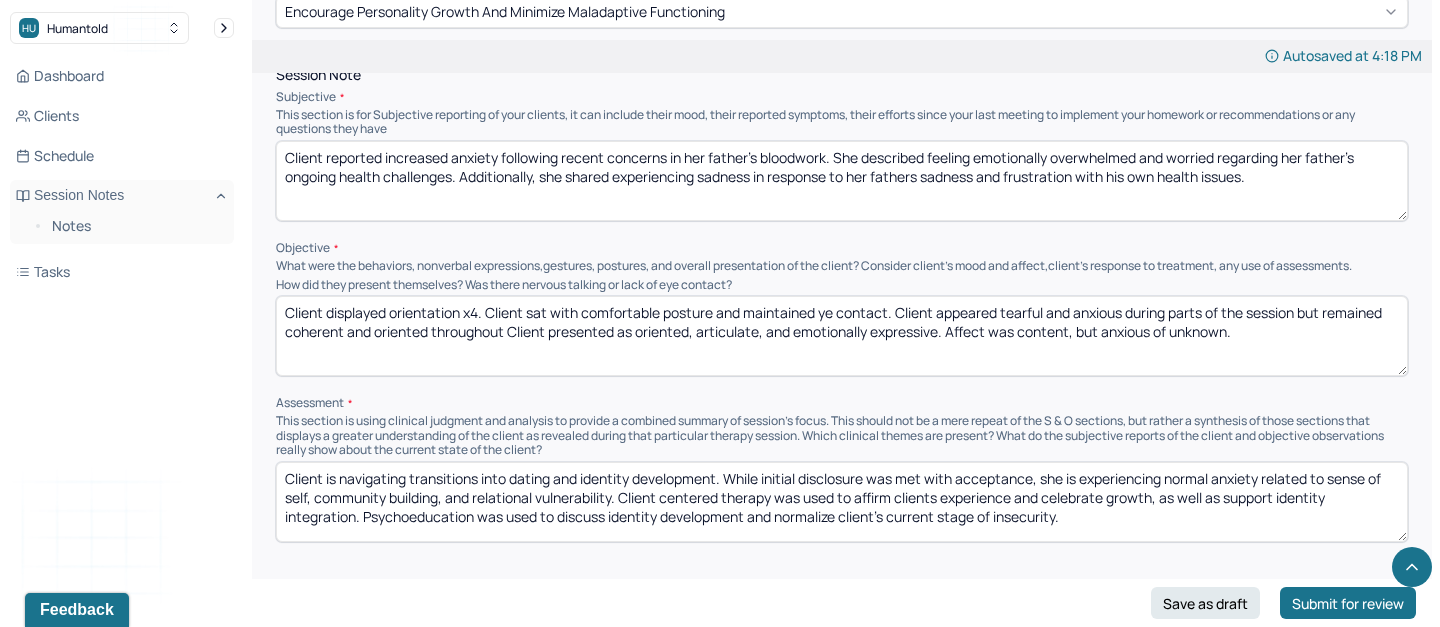 drag, startPoint x: 432, startPoint y: 325, endPoint x: 946, endPoint y: 433, distance: 525.22375 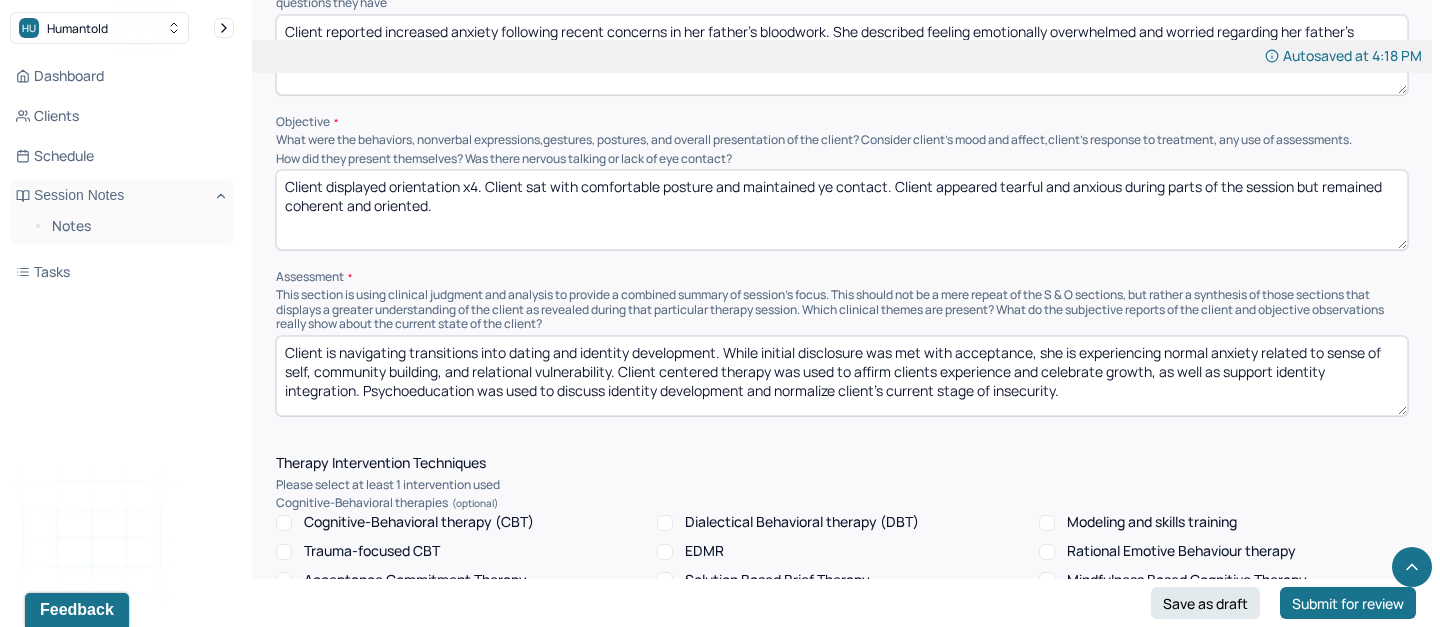 scroll, scrollTop: 1325, scrollLeft: 0, axis: vertical 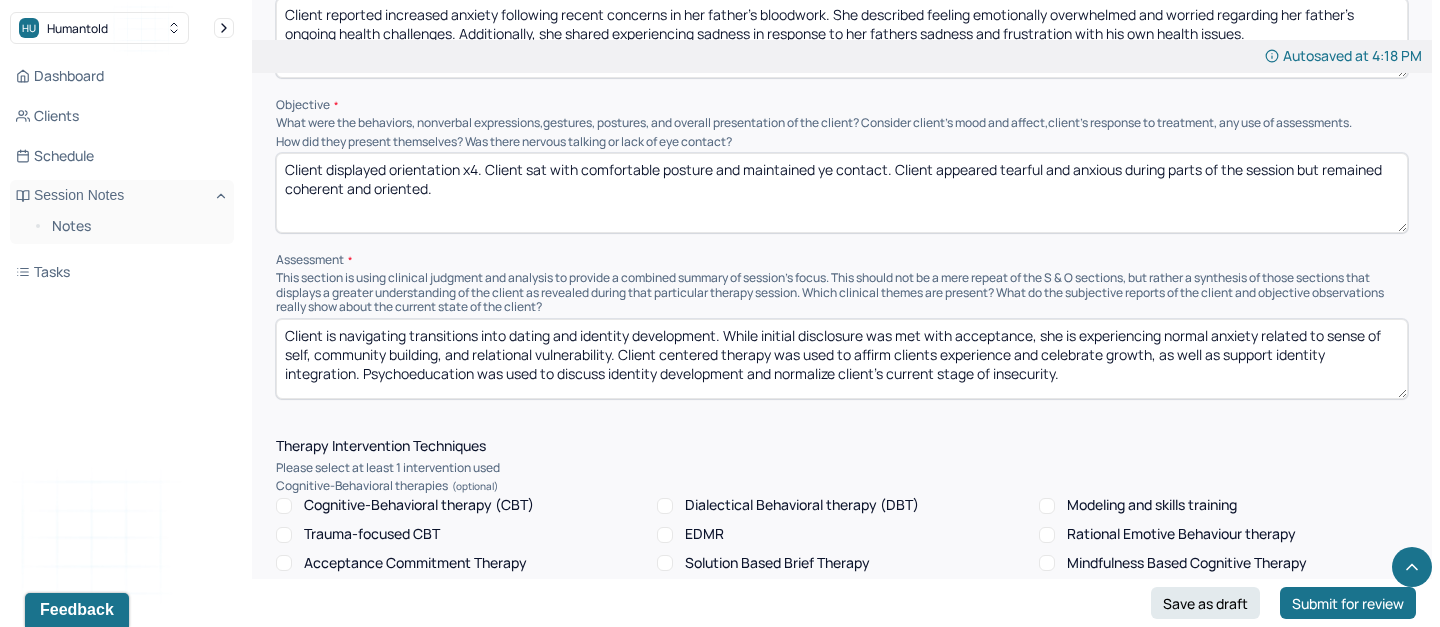 drag, startPoint x: 452, startPoint y: 188, endPoint x: 374, endPoint y: 189, distance: 78.00641 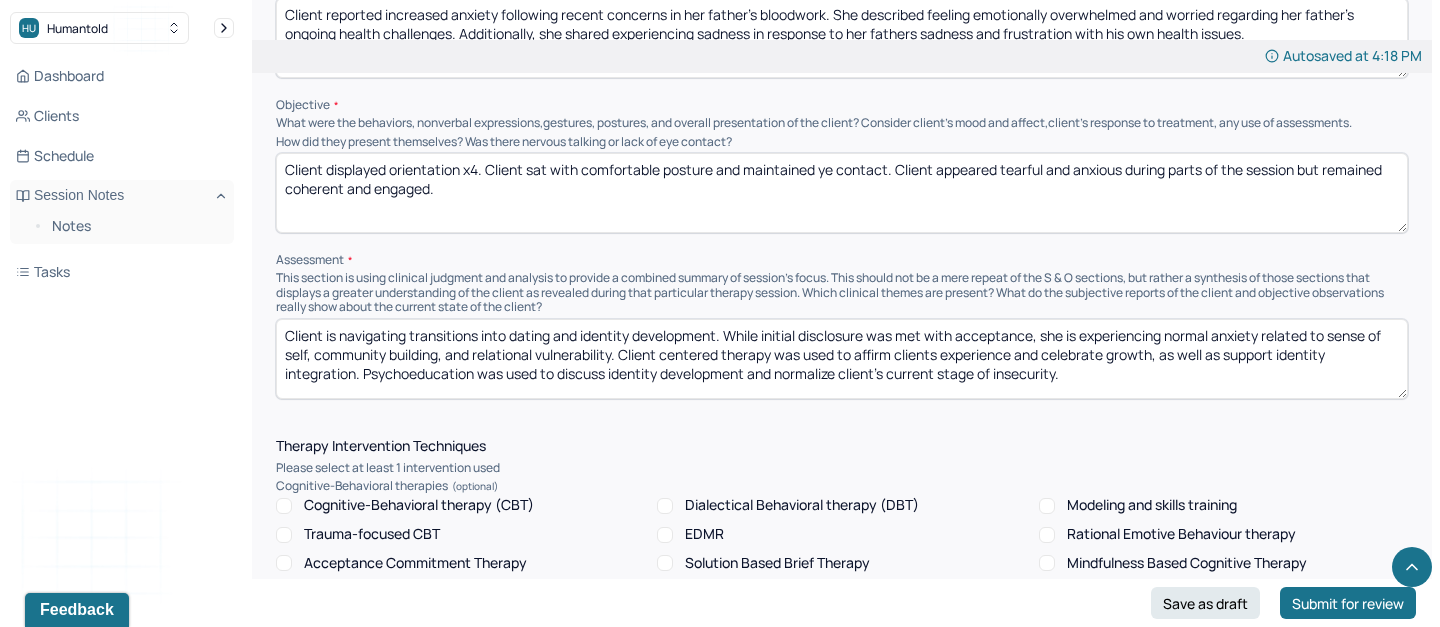 type on "Client displayed orientation x4. Client sat with comfortable posture and maintained ye contact. Client appeared tearful and anxious during parts of the session but remained coherent and engaged." 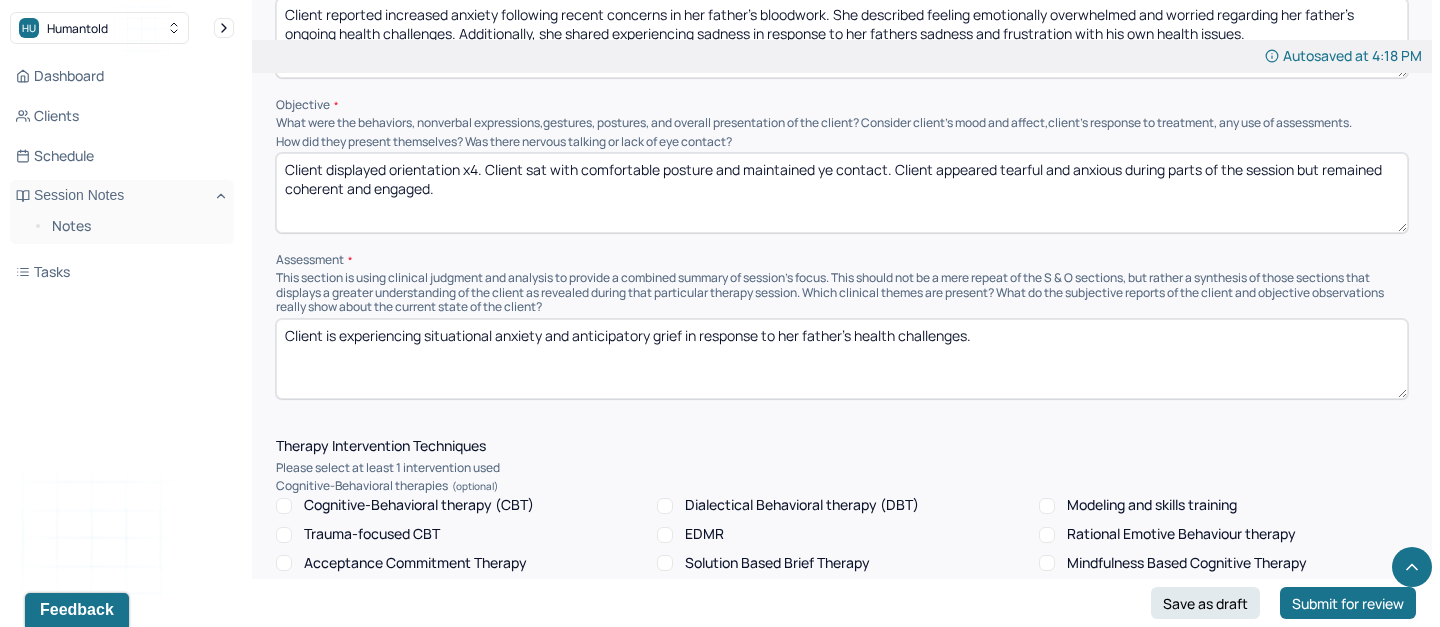 paste on "The emotional distress is intensified by both the medical uncertainty and empathy for her father's emotional experience." 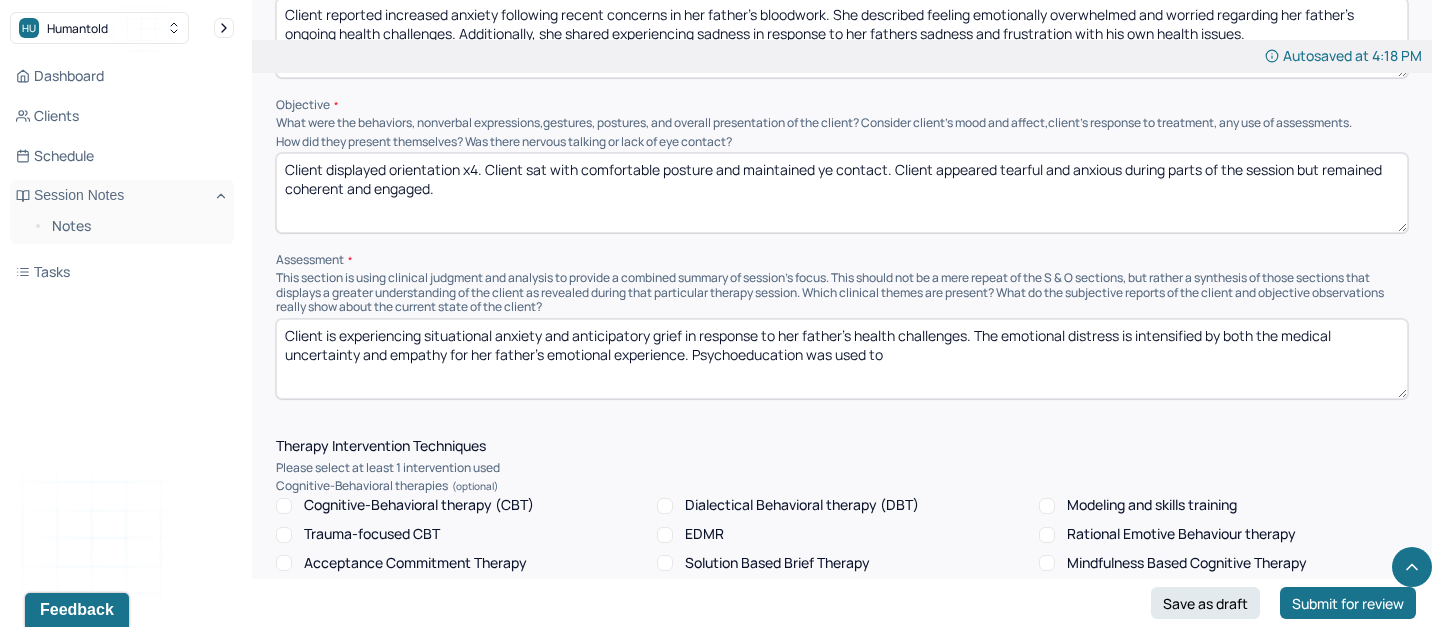 paste on "Normalize anticipatory grief and provide" 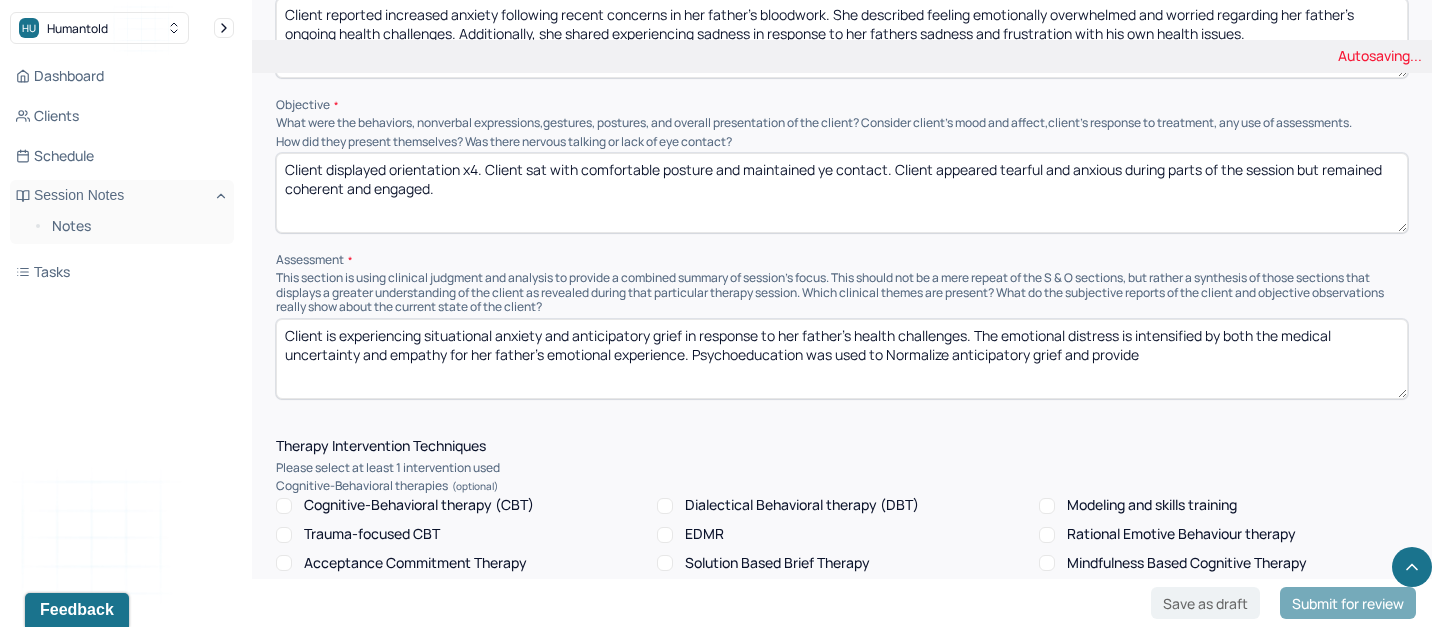 click on "Client is experiencing situational anxiety and anticipatory grief in response to her father's health challenges. The emotional distress is intensified by both the medical uncertainty and empathy for her father's emotional experience." at bounding box center [842, 359] 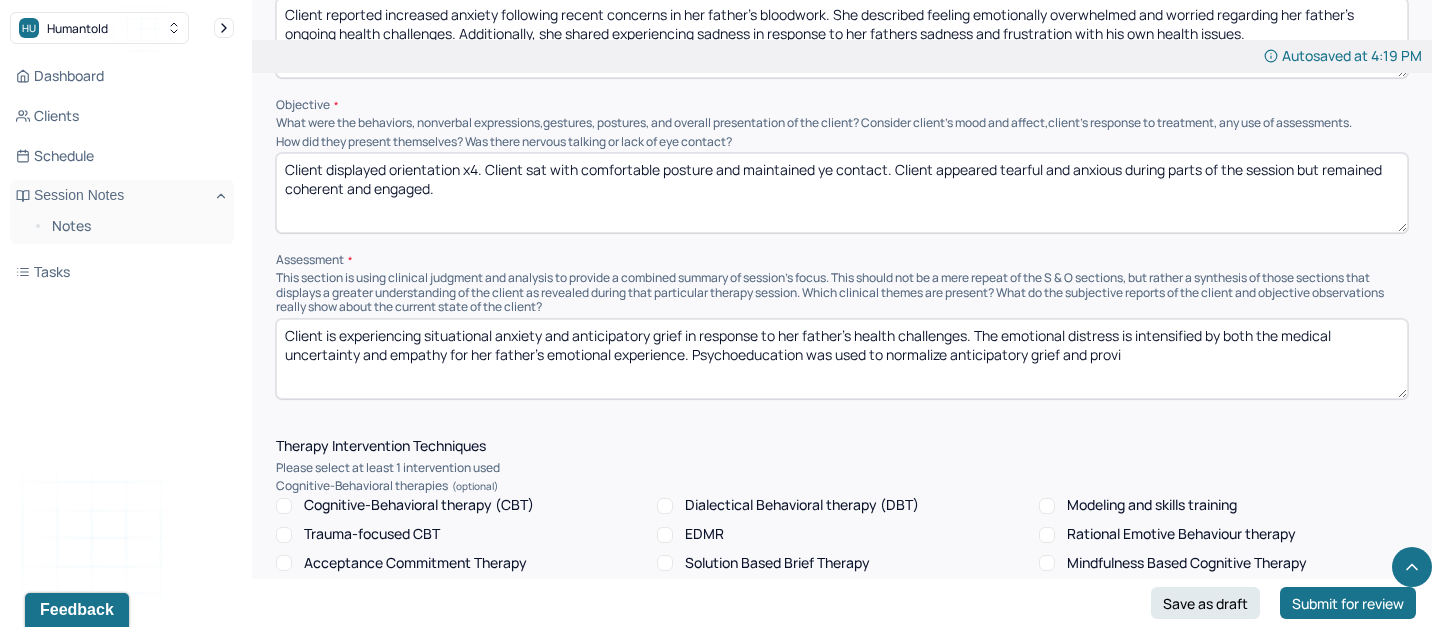 drag, startPoint x: 1150, startPoint y: 351, endPoint x: 1090, endPoint y: 352, distance: 60.00833 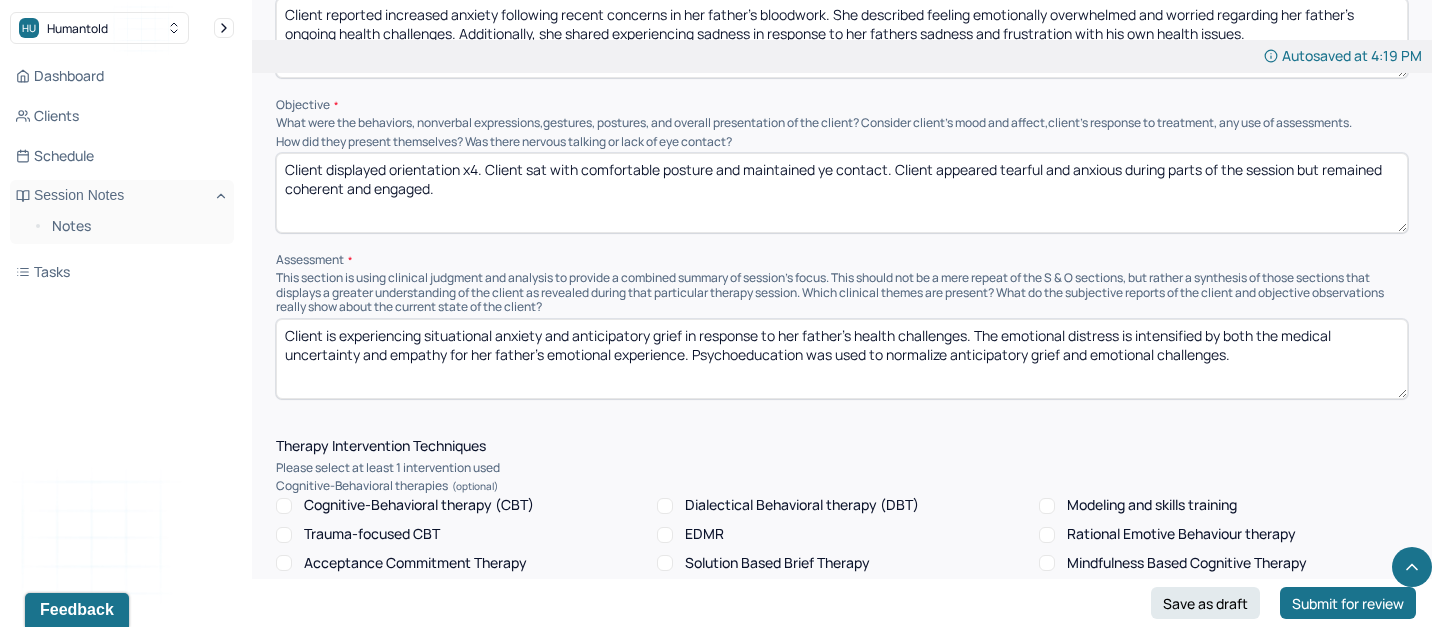 click on "Client is experiencing situational anxiety and anticipatory grief in response to her father's health challenges. The emotional distress is intensified by both the medical uncertainty and empathy for her father's emotional experience. Psychoeducation was used to normalize anticipatory grief and emotional challenges." at bounding box center [842, 359] 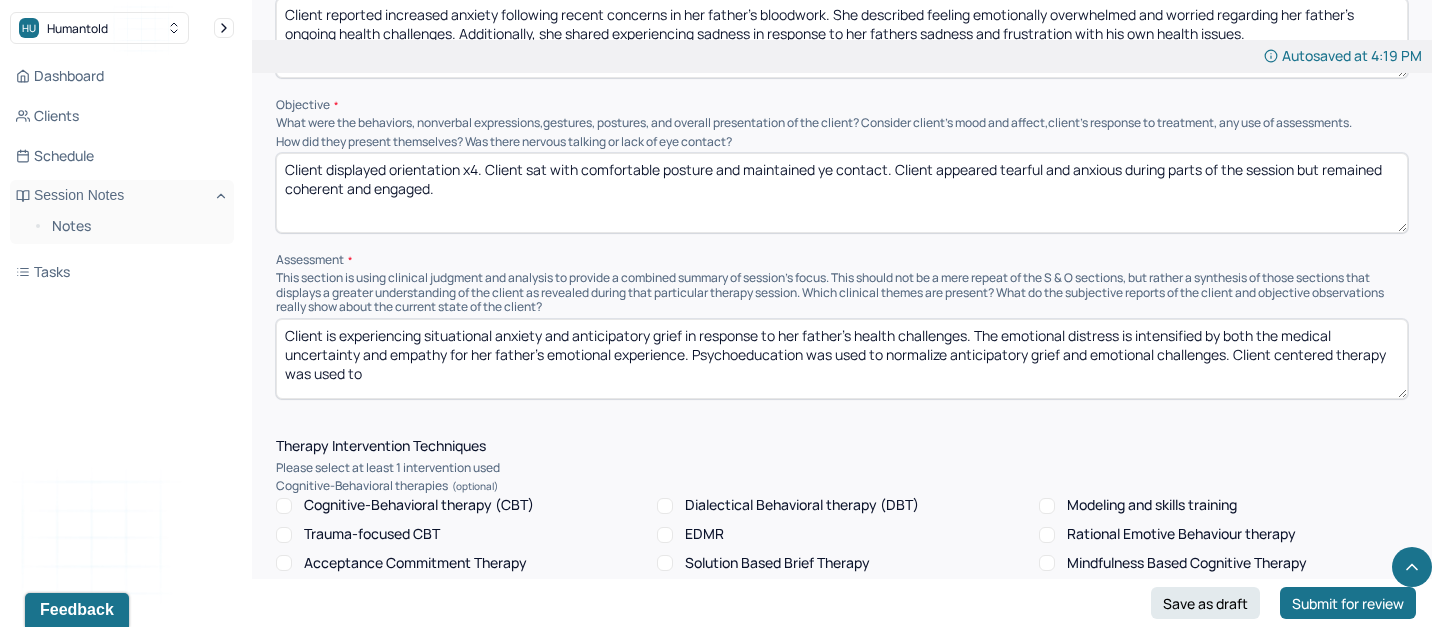 paste on "Explore and validate client’s sadness and fear while supporting emotional boundaries to reduce overwhelm" 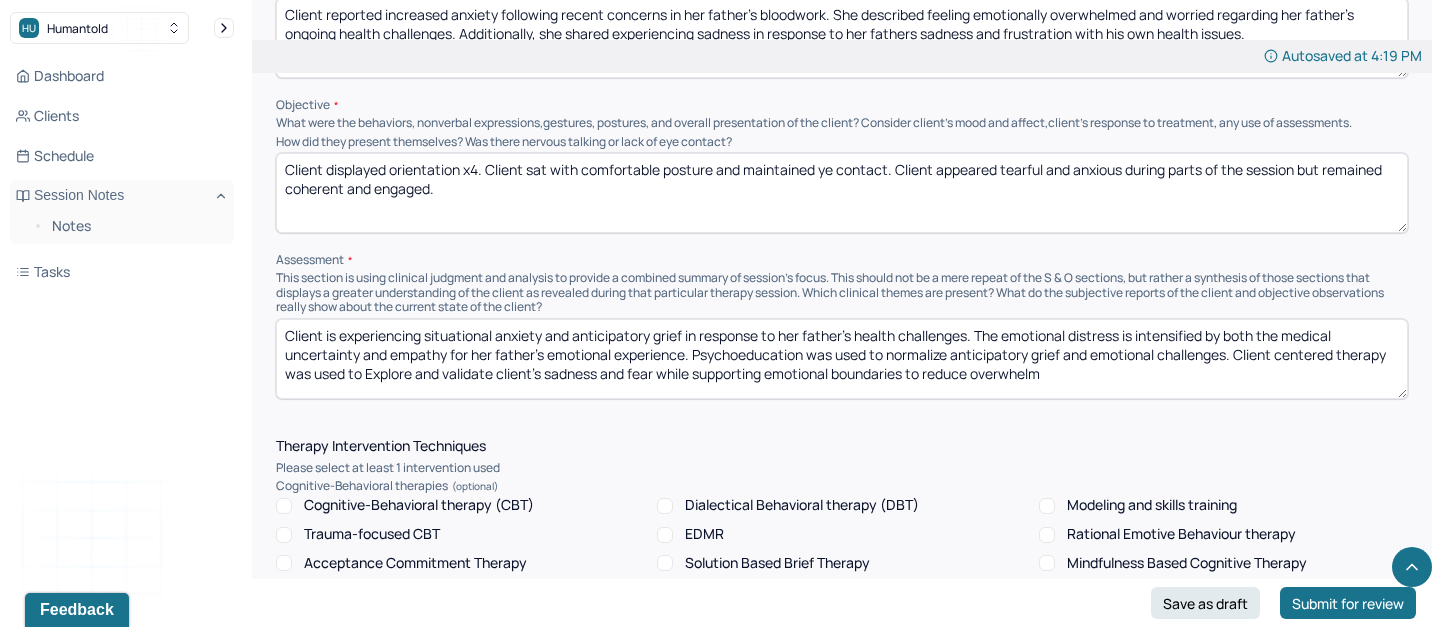 click on "Client is experiencing situational anxiety and anticipatory grief in response to her father's health challenges. The emotional distress is intensified by both the medical uncertainty and empathy for her father's emotional experience. Psychoeducation was used to normalize anticipatory grief and emotional challenges. Client centered therapy was used to Explore and validate client’s sadness and fear while supporting emotional boundaries to reduce overwhelm" at bounding box center [842, 359] 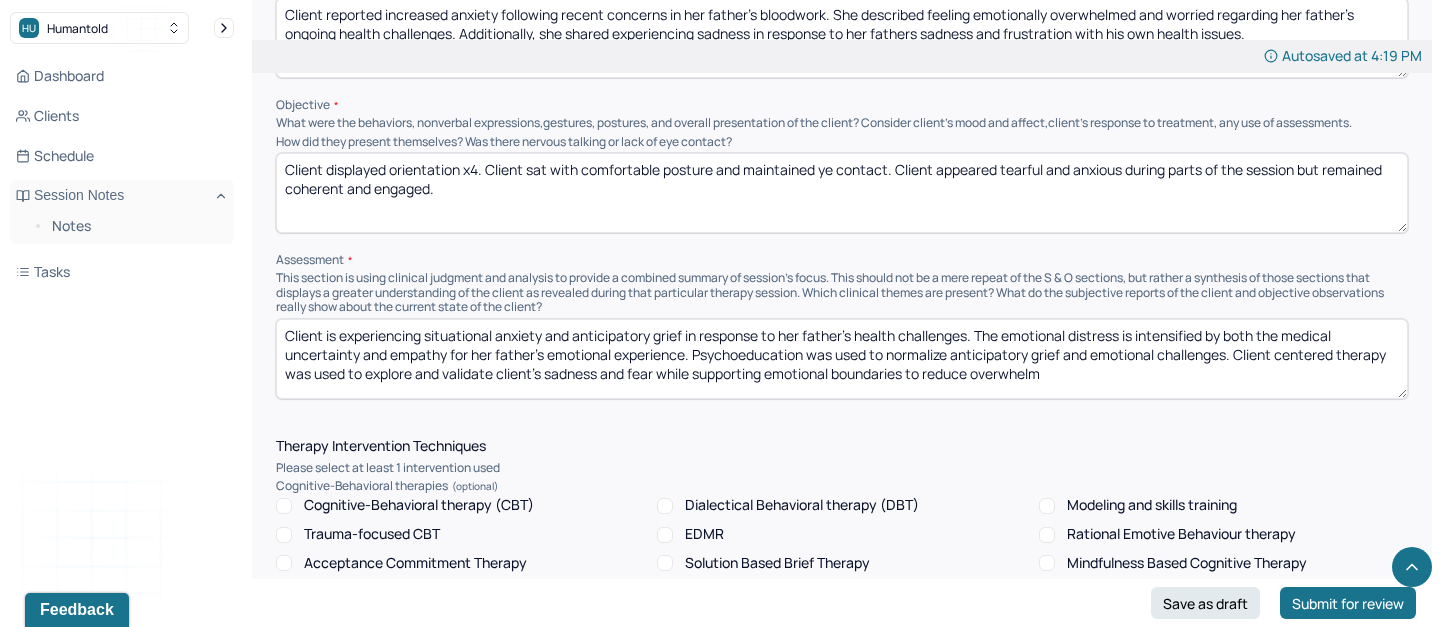 scroll, scrollTop: 1350, scrollLeft: 0, axis: vertical 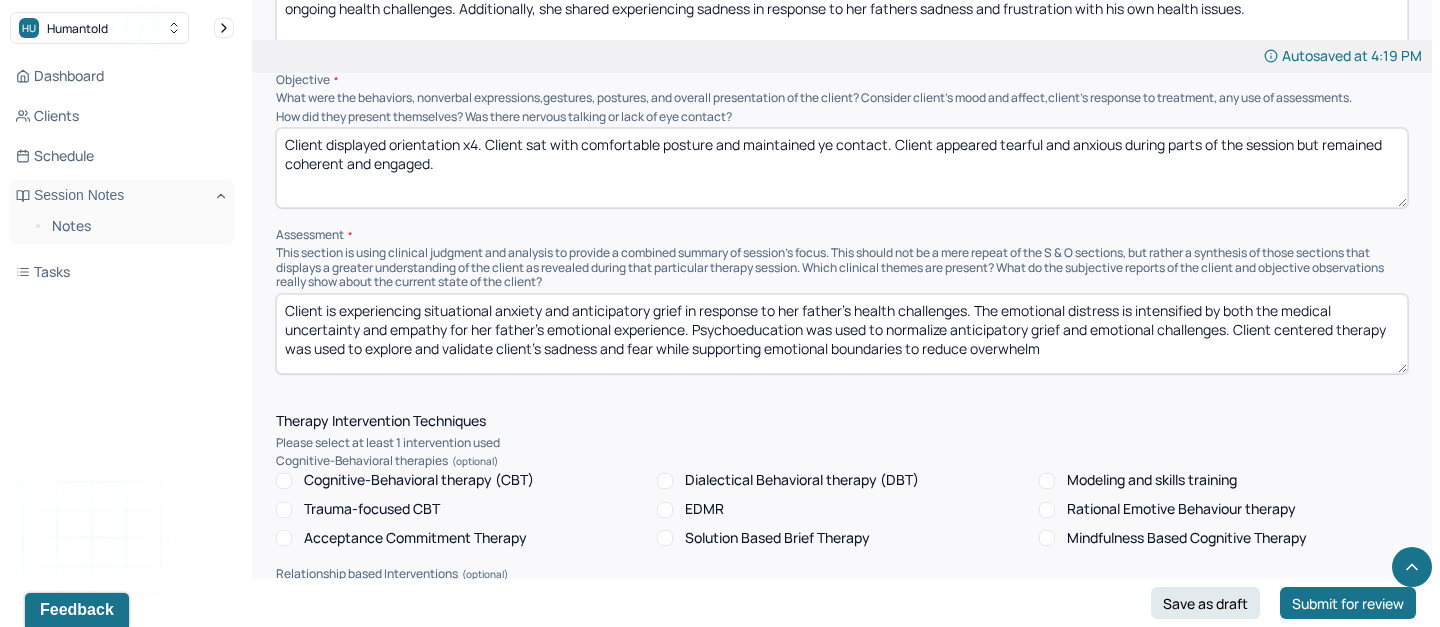 click on "Client is experiencing situational anxiety and anticipatory grief in response to her father's health challenges. The emotional distress is intensified by both the medical uncertainty and empathy for her father's emotional experience. Psychoeducation was used to normalize anticipatory grief and emotional challenges. Client centered therapy was used to explore and validate client’s sadness and fear while supporting emotional boundaries to reduce overwhelm" at bounding box center (842, 334) 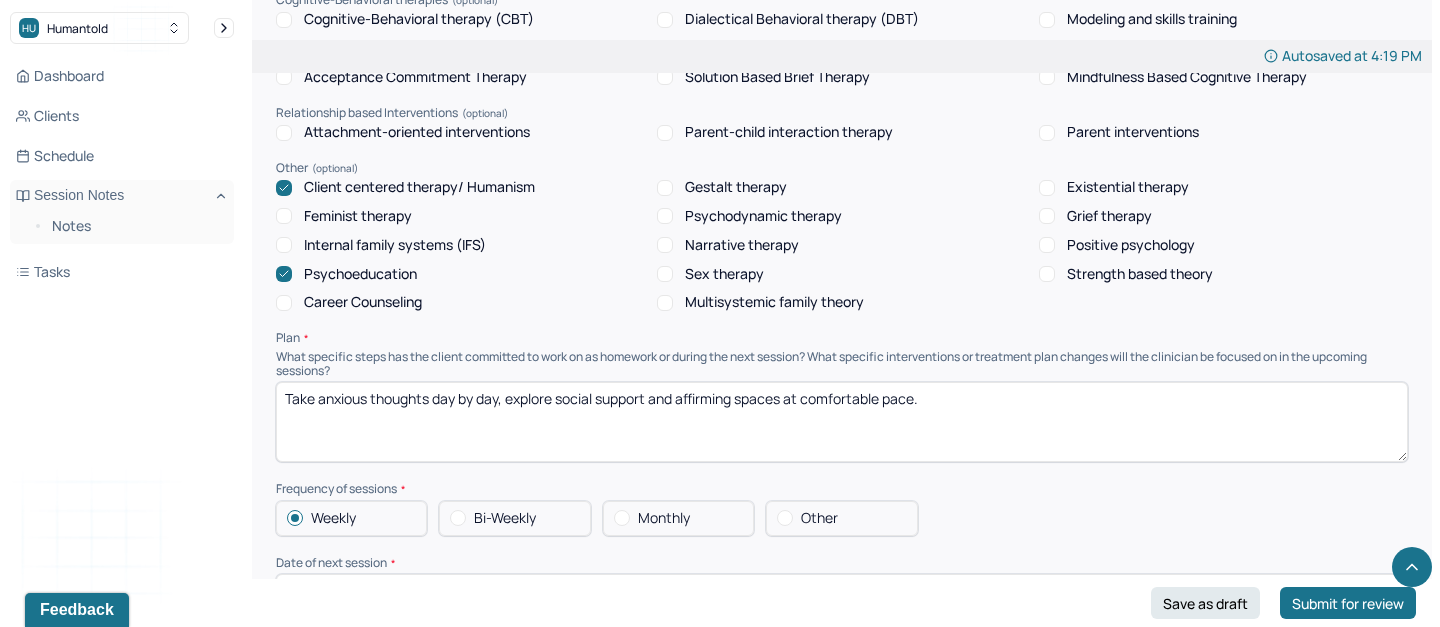 scroll, scrollTop: 1848, scrollLeft: 0, axis: vertical 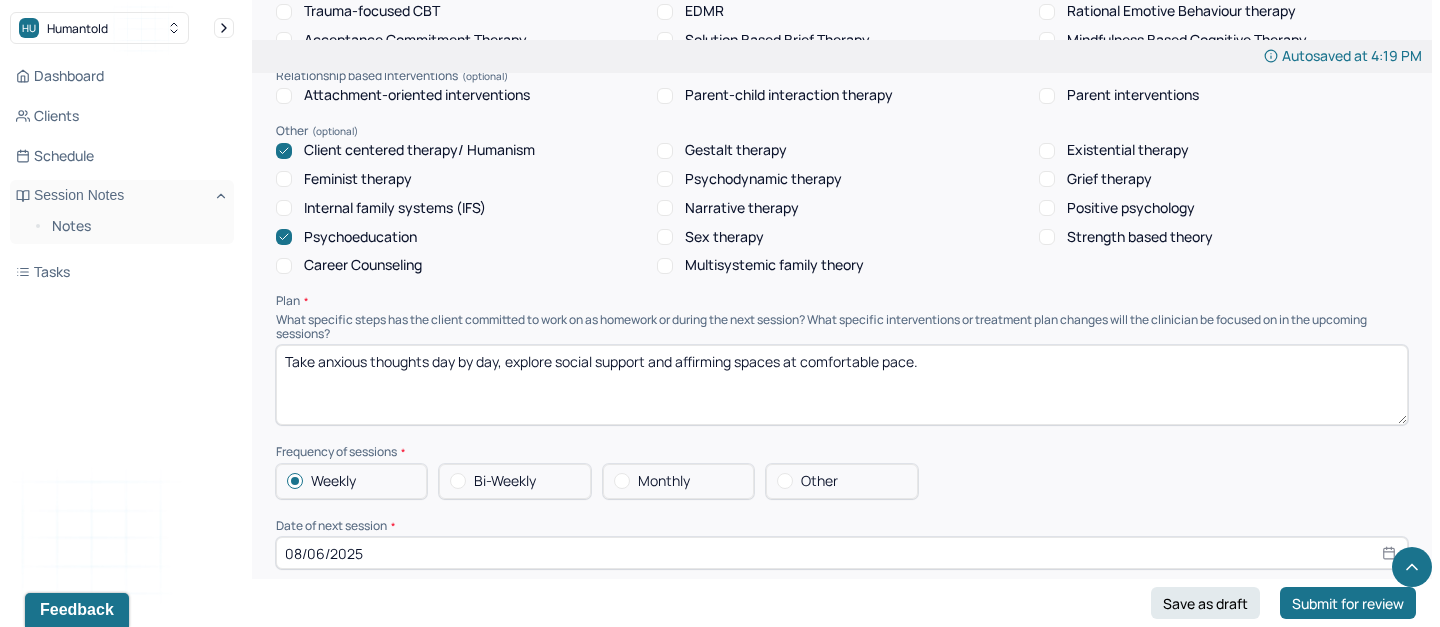 type on "Client is experiencing situational anxiety and anticipatory grief in response to her father's health challenges. The emotional distress is intensified by both the medical uncertainty and empathy for her father's emotional experience. Psychoeducation was used to normalize anticipatory grief and emotional challenges. Client centered therapy was used to explore and validate client’s sadness and fear while supporting emotional boundaries to reduce overwhelm." 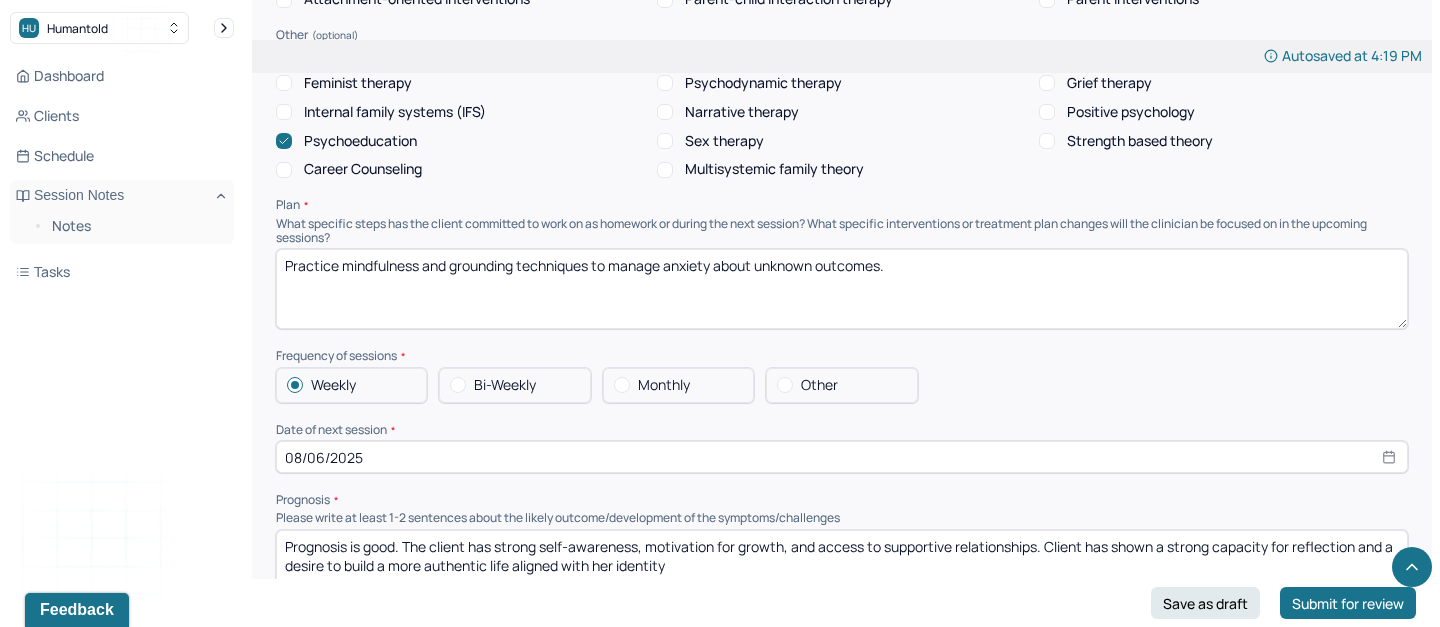 scroll, scrollTop: 1943, scrollLeft: 0, axis: vertical 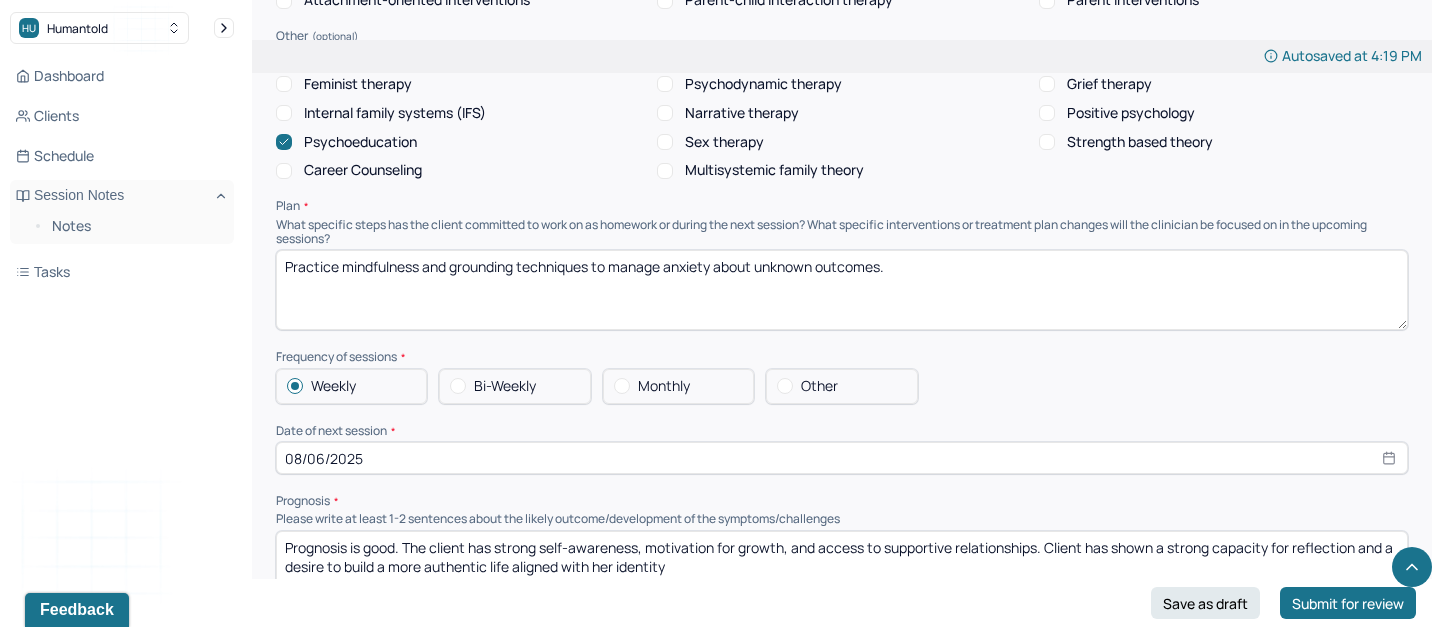 type on "Practice mindfulness and grounding techniques to manage anxiety about unknown outcomes." 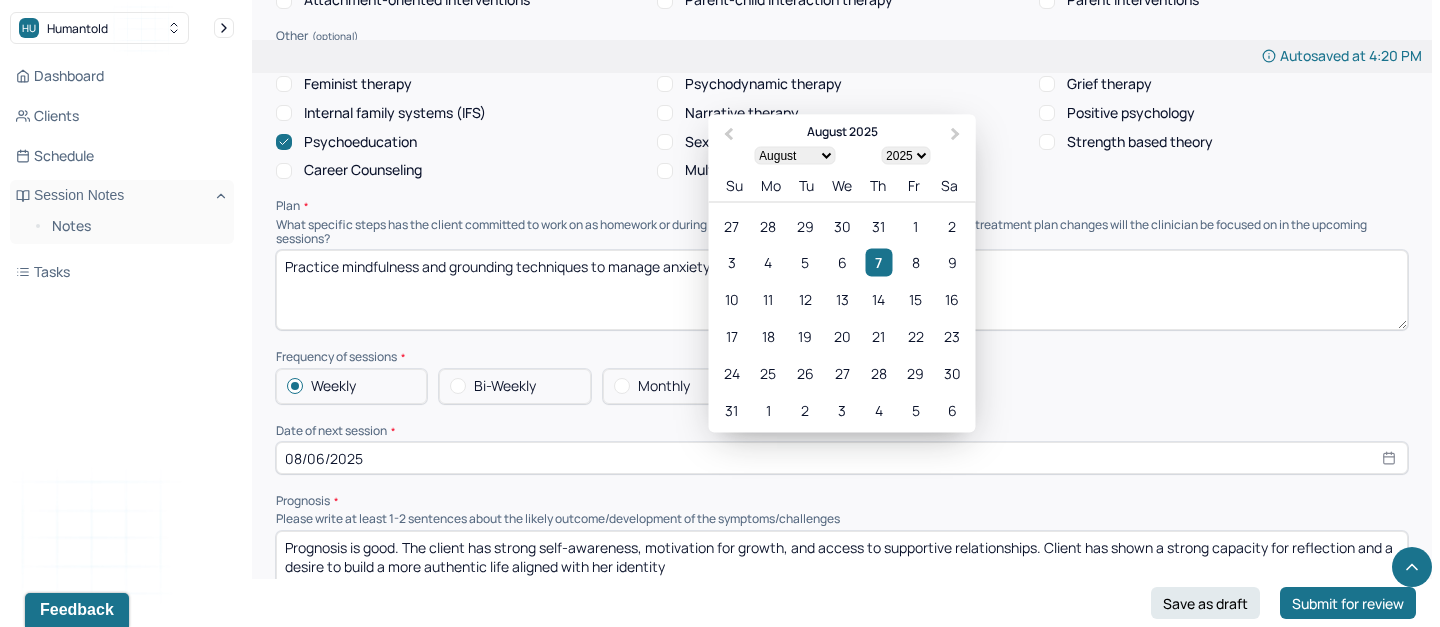 click on "08/06/2025" at bounding box center [842, 458] 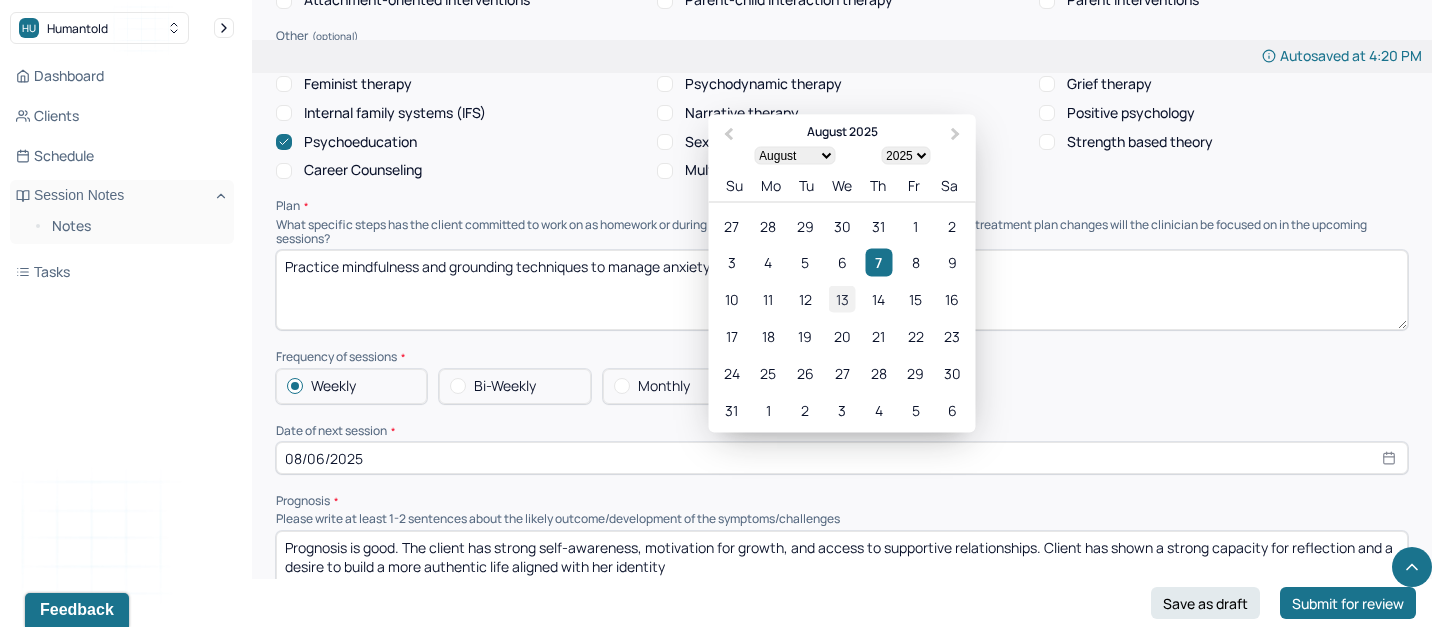 click on "13" at bounding box center [841, 299] 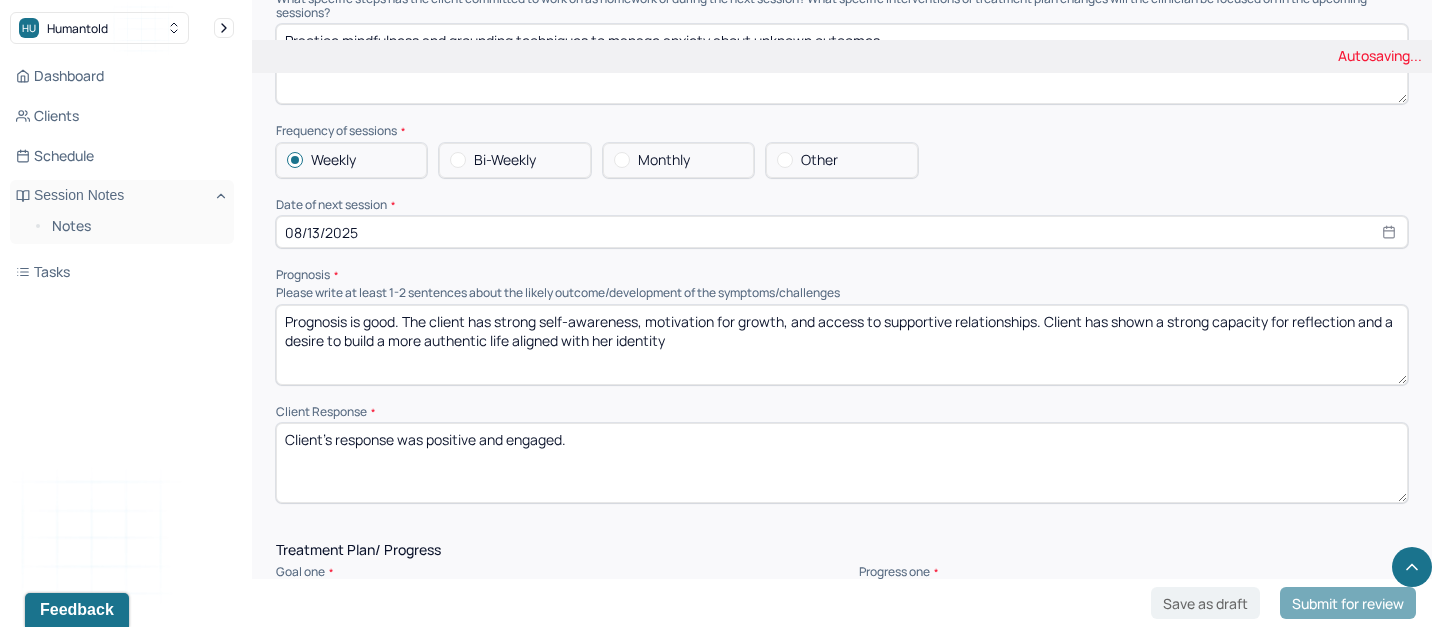 scroll, scrollTop: 2173, scrollLeft: 0, axis: vertical 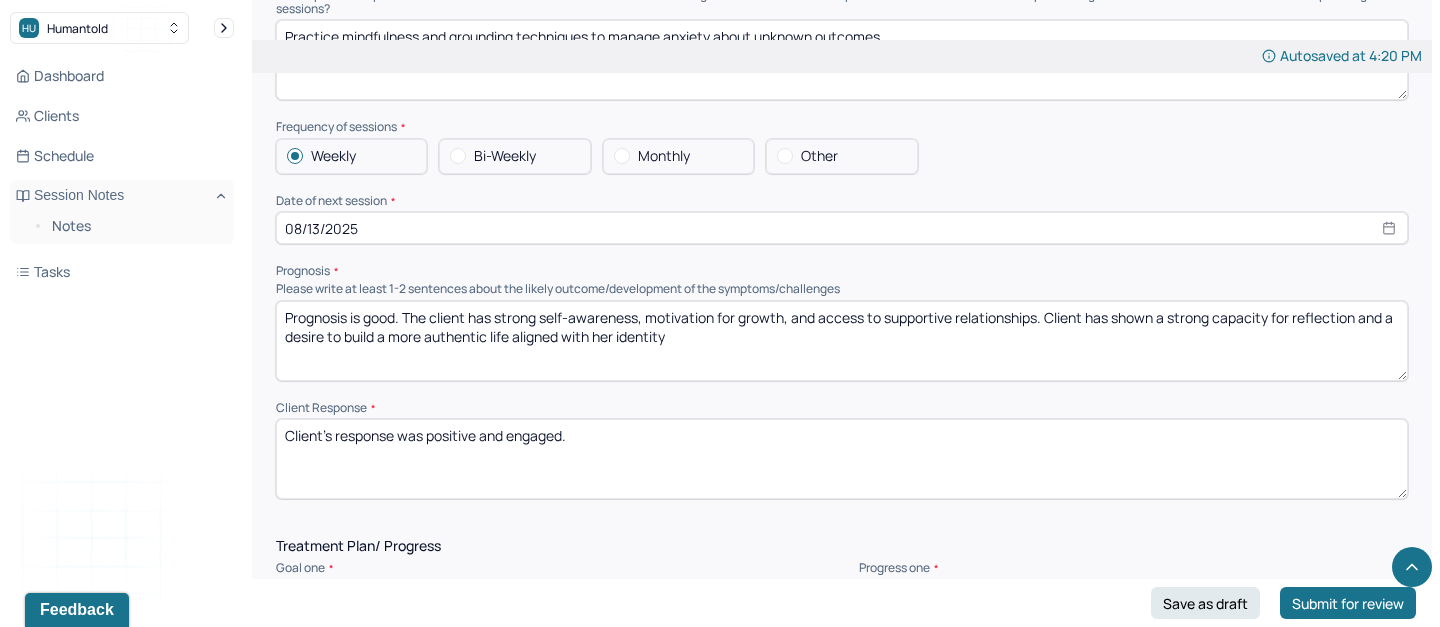 select on "7" 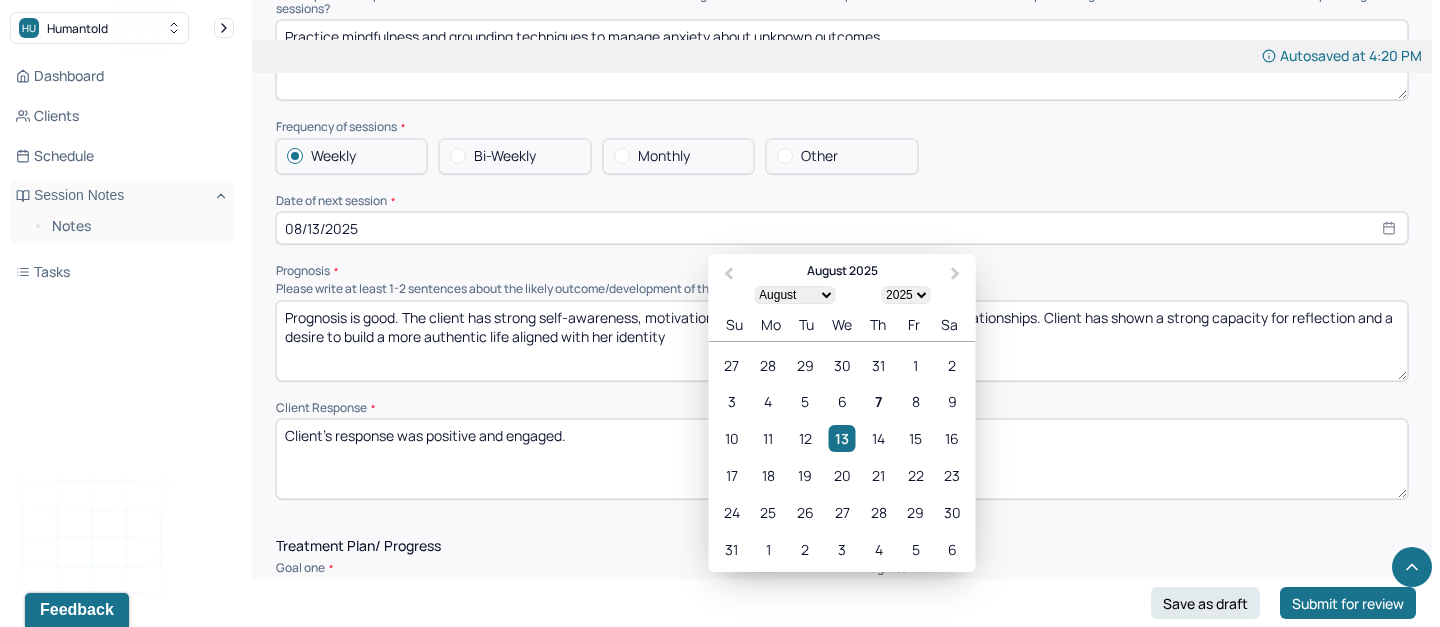click on "Prognosis is good. The client has strong self-awareness, motivation for growth, and access to supportive relationships. Client has shown a strong capacity for reflection and a desire to build a more authentic life aligned with her identity" at bounding box center [842, 341] 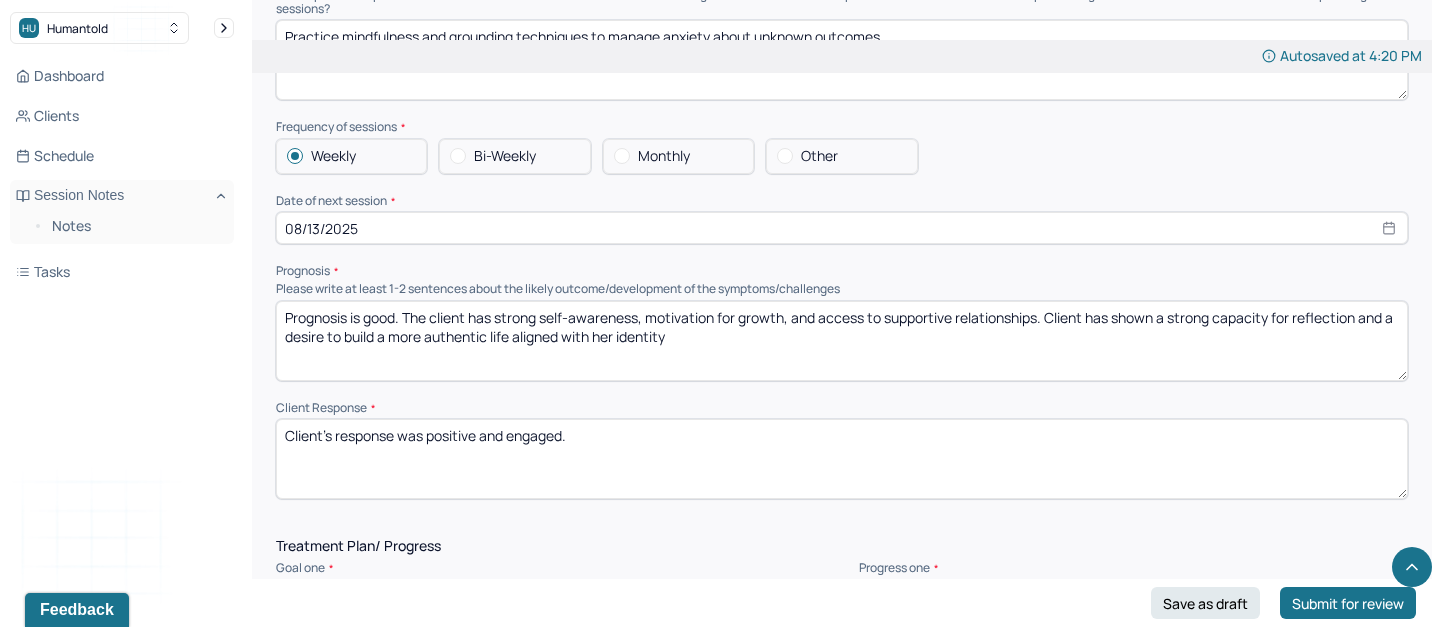 drag, startPoint x: 696, startPoint y: 326, endPoint x: 408, endPoint y: 301, distance: 289.08304 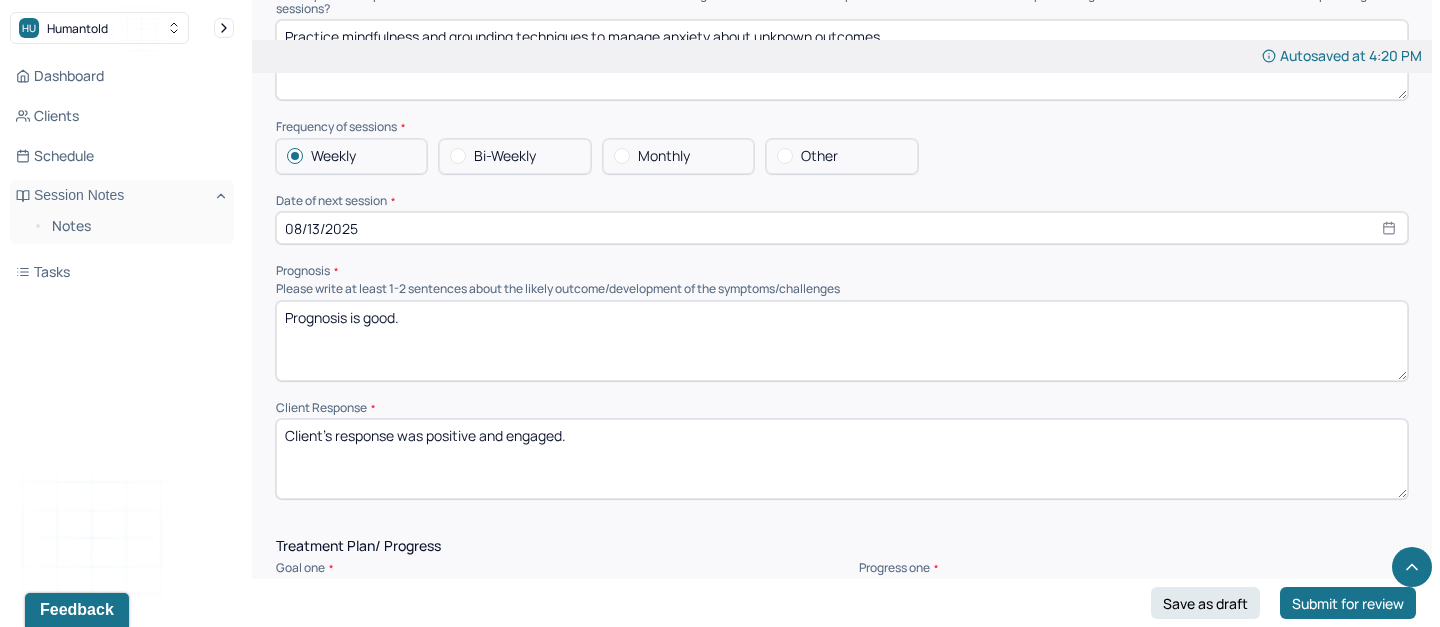 paste on "Client demonstrates high emotional awareness, strong insight, and openness to exploring difficult feeling" 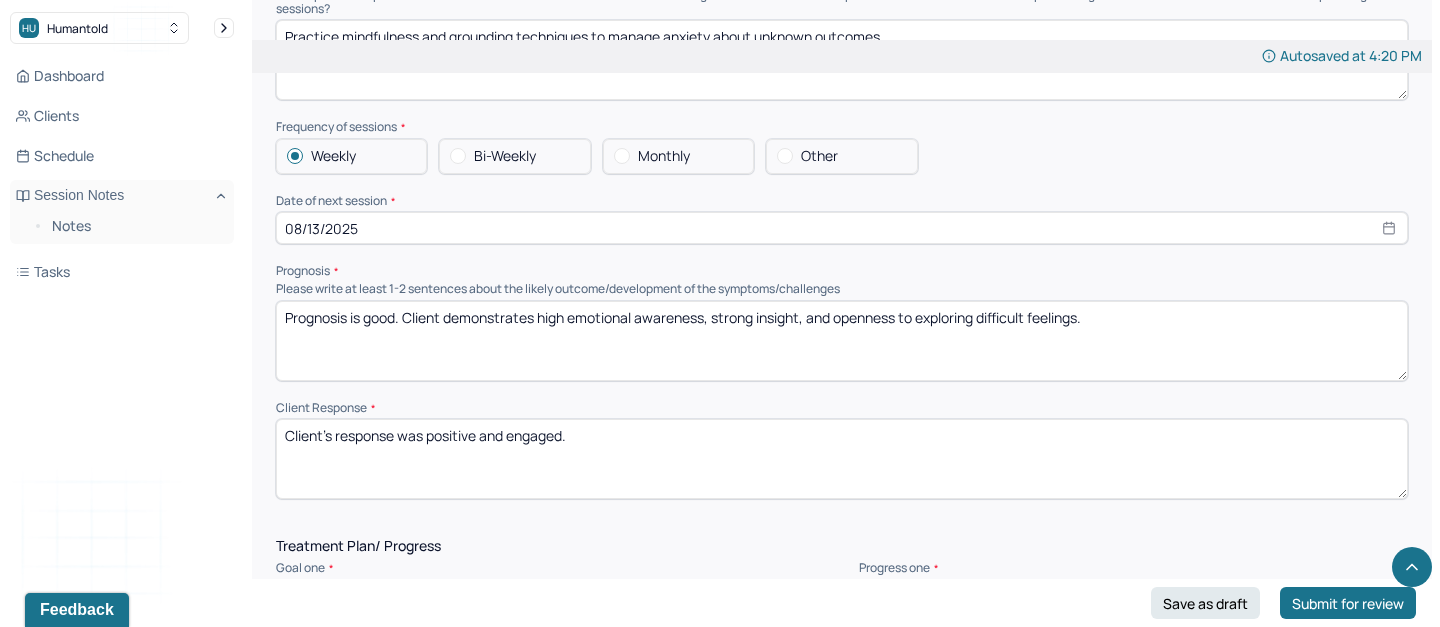 paste on "With ongoing work, she is likely to navigate this emotionally complex period with increased self-compassion, emotional regulation, and clarity." 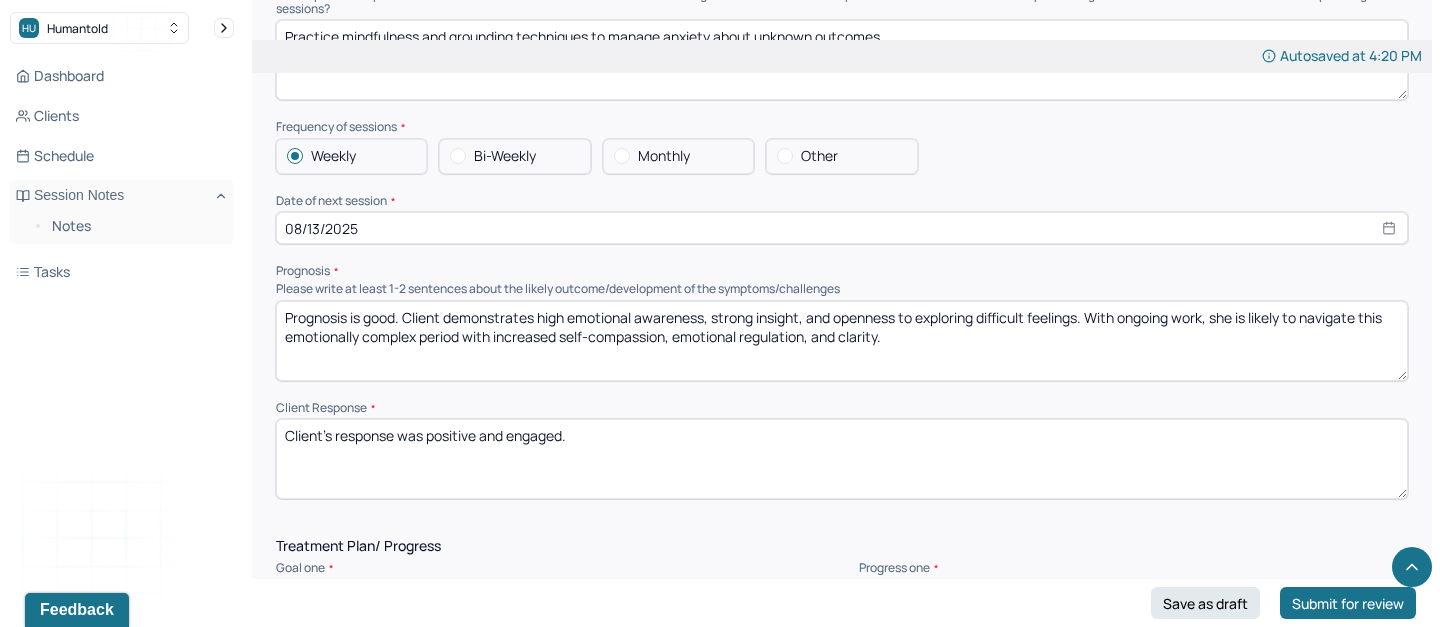 drag, startPoint x: 1129, startPoint y: 312, endPoint x: 1181, endPoint y: 312, distance: 52 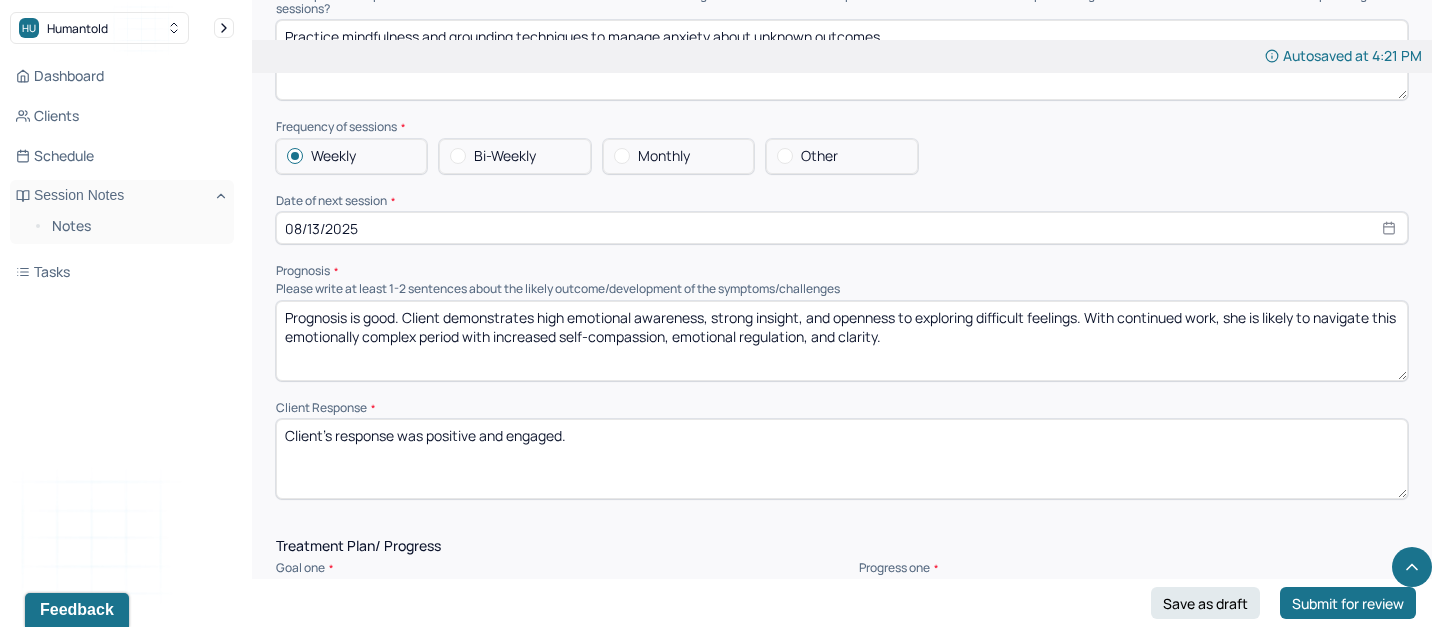 click on "Prognosis is good. Client demonstrates high emotional awareness, strong insight, and openness to exploring difficult feelings. With continued work, she is likely to navigate this emotionally complex period with increased self-compassion, emotional regulation, and clarity." at bounding box center (842, 341) 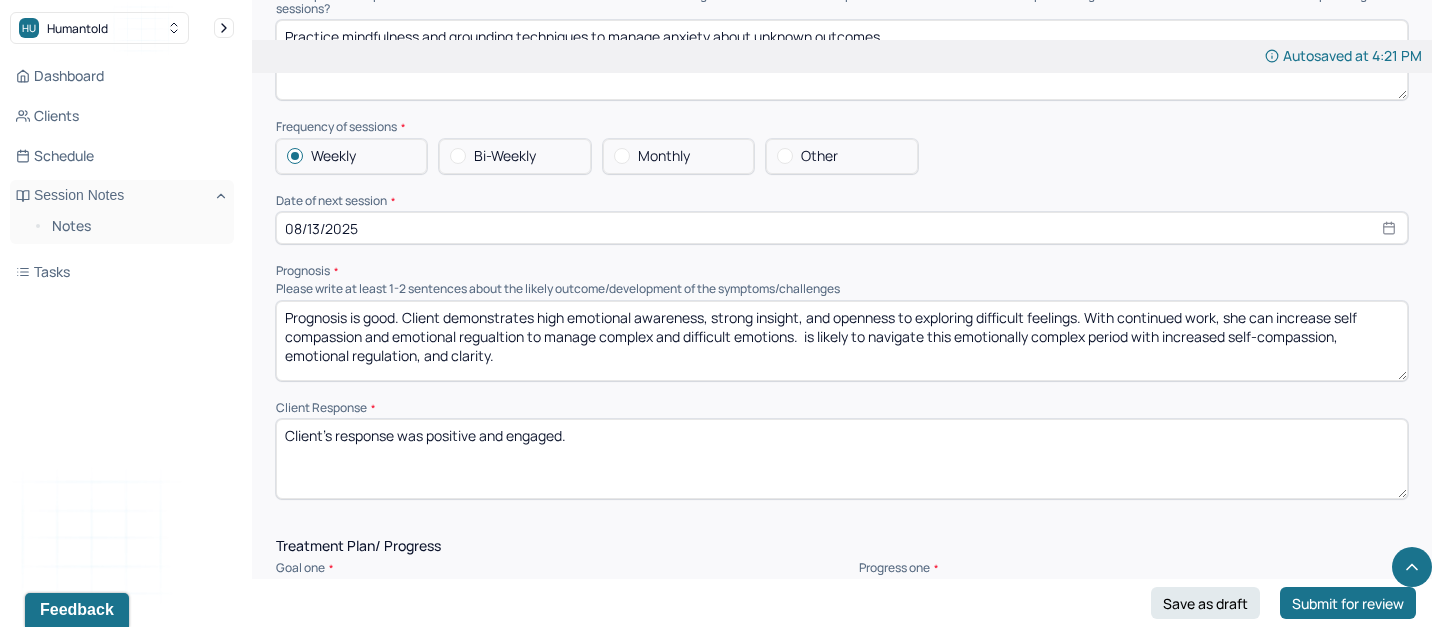 drag, startPoint x: 803, startPoint y: 331, endPoint x: 887, endPoint y: 392, distance: 103.81233 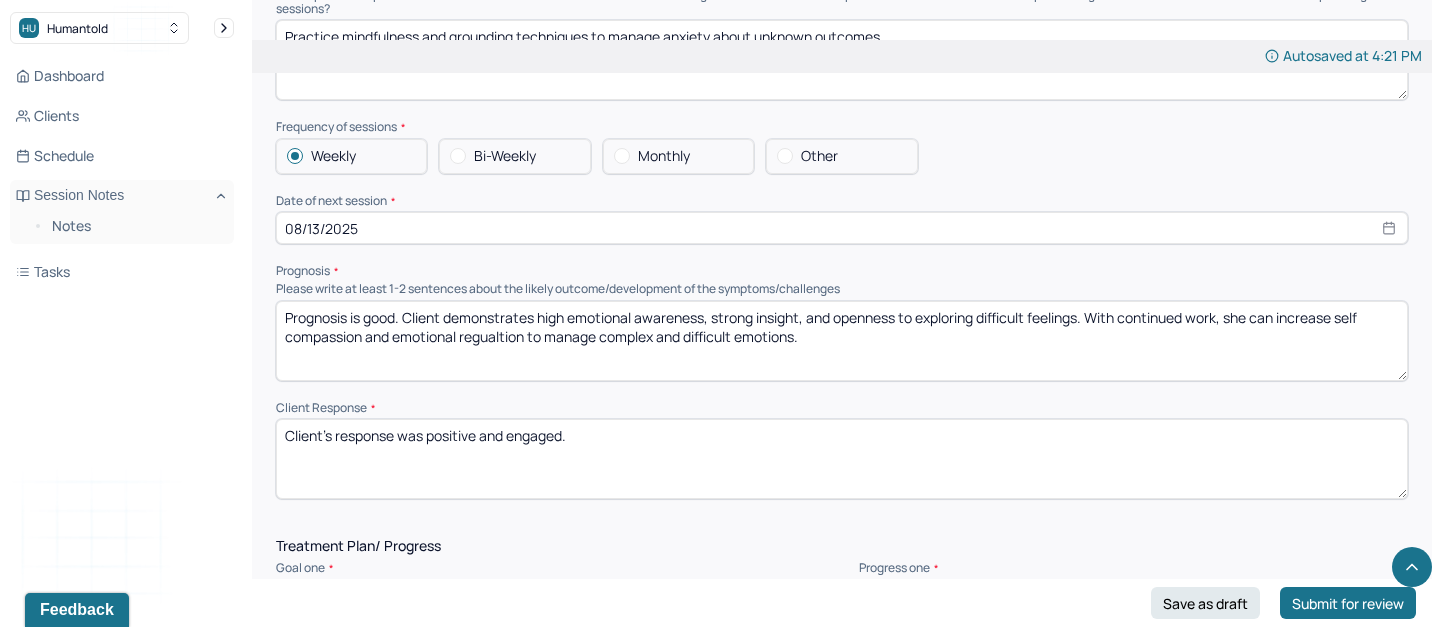 click on "Prognosis is good. Client demonstrates high emotional awareness, strong insight, and openness to exploring difficult feelings. With continued work, she can increase self compassion and emotional regualtion to manage complex and difficult emotion is likely to navigate this emotionally complex period with increased self-compassion, emotional regulation, and clarity." at bounding box center (842, 341) 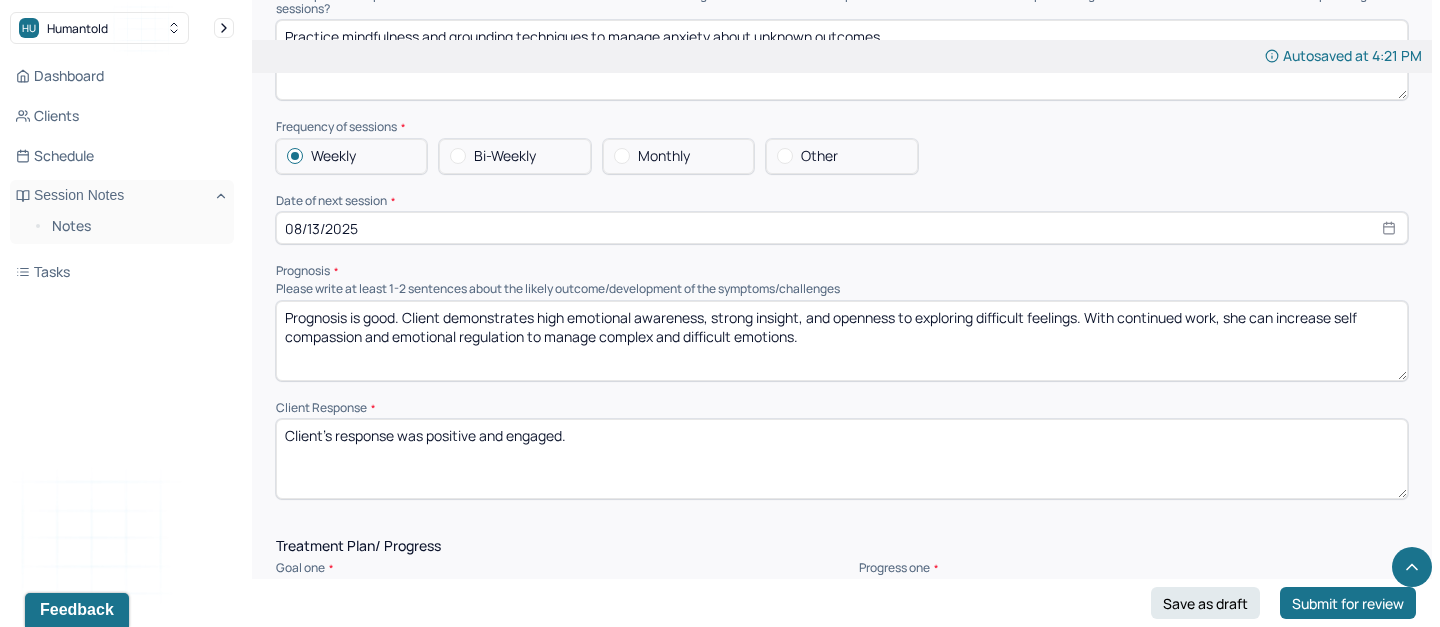 click on "Prognosis is good. Client demonstrates high emotional awareness, strong insight, and openness to exploring difficult feelings. With continued work, she can increase self compassion and emotional regualtion to manage complex and difficult emotions." at bounding box center (842, 341) 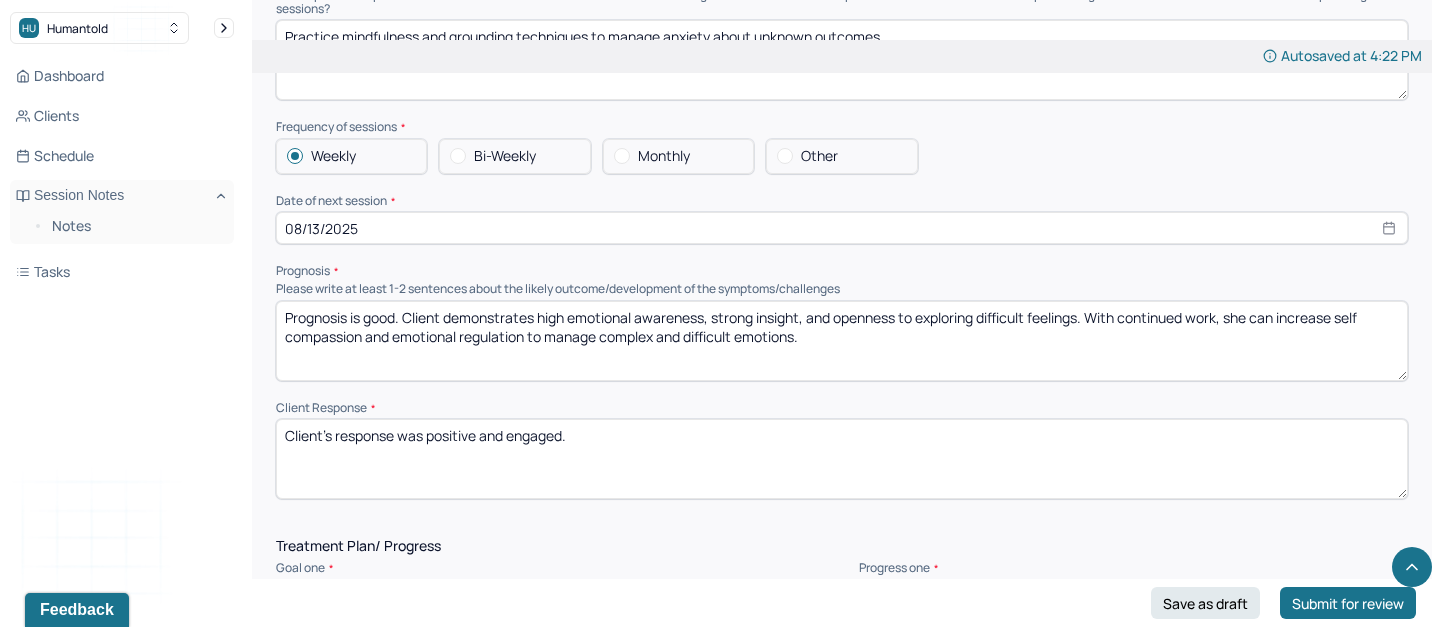 scroll, scrollTop: 2294, scrollLeft: 0, axis: vertical 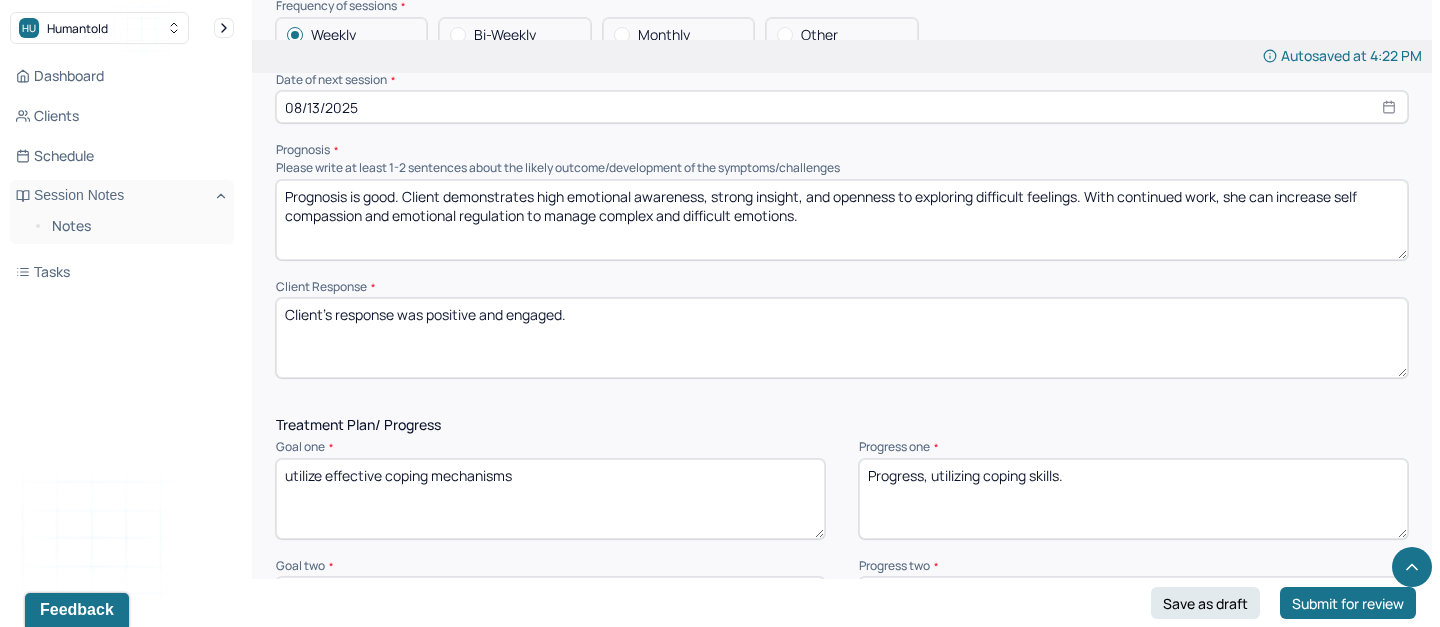 type on "Prognosis is good. Client demonstrates high emotional awareness, strong insight, and openness to exploring difficult feelings. With continued work, she can increase self compassion and emotional regulation to manage complex and difficult emotions." 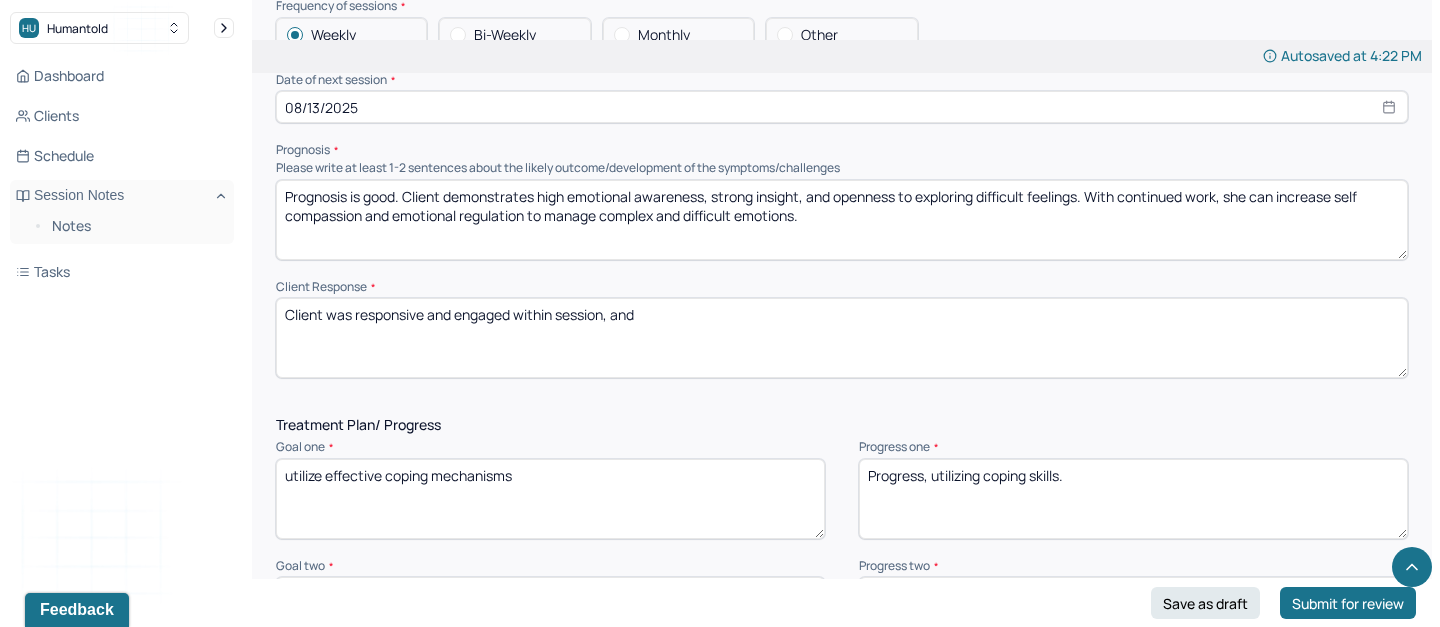 drag, startPoint x: 649, startPoint y: 306, endPoint x: 614, endPoint y: 305, distance: 35.014282 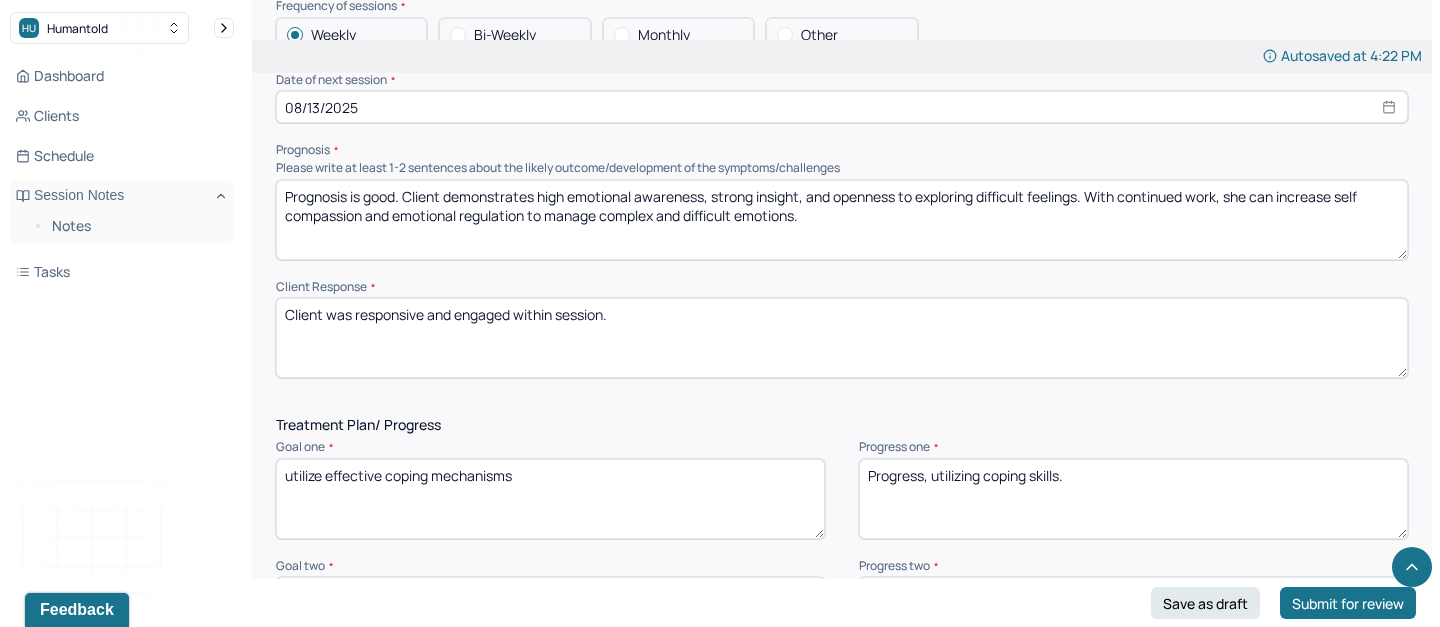 scroll, scrollTop: 2464, scrollLeft: 0, axis: vertical 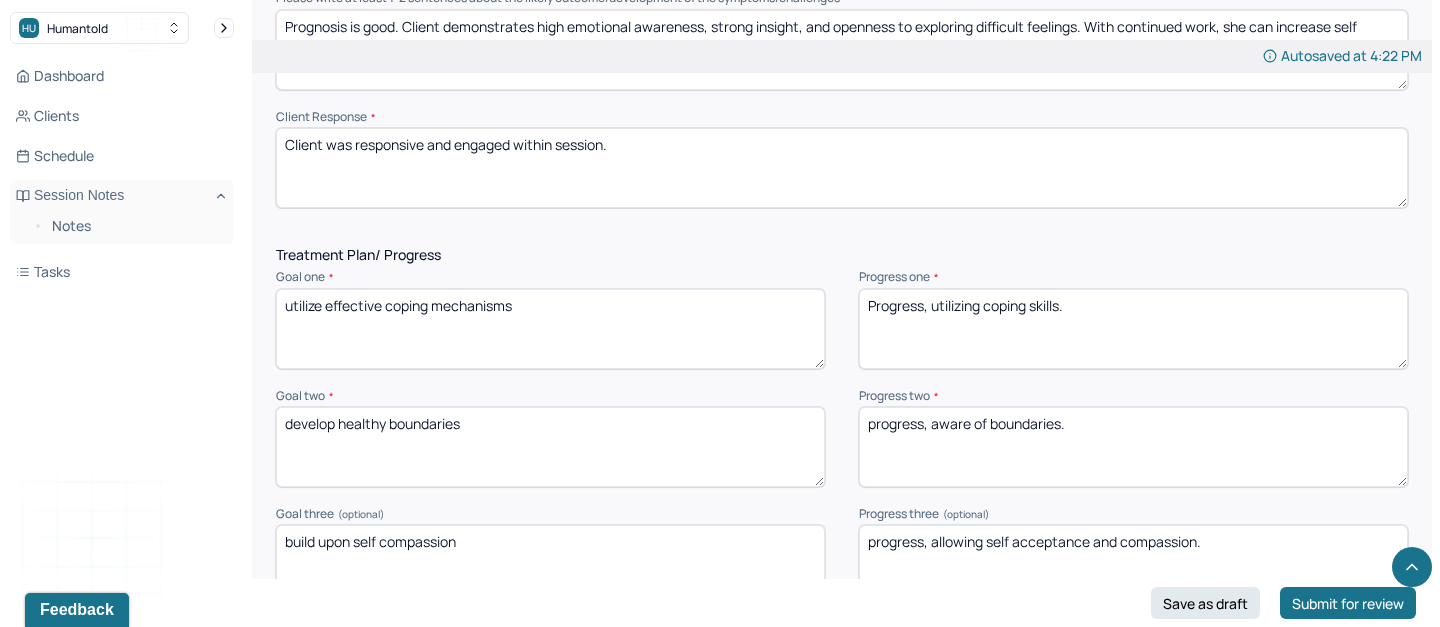 type on "Client was responsive and engaged within session." 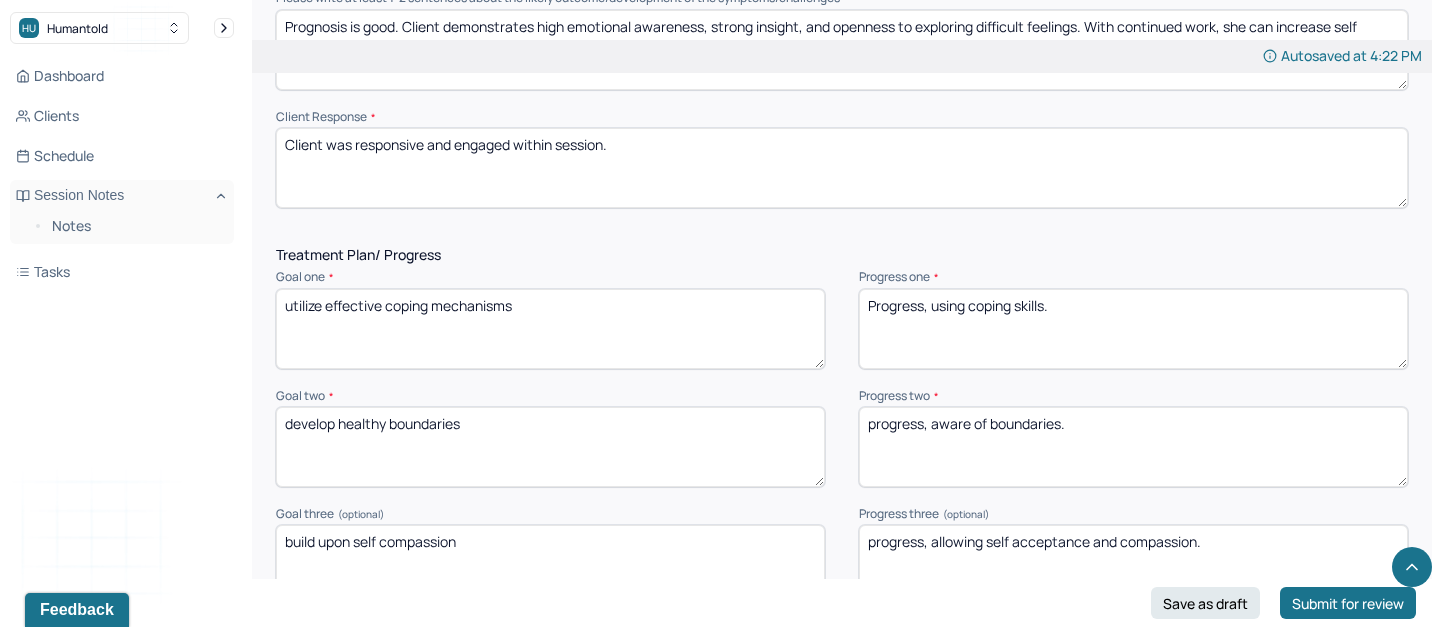 type on "Progress, using coping skills." 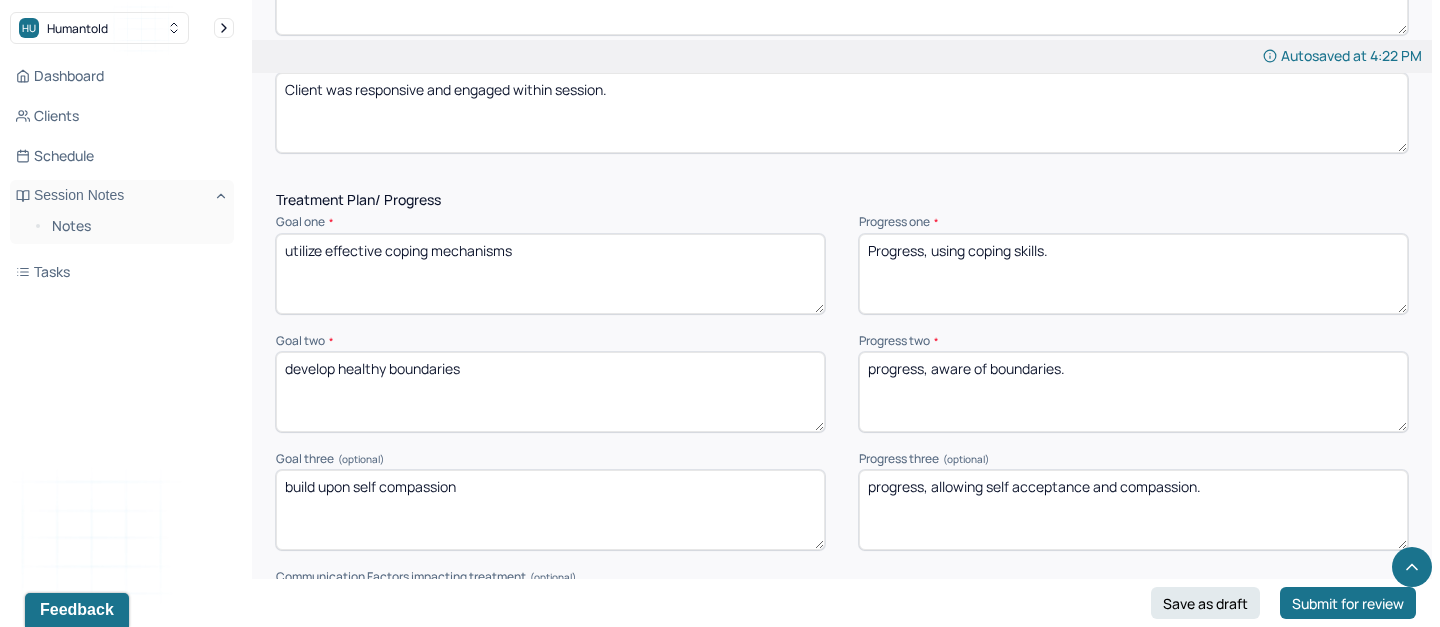 drag, startPoint x: 933, startPoint y: 364, endPoint x: 1092, endPoint y: 381, distance: 159.90622 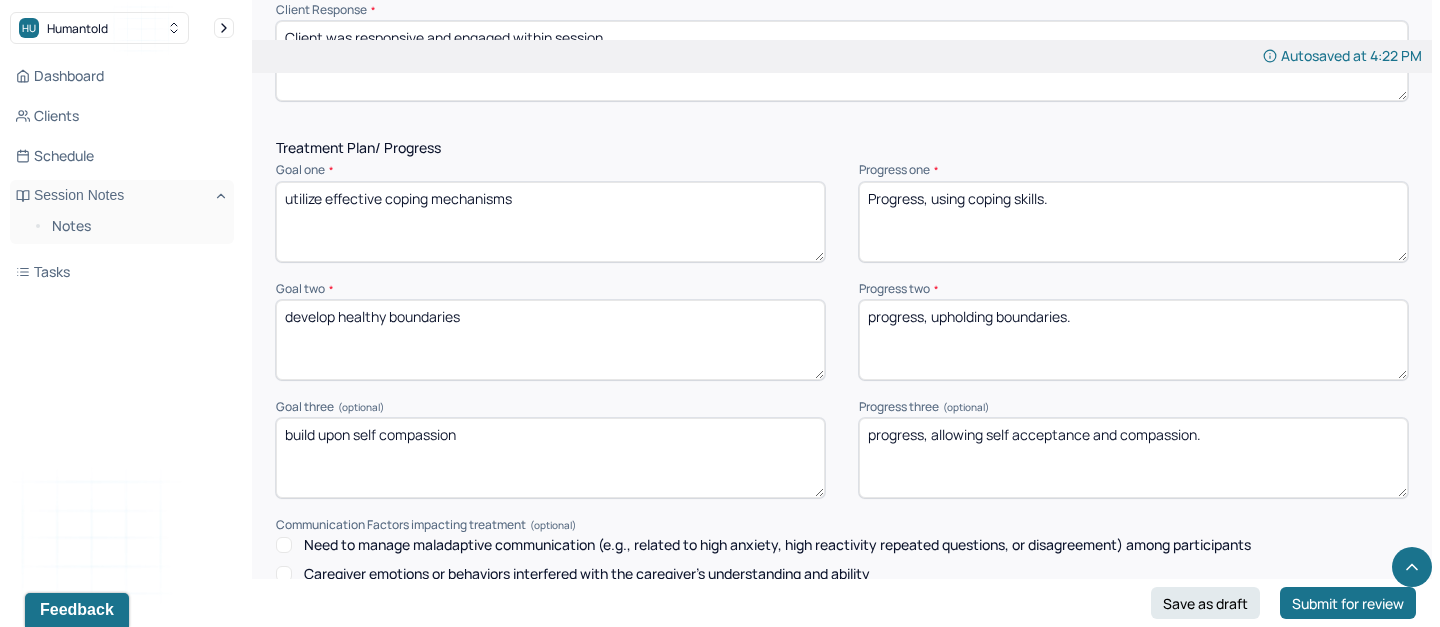 scroll, scrollTop: 2581, scrollLeft: 0, axis: vertical 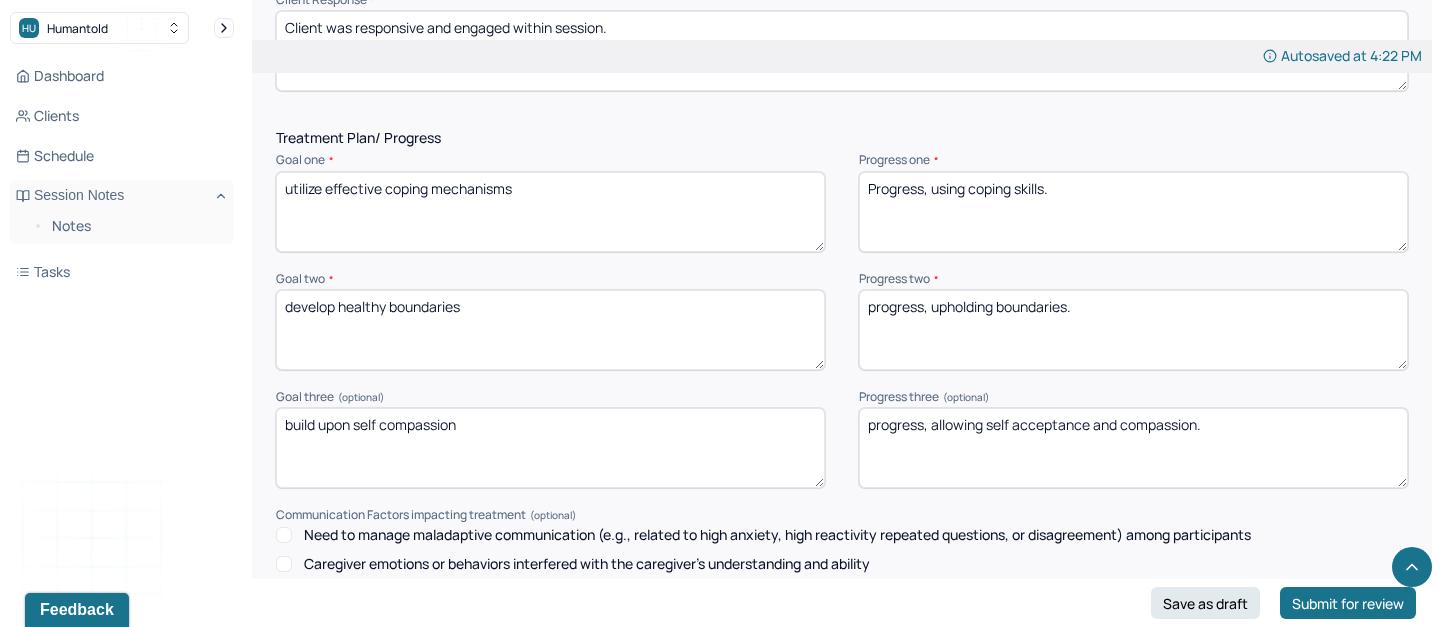 type on "progress, upholding boundaries." 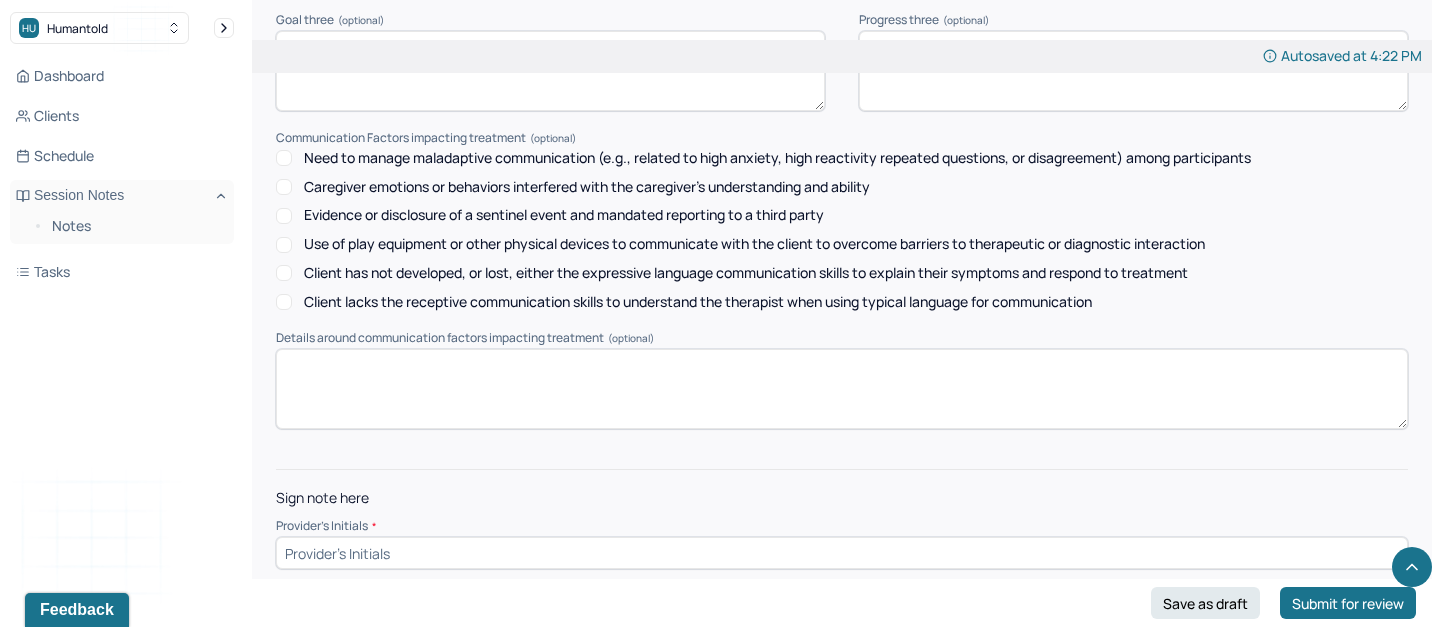 scroll, scrollTop: 2968, scrollLeft: 0, axis: vertical 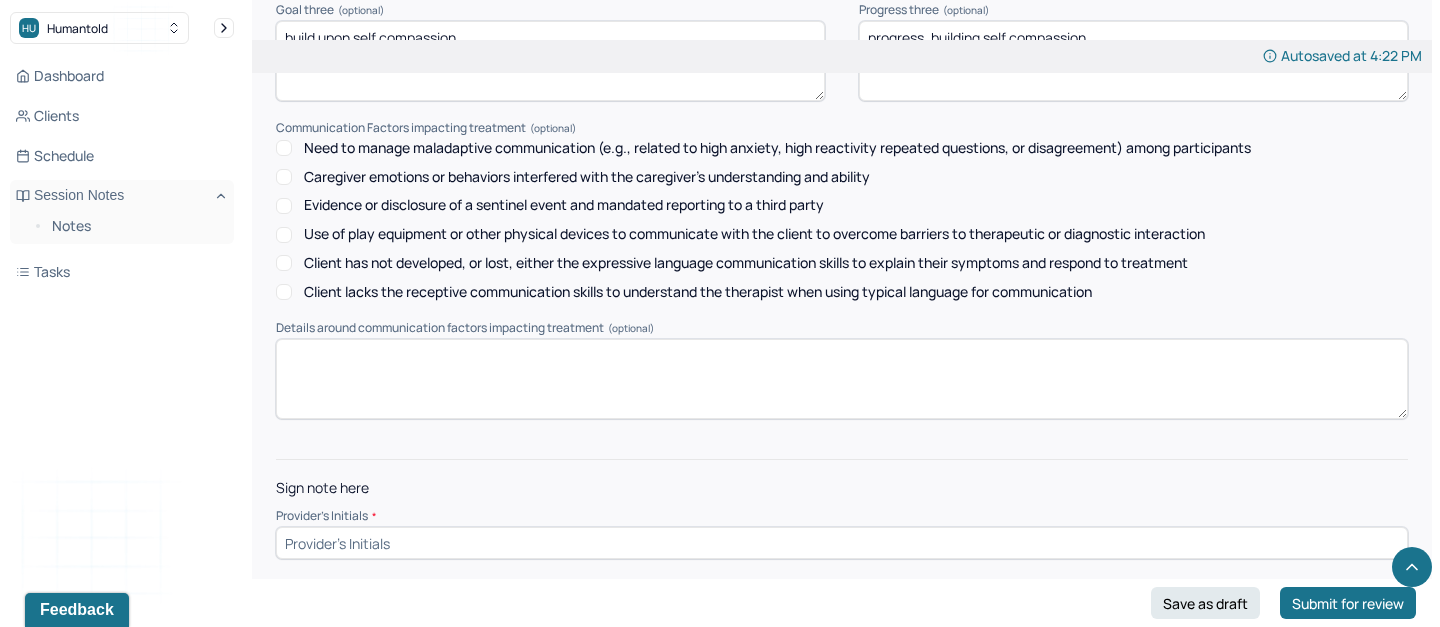 type on "progress, building self compassion" 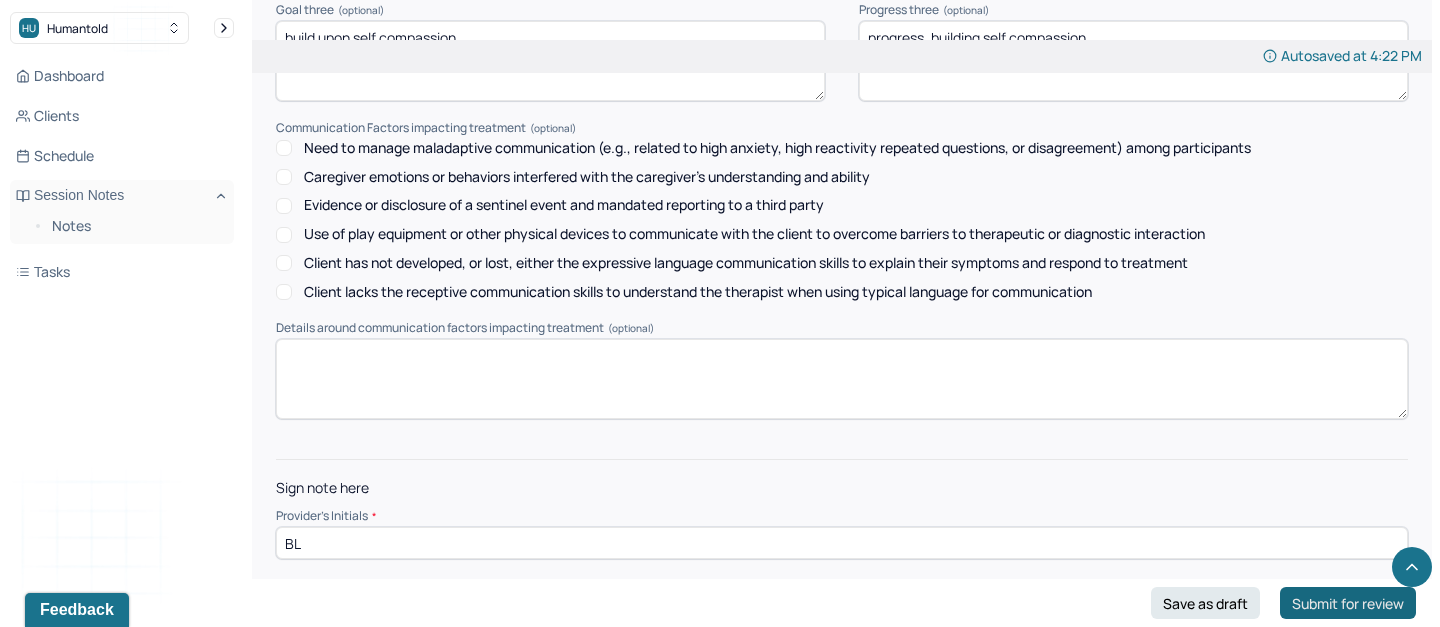 type on "BL" 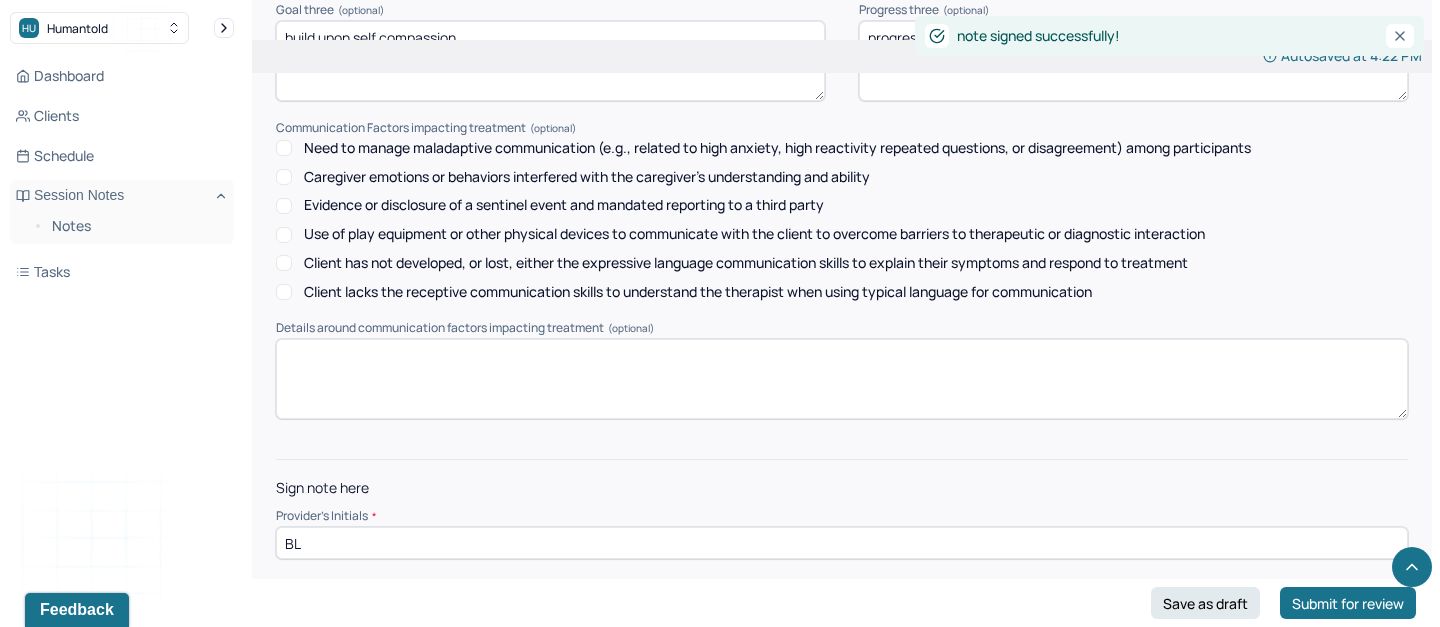 scroll, scrollTop: 0, scrollLeft: 0, axis: both 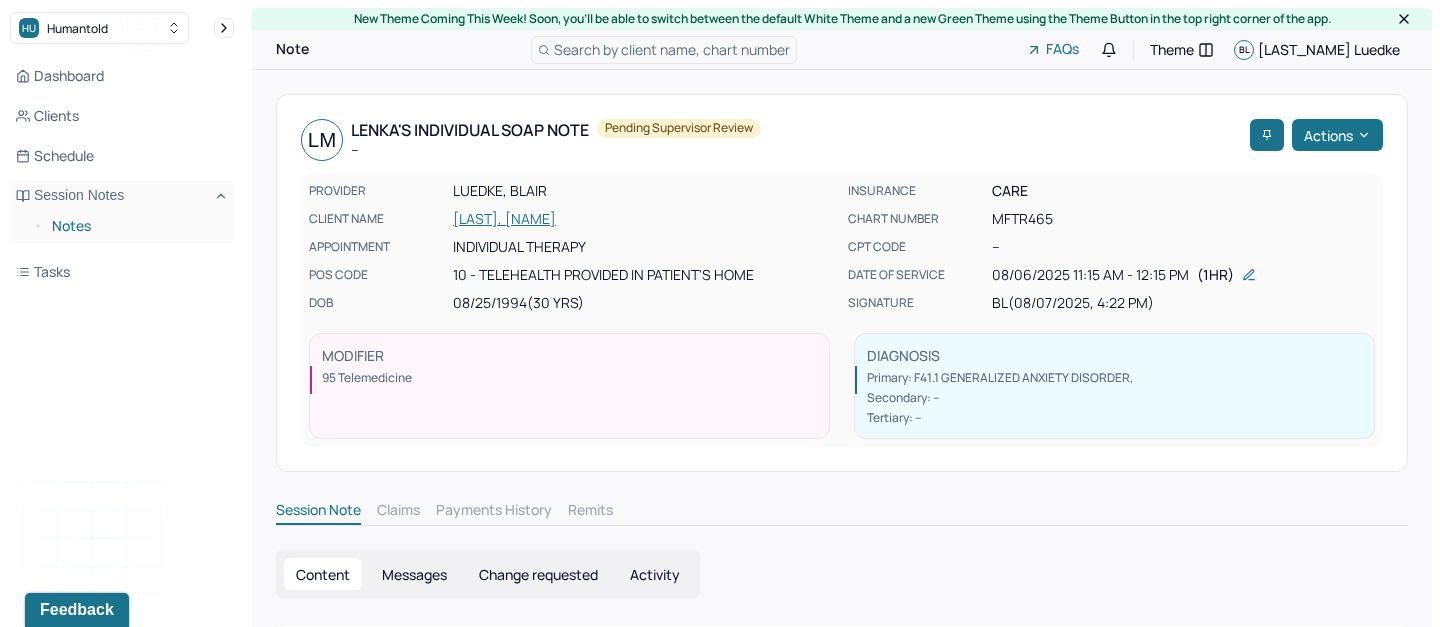 click on "Notes" at bounding box center (135, 226) 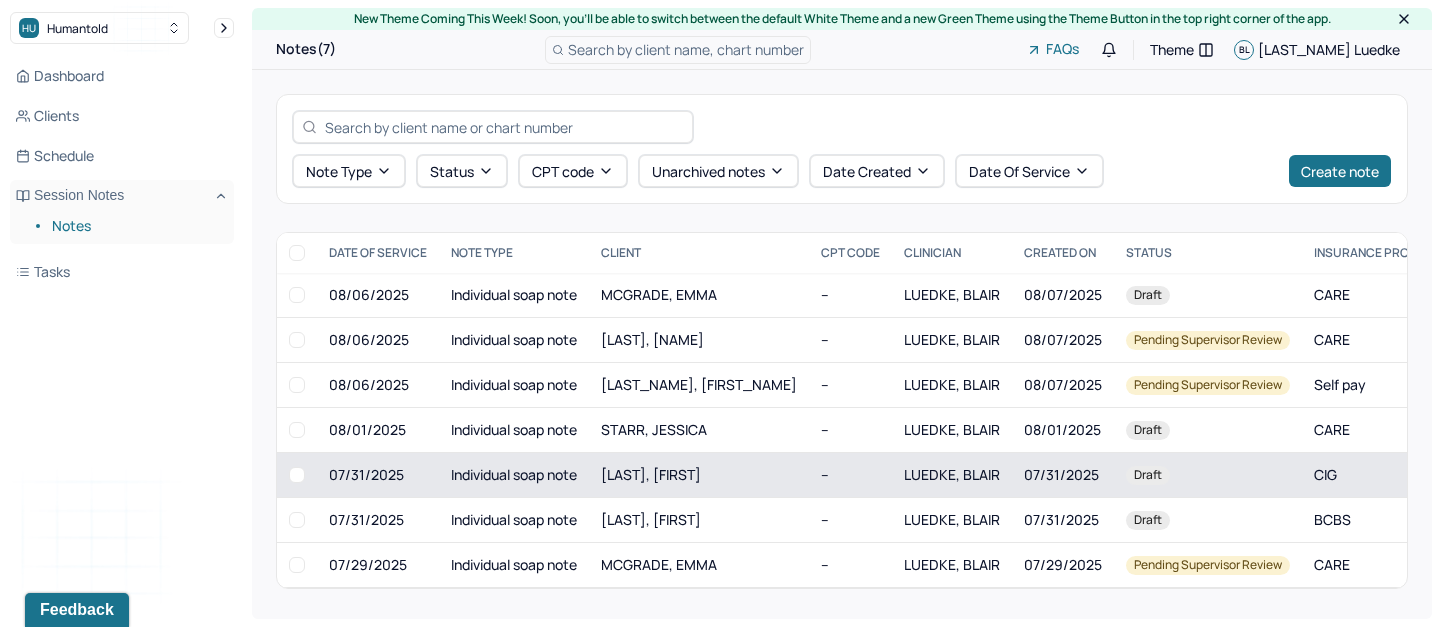 click on "[LAST], [FIRST]" at bounding box center [699, 475] 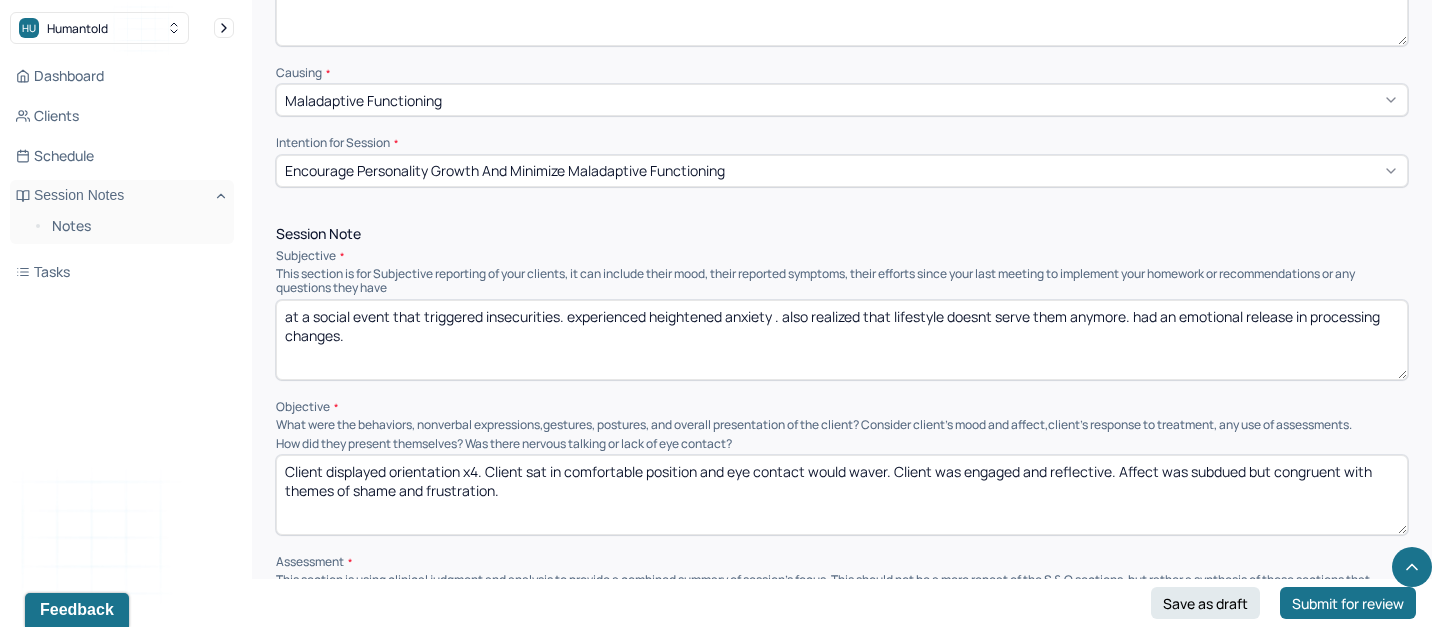 scroll, scrollTop: 1040, scrollLeft: 0, axis: vertical 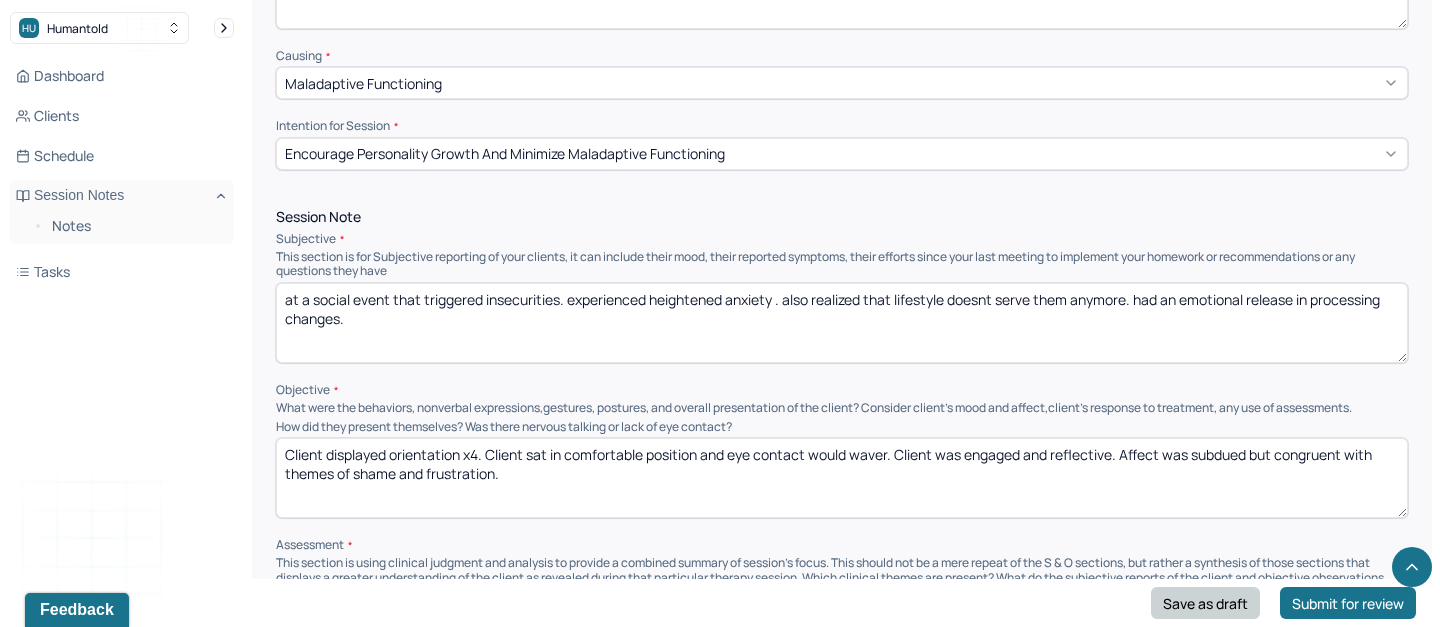 click on "Save as draft" at bounding box center (1205, 603) 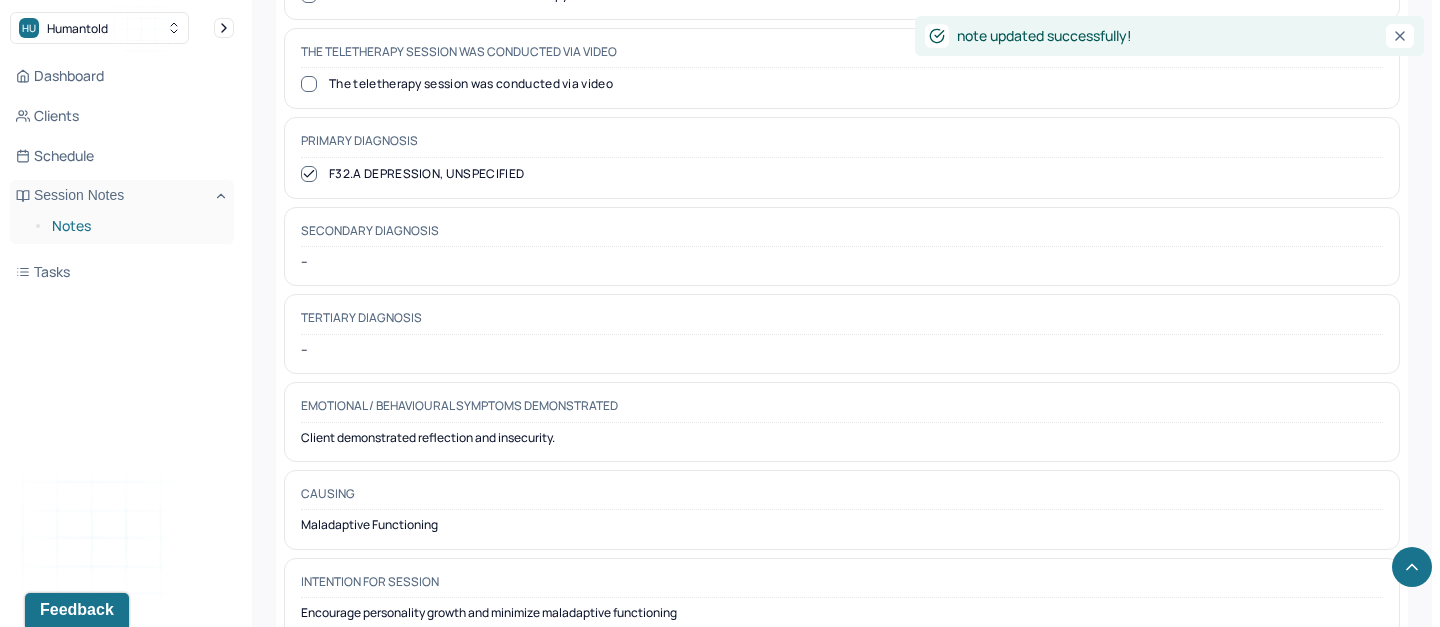 click on "Notes" at bounding box center (135, 226) 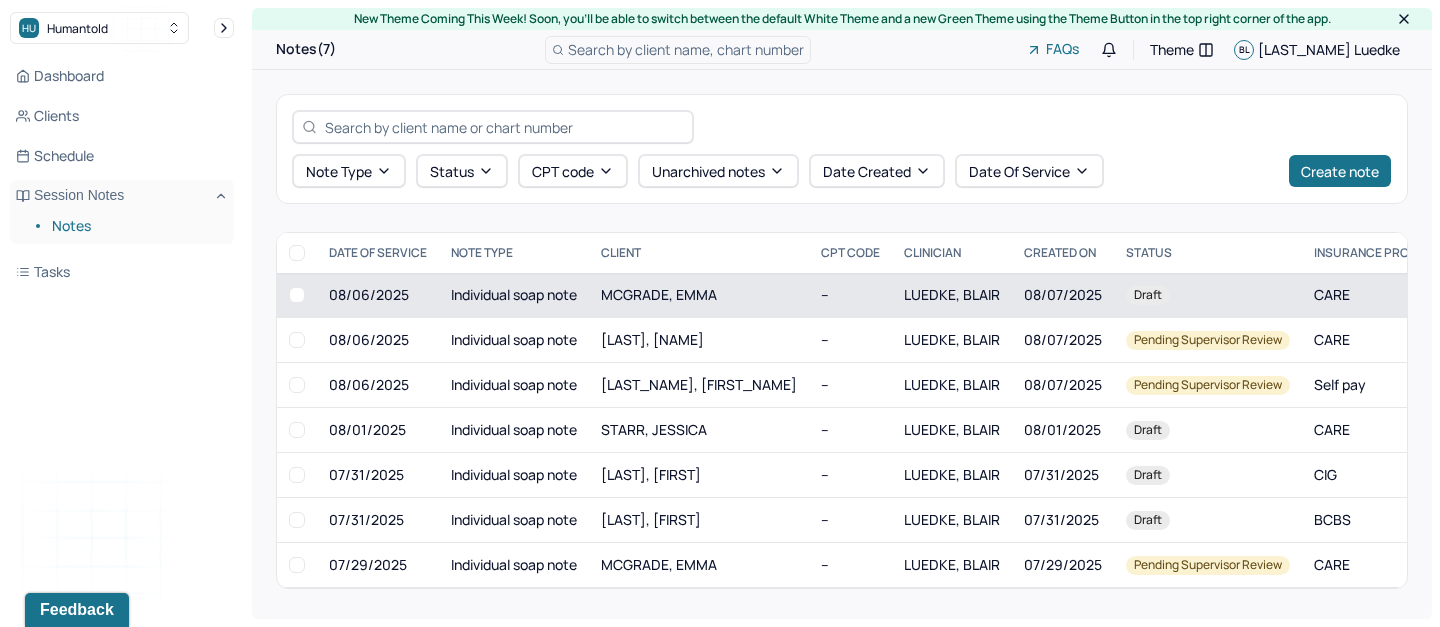 click on "MCGRADE, EMMA" at bounding box center [659, 294] 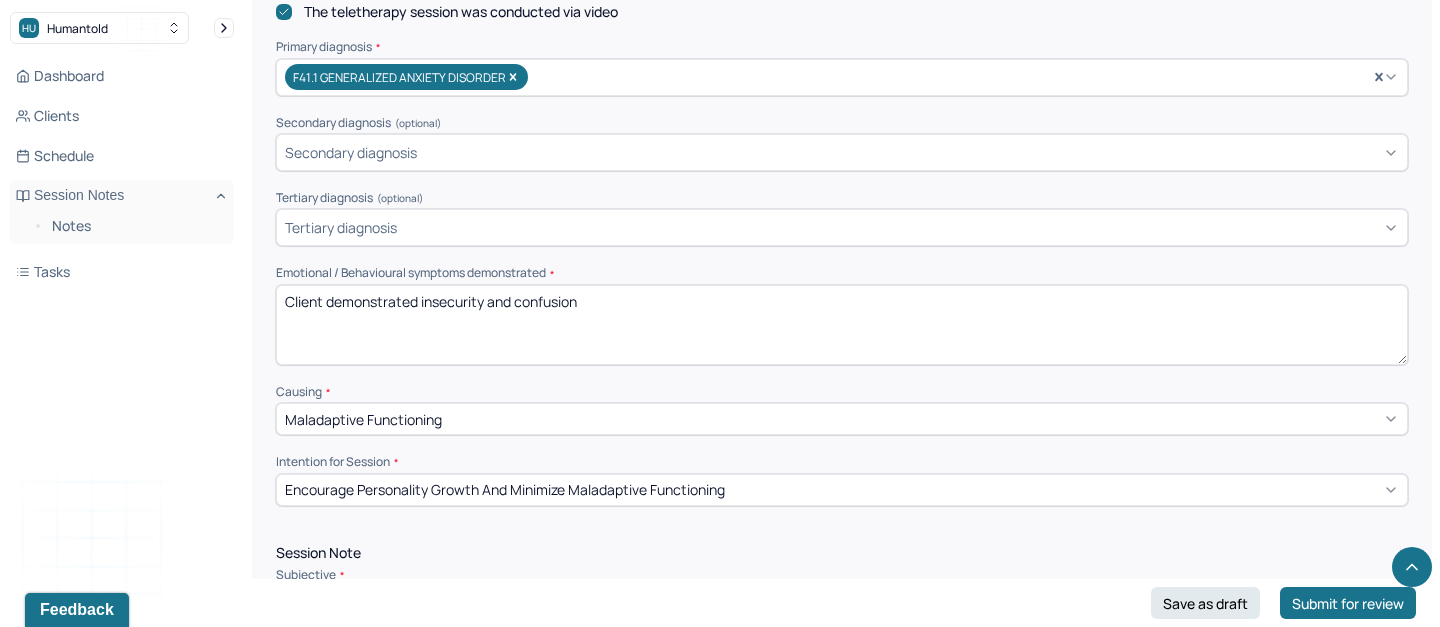 scroll, scrollTop: 705, scrollLeft: 0, axis: vertical 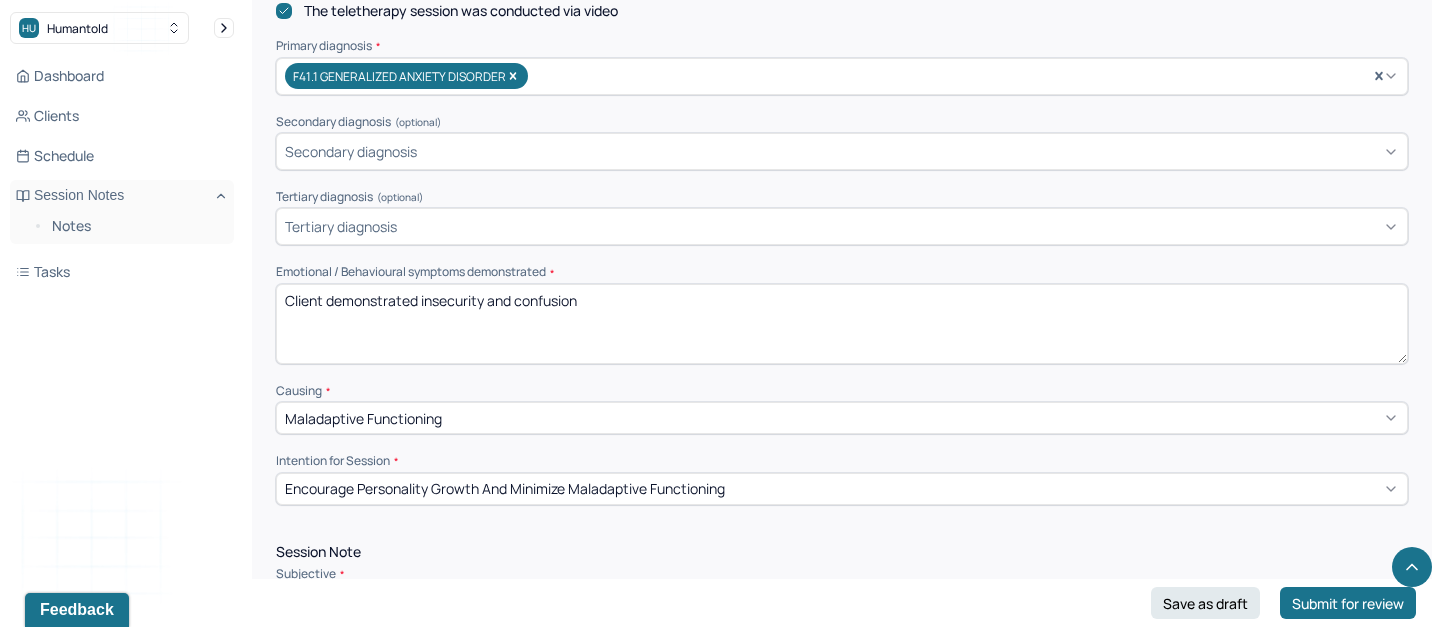 drag, startPoint x: 422, startPoint y: 292, endPoint x: 645, endPoint y: 295, distance: 223.02017 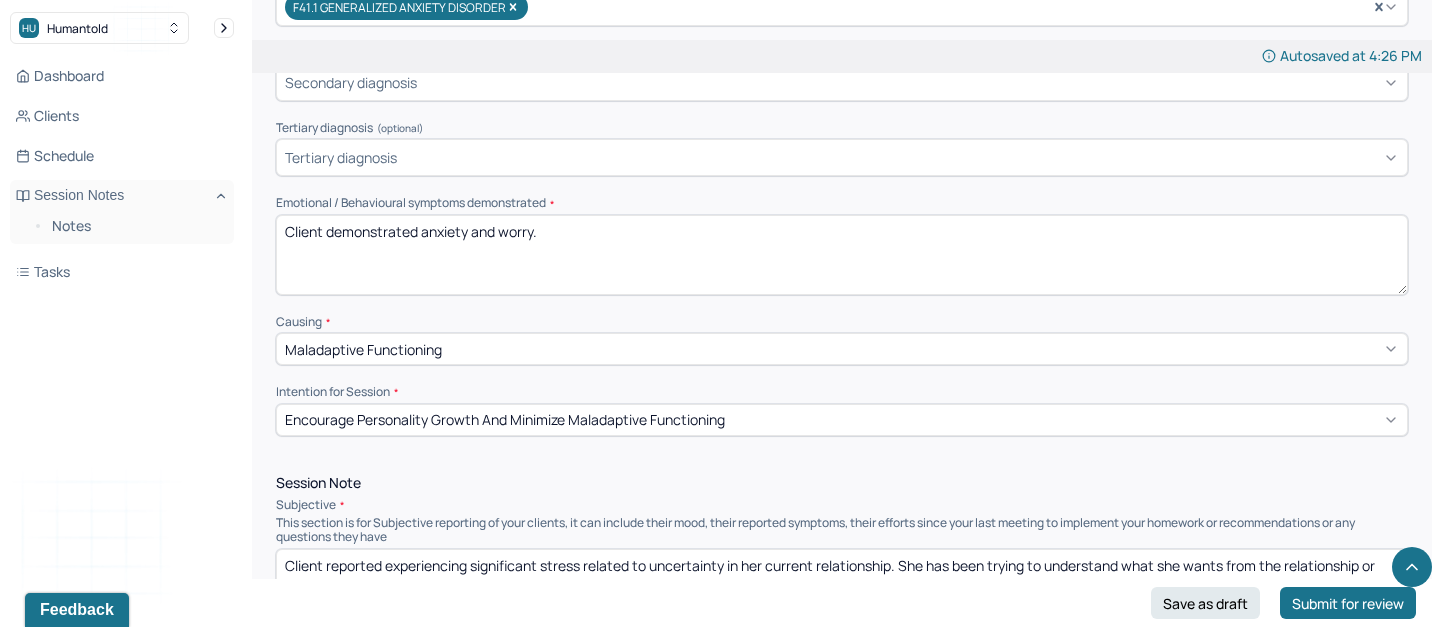 scroll, scrollTop: 775, scrollLeft: 0, axis: vertical 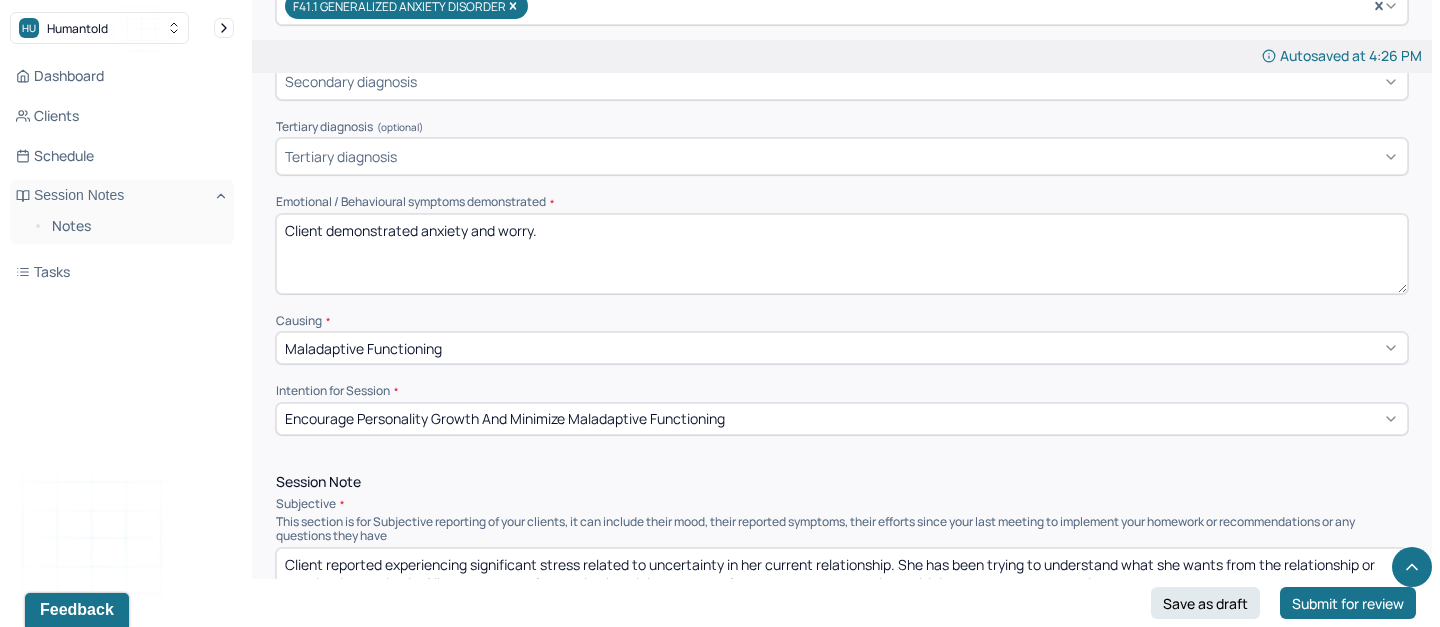drag, startPoint x: 539, startPoint y: 221, endPoint x: 502, endPoint y: 222, distance: 37.01351 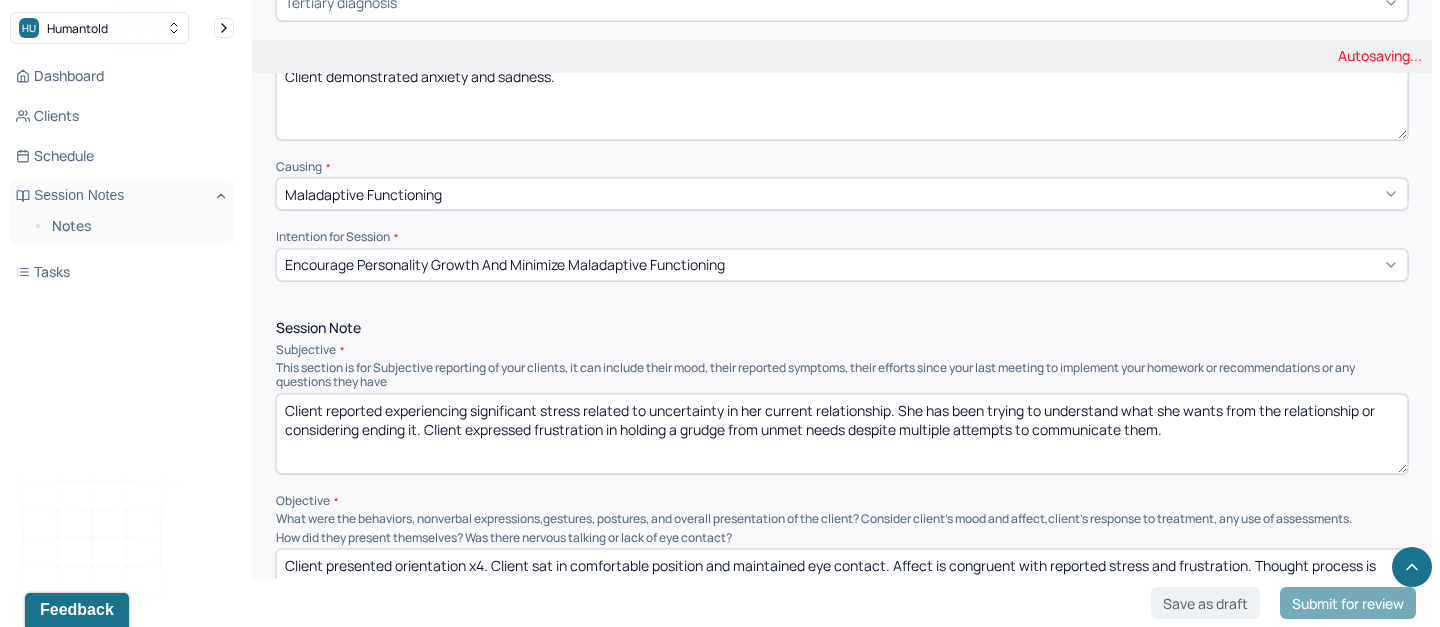 scroll, scrollTop: 933, scrollLeft: 0, axis: vertical 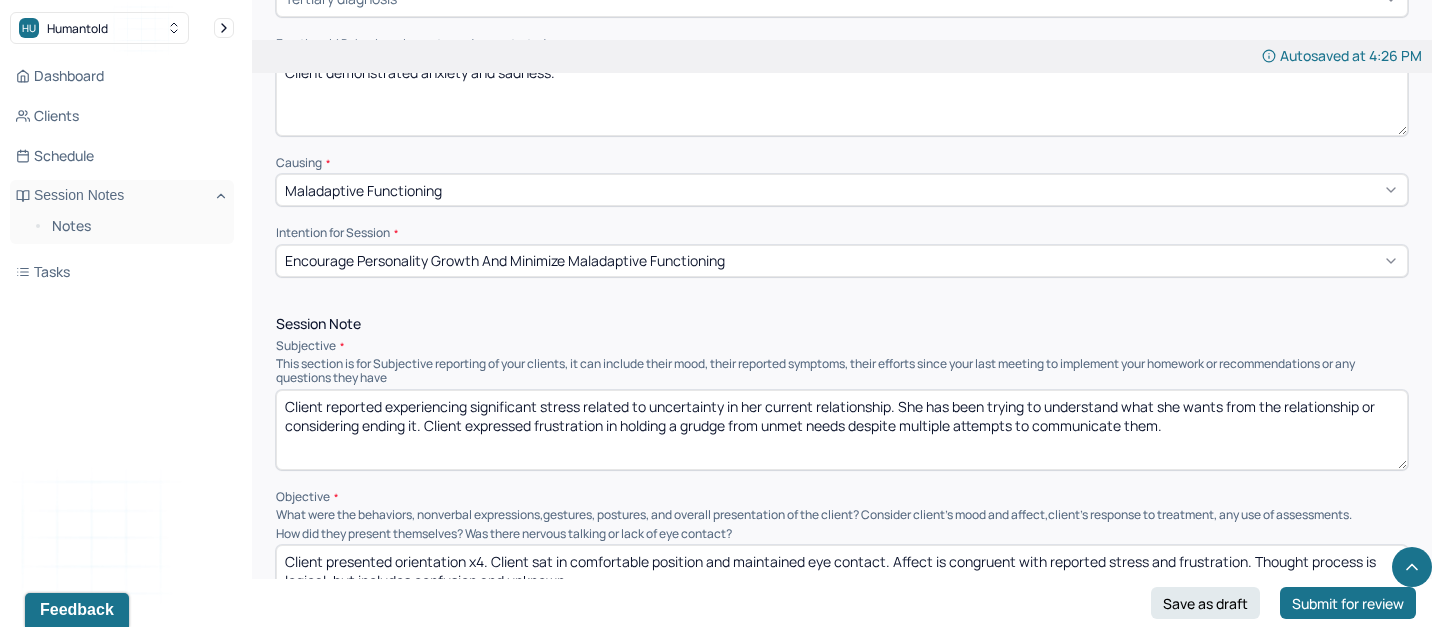type on "Client demonstrated anxiety and sadness." 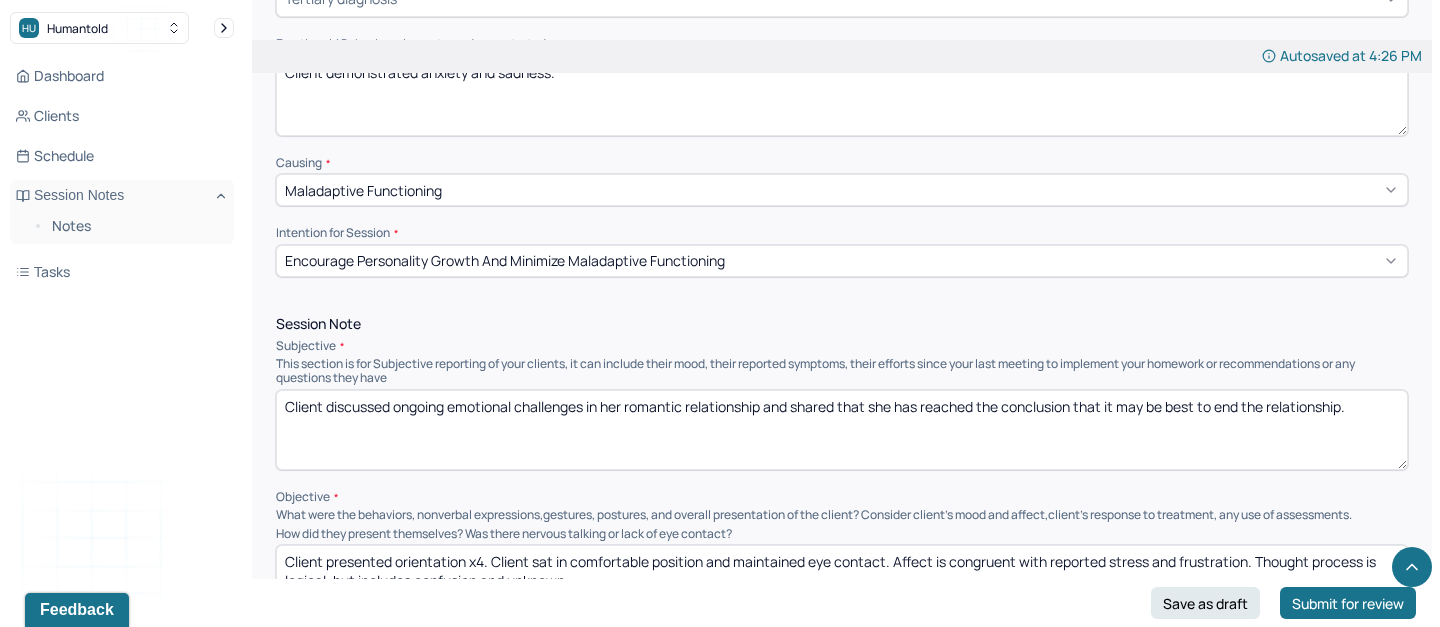 paste on "Client expressed that while there is clarity around her decision, she feels anxious about initiating the breakup conversation and is experiencing stress about “doing the right thing.” She acknowledged conflicting emotions — including guilt, sadness, and fear of hurting the other person — but also recognized a desire to prioritize her emotional wellbeing." 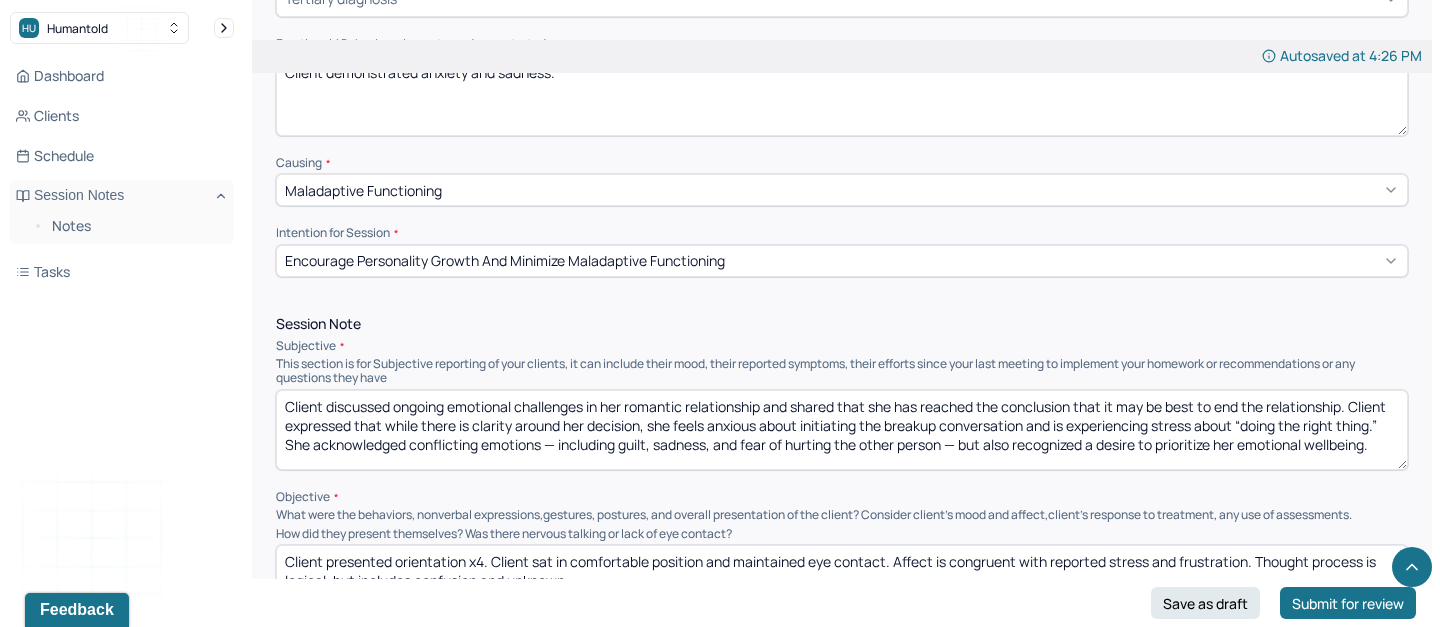 drag, startPoint x: 690, startPoint y: 400, endPoint x: 627, endPoint y: 400, distance: 63 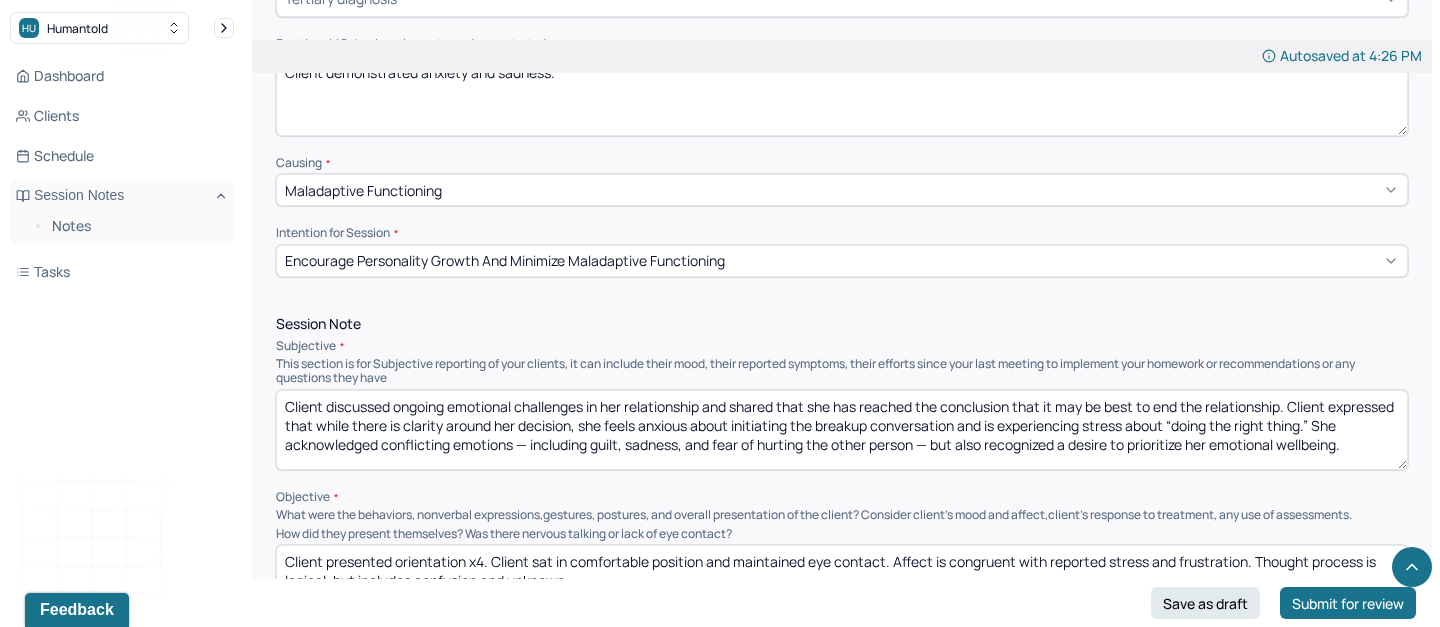 click on "Client discussed ongoing emotional challenges in her relationship and shared that she has reached the conclusion that it may be best to end the relationship. Client expressed that while there is clarity around her decision, she feels anxious about initiating the breakup conversation and is experiencing stress about “doing the right thing.” She acknowledged conflicting emotions — including guilt, sadness, and fear of hurting the other person — but also recognized a desire to prioritize her emotional wellbeing." at bounding box center [842, 430] 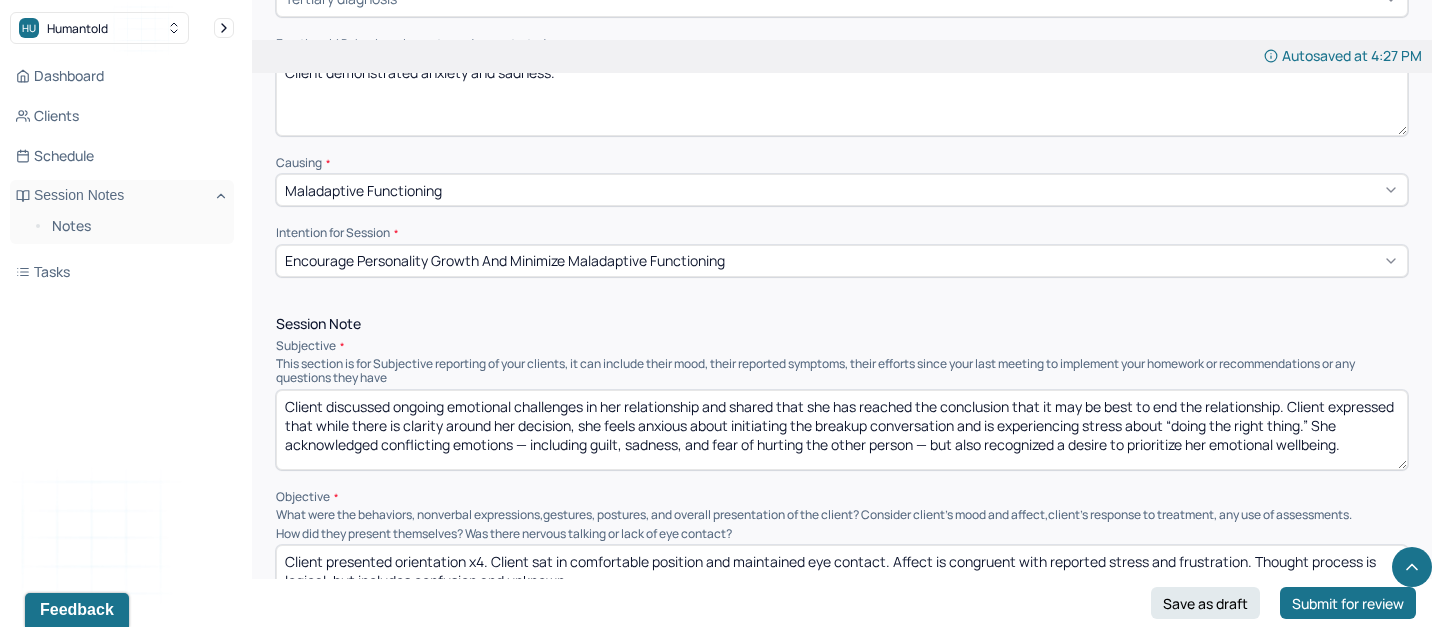 drag, startPoint x: 867, startPoint y: 397, endPoint x: 1022, endPoint y: 404, distance: 155.15799 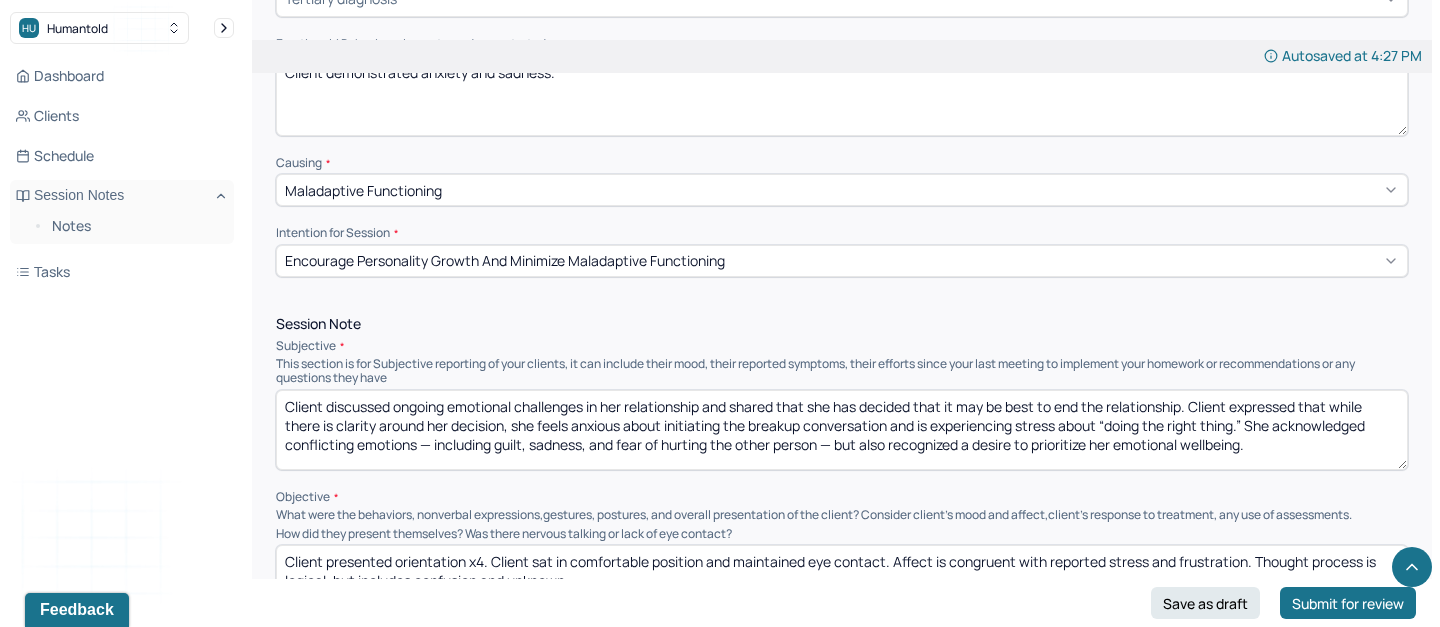 drag, startPoint x: 1194, startPoint y: 397, endPoint x: 1085, endPoint y: 394, distance: 109.041275 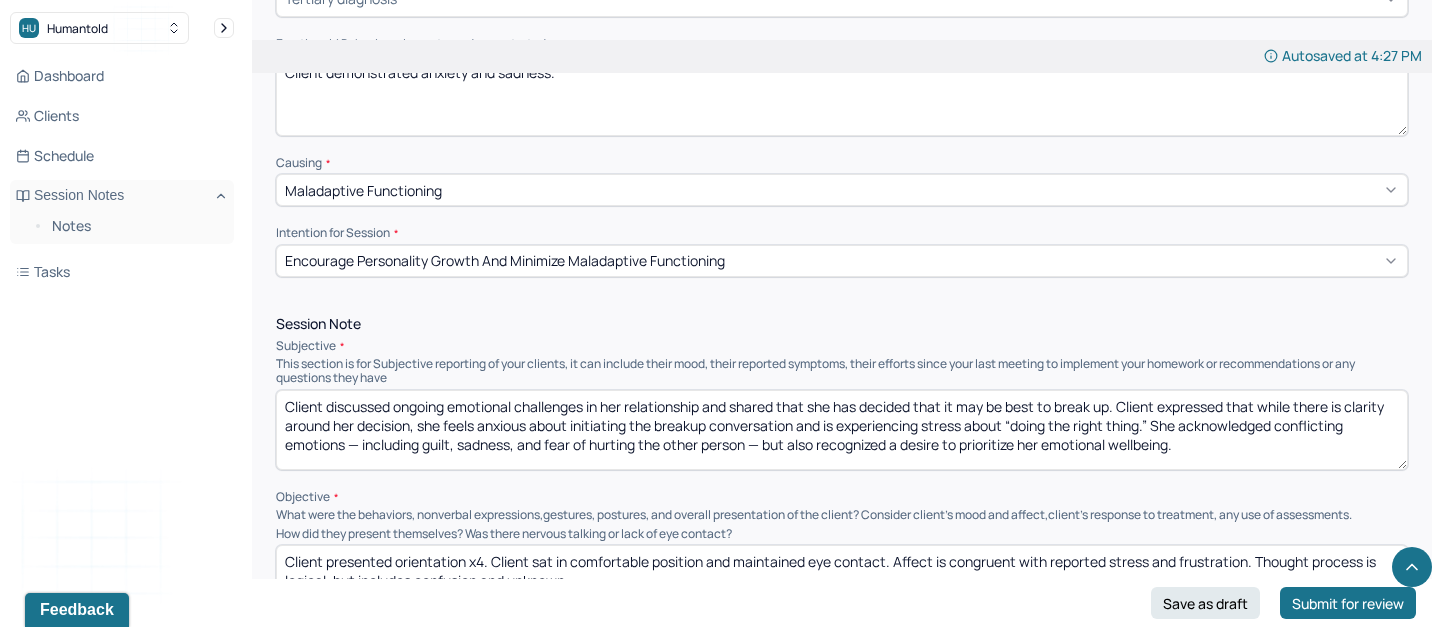 click on "Client discussed ongoing emotional challenges in her relationship and shared that she has decided that it may be best to end the relationship. Client expressed that while there is clarity around her decision, she feels anxious about initiating the breakup conversation and is experiencing stress about “doing the right thing.” She acknowledged conflicting emotions — including guilt, sadness, and fear of hurting the other person — but also recognized a desire to prioritize her emotional wellbeing." at bounding box center [842, 430] 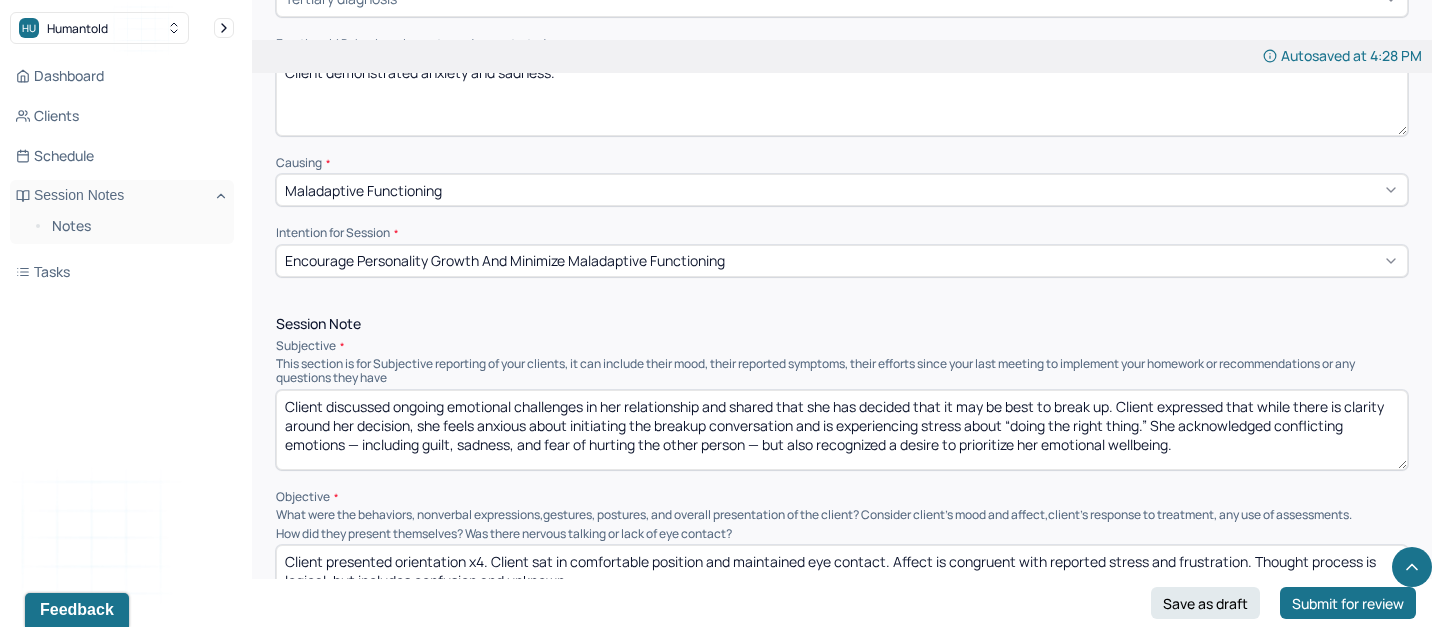 drag, startPoint x: 659, startPoint y: 419, endPoint x: 711, endPoint y: 422, distance: 52.086468 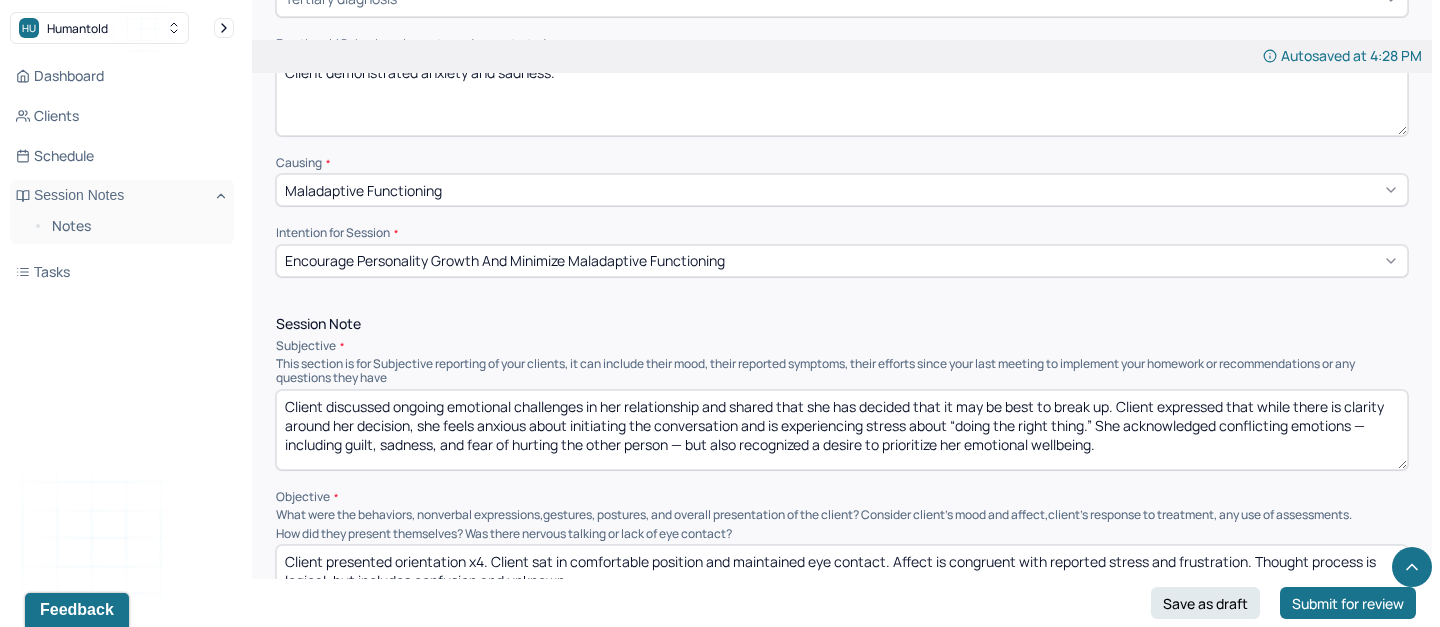 drag, startPoint x: 788, startPoint y: 417, endPoint x: 914, endPoint y: 421, distance: 126.06348 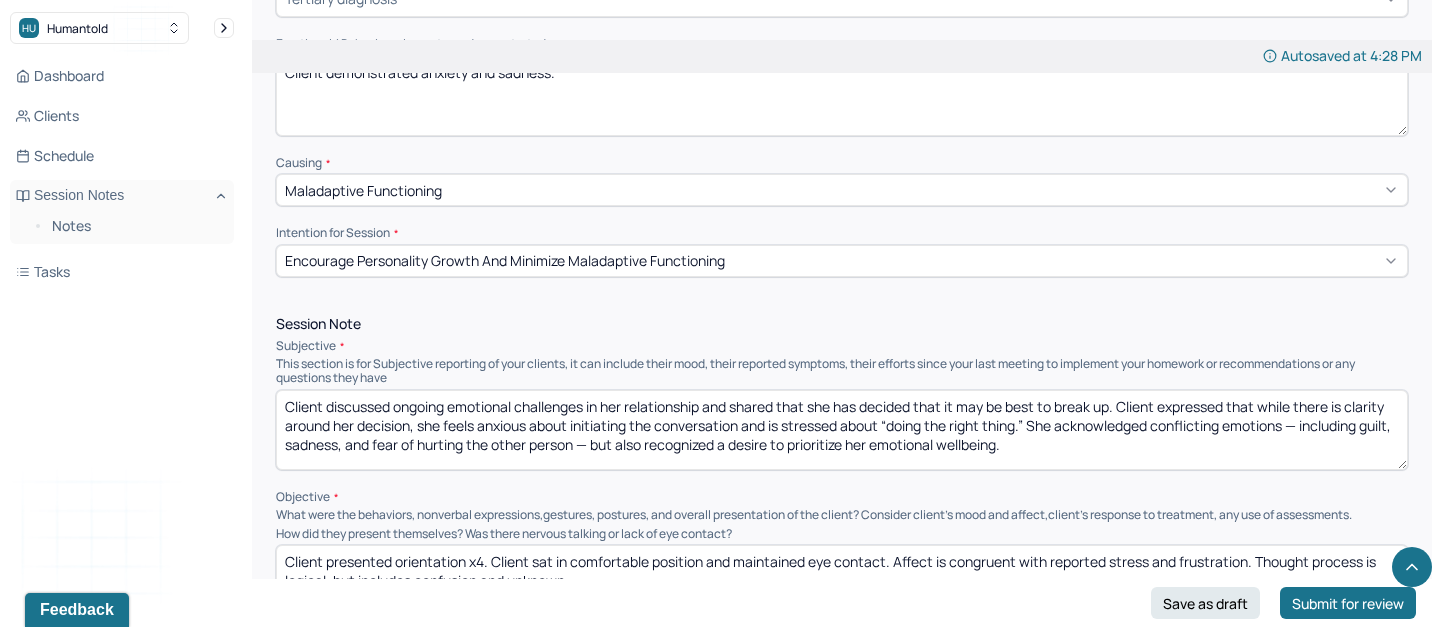 click on "Client discussed ongoing emotional challenges in her relationship and shared that she has decided that it may be best to break up. Client expressed that while there is clarity around her decision, she feels anxious about initiating the conversation and is experiencing stress about “doing the right thing.” She acknowledged conflicting emotions — including guilt, sadness, and fear of hurting the other person — but also recognized a desire to prioritize her emotional wellbeing." at bounding box center [842, 430] 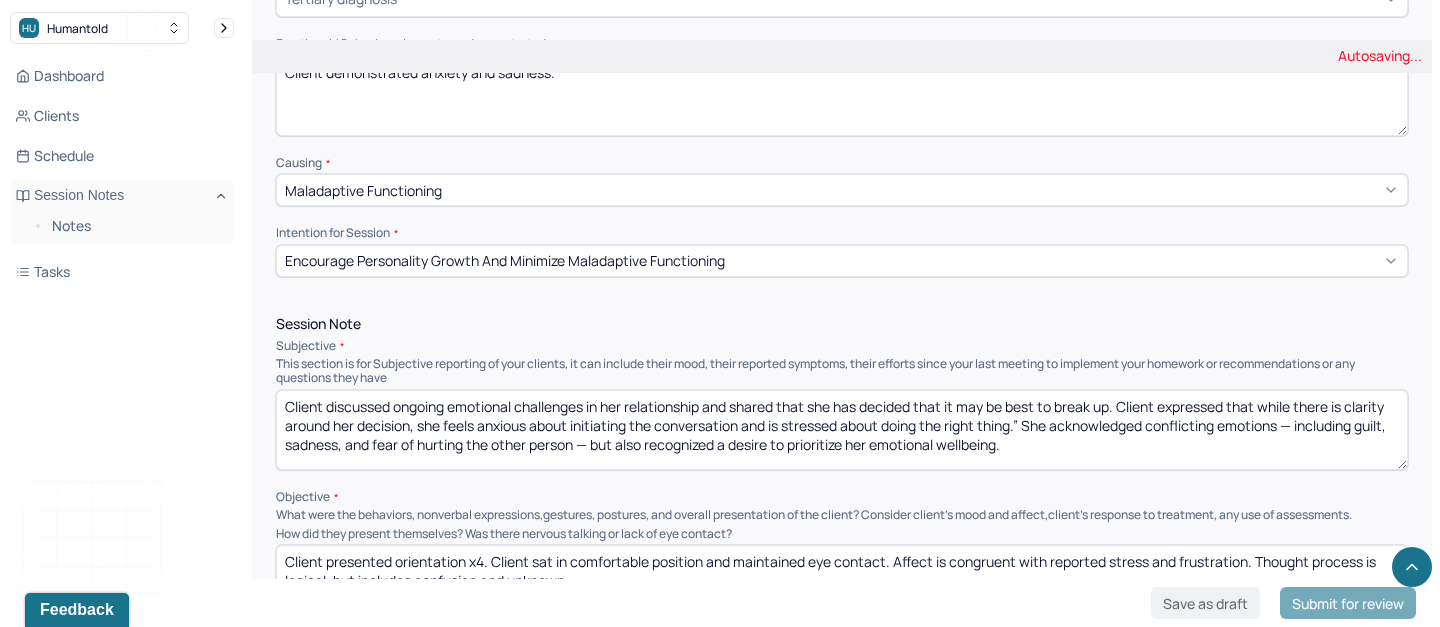 click on "Client discussed ongoing emotional challenges in her relationship and shared that she has decided that it may be best to break up. Client expressed that while there is clarity around her decision, she feels anxious about initiating the conversation and is stressed about “doing the right thing.” She acknowledged conflicting emotions — including guilt, sadness, and fear of hurting the other person — but also recognized a desire to prioritize her emotional wellbeing." at bounding box center (842, 430) 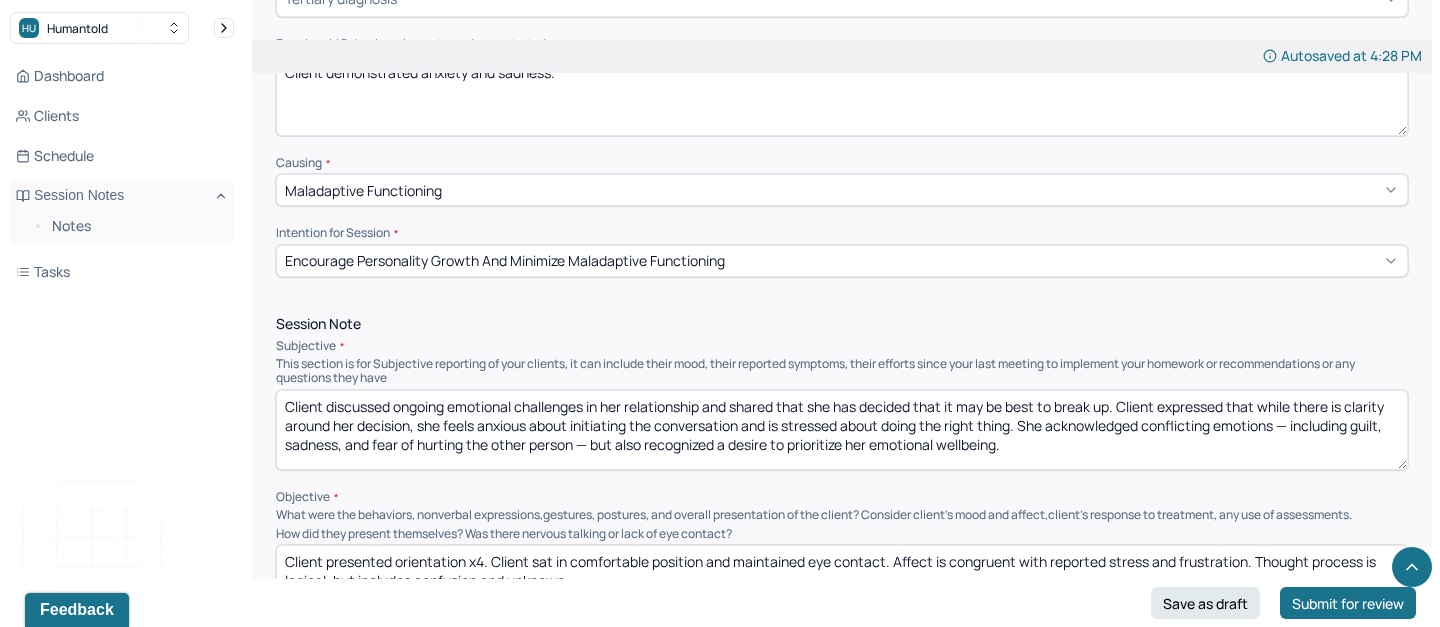 click on "Client discussed ongoing emotional challenges in her relationship and shared that she has decided that it may be best to break up. Client expressed that while there is clarity around her decision, she feels anxious about initiating the conversation and is stressed about doing the right thing.” She acknowledged conflicting emotions — including guilt, sadness, and fear of hurting the other person — but also recognized a desire to prioritize her emotional wellbeing." at bounding box center (842, 430) 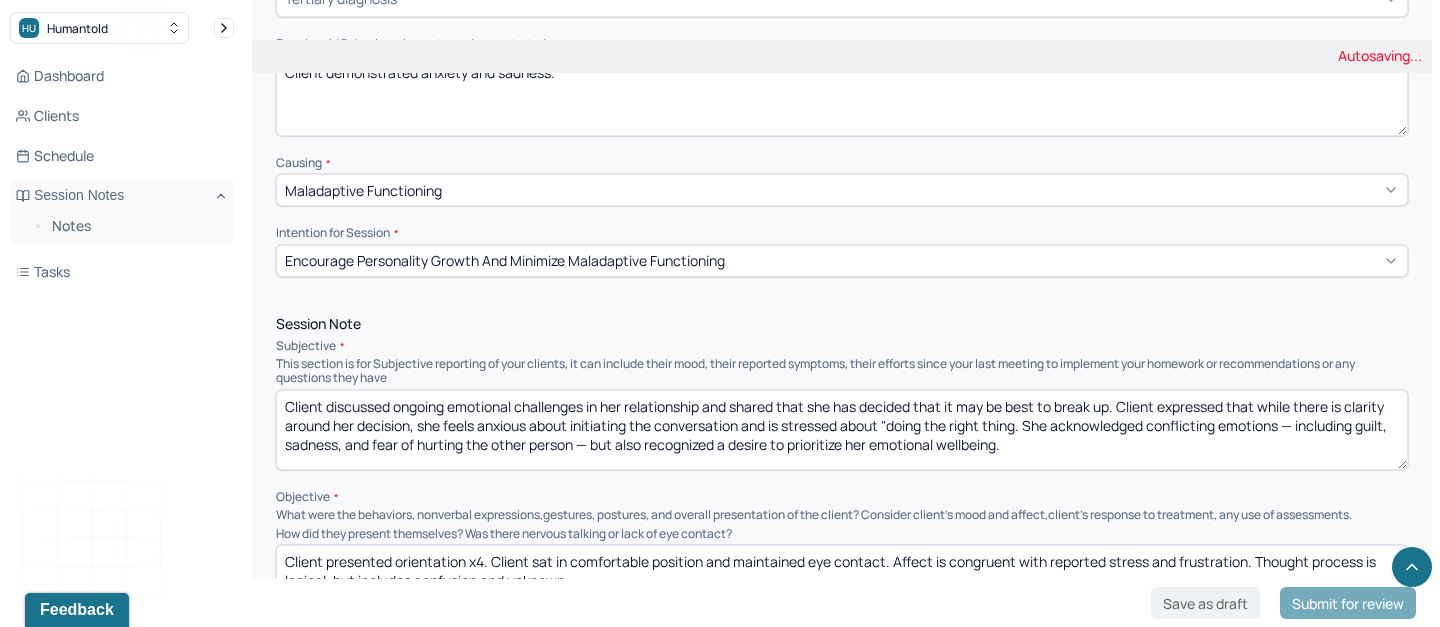 click on "Client discussed ongoing emotional challenges in her relationship and shared that she has decided that it may be best to break up. Client expressed that while there is clarity around her decision, she feels anxious about initiating the conversation and is stressed about doing the right thing.” She acknowledged conflicting emotions — including guilt, sadness, and fear of hurting the other person — but also recognized a desire to prioritize her emotional wellbeing." at bounding box center [842, 430] 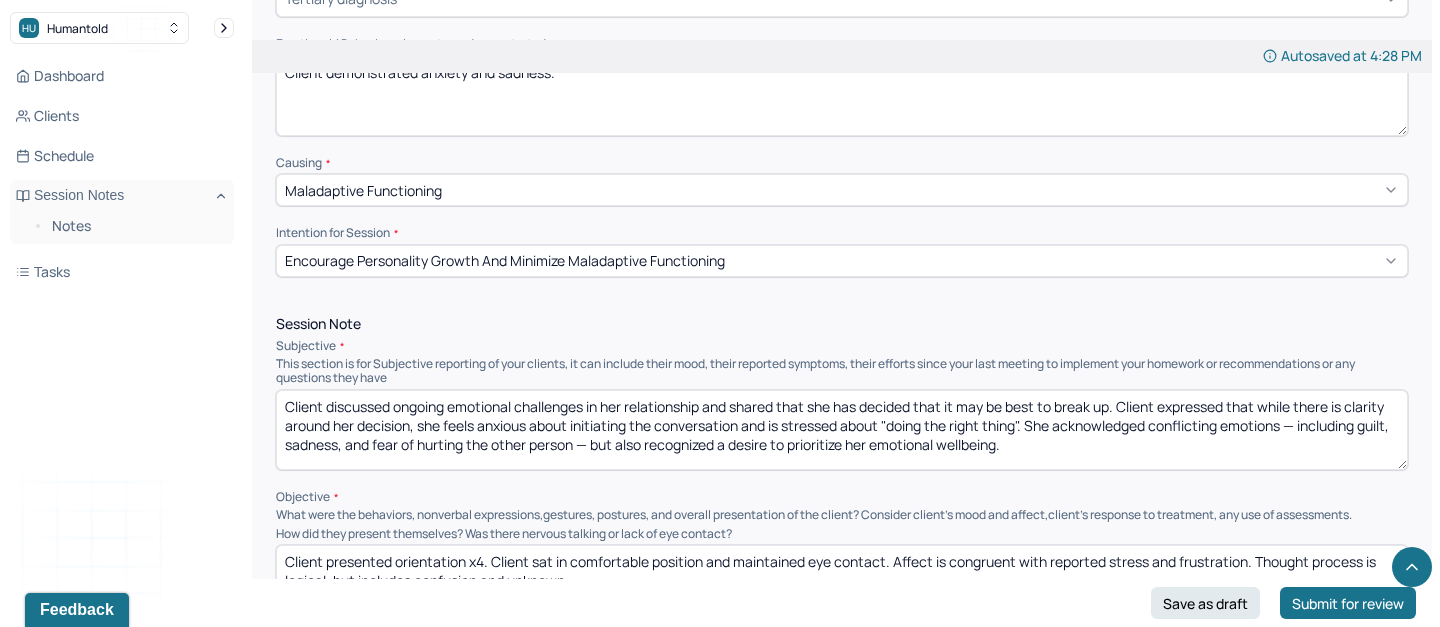 click on "Client discussed ongoing emotional challenges in her relationship and shared that she has decided that it may be best to break up. Client expressed that while there is clarity around her decision, she feels anxious about initiating the conversation and is stressed about "doing the right thing". She acknowledged conflicting emotions — including guilt, sadness, and fear of hurting the other person — but also recognized a desire to prioritize her emotional wellbeing." at bounding box center (842, 430) 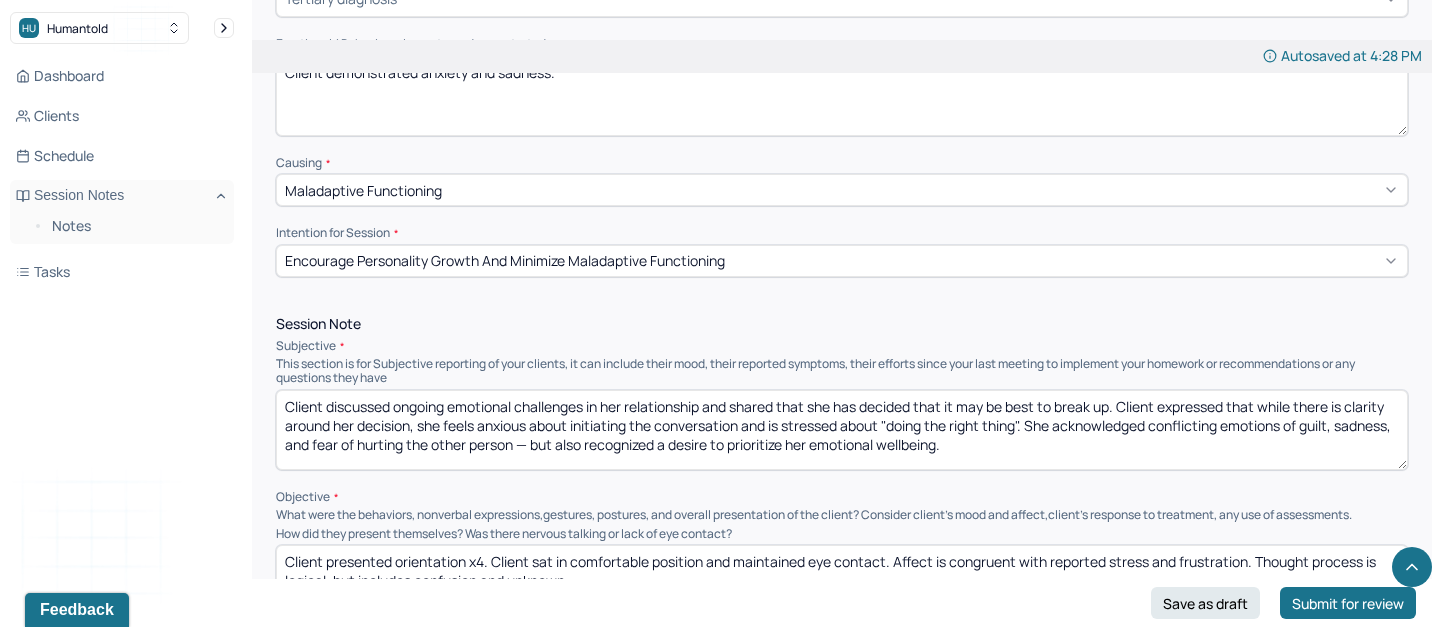 drag, startPoint x: 593, startPoint y: 438, endPoint x: 350, endPoint y: 438, distance: 243 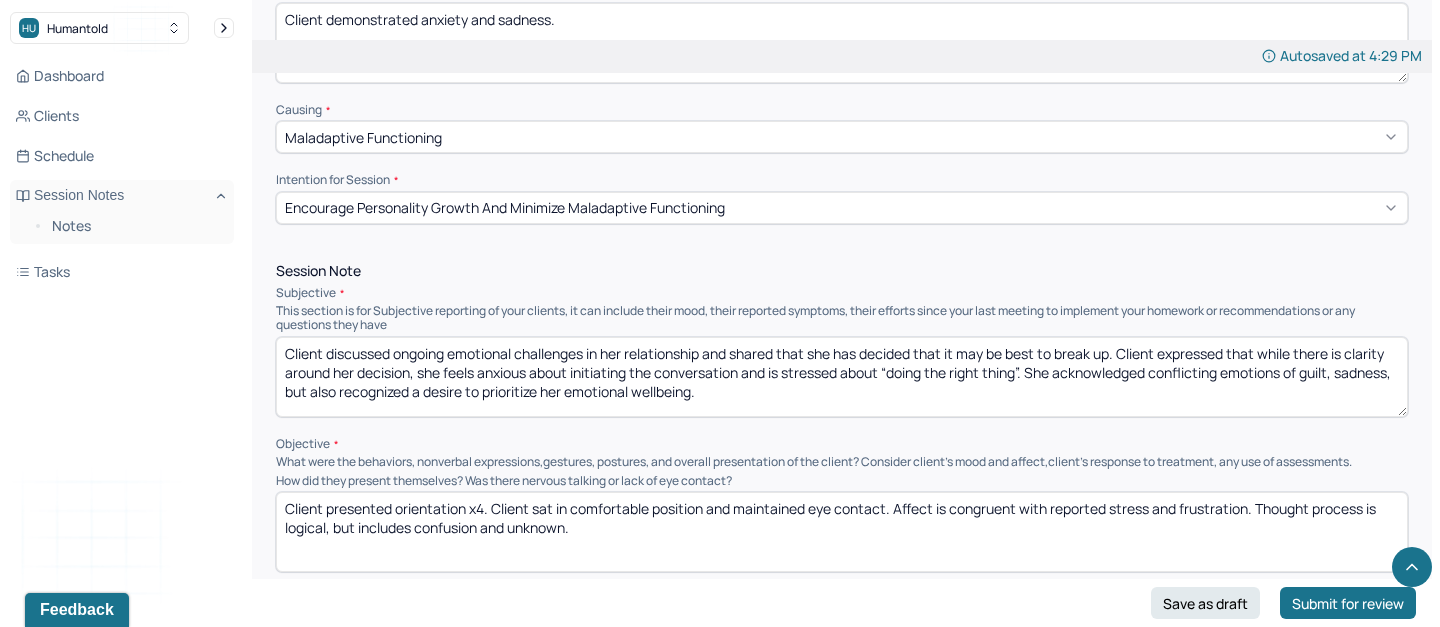 scroll, scrollTop: 1027, scrollLeft: 0, axis: vertical 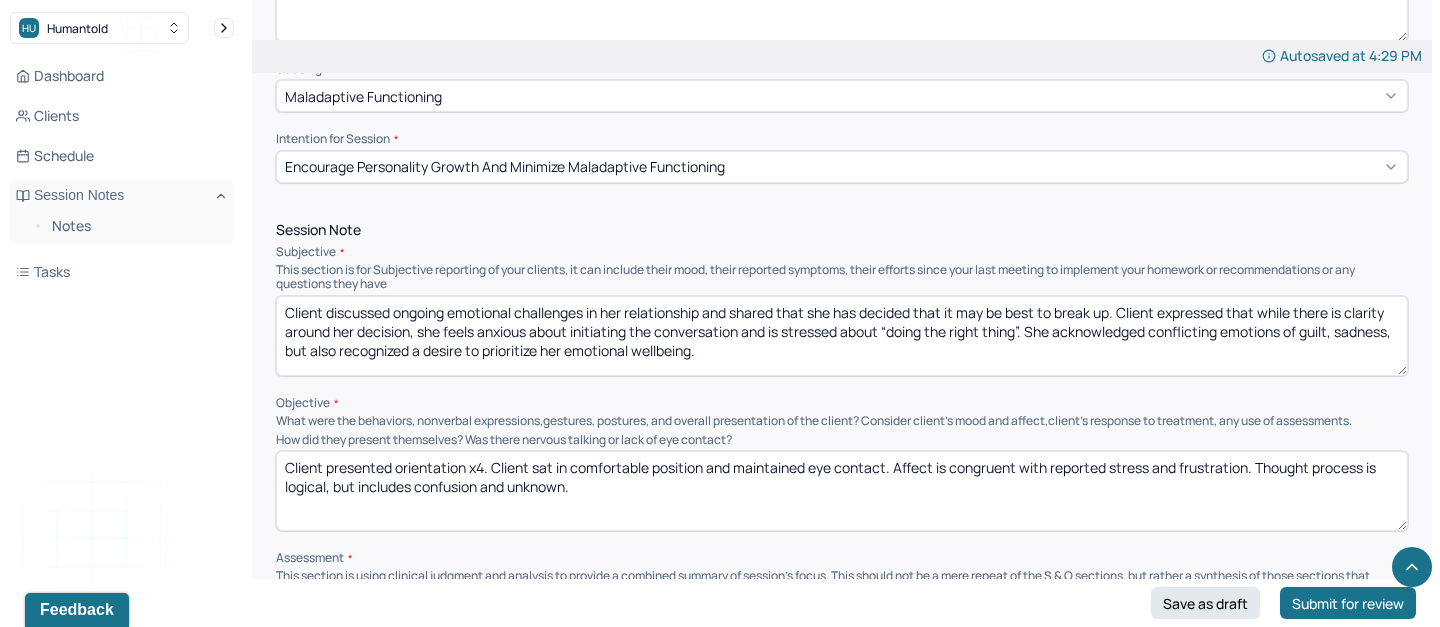 click on "How did they present themselves? Was there nervous talking or lack of eye contact?" at bounding box center (842, 440) 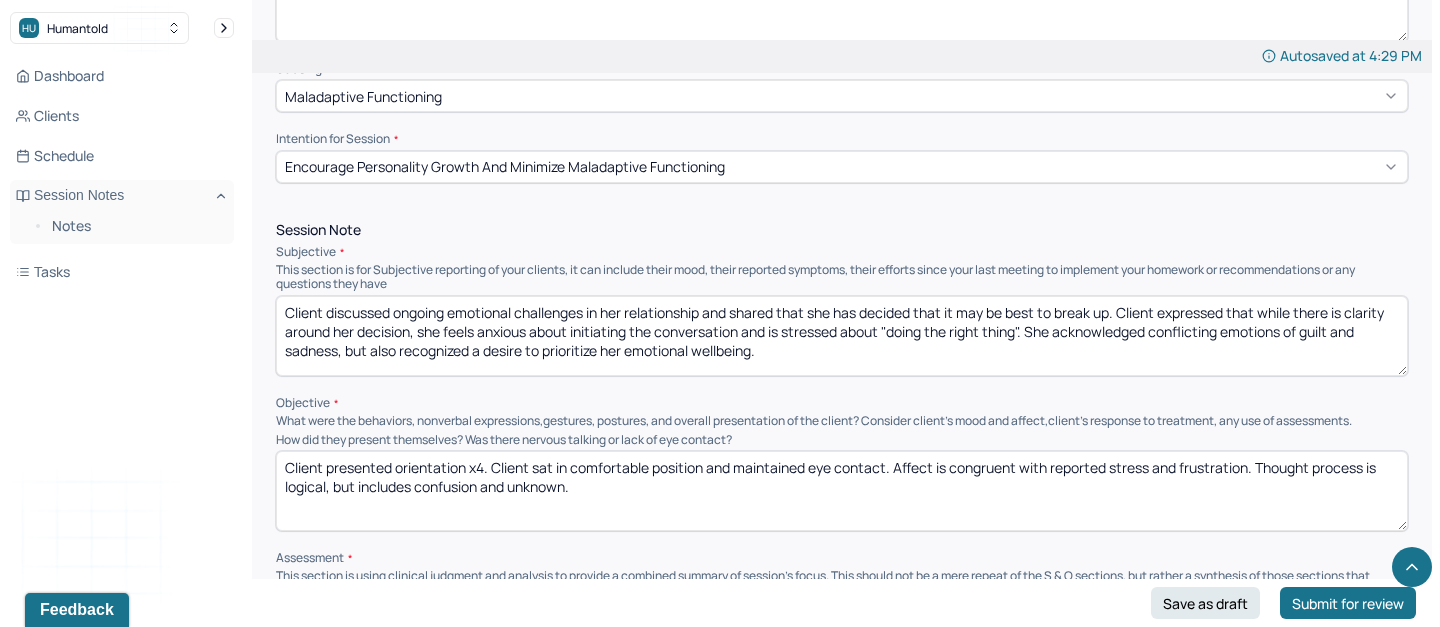 type on "Client discussed ongoing emotional challenges in her relationship and shared that she has decided that it may be best to break up. Client expressed that while there is clarity around her decision, she feels anxious about initiating the conversation and is stressed about "doing the right thing". She acknowledged conflicting emotions of guilt and sadness, but also recognized a desire to prioritize her emotional wellbeing." 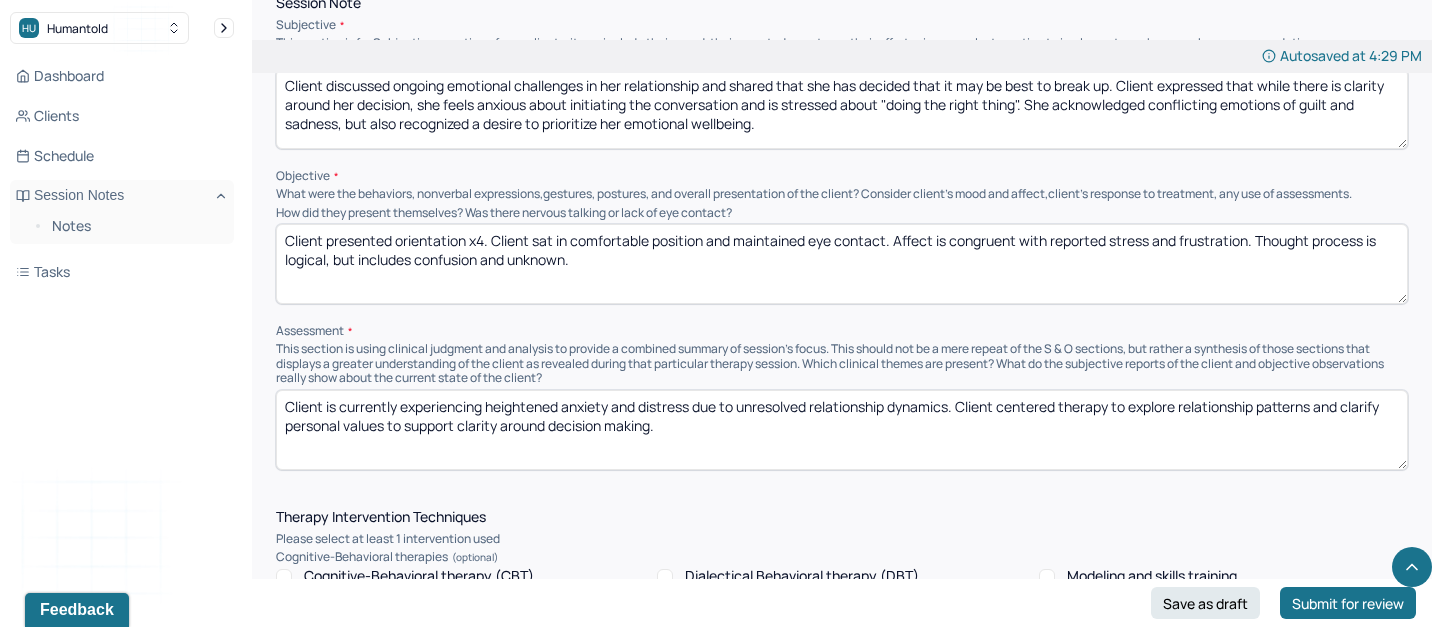 scroll, scrollTop: 1263, scrollLeft: 0, axis: vertical 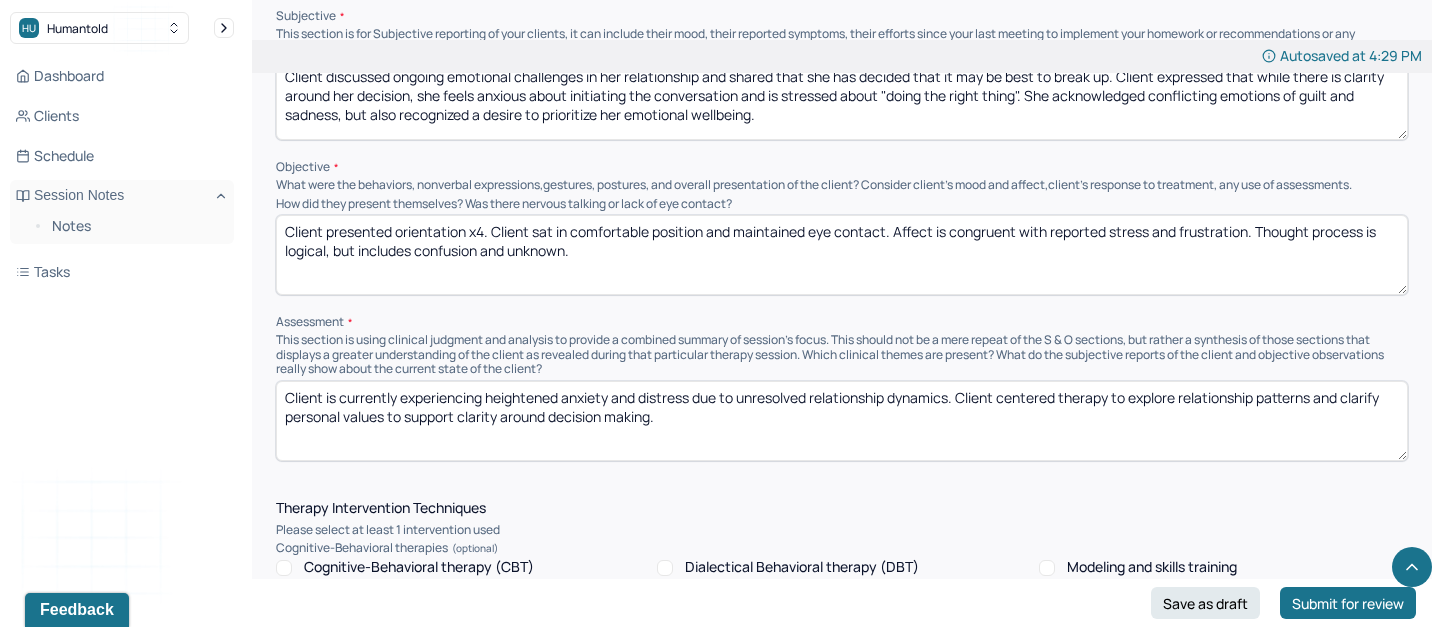 drag, startPoint x: 893, startPoint y: 225, endPoint x: 993, endPoint y: 276, distance: 112.25417 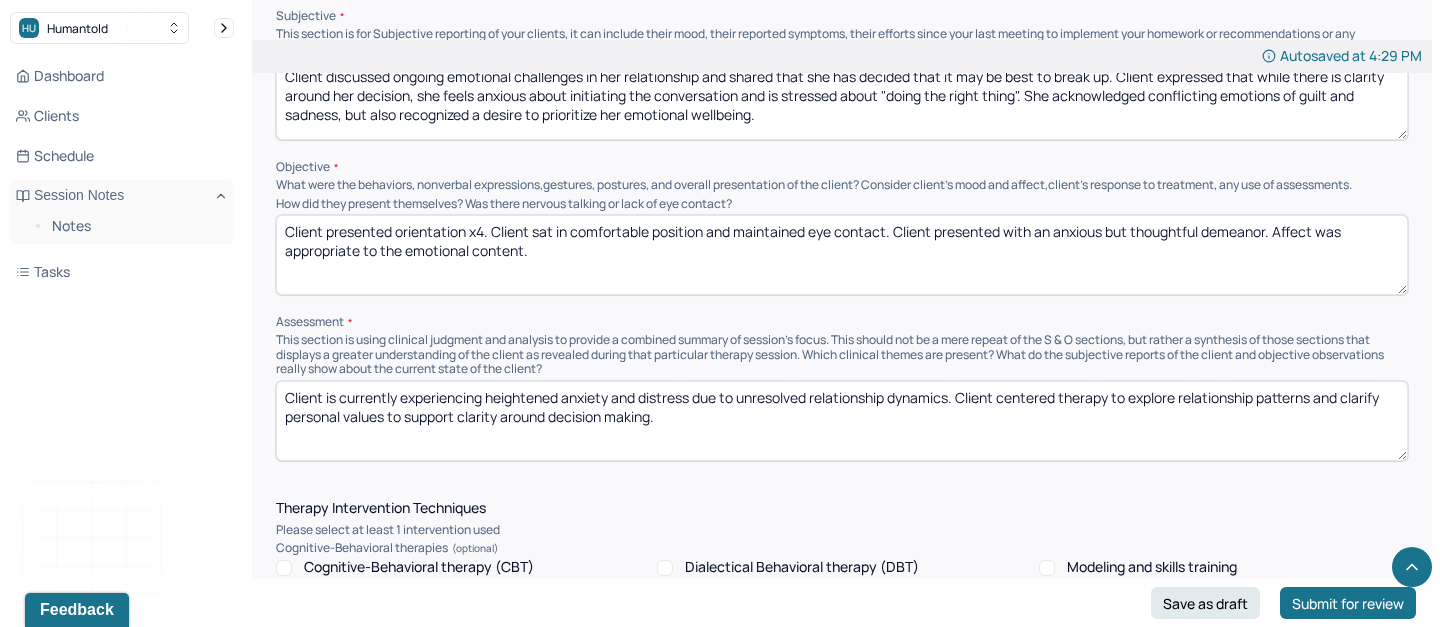 drag, startPoint x: 704, startPoint y: 225, endPoint x: 652, endPoint y: 225, distance: 52 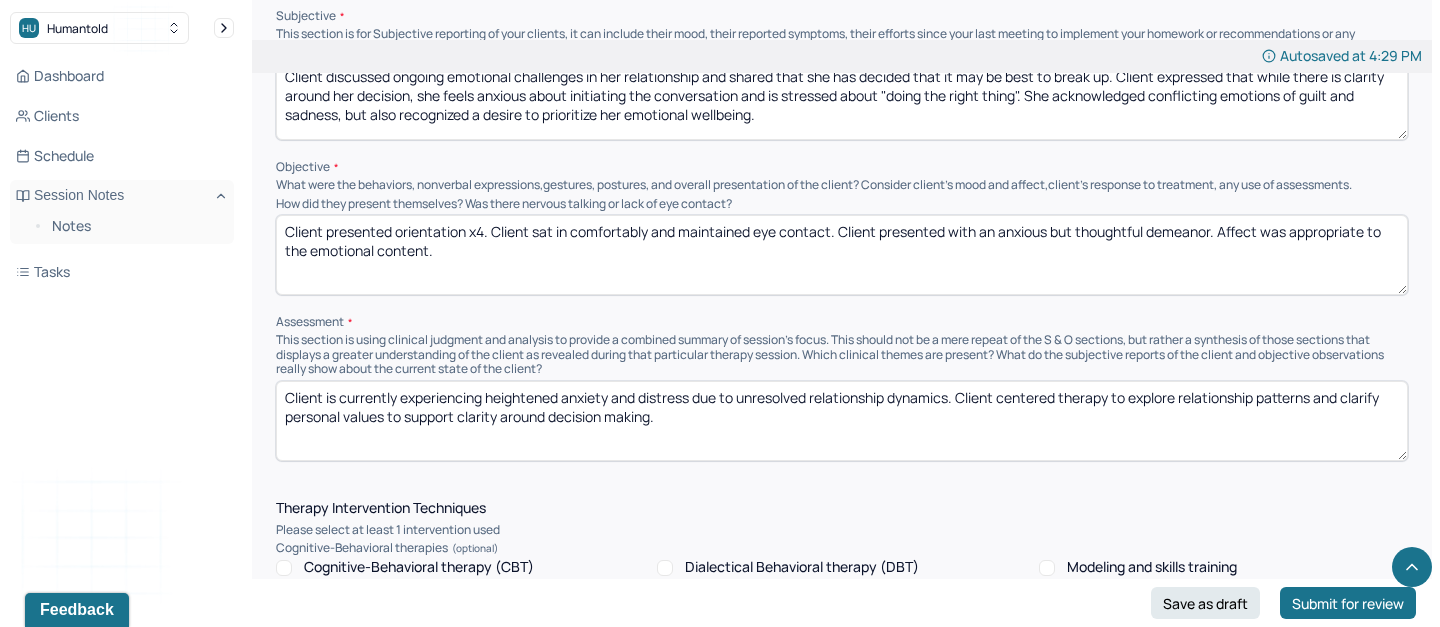 click on "Client presented orientation x4. Client sat in comfortable position and maintained eye contact. Client presented with an anxious but thoughtful demeanor. Affect was appropriate to the emotional content." at bounding box center [842, 255] 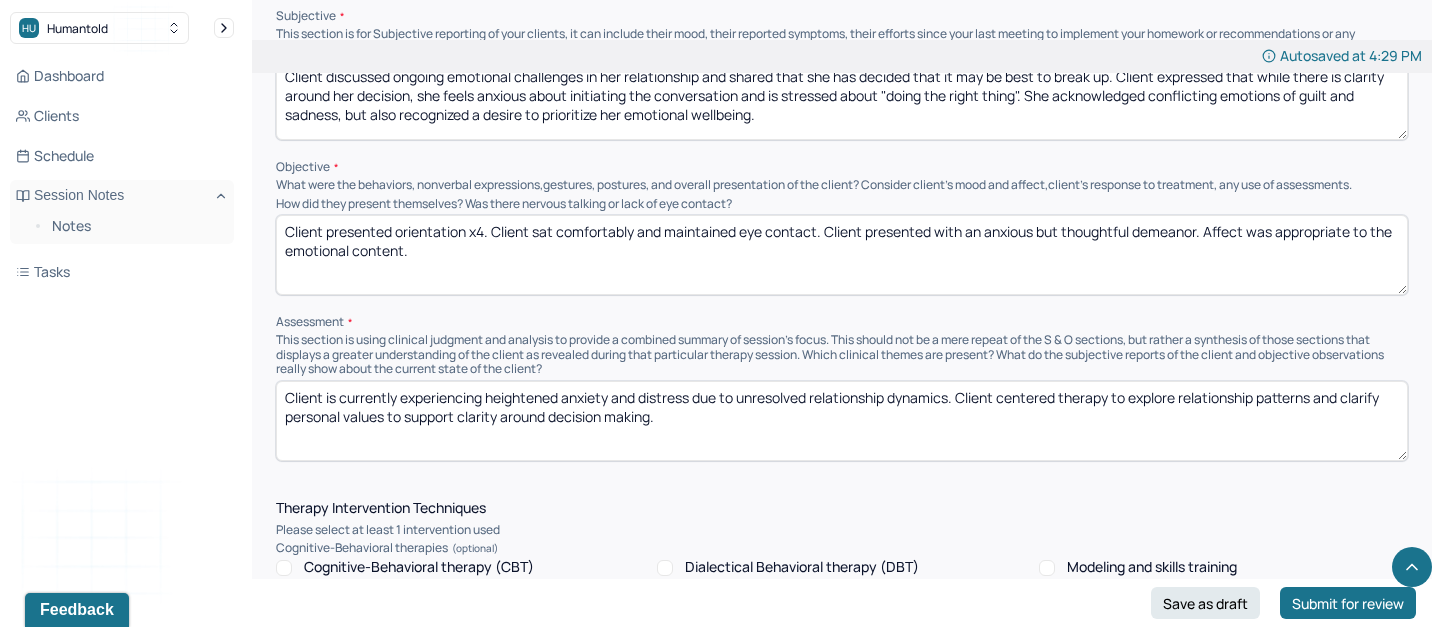 click on "Client presented orientation x4. Client sat in comfortably and maintained eye contact. Client presented with an anxious but thoughtful demeanor. Affect was appropriate to the emotional content." at bounding box center [842, 255] 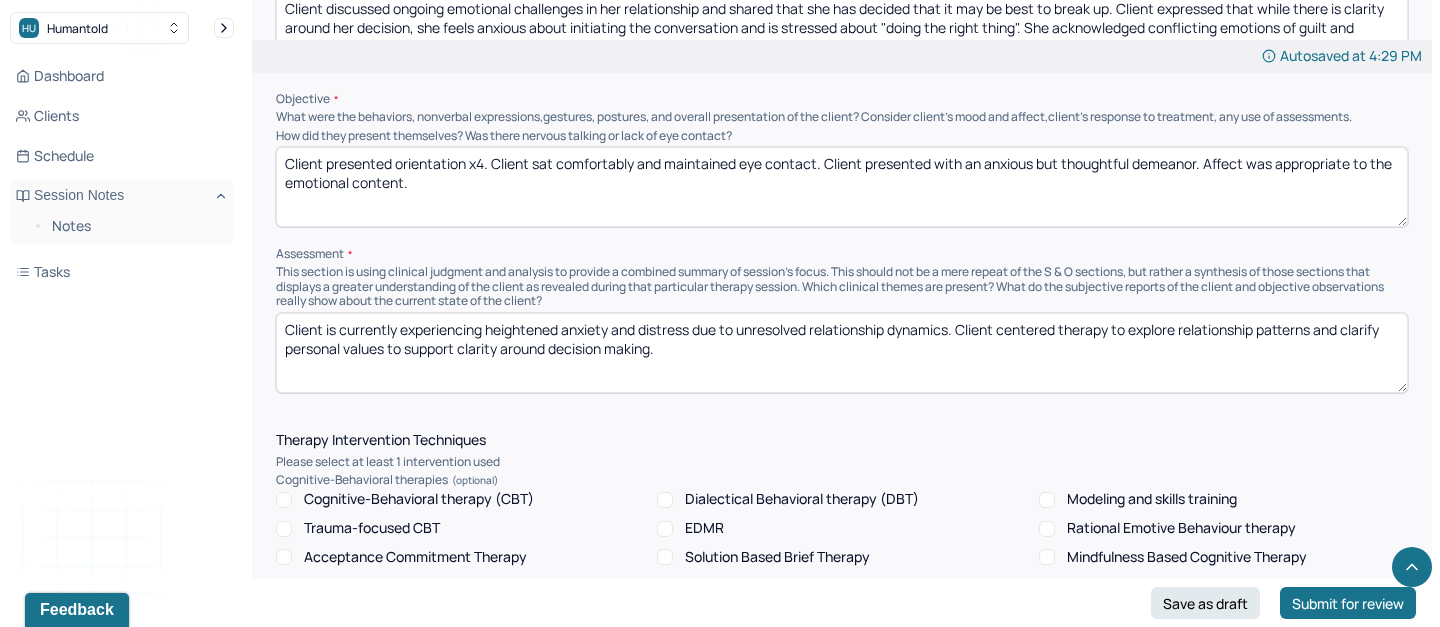 scroll, scrollTop: 1339, scrollLeft: 0, axis: vertical 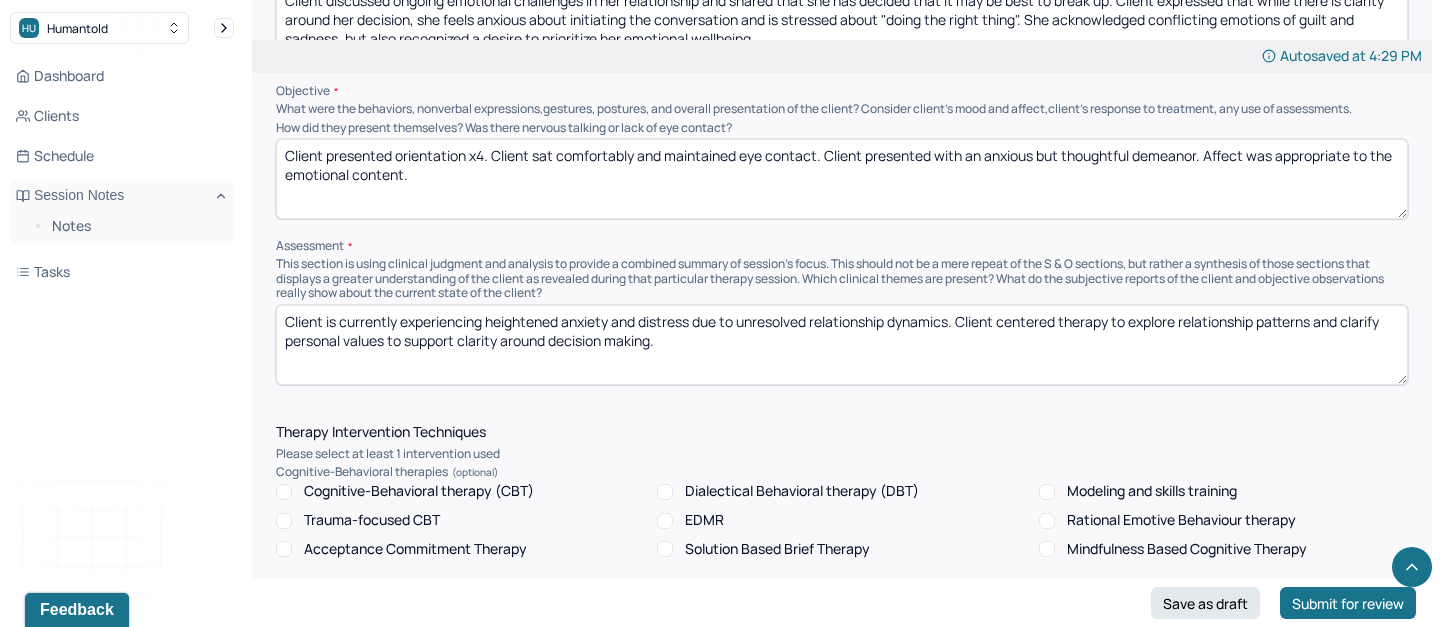 type on "Client presented orientation x4. Client sat comfortably and maintained eye contact. Client presented with an anxious but thoughtful demeanor. Affect was appropriate to the emotional content." 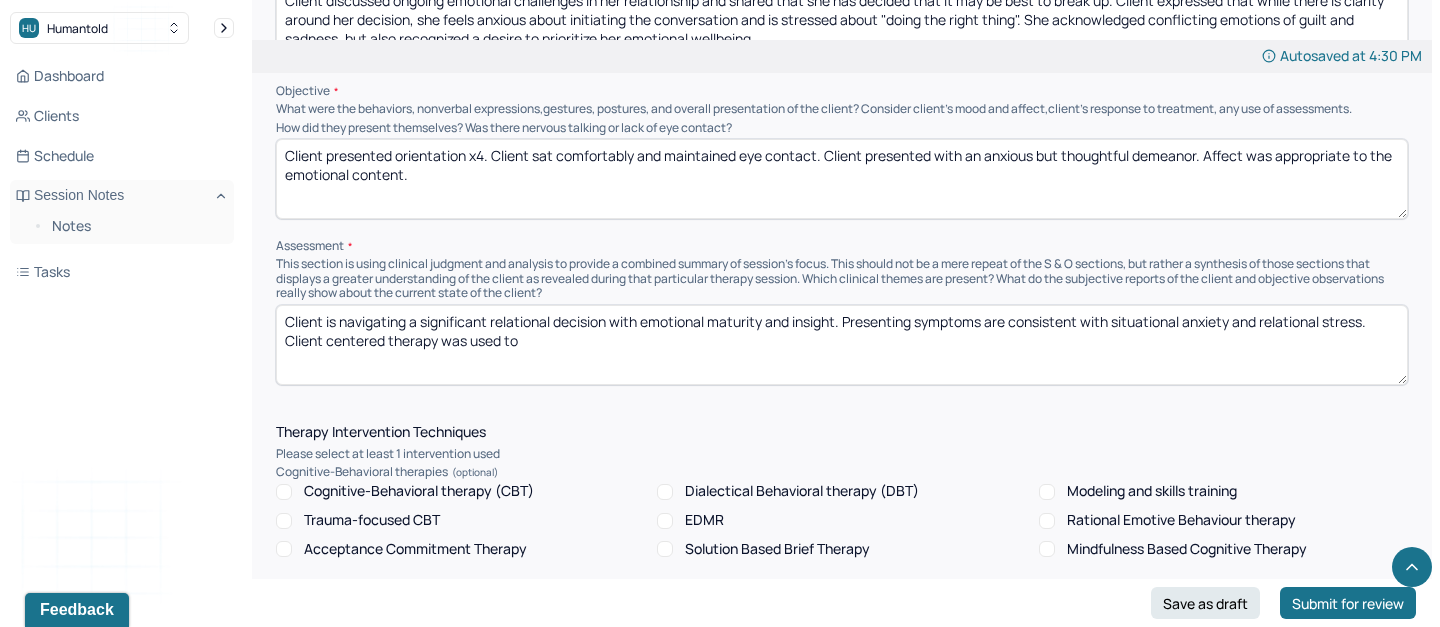 paste on "Explore and validate mixed emotions (e.g., grief, guilt, fear) while reinforcing client’s right to prioritize self-respect and unmet needs." 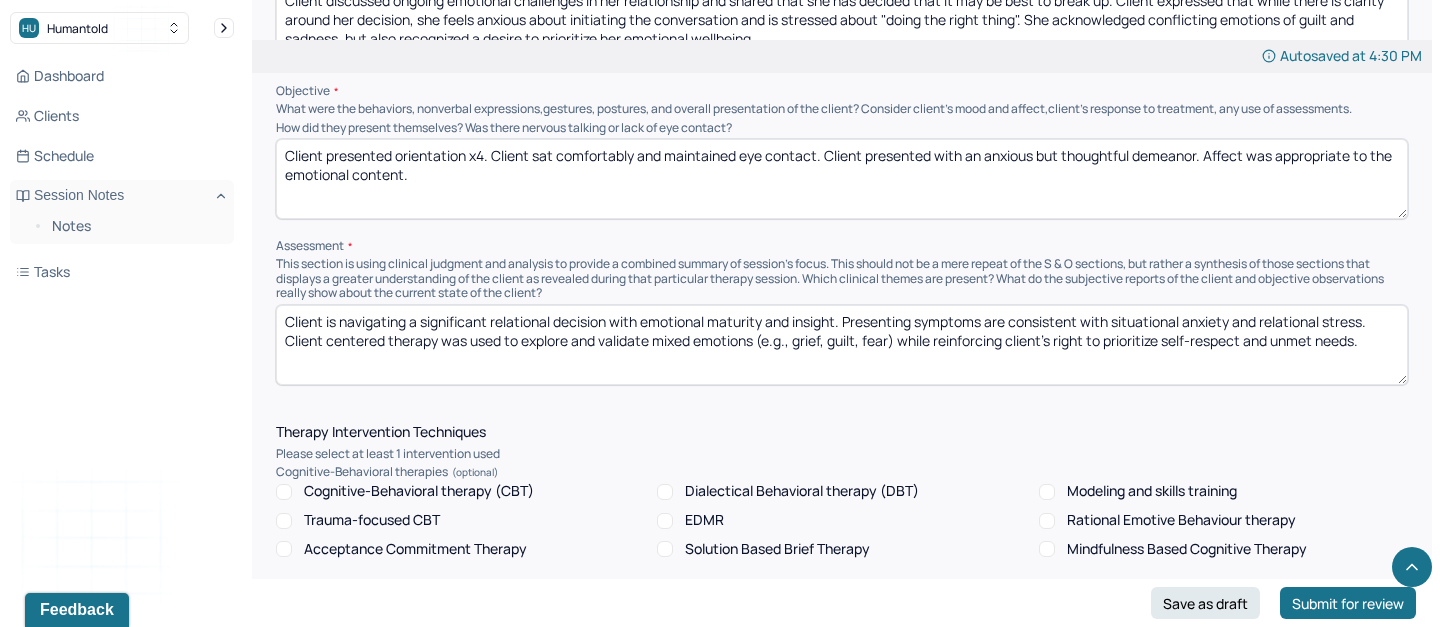 drag, startPoint x: 757, startPoint y: 333, endPoint x: 897, endPoint y: 335, distance: 140.01428 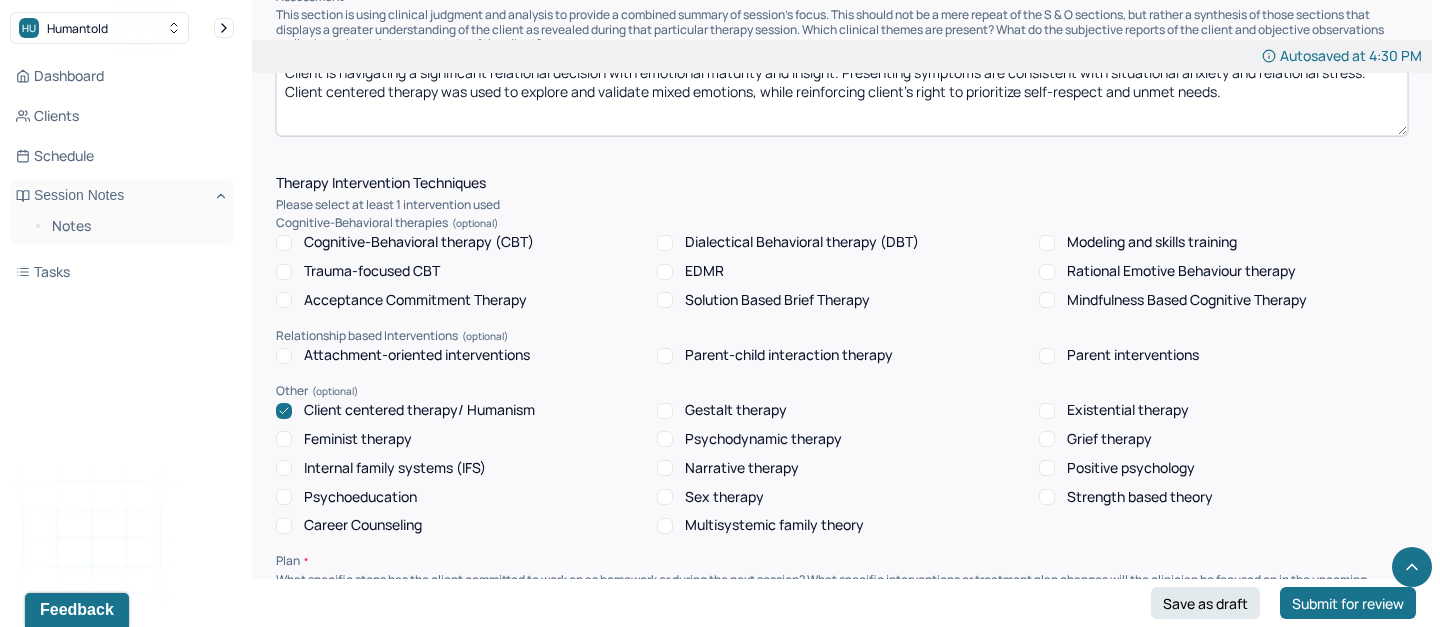 scroll, scrollTop: 1591, scrollLeft: 0, axis: vertical 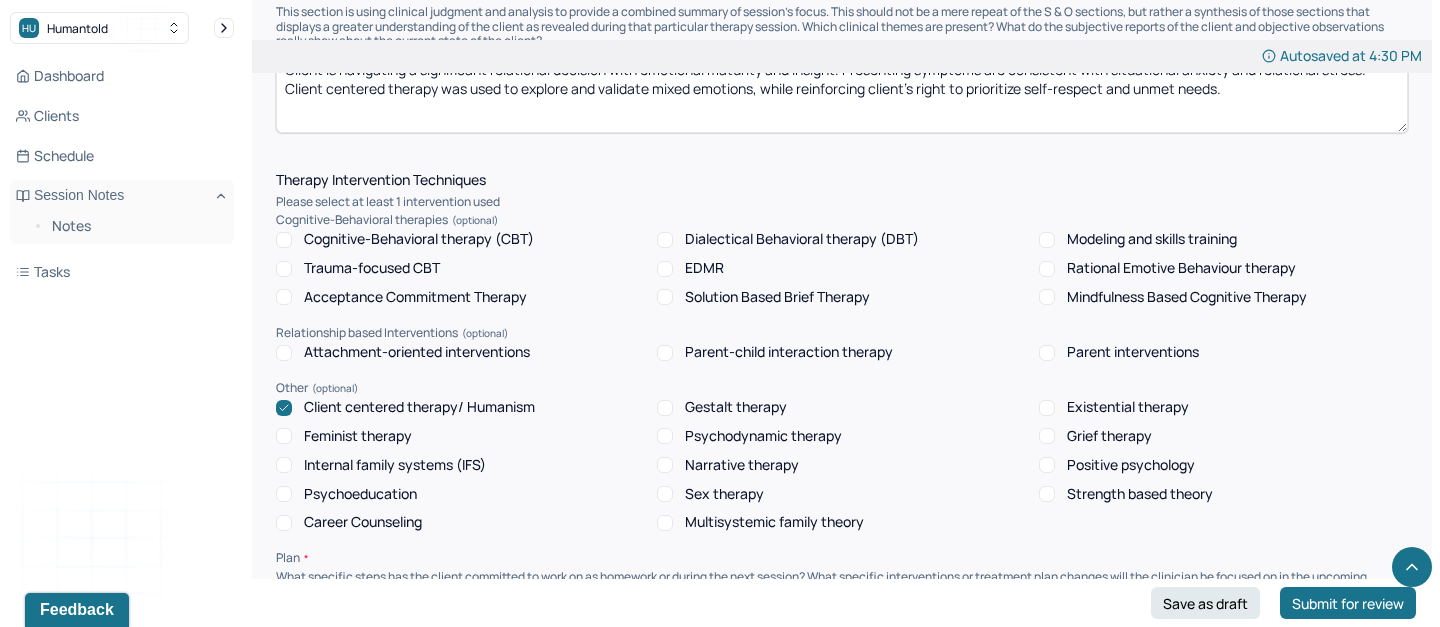 type on "Client is navigating a significant relational decision with emotional maturity and insight. Presenting symptoms are consistent with situational anxiety and relational stress. Client centered therapy was used to explore and validate mixed emotions, while reinforcing client’s right to prioritize self-respect and unmet needs." 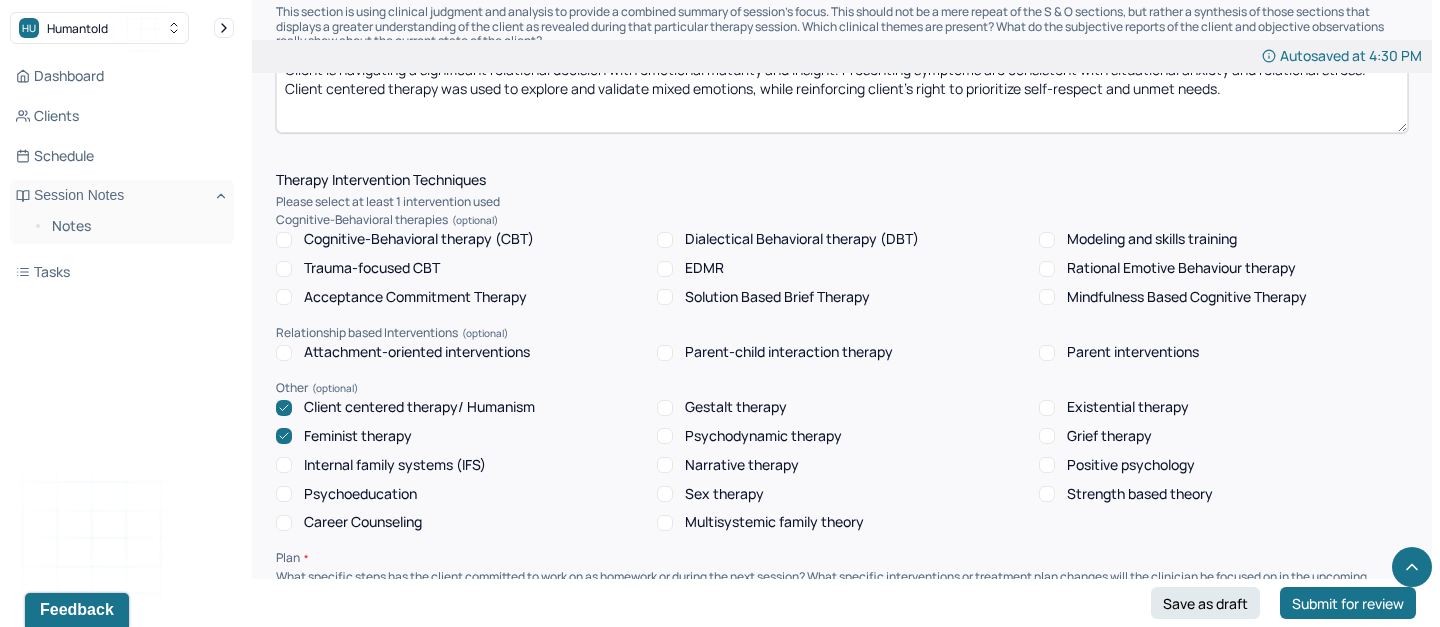click 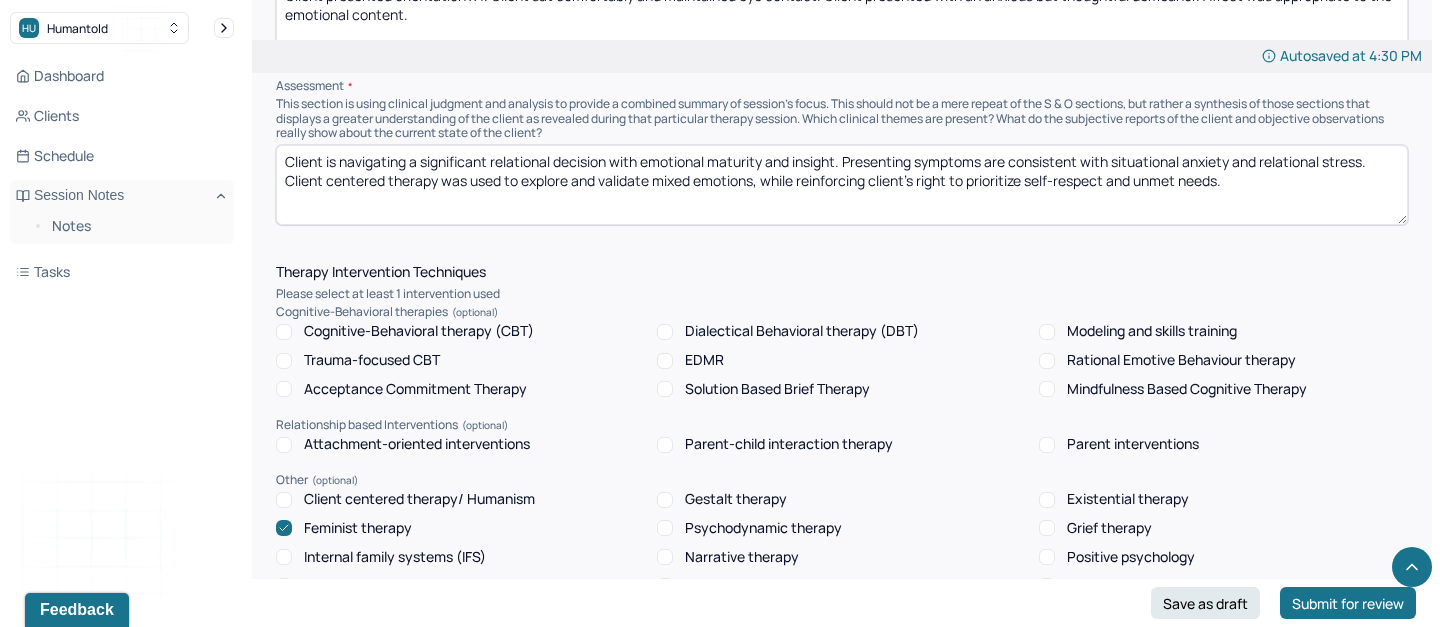 scroll, scrollTop: 1497, scrollLeft: 0, axis: vertical 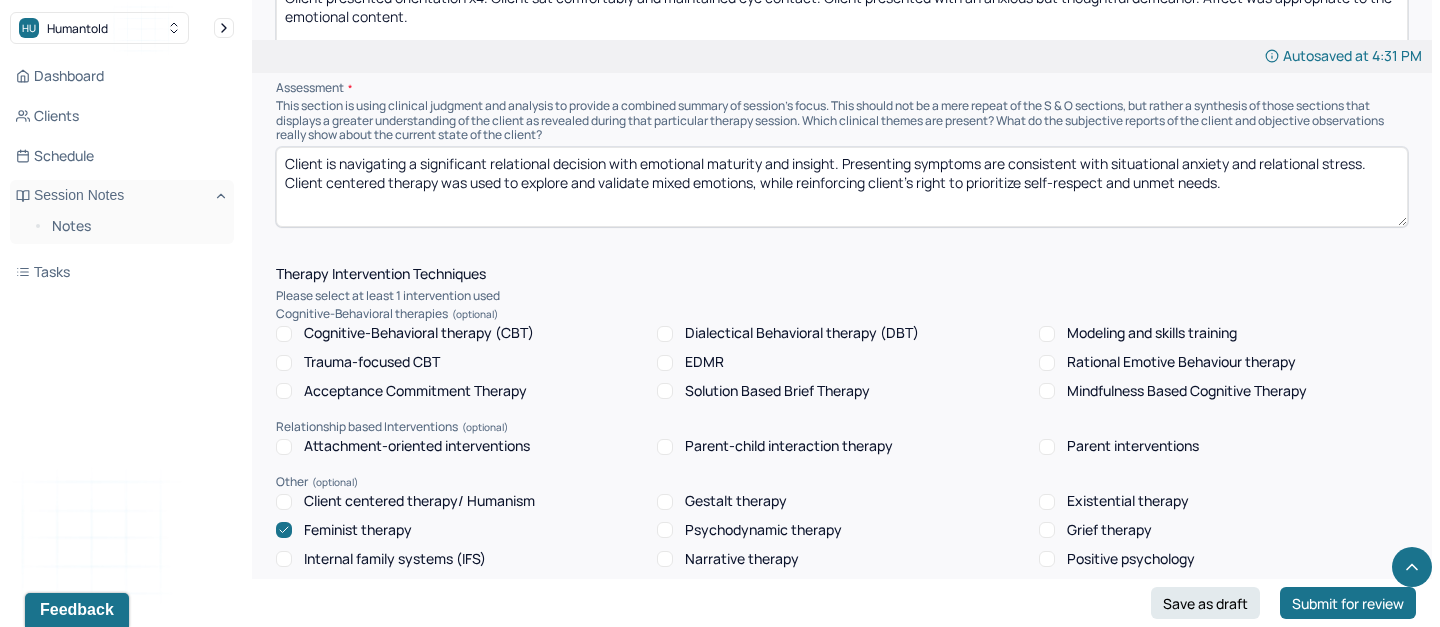 drag, startPoint x: 383, startPoint y: 177, endPoint x: 286, endPoint y: 177, distance: 97 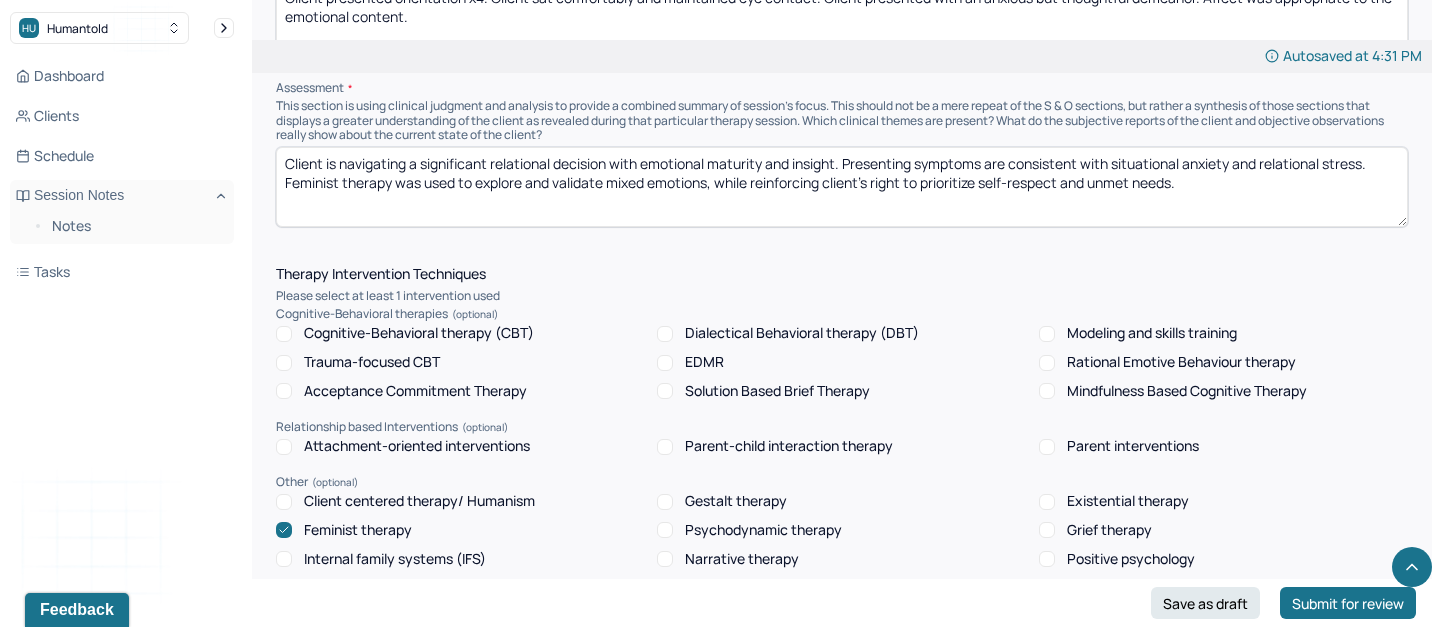 click on "Client is navigating a significant relational decision with emotional maturity and insight. Presenting symptoms are consistent with situational anxiety and relational stress. Client centered therapy was used to explore and validate mixed emotions, while reinforcing client’s right to prioritize self-respect and unmet needs." at bounding box center (842, 187) 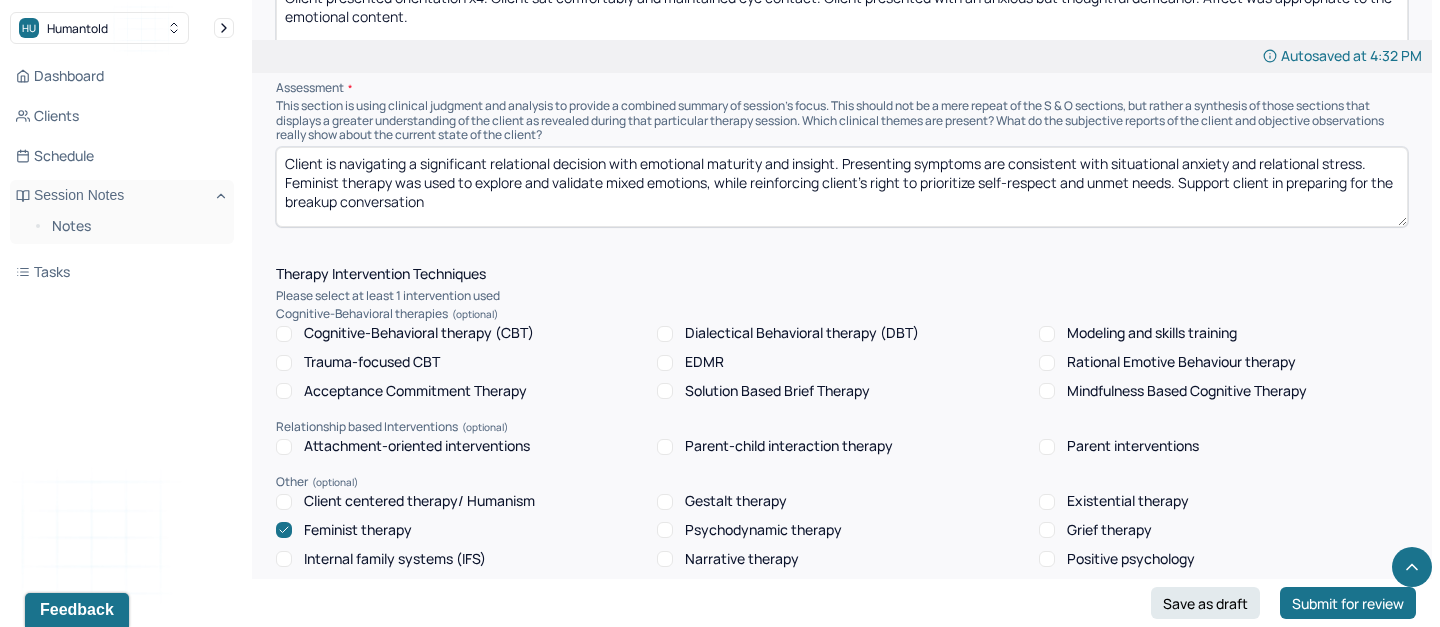 click on "Client is navigating a significant relational decision with emotional maturity and insight. Presenting symptoms are consistent with situational anxiety and relational stress. Feminist therapy was used to explore and validate mixed emotions, while reinforcing client’s right to prioritize self-respect and unmet needs. Support client in preparing for the breakup conversation" at bounding box center (842, 187) 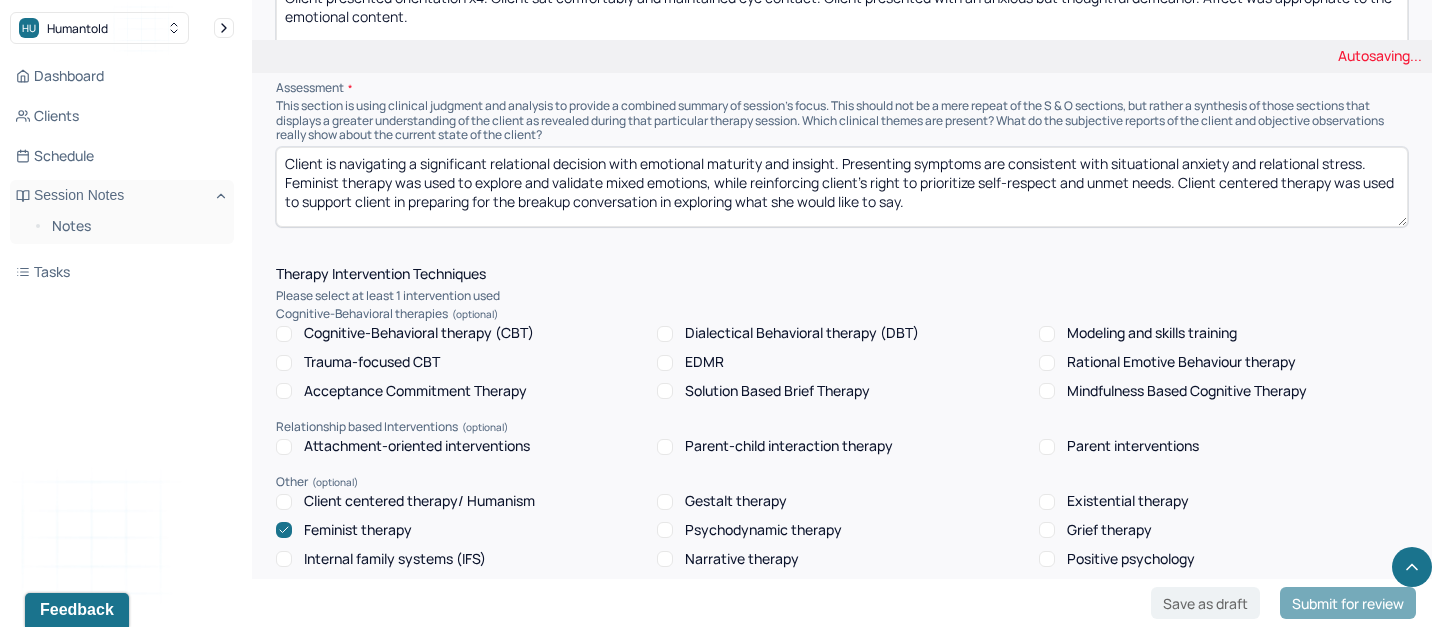 scroll, scrollTop: 1507, scrollLeft: 0, axis: vertical 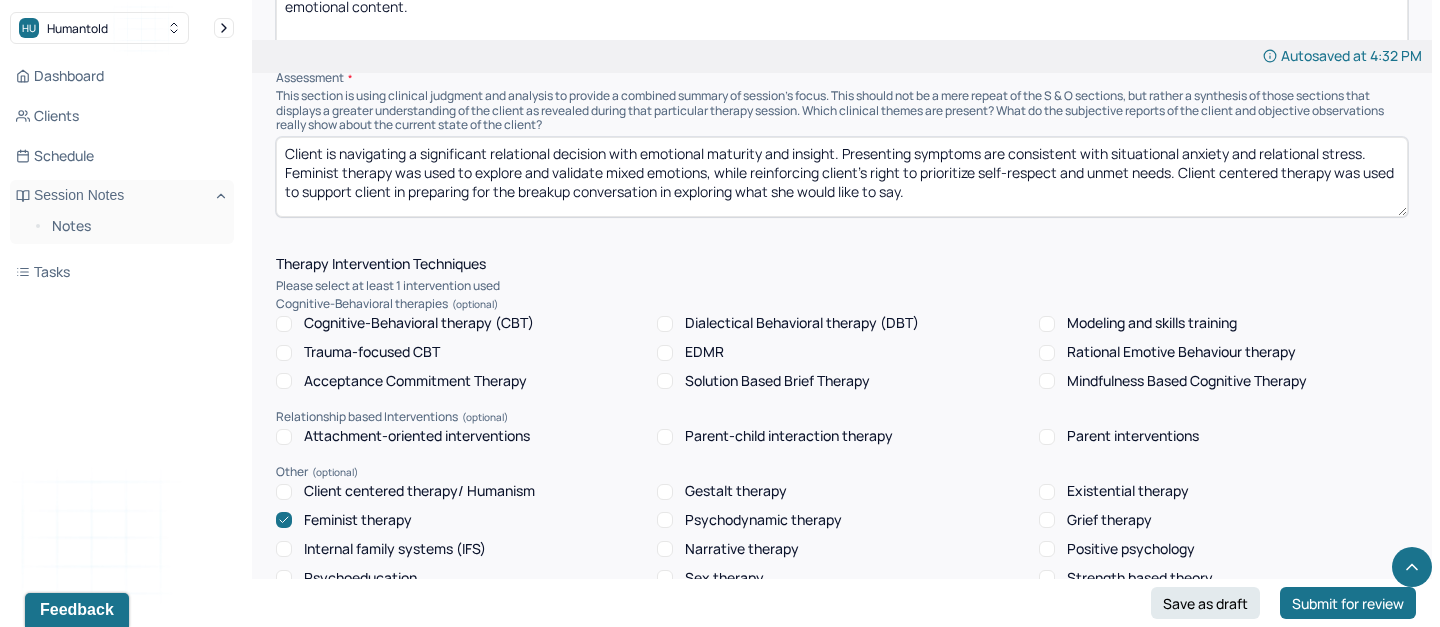 type on "Client is navigating a significant relational decision with emotional maturity and insight. Presenting symptoms are consistent with situational anxiety and relational stress. Feminist therapy was used to explore and validate mixed emotions, while reinforcing client’s right to prioritize self-respect and unmet needs. Client centered therapy was used to support client in preparing for the breakup conversation in exploring what she would like to say." 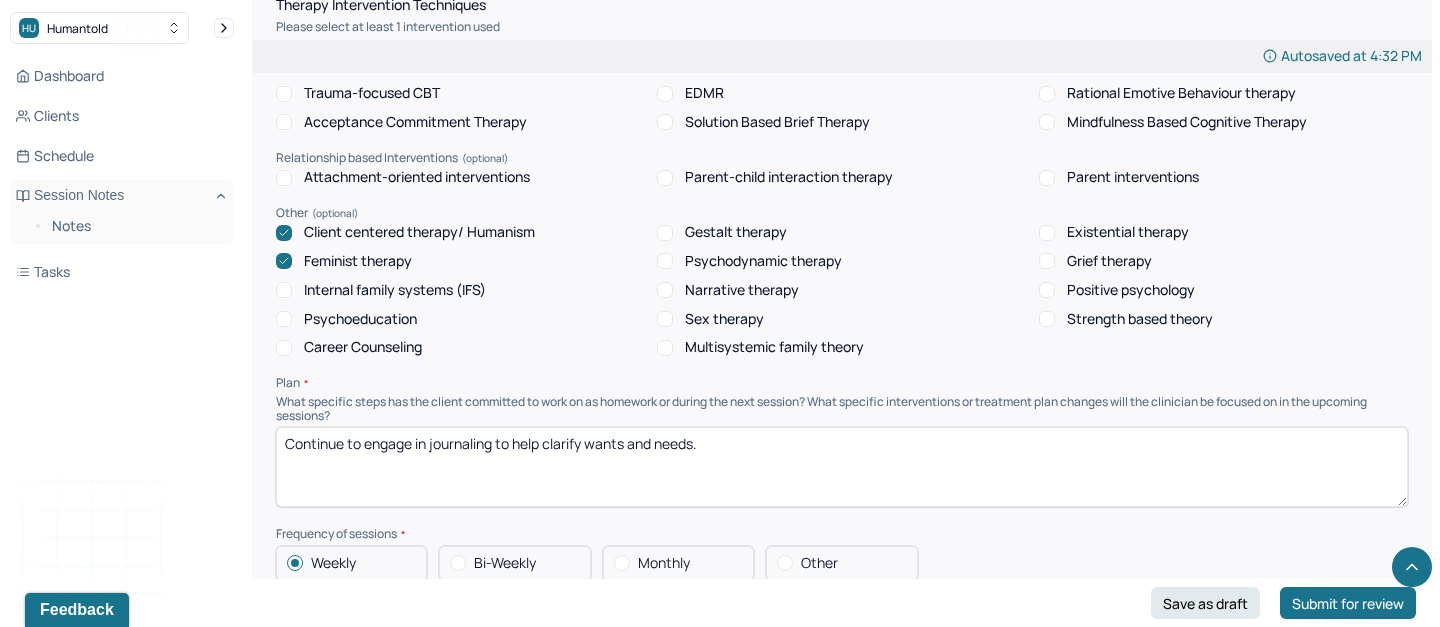 scroll, scrollTop: 1767, scrollLeft: 0, axis: vertical 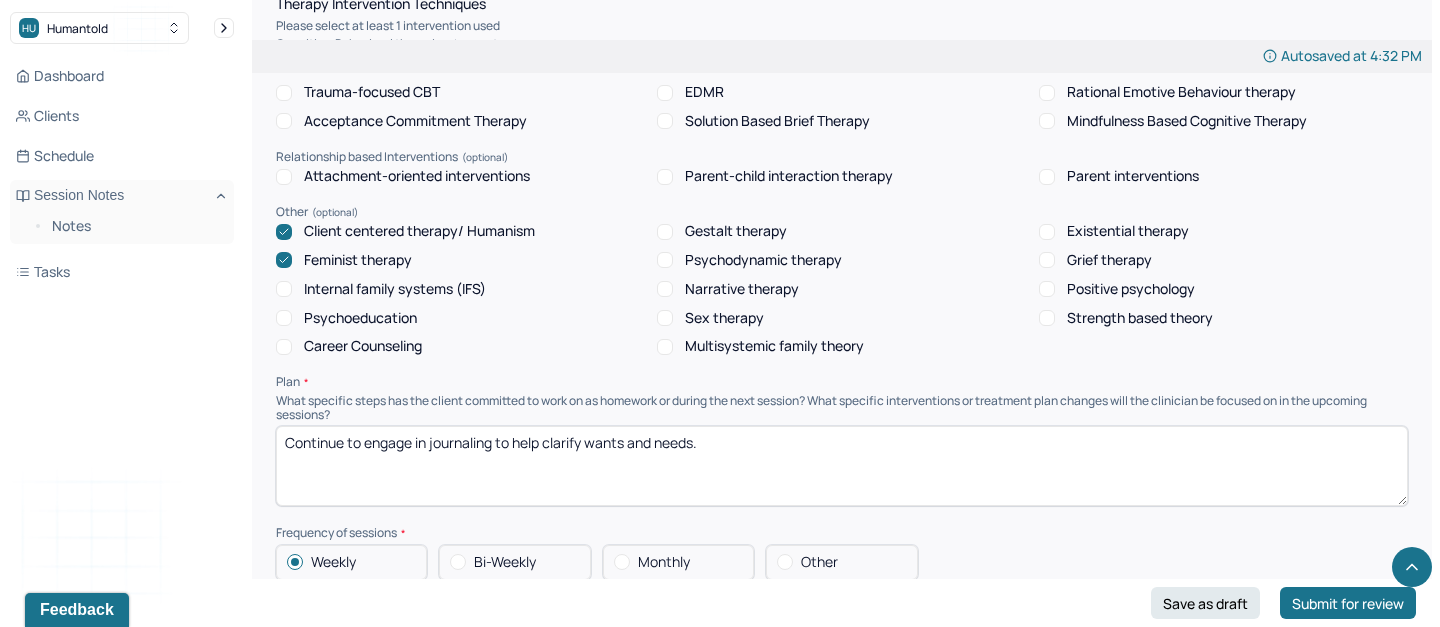 drag, startPoint x: 285, startPoint y: 437, endPoint x: 741, endPoint y: 472, distance: 457.34122 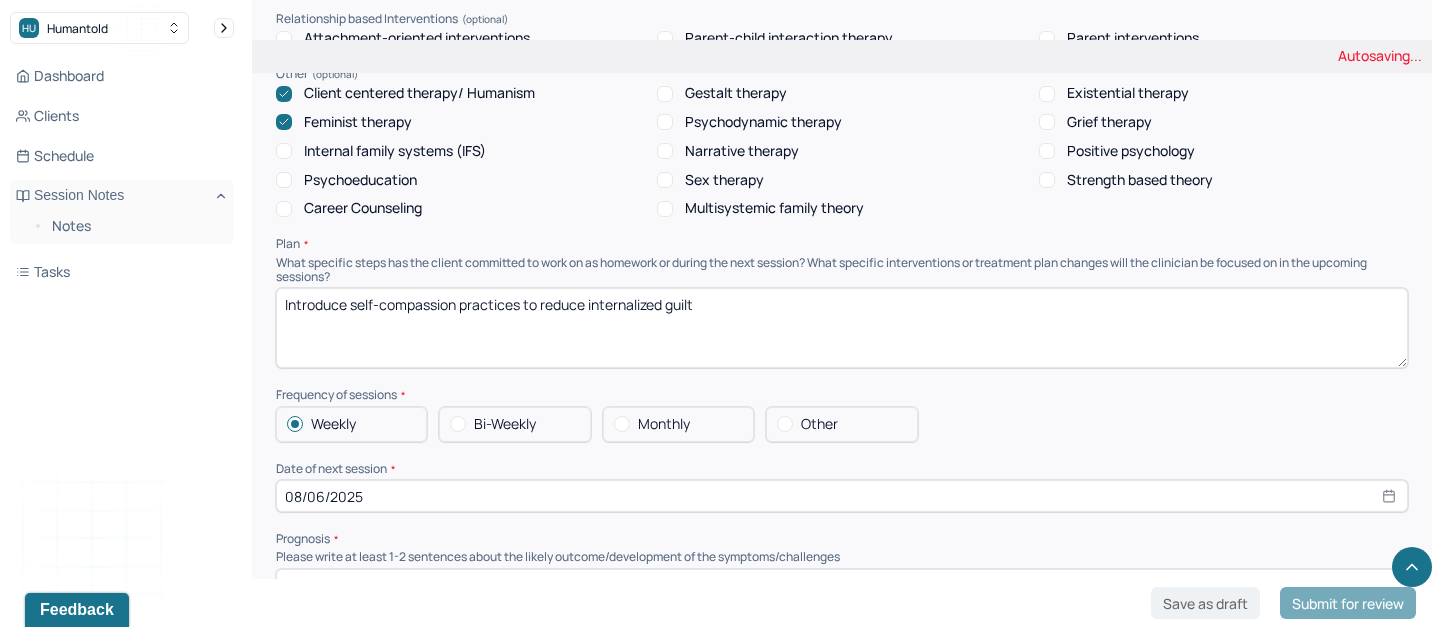 scroll, scrollTop: 1909, scrollLeft: 0, axis: vertical 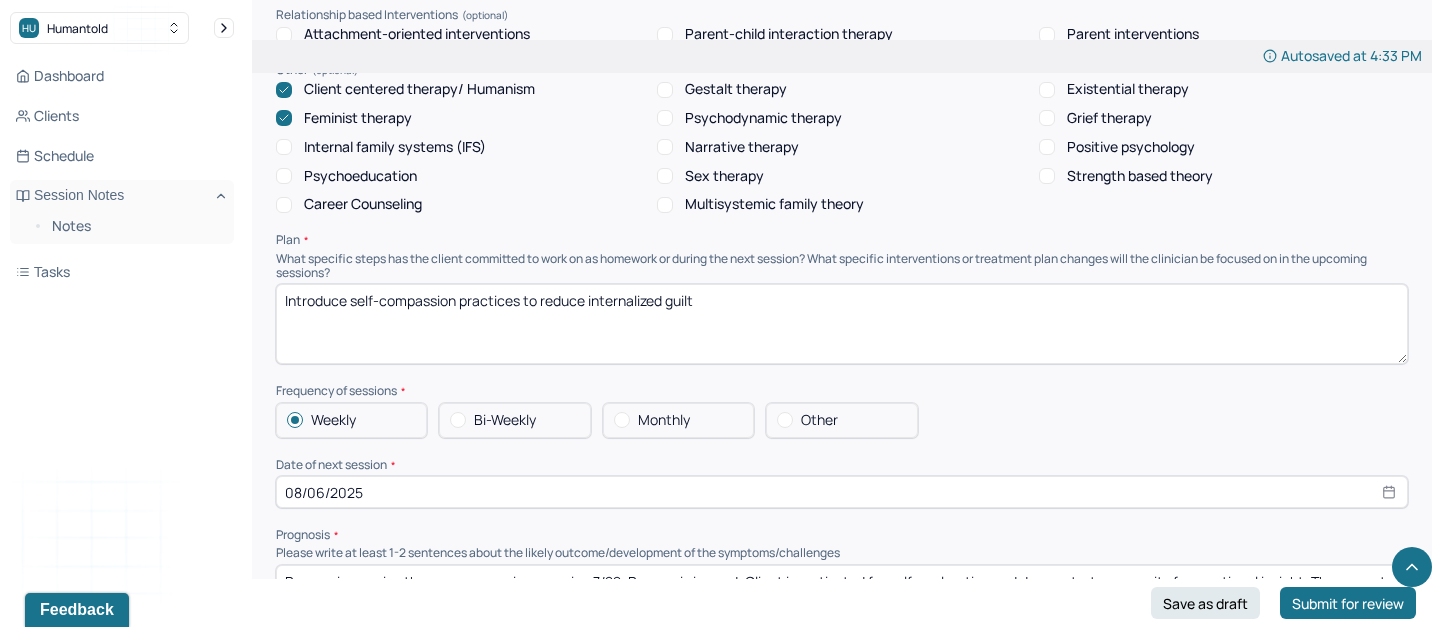drag, startPoint x: 349, startPoint y: 294, endPoint x: 224, endPoint y: 294, distance: 125 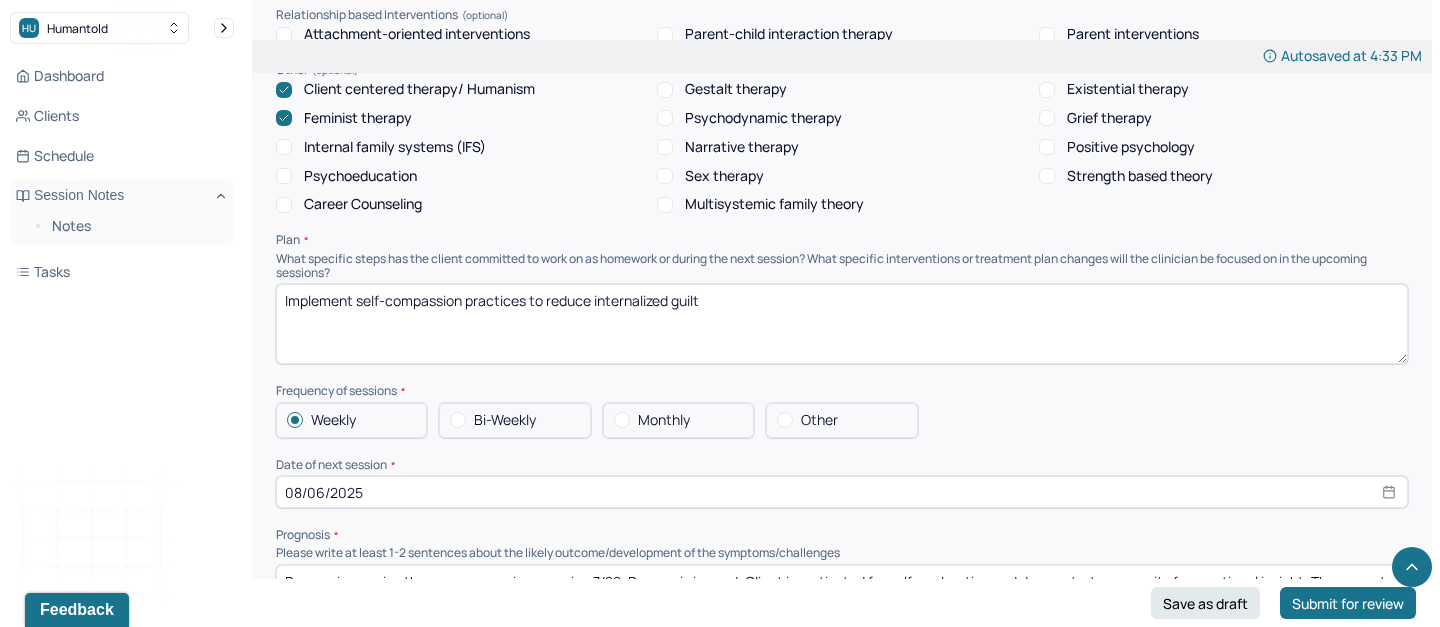 scroll, scrollTop: 1973, scrollLeft: 0, axis: vertical 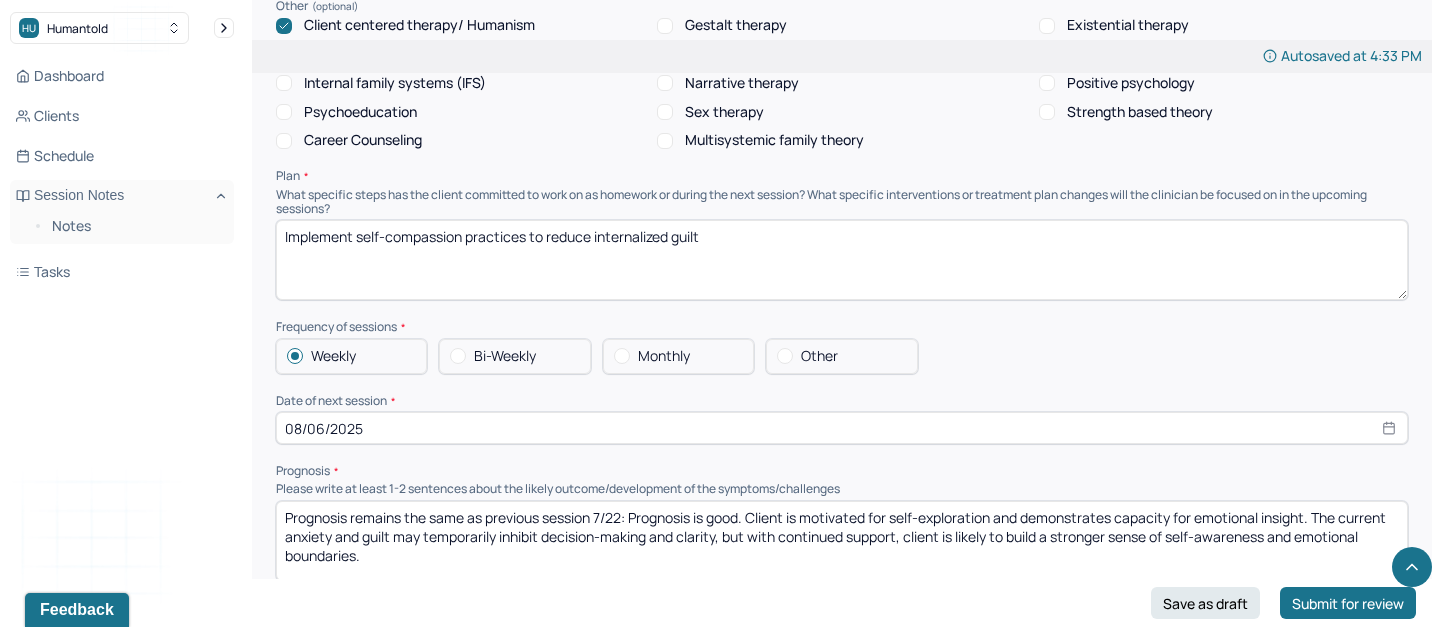 type on "Implement self-compassion practices to reduce internalized guilt" 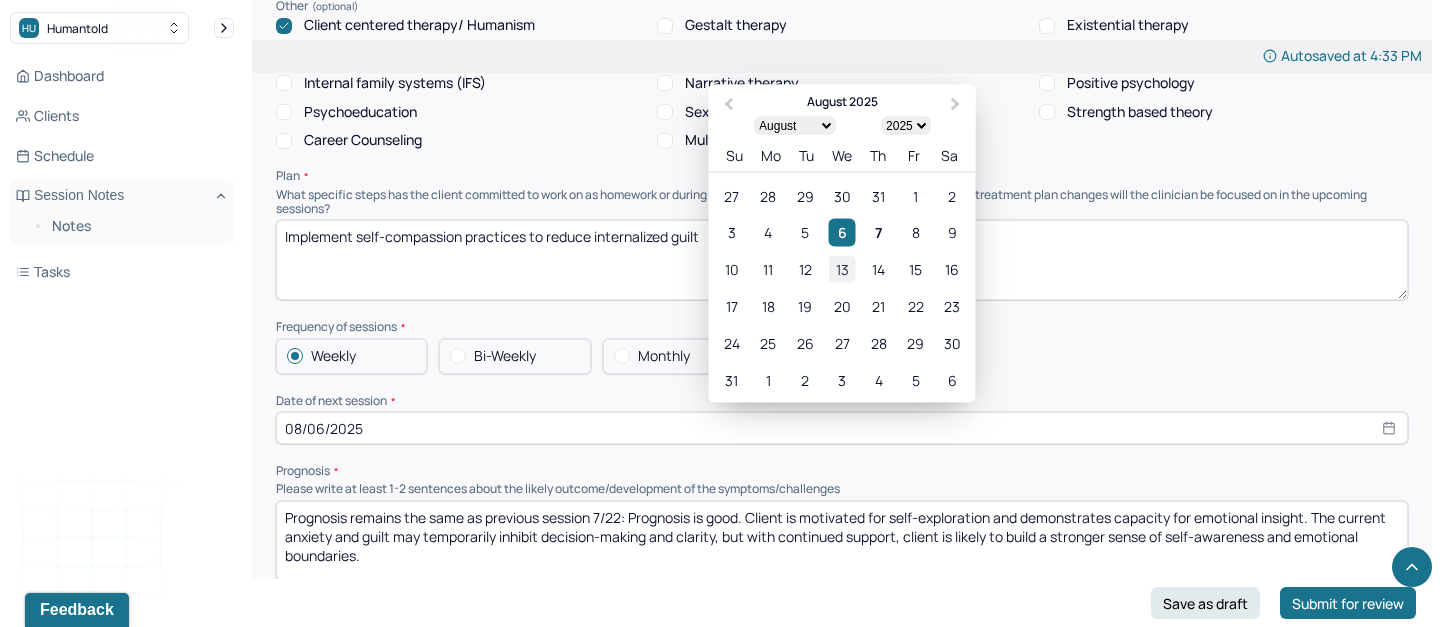 click on "13" at bounding box center (841, 269) 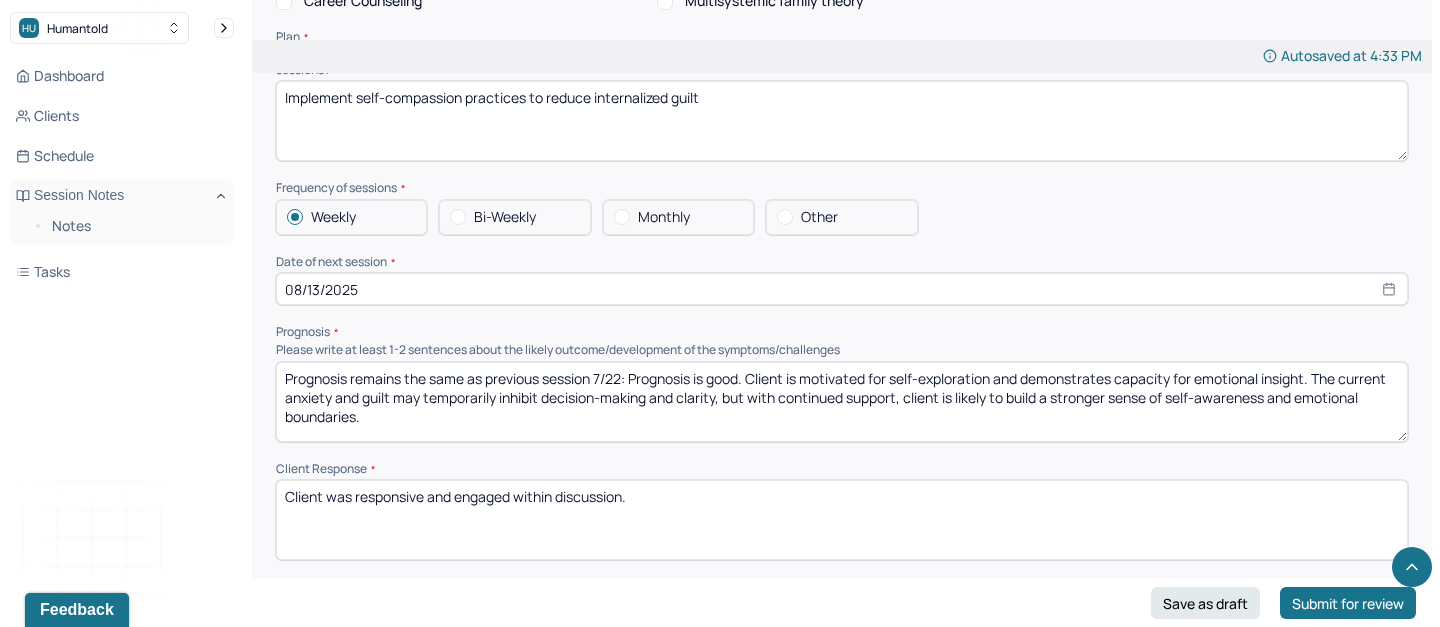scroll, scrollTop: 2136, scrollLeft: 0, axis: vertical 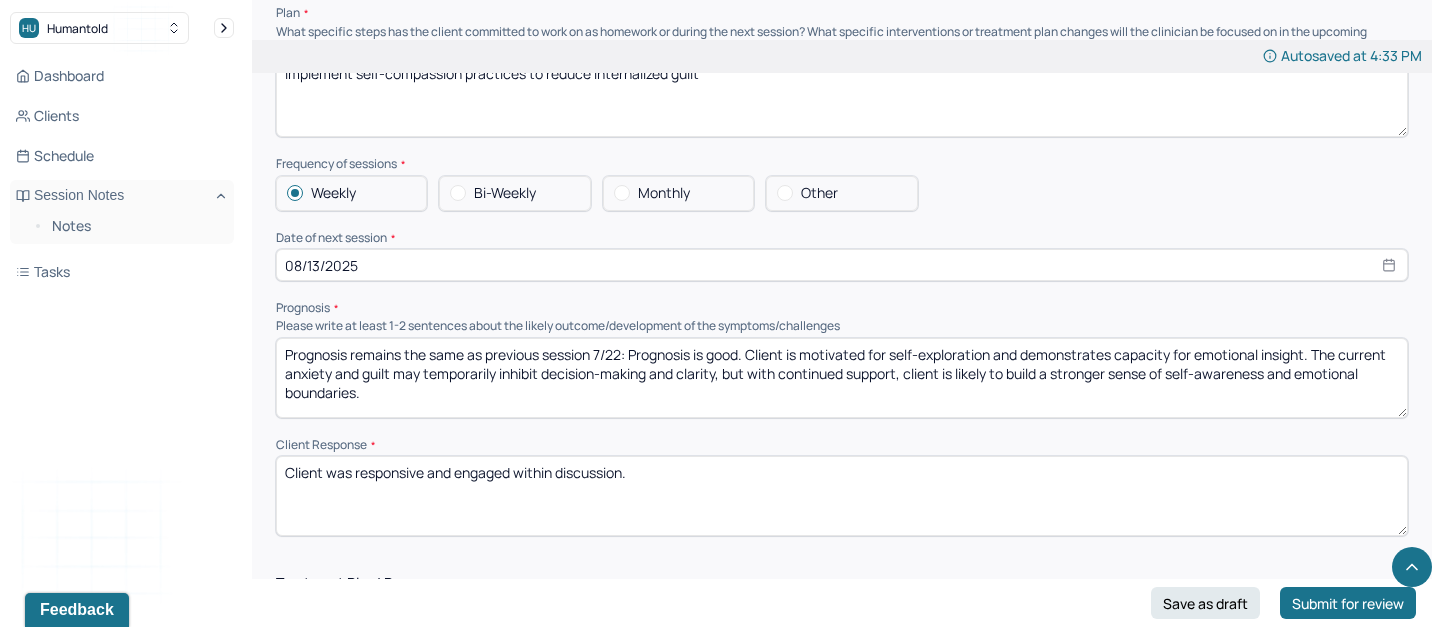 select on "7" 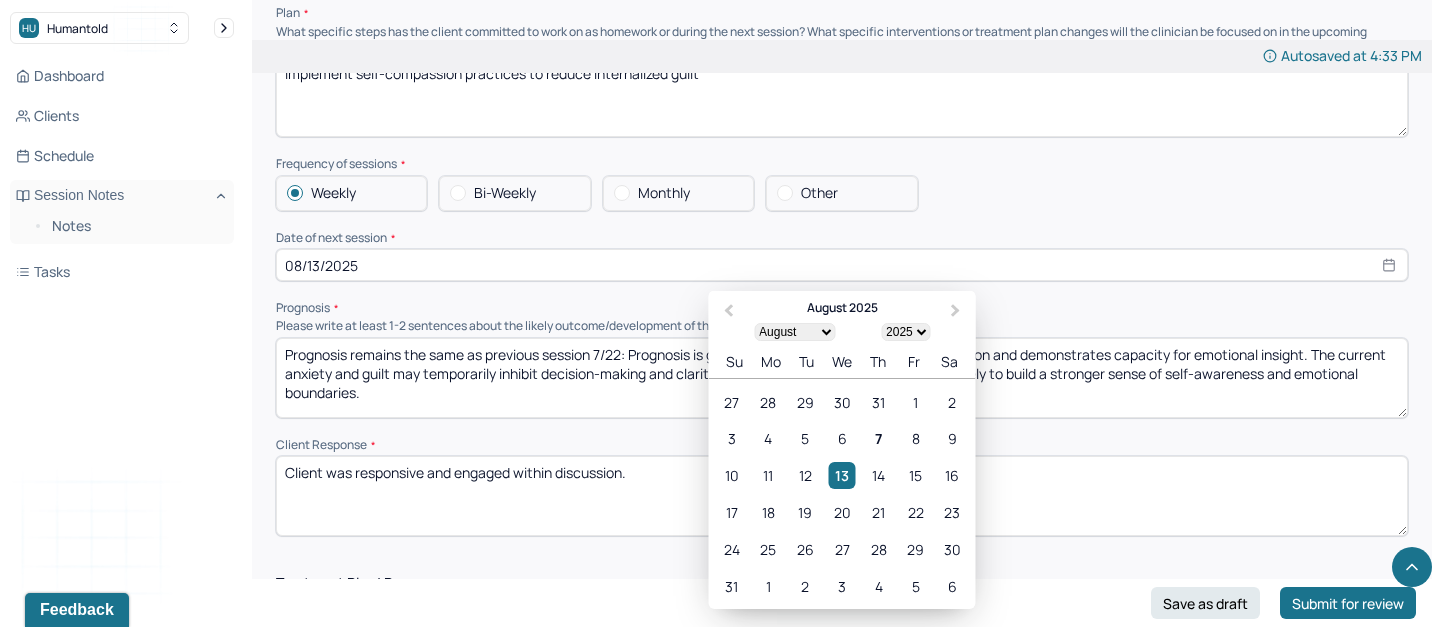 click on "Prognosis remains the same as previous session 7/22: Prognosis is good. Client is motivated for self-exploration and demonstrates capacity for emotional insight. The current anxiety and guilt may temporarily inhibit decision-making and clarity, but with continued support, client is likely to build a stronger sense of self-awareness and emotional boundaries." at bounding box center [842, 378] 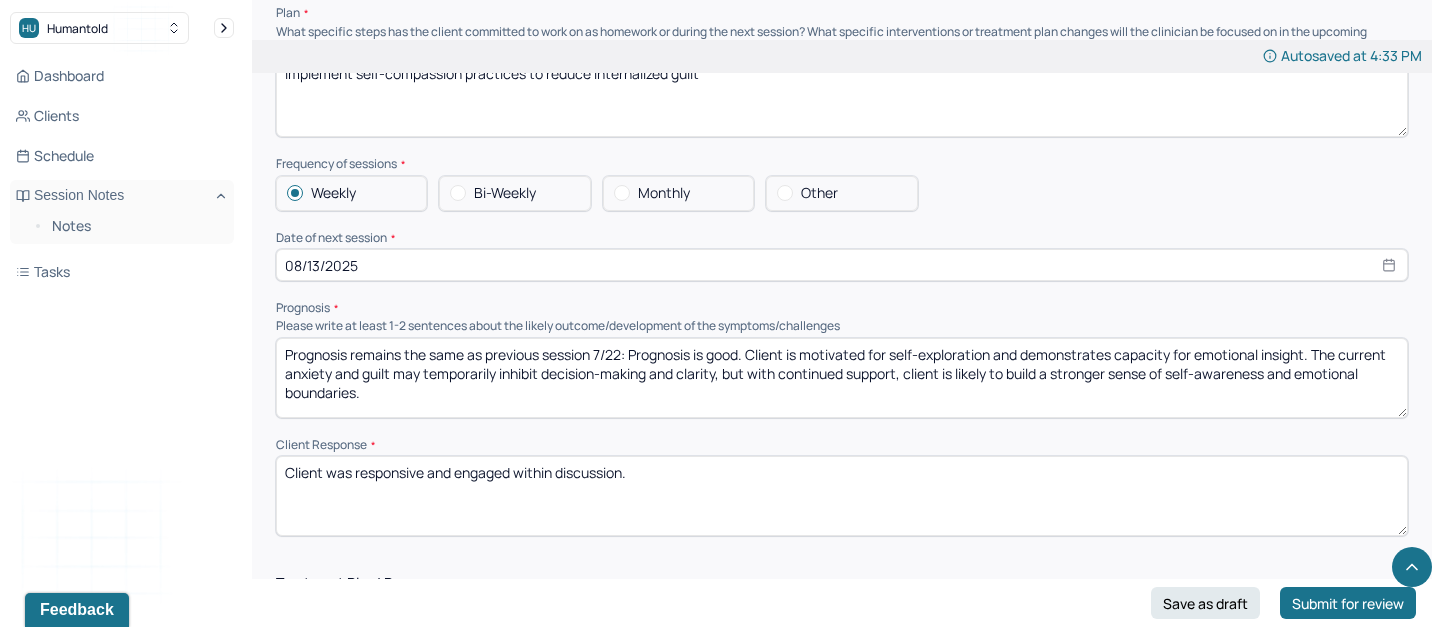 drag, startPoint x: 635, startPoint y: 345, endPoint x: 83, endPoint y: 322, distance: 552.47894 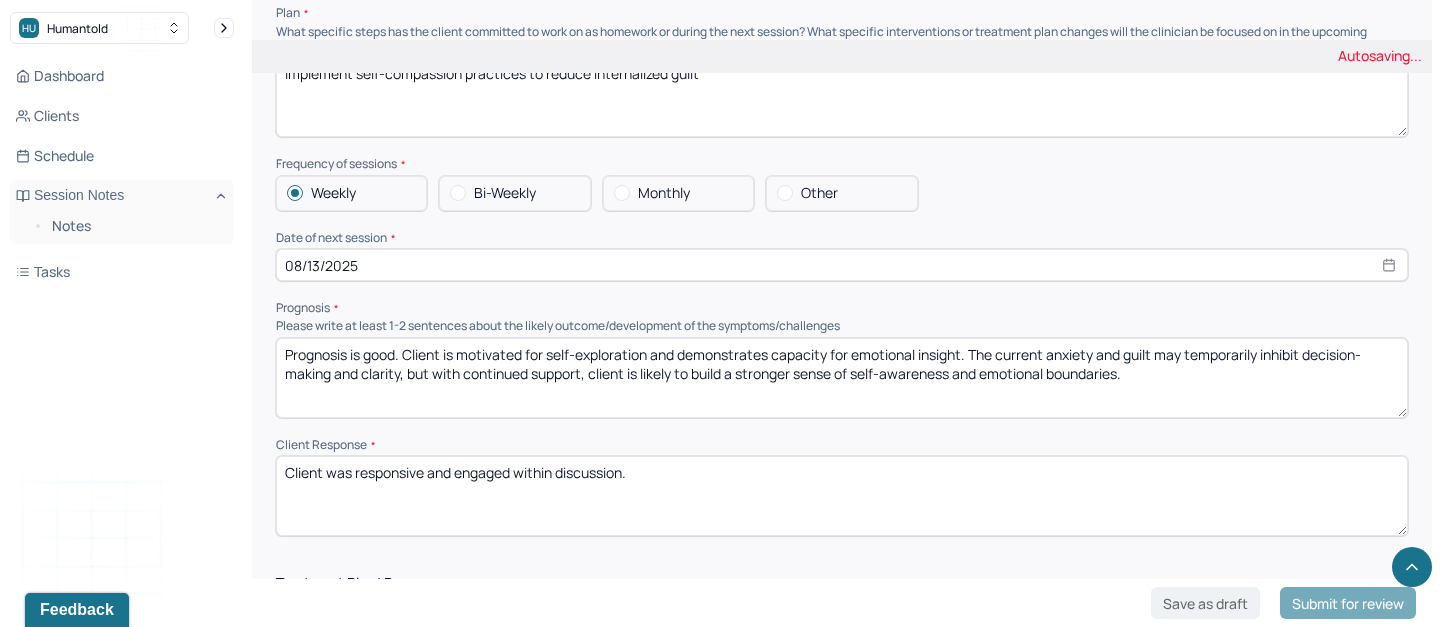 drag, startPoint x: 412, startPoint y: 341, endPoint x: 600, endPoint y: 489, distance: 239.26555 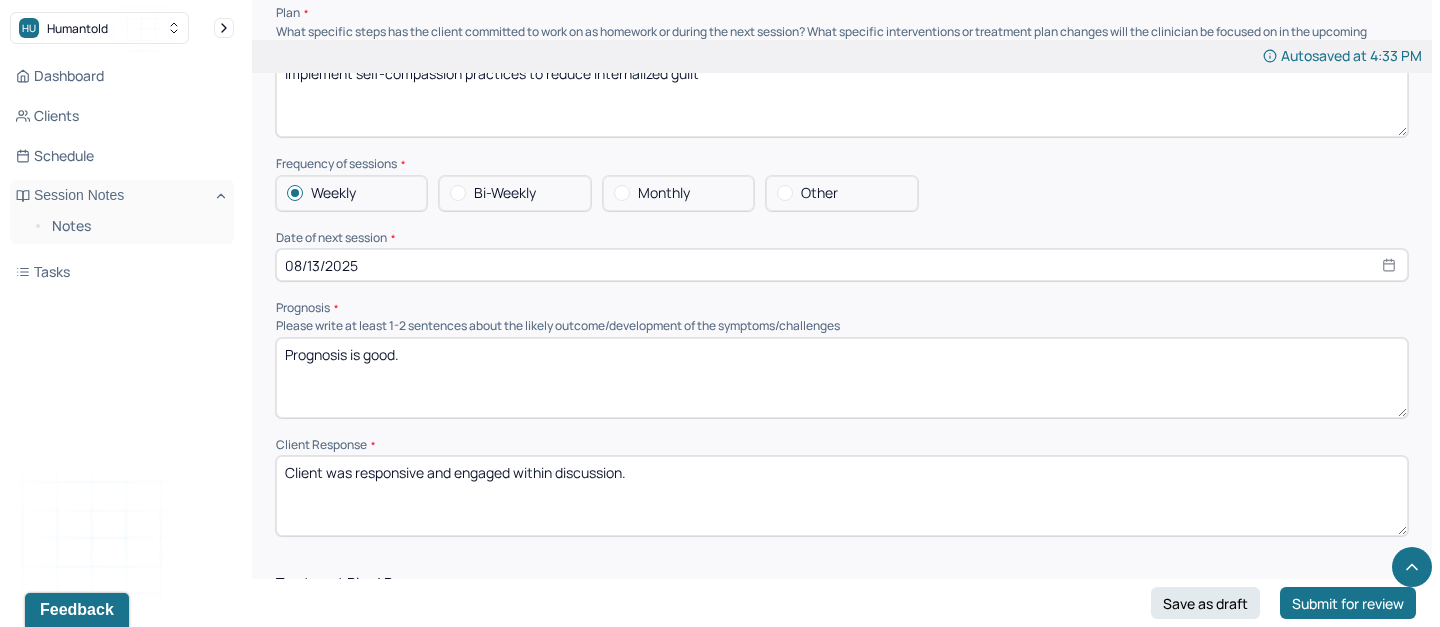 paste on "given the client’s emotional insight, growing self-trust, and ability to make difficult decisions from a place of reflection and personal values." 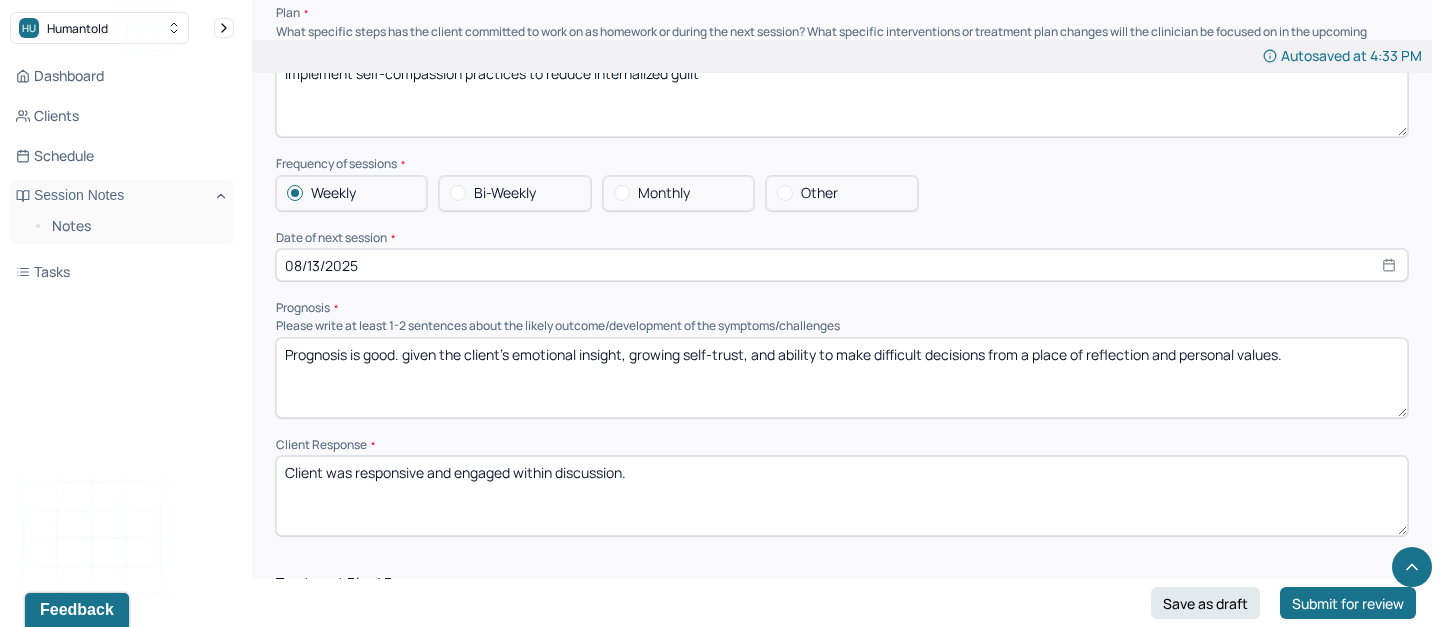 click on "Prognosis is good. given the client’s emotional insight, growing self-trust, and ability to make difficult decisions from a place of reflection and personal values." at bounding box center (842, 378) 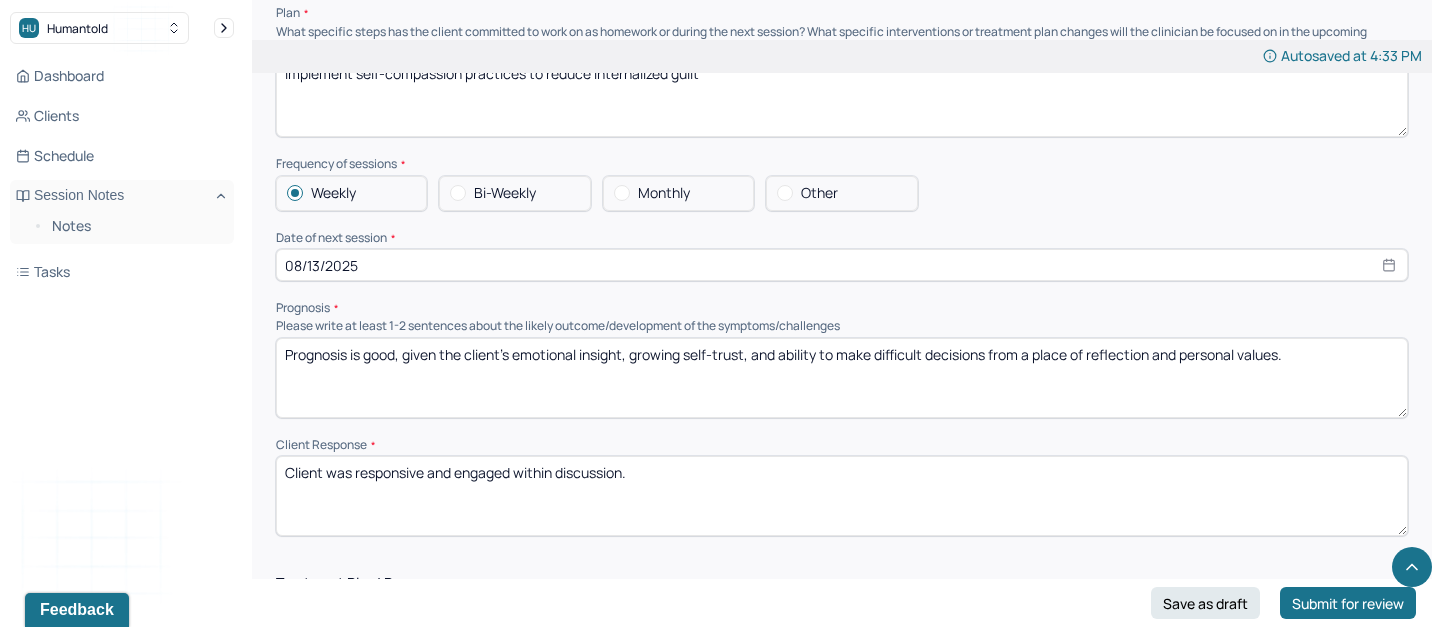 click on "Prognosis is good, given the client’s emotional insight, growing self-trust, and ability to make difficult decisions from a place of reflection and personal values." at bounding box center [842, 378] 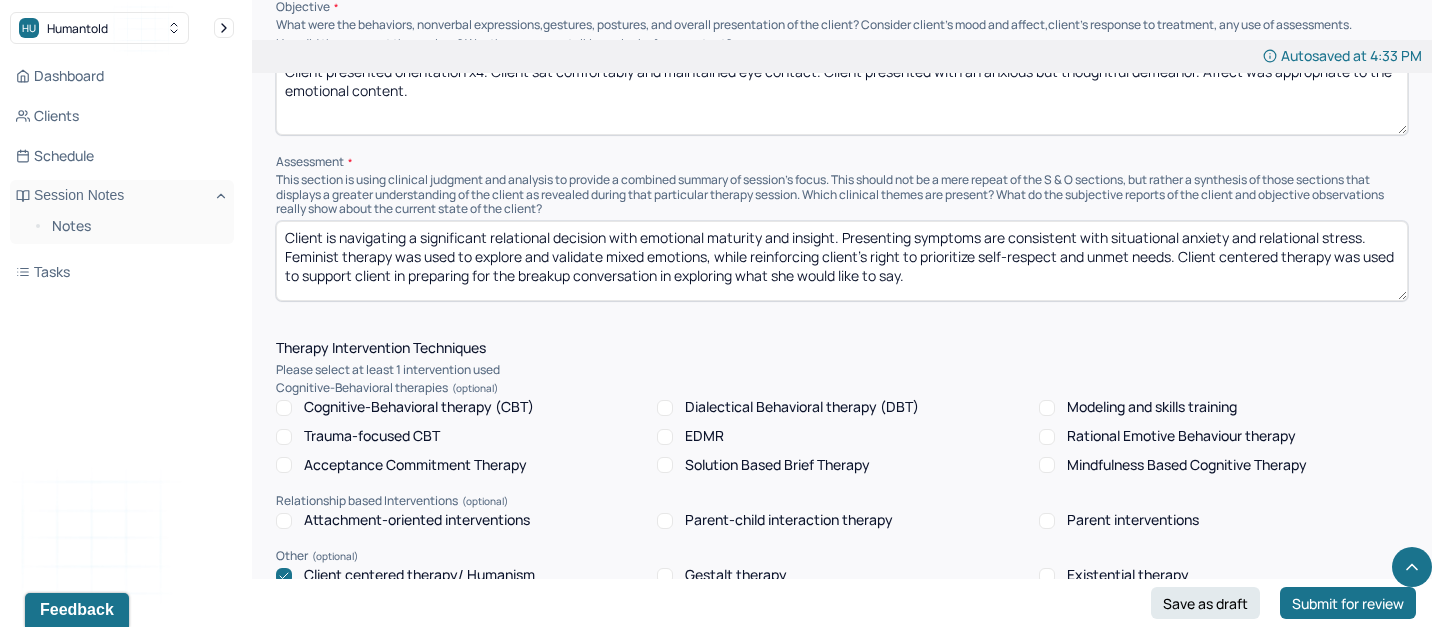 scroll, scrollTop: 1382, scrollLeft: 0, axis: vertical 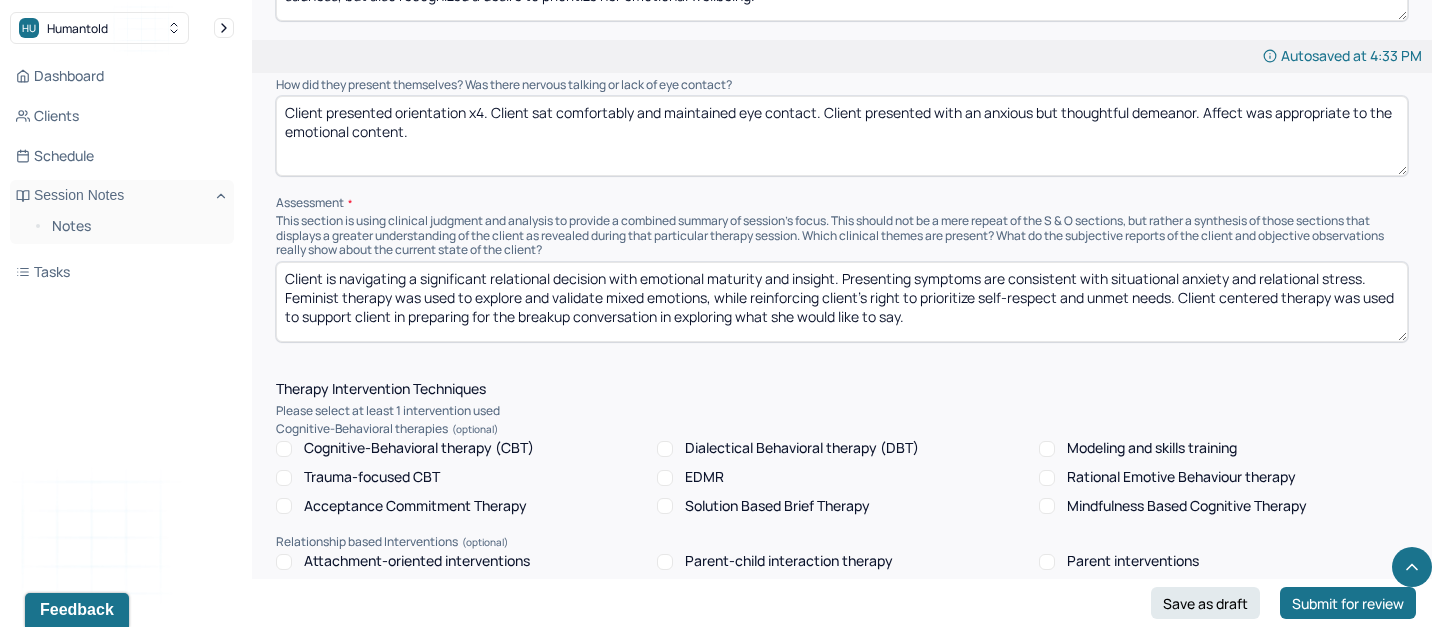 type on "Prognosis is good, given the client’s emotional insight, growing self-trust, and ability to make difficult decisions from a place of reflection and personal values. With continued support, she is likely to experience increased clarity, emotional relief, and empowerment in future relational decisions." 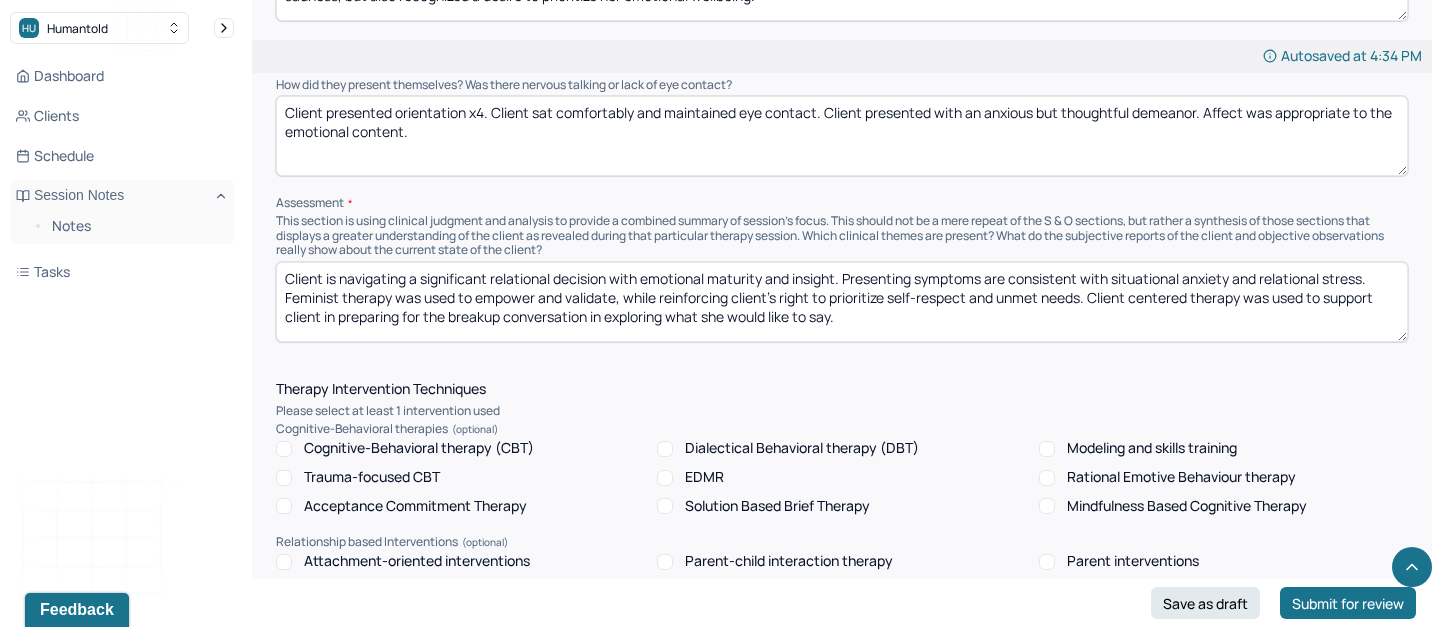 drag, startPoint x: 602, startPoint y: 287, endPoint x: 569, endPoint y: 285, distance: 33.06055 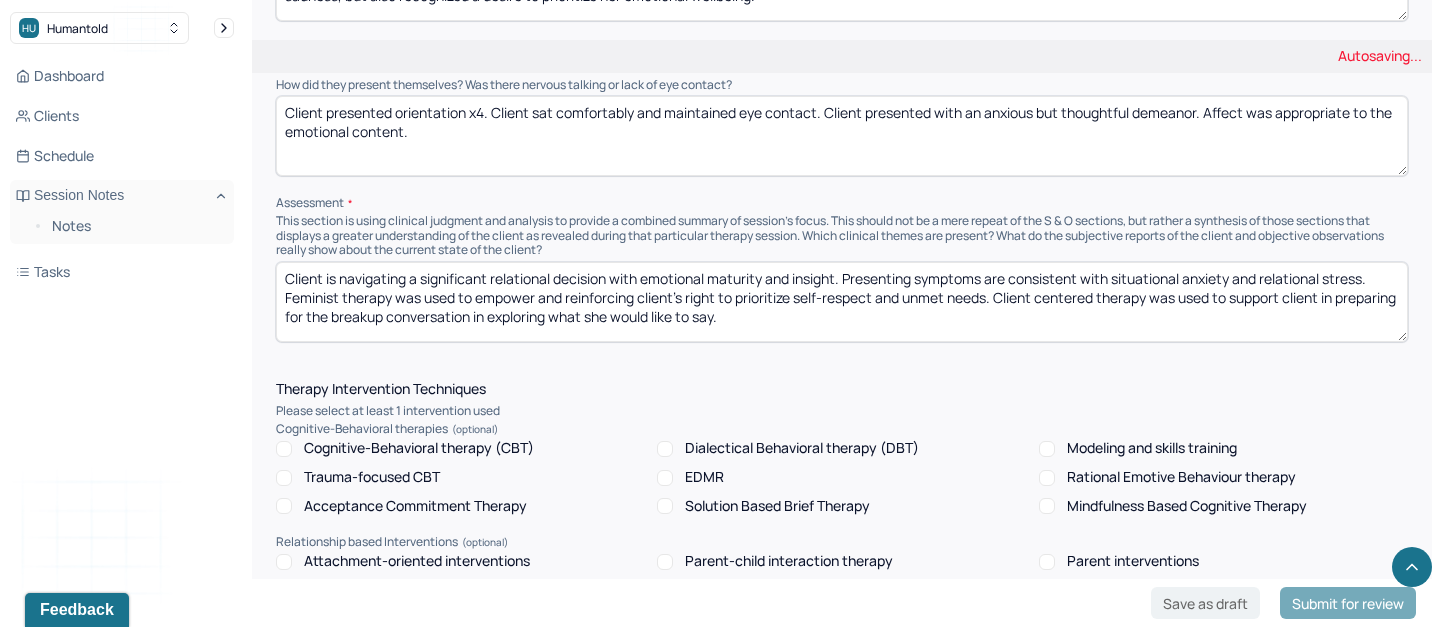 click on "Client is navigating a significant relational decision with emotional maturity and insight. Presenting symptoms are consistent with situational anxiety and relational stress. Feminist therapy was used to empower and validate, while reinforcing client’s right to prioritize self-respect and unmet needs. Client centered therapy was used to support client in preparing for the breakup conversation in exploring what she would like to say." at bounding box center [842, 302] 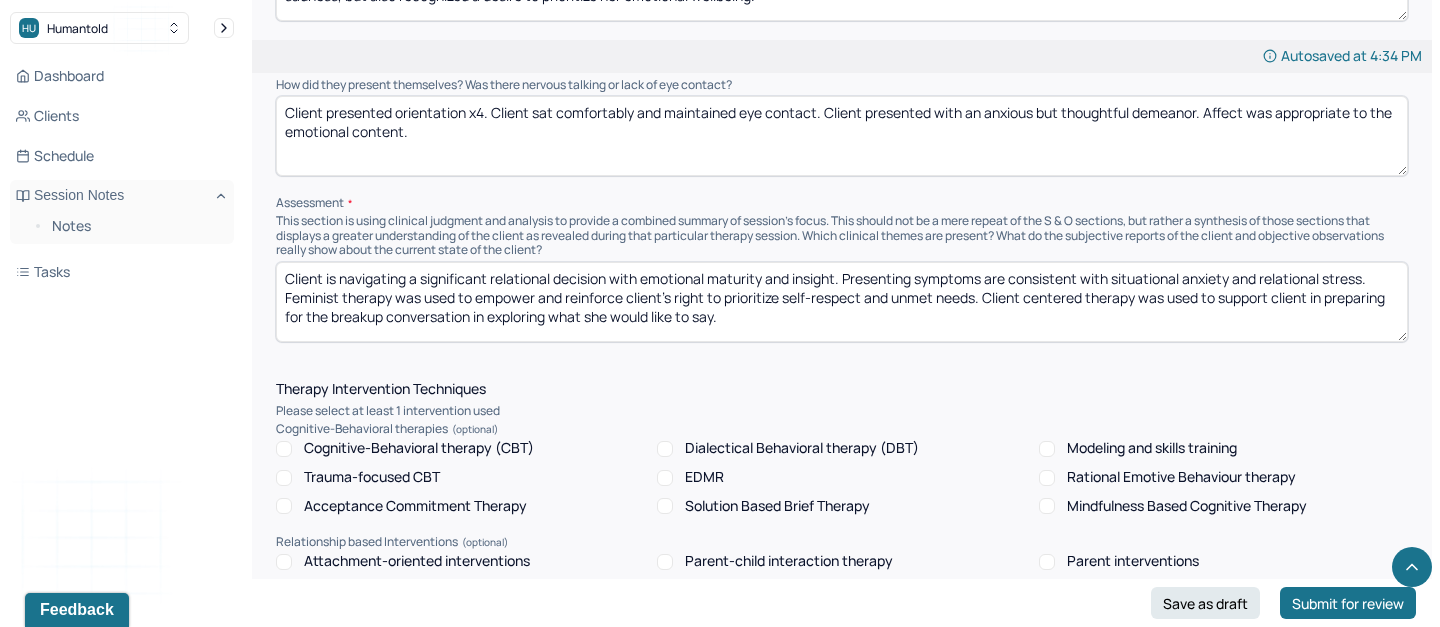 click on "Client is navigating a significant relational decision with emotional maturity and insight. Presenting symptoms are consistent with situational anxiety and relational stress. Feminist therapy was used to empower and reinforcing client’s right to prioritize self-respect and unmet needs. Client centered therapy was used to support client in preparing for the breakup conversation in exploring what she would like to say." at bounding box center [842, 302] 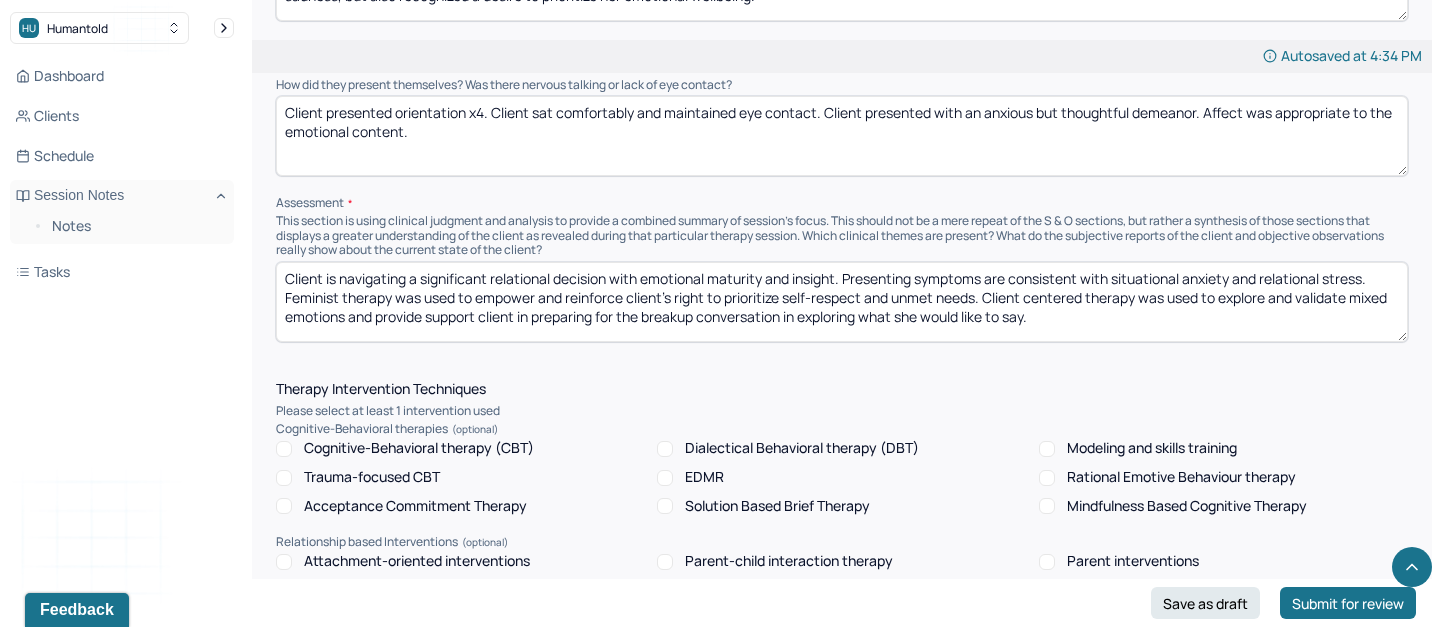 drag, startPoint x: 483, startPoint y: 310, endPoint x: 514, endPoint y: 311, distance: 31.016125 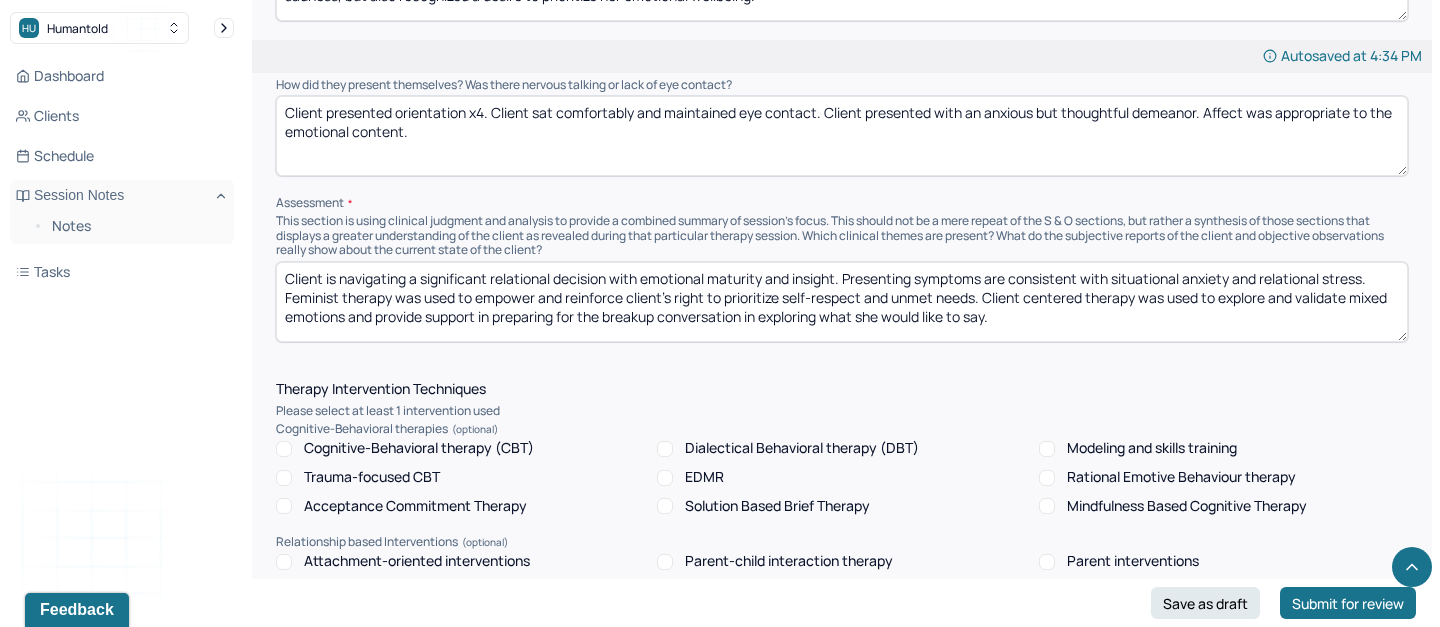 drag, startPoint x: 745, startPoint y: 312, endPoint x: 889, endPoint y: 343, distance: 147.29901 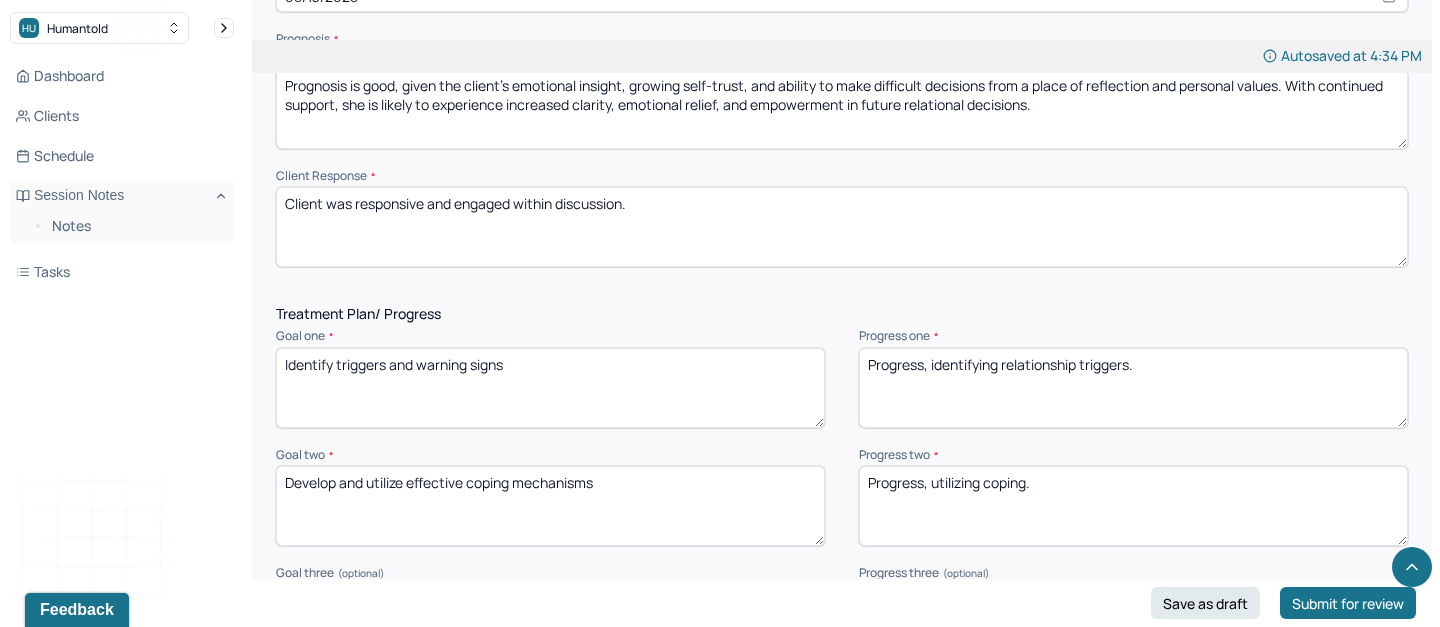 scroll, scrollTop: 2401, scrollLeft: 0, axis: vertical 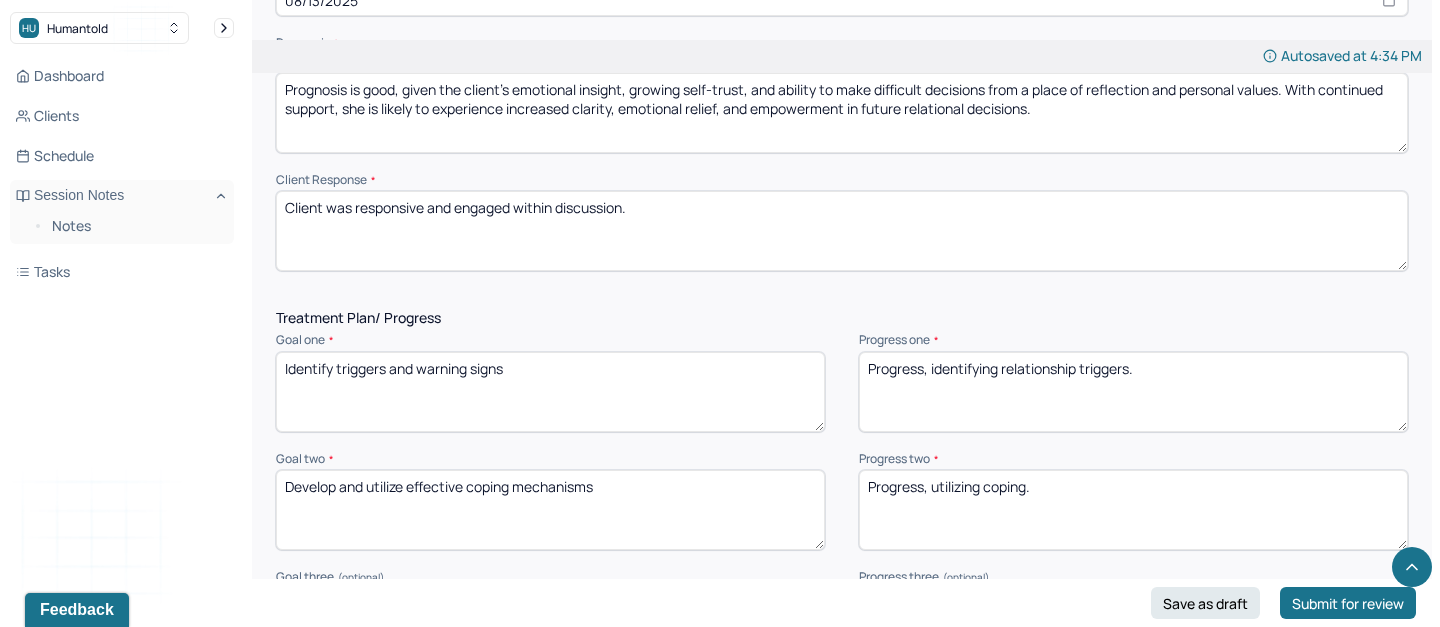 type on "Client is navigating a significant relational decision with emotional maturity and insight. Presenting symptoms are consistent with situational anxiety and relational stress. Feminist therapy was used to empower and reinforce client’s right to prioritize self-respect and unmet needs. Client centered therapy was used to explore and validate mixed emotions and provide support in preparing for the breakup conversation." 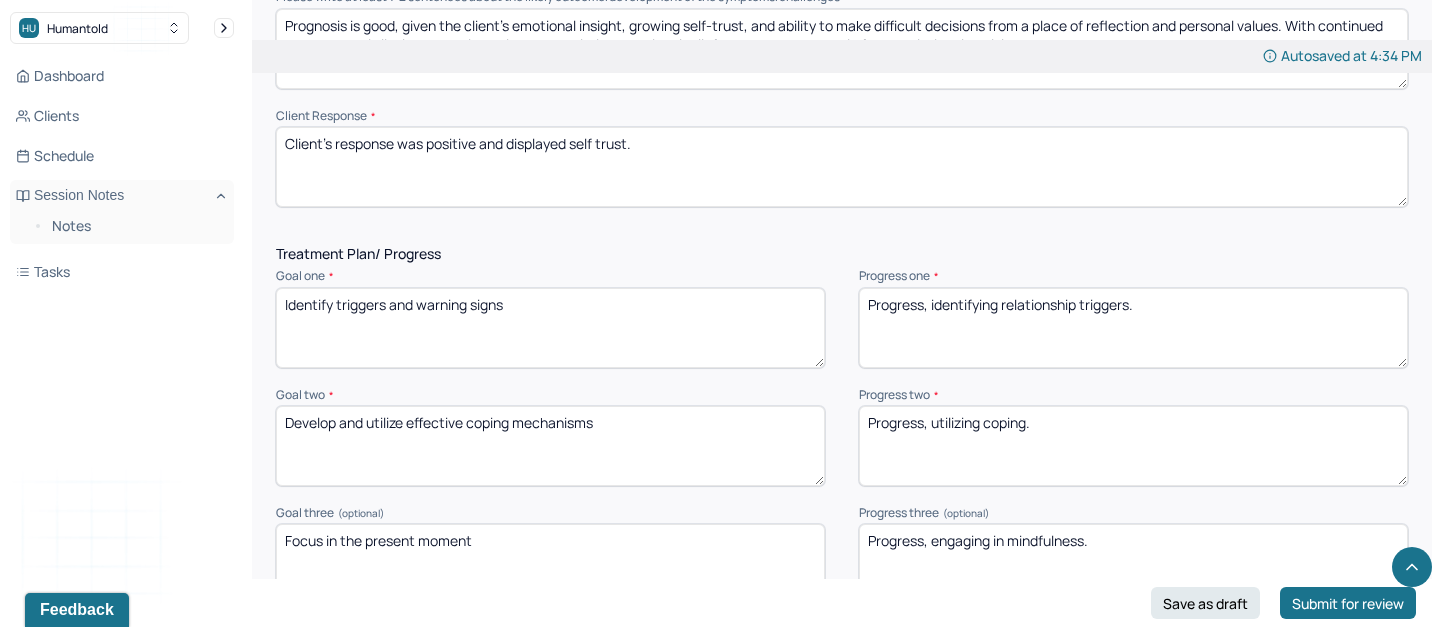 scroll, scrollTop: 2477, scrollLeft: 0, axis: vertical 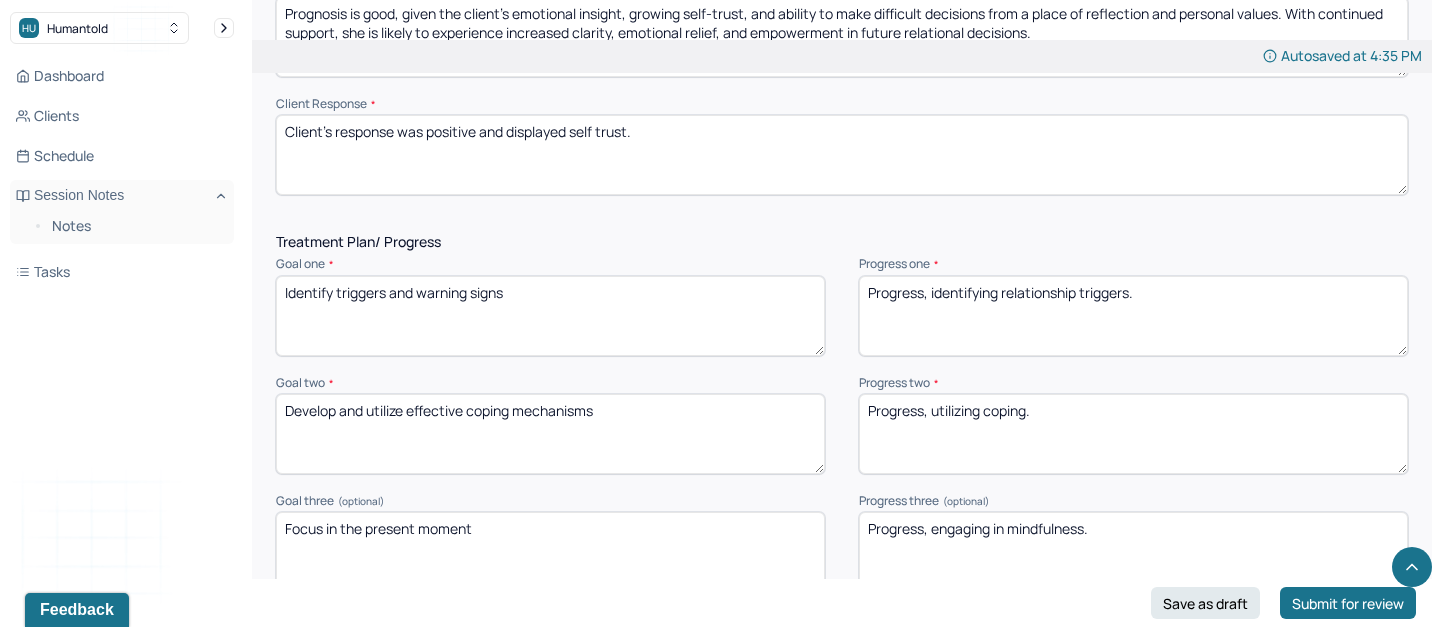 type on "Client's response was positive and displayed self trust." 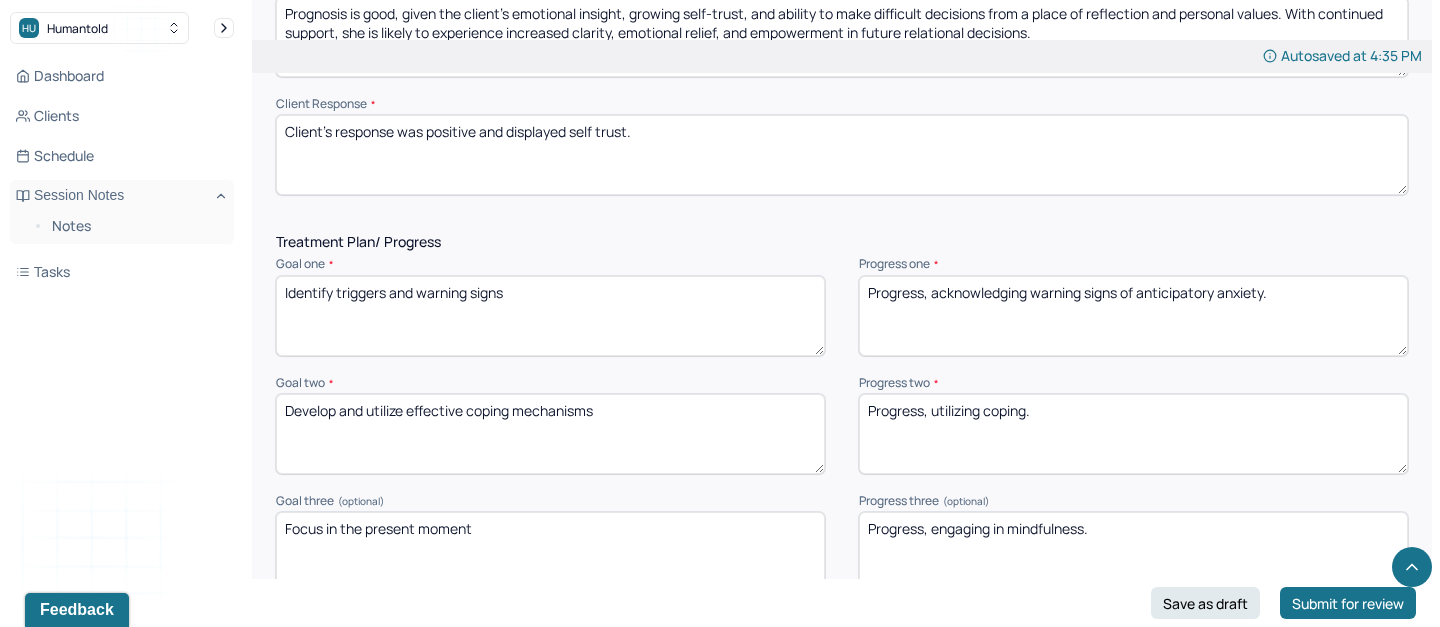 scroll, scrollTop: 2546, scrollLeft: 0, axis: vertical 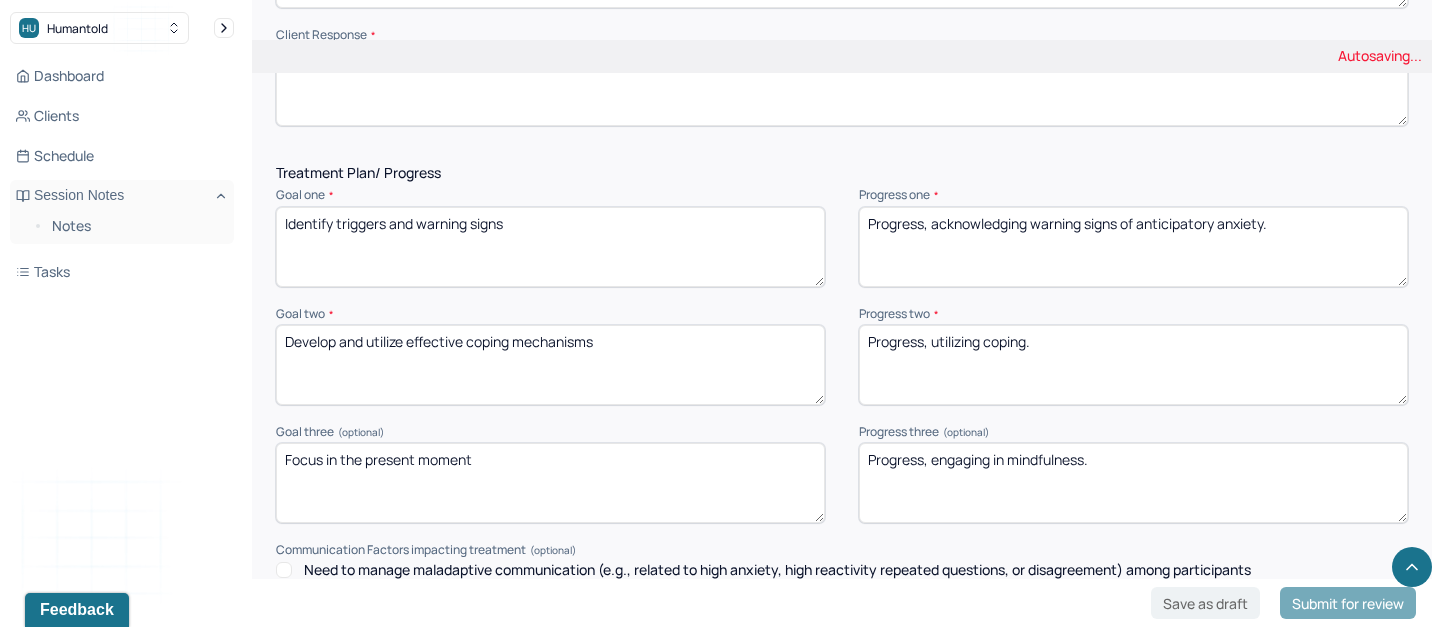 type on "Progress, acknowledging warning signs of anticipatory anxiety." 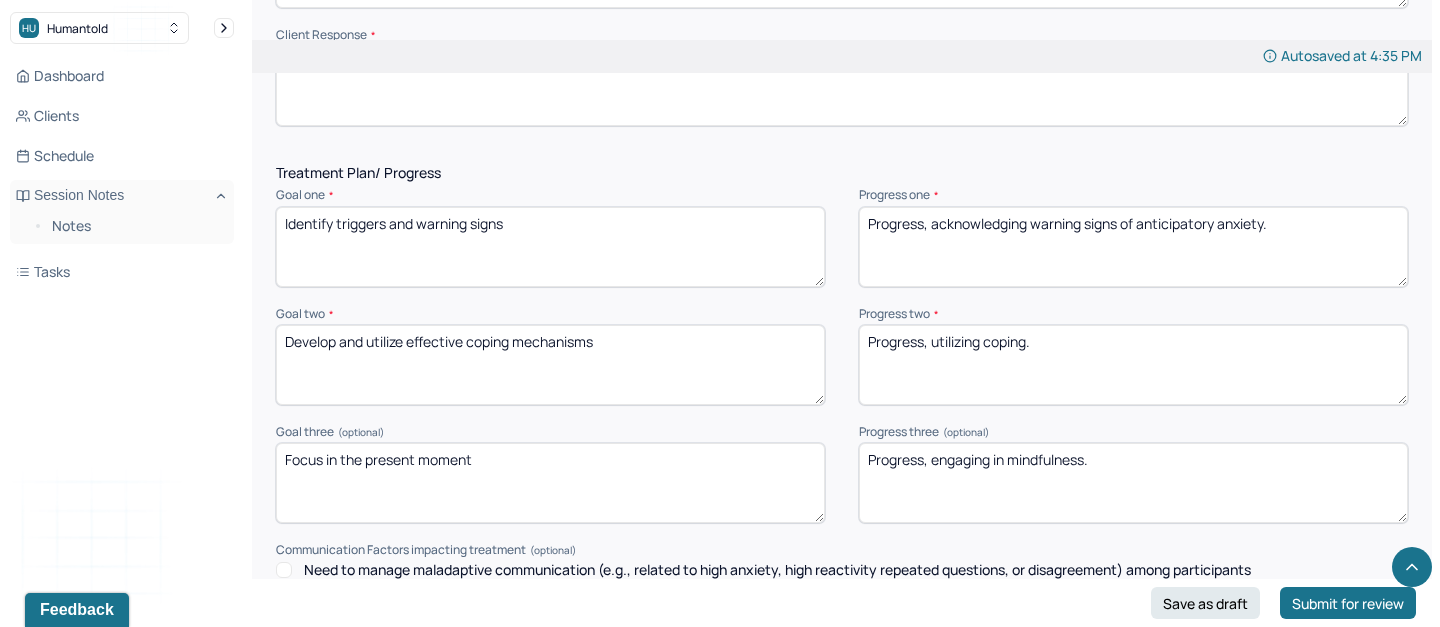 drag, startPoint x: 1049, startPoint y: 349, endPoint x: 934, endPoint y: 327, distance: 117.08544 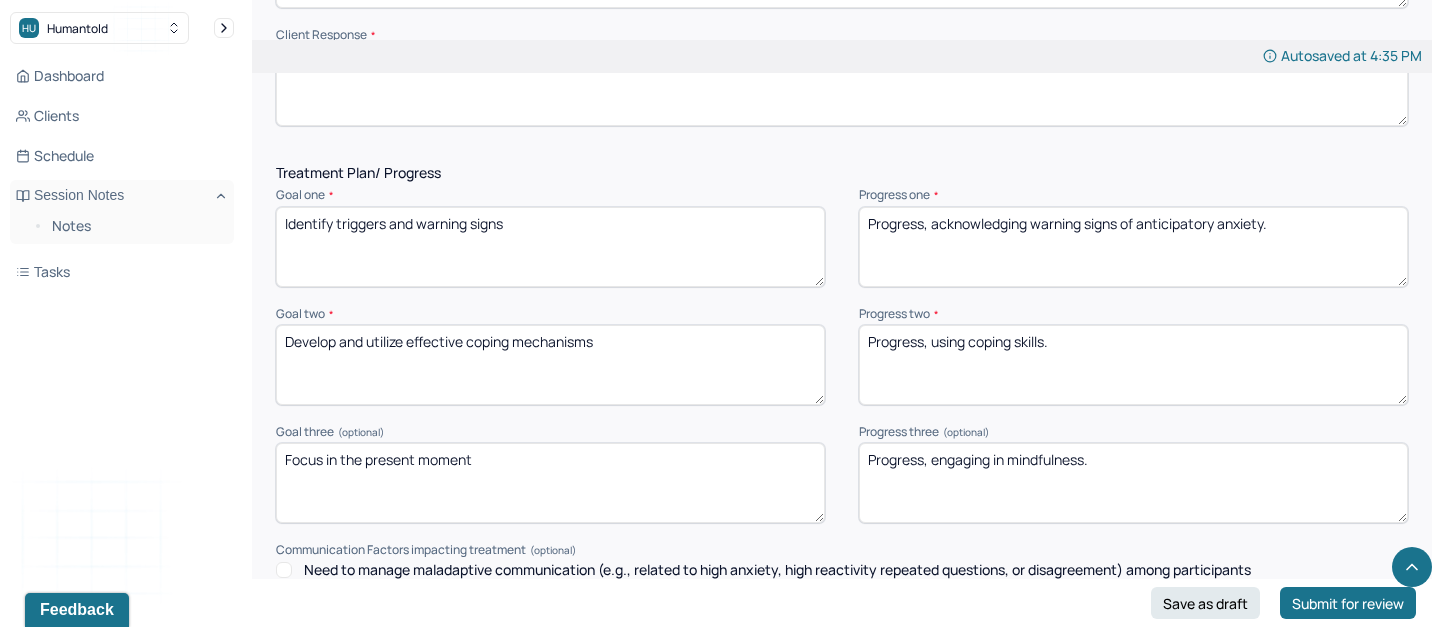 type on "Progress, using coping skills." 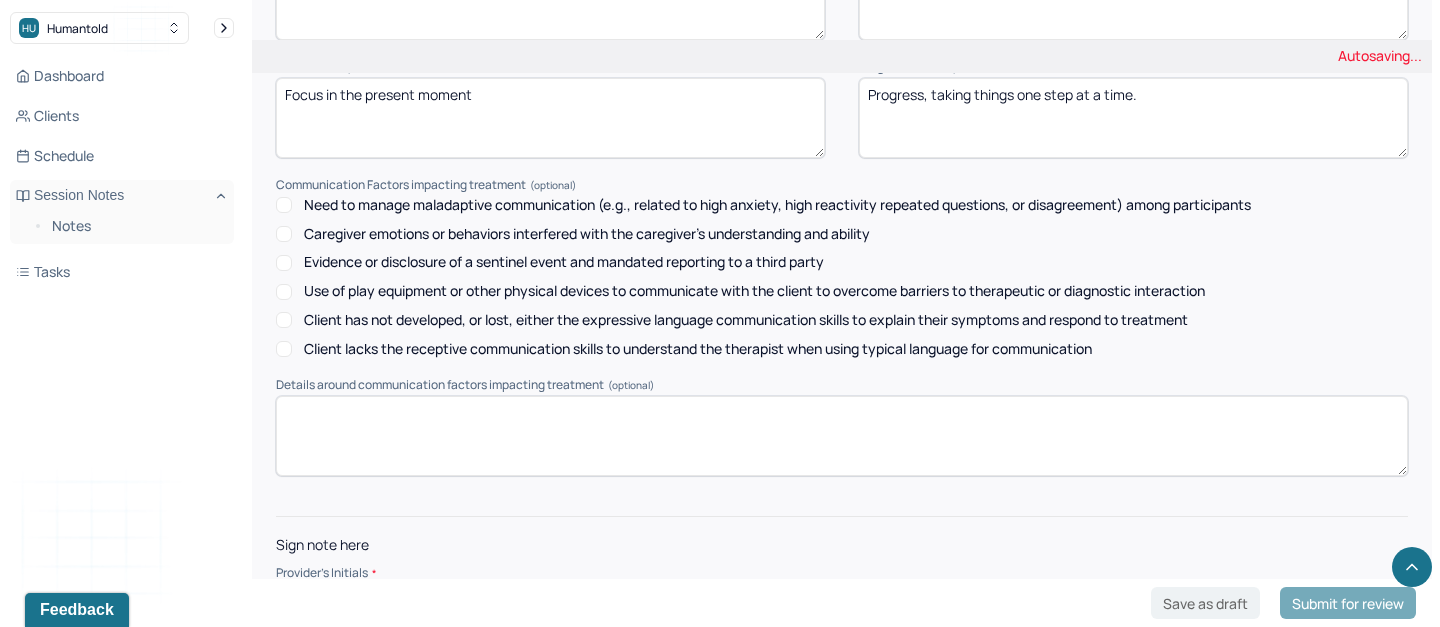 scroll, scrollTop: 2968, scrollLeft: 0, axis: vertical 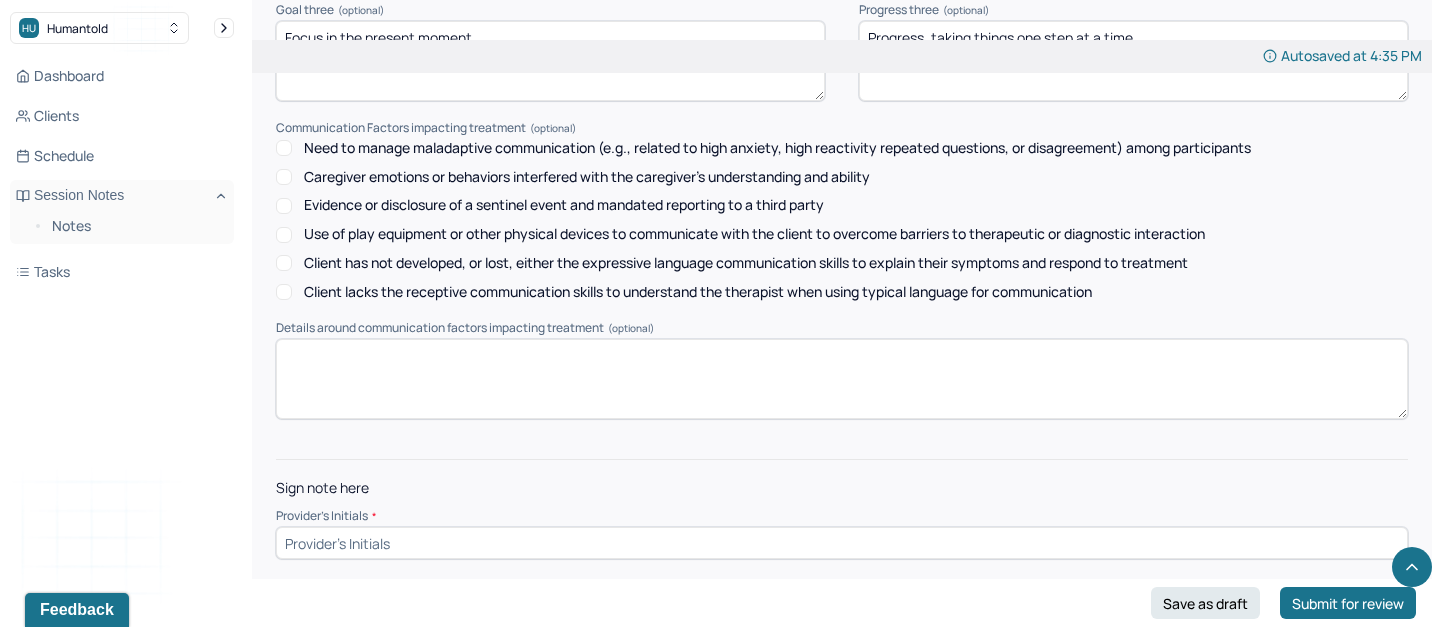 type on "Progress, taking things one step at a time." 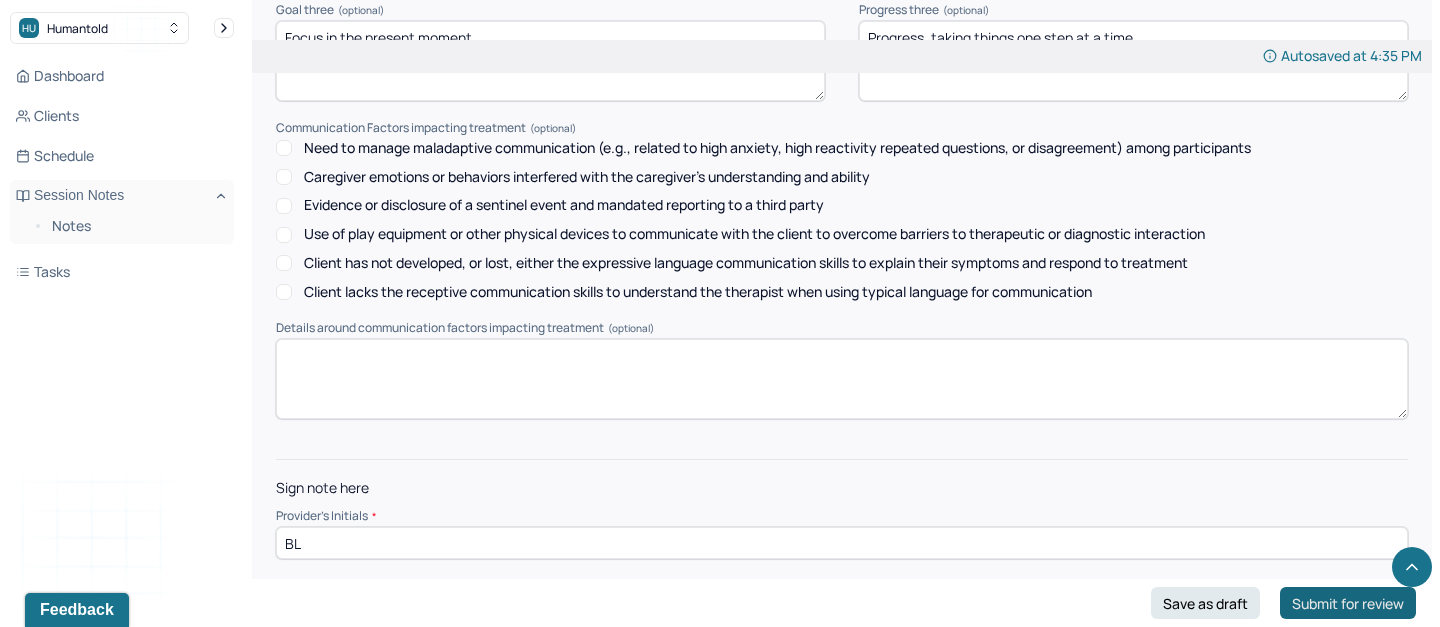 type on "BL" 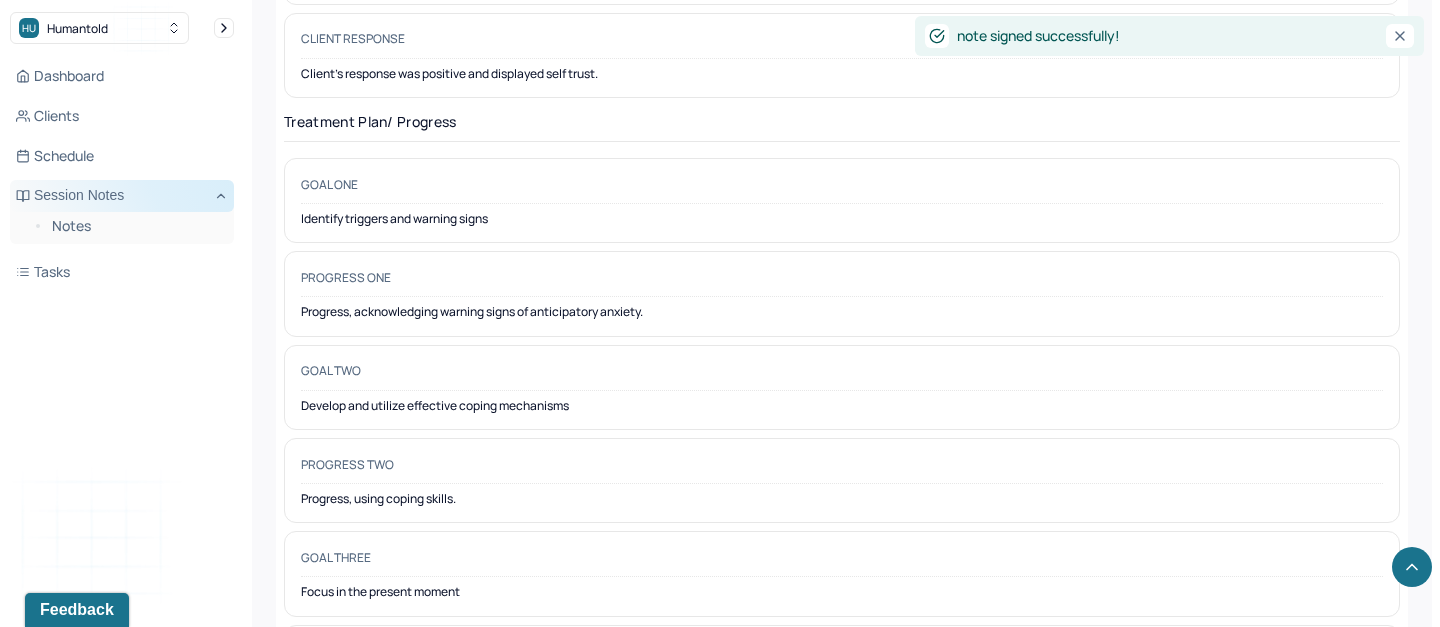 click on "Session Notes" at bounding box center [122, 196] 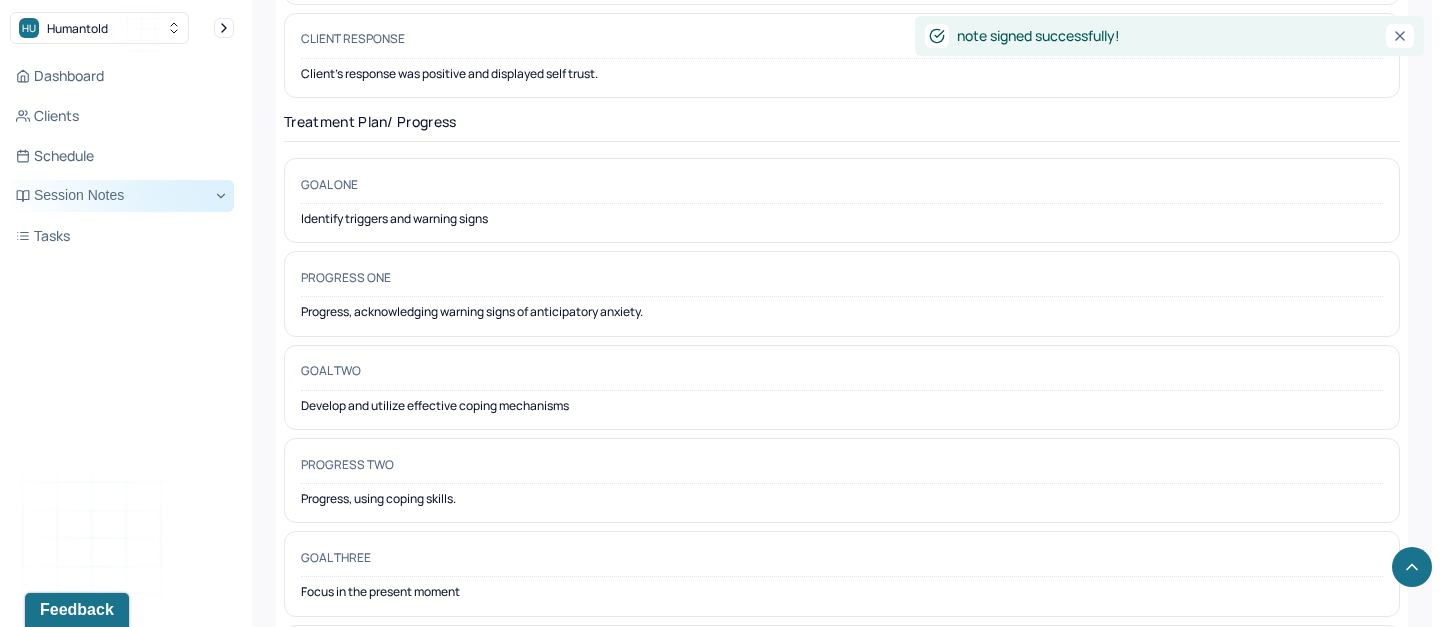 click on "Session Notes" at bounding box center [122, 196] 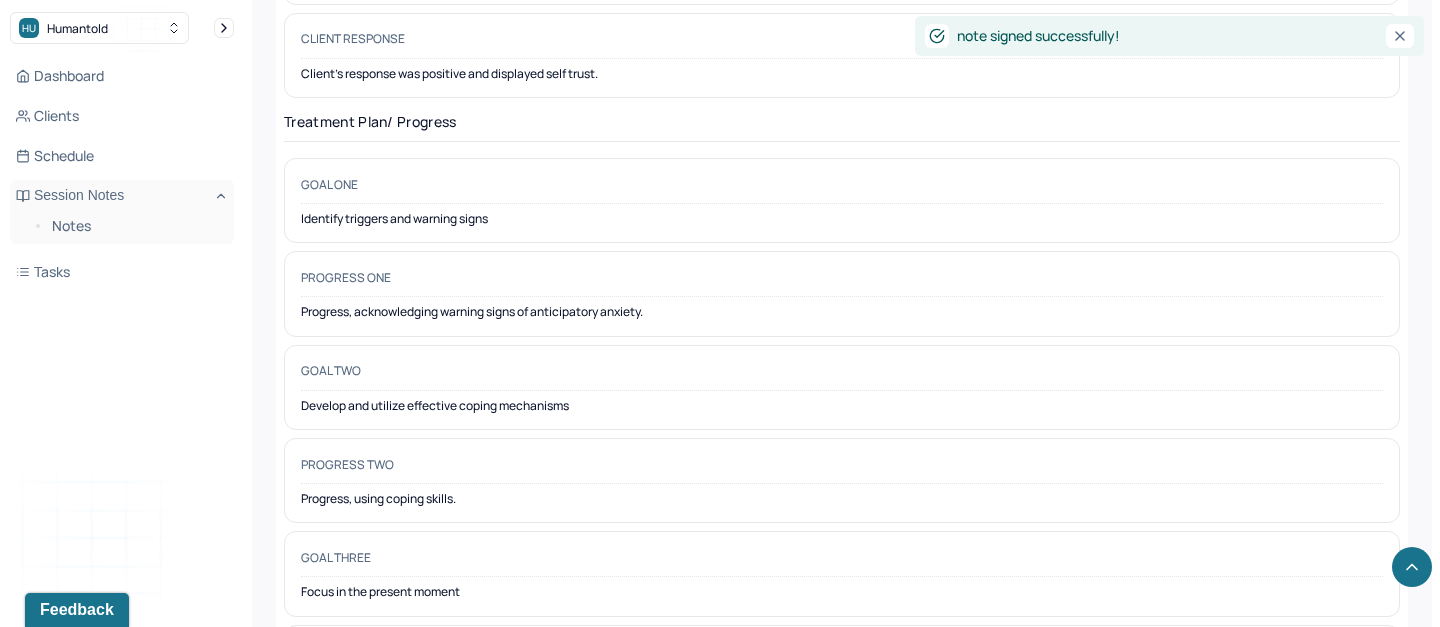 click on "Notes" at bounding box center [122, 228] 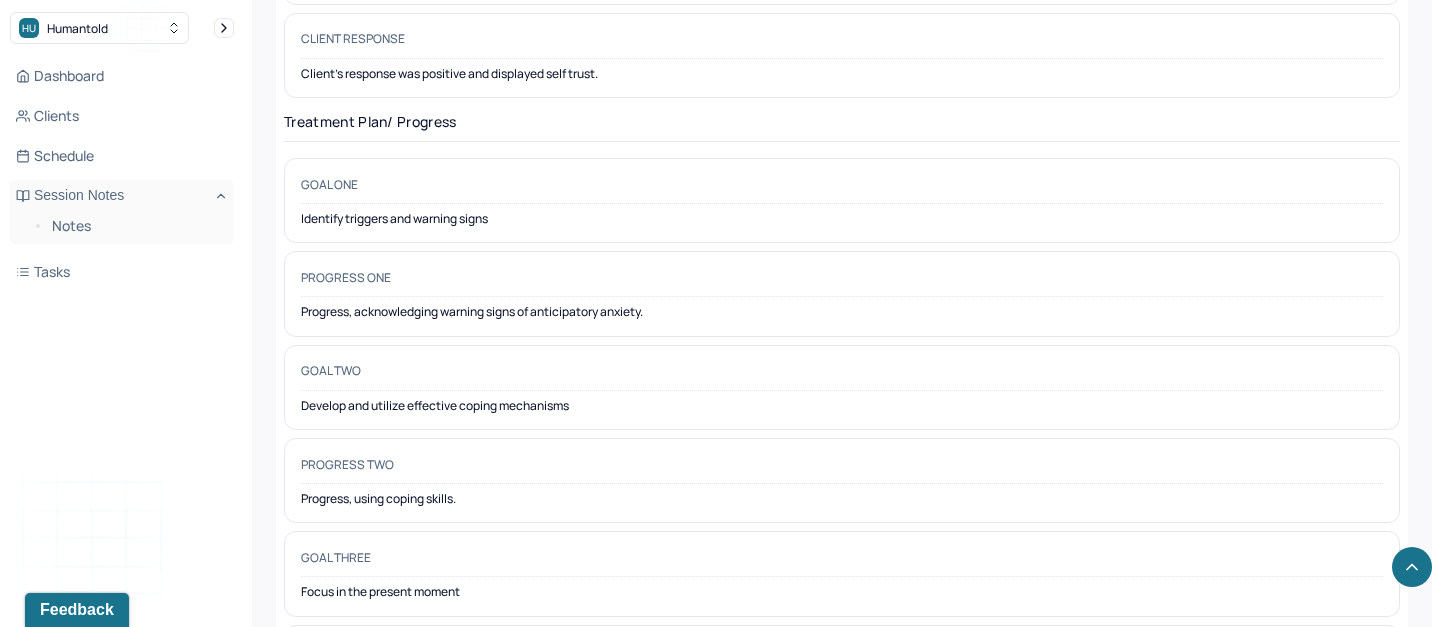 click on "Notes" at bounding box center (122, 228) 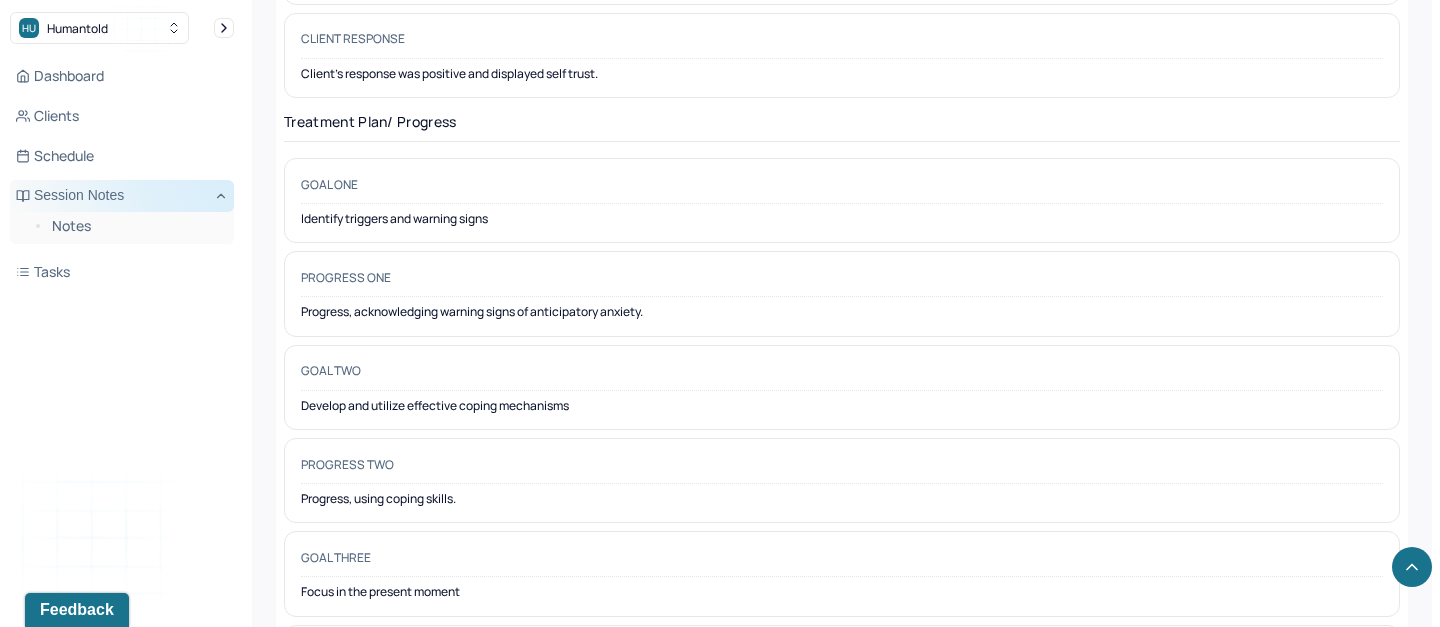click on "Session Notes" at bounding box center (122, 196) 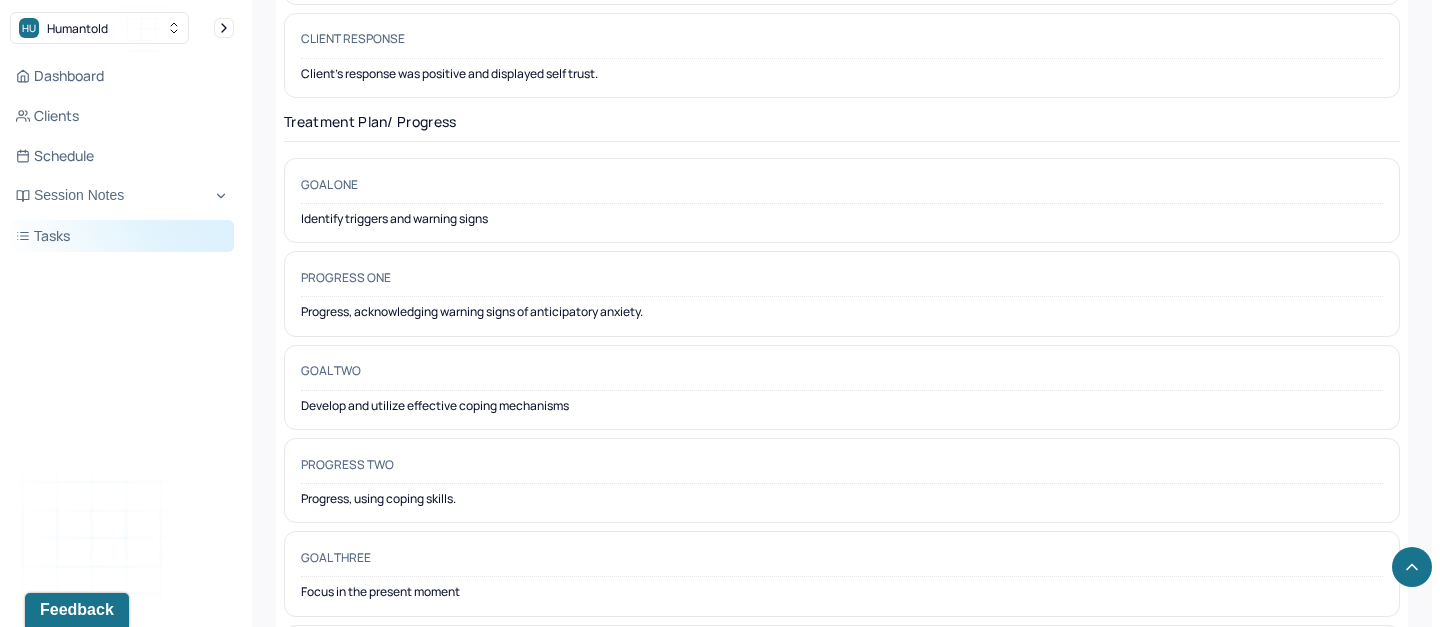 click on "Tasks" at bounding box center [122, 236] 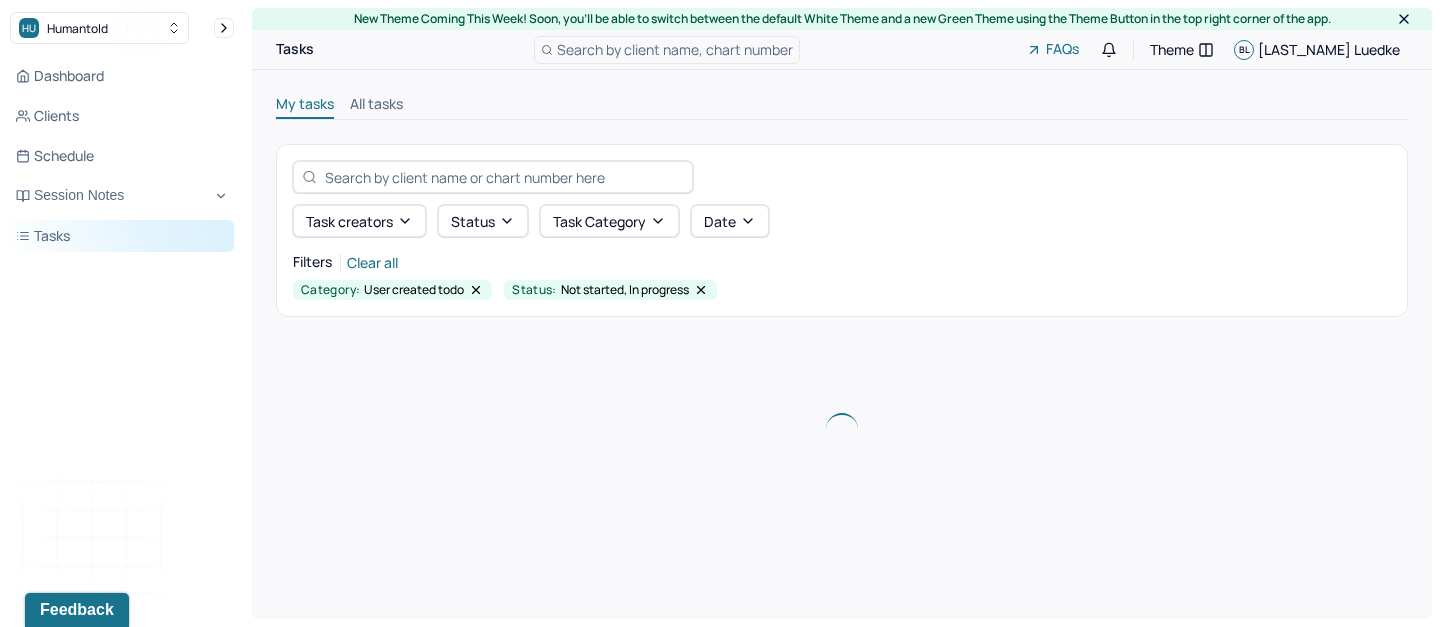 scroll, scrollTop: 0, scrollLeft: 0, axis: both 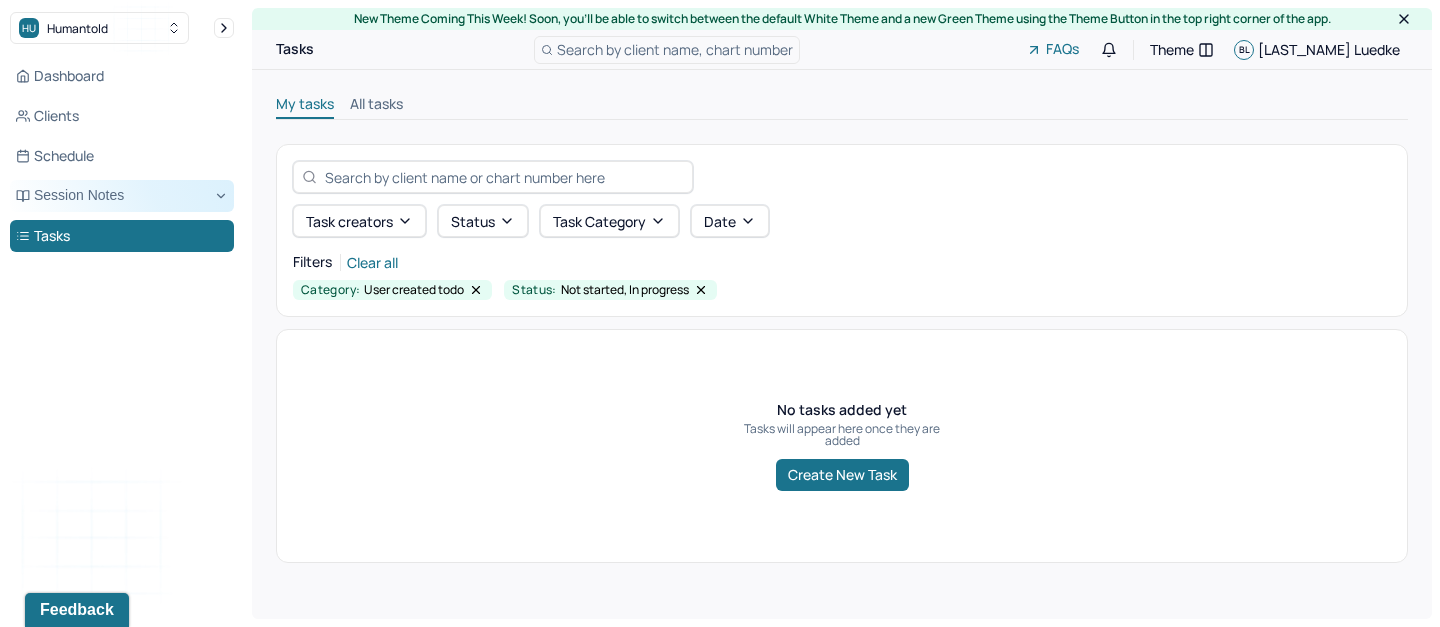 click on "Session Notes" at bounding box center [122, 196] 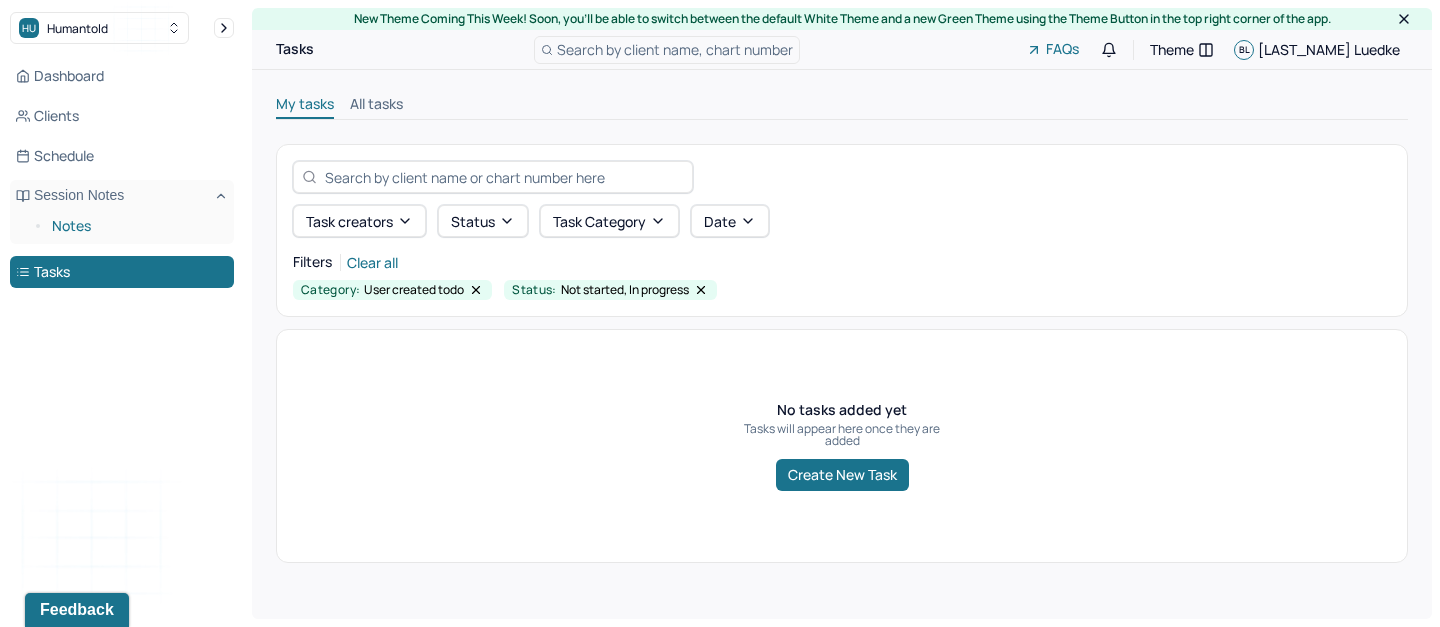 click on "Notes" at bounding box center (135, 226) 